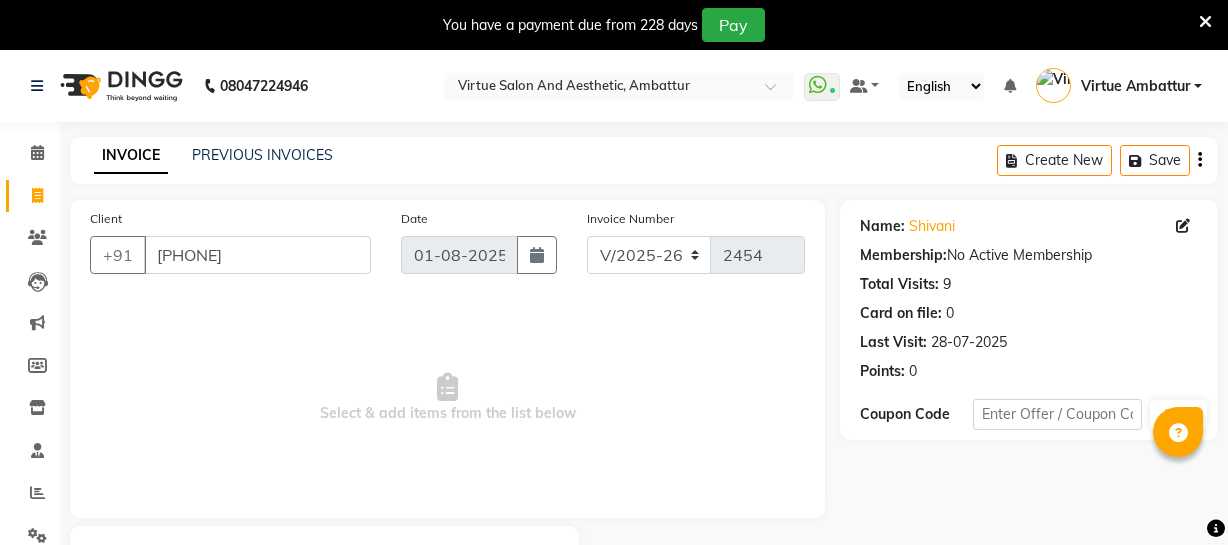 select on "5237" 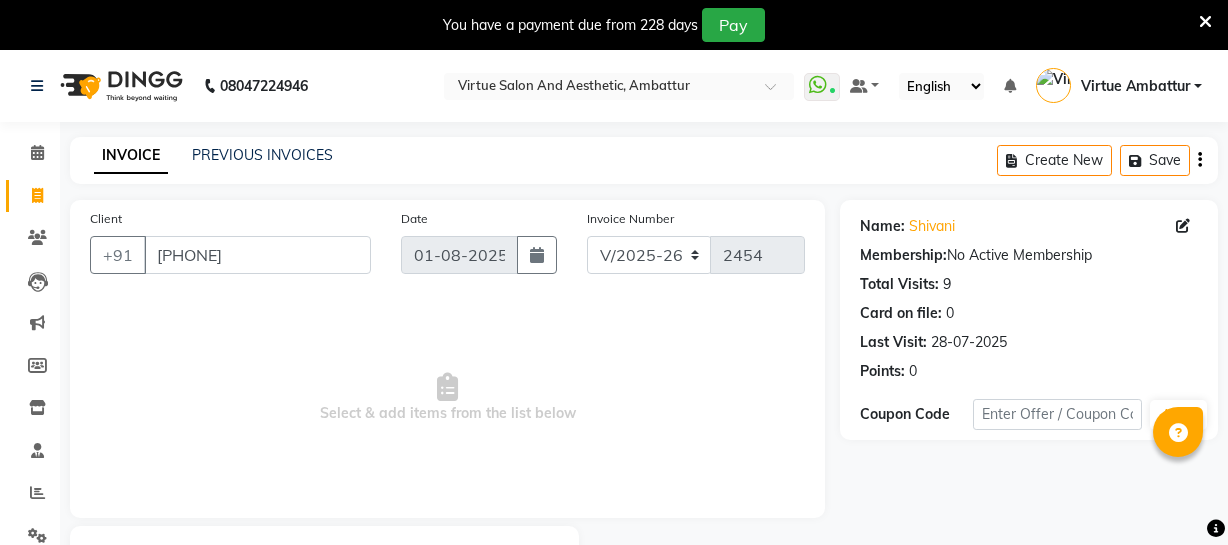 select on "service" 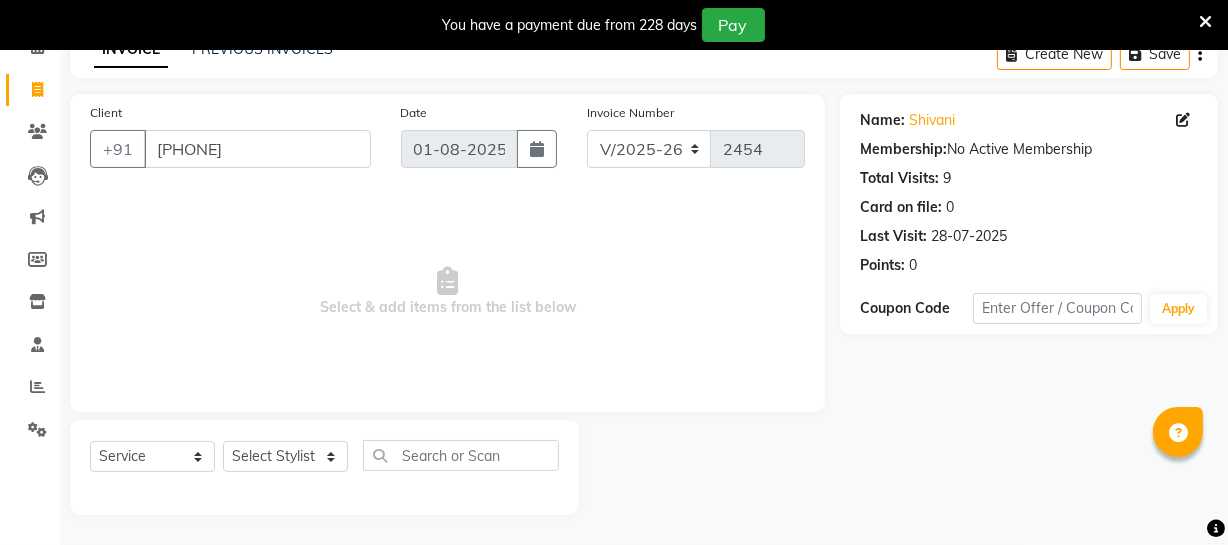 scroll, scrollTop: 0, scrollLeft: 0, axis: both 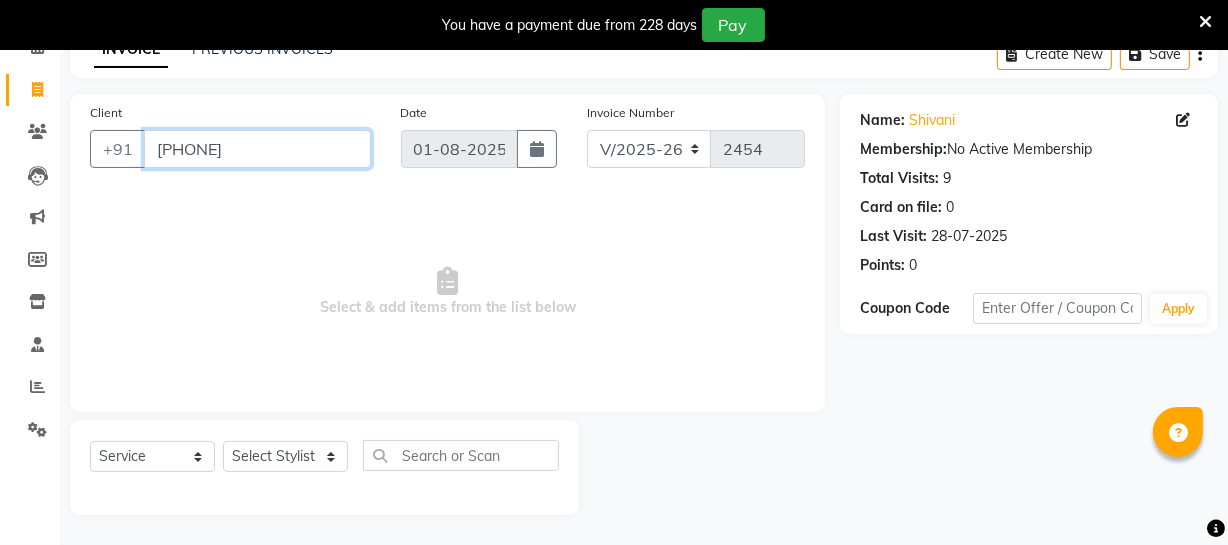 click on "[PHONE]" at bounding box center [257, 149] 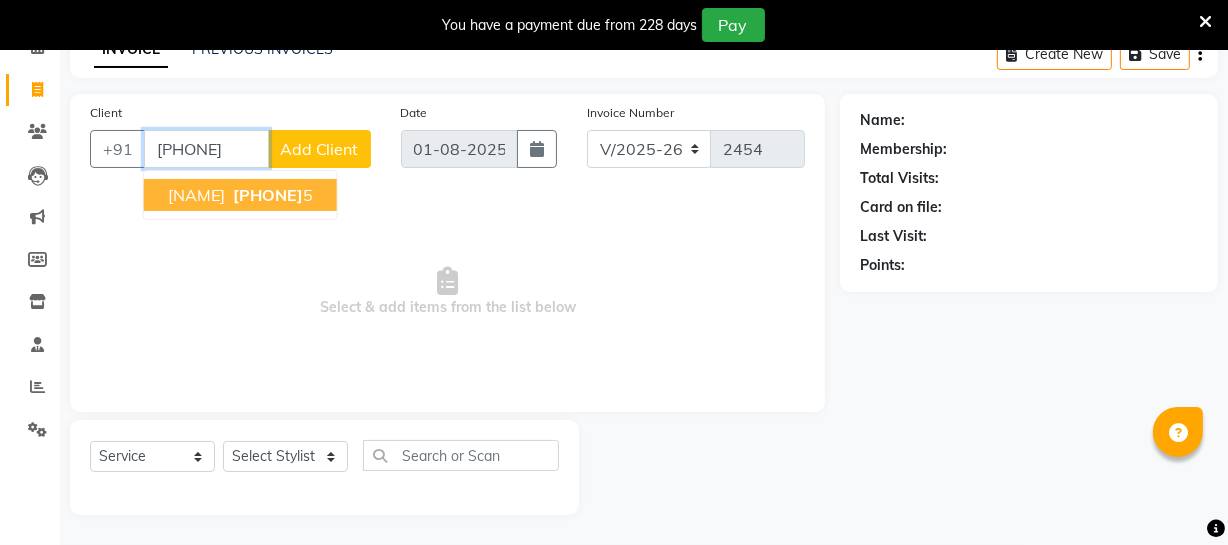 click on "[PHONE]" at bounding box center [268, 195] 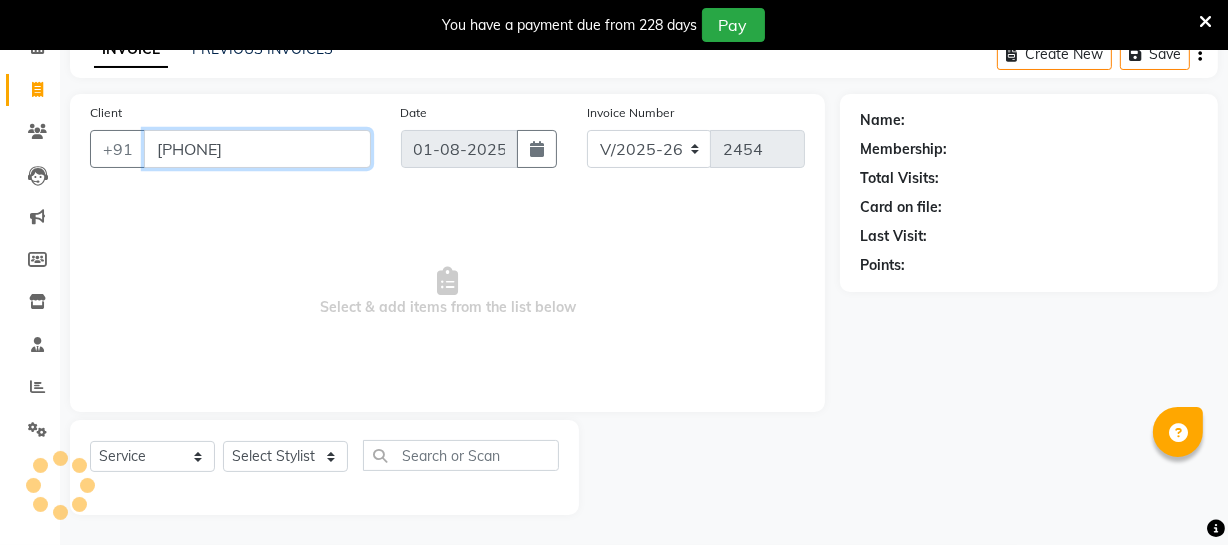 type on "[PHONE]" 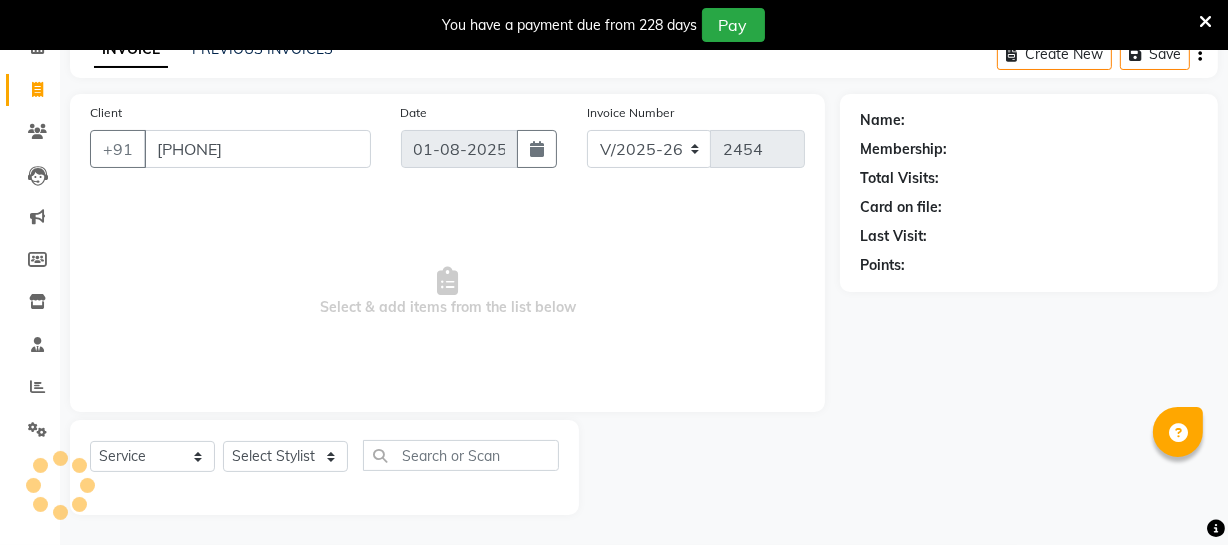 select on "1: Object" 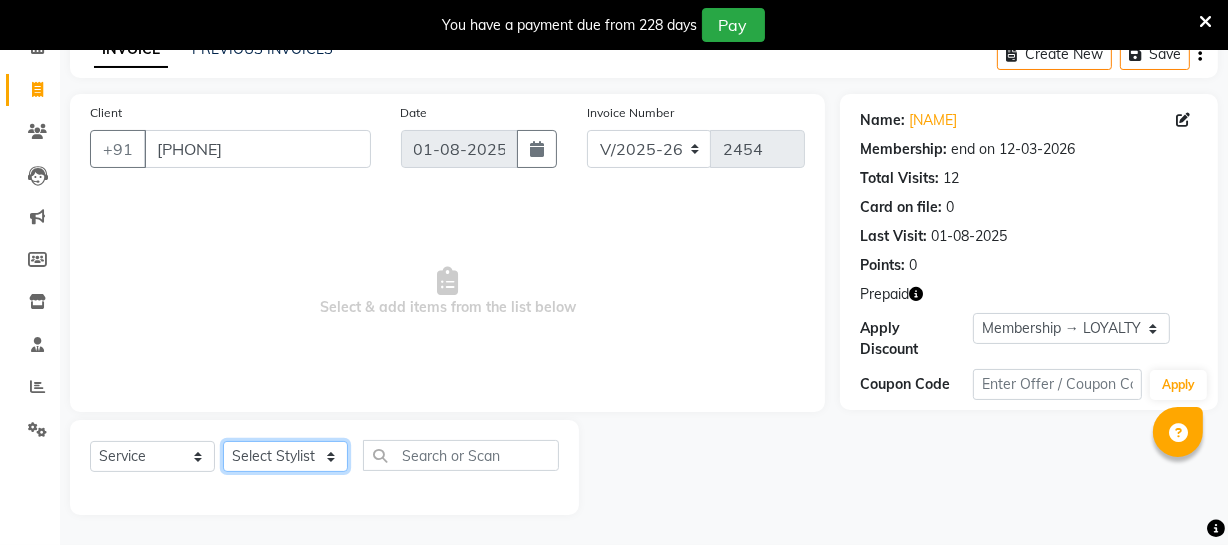 click on "Select Stylist Archana Bhagi Deepika Devi Dilip  Divya Dolly Dr Prakash Faizan Geetha Virtue TC Gopi Madan Aravind Make up Mani Unisex Stylist Manoj Meena Moses Nandhini Raju Unisex Ramya RICITTA Sahil Unisex Santhosh Sathya Shantha kumar Shanthi Surya Thiru Virtue Aesthetic Virtue Ambattur" 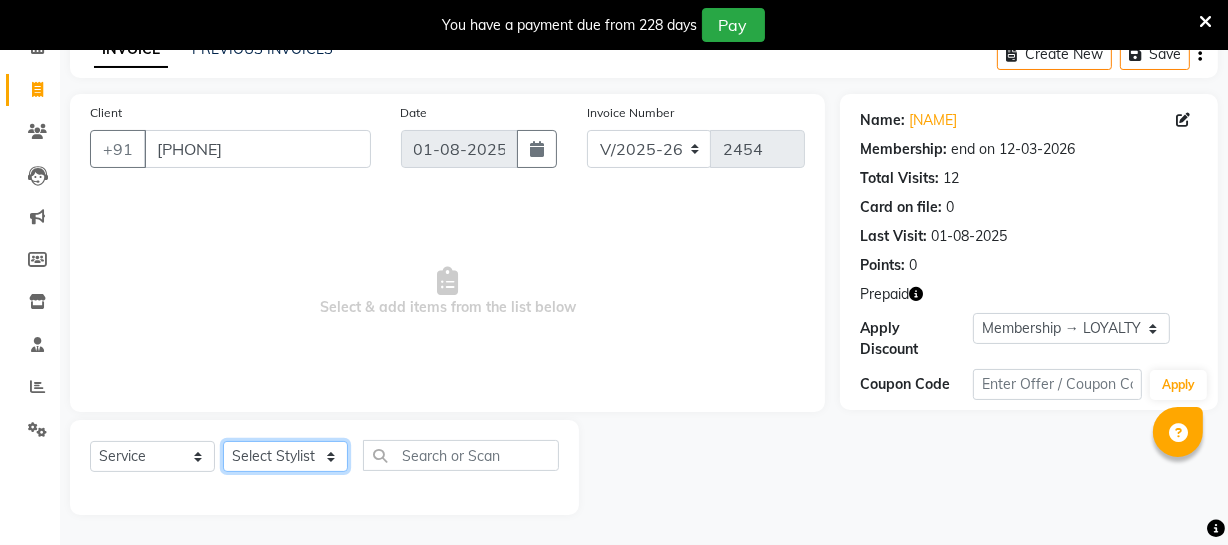 select on "48223" 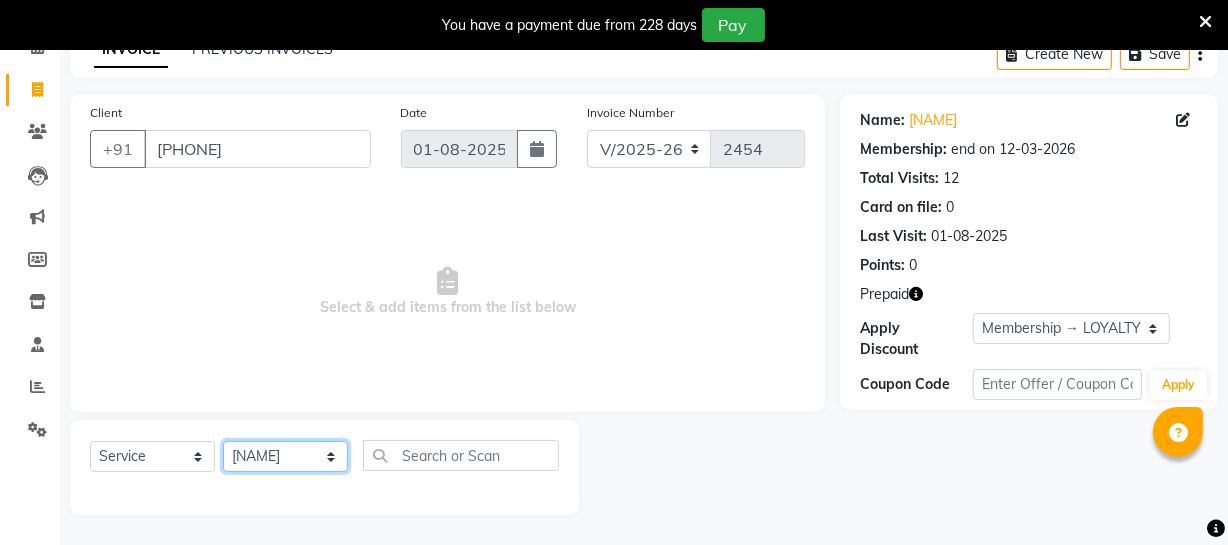 click on "Select Stylist Archana Bhagi Deepika Devi Dilip  Divya Dolly Dr Prakash Faizan Geetha Virtue TC Gopi Madan Aravind Make up Mani Unisex Stylist Manoj Meena Moses Nandhini Raju Unisex Ramya RICITTA Sahil Unisex Santhosh Sathya Shantha kumar Shanthi Surya Thiru Virtue Aesthetic Virtue Ambattur" 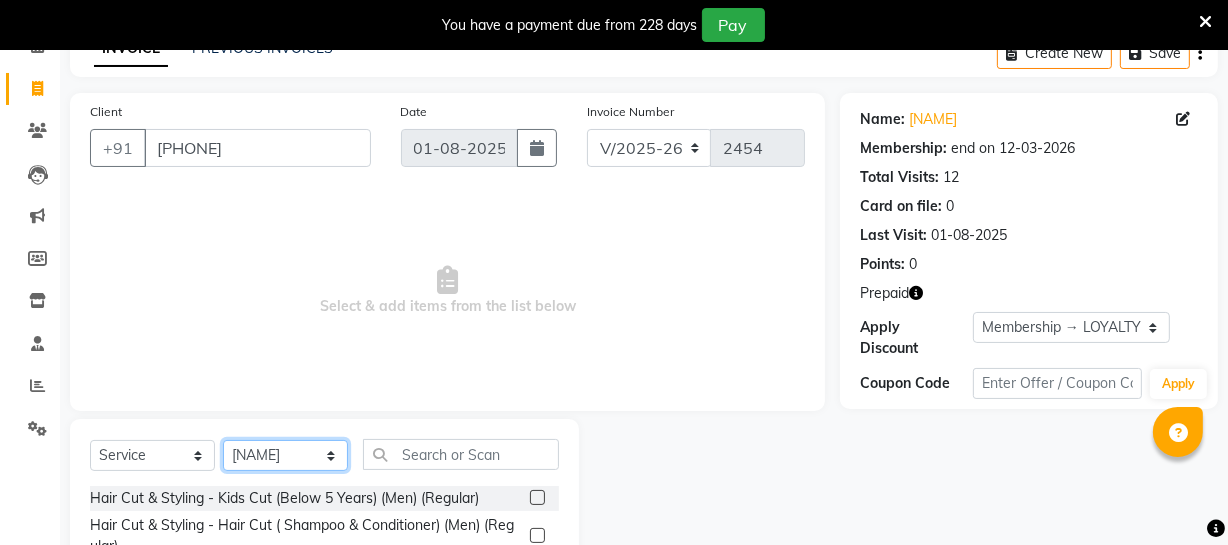 scroll, scrollTop: 307, scrollLeft: 0, axis: vertical 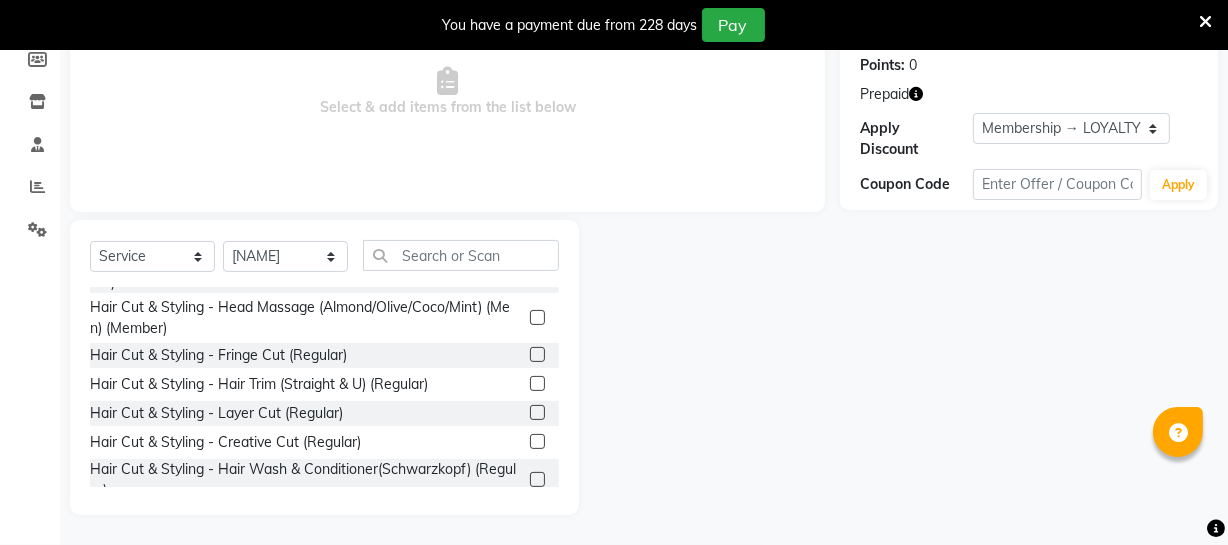 click 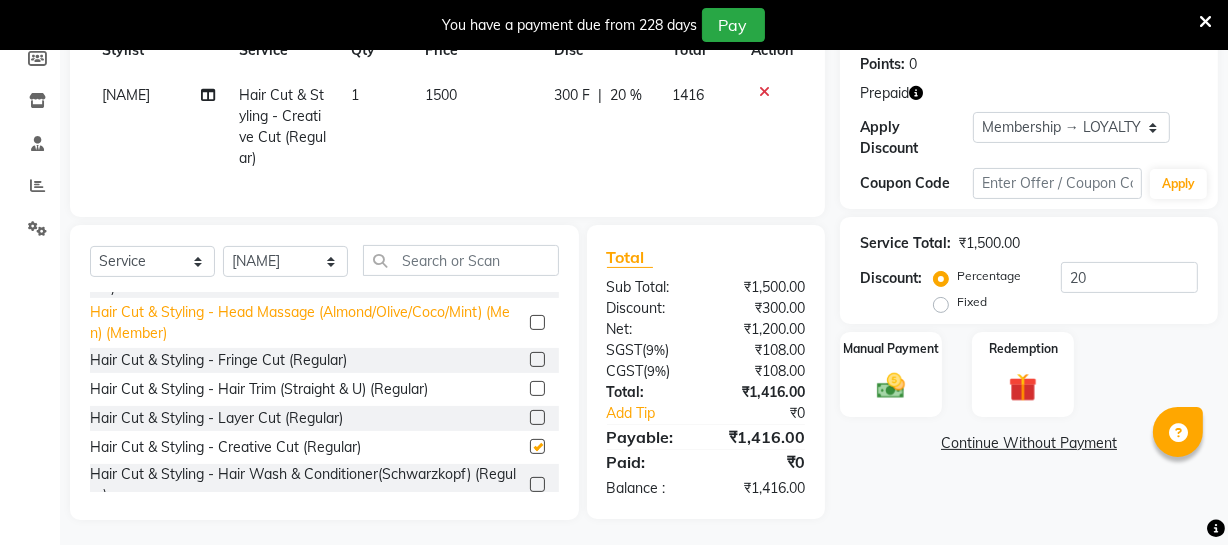 checkbox on "false" 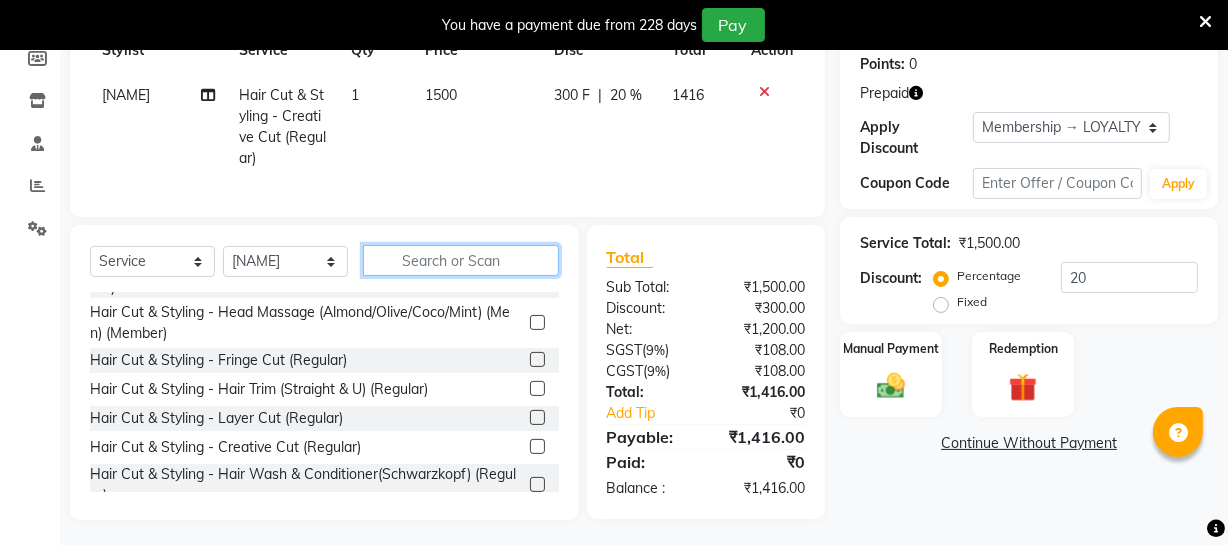 click 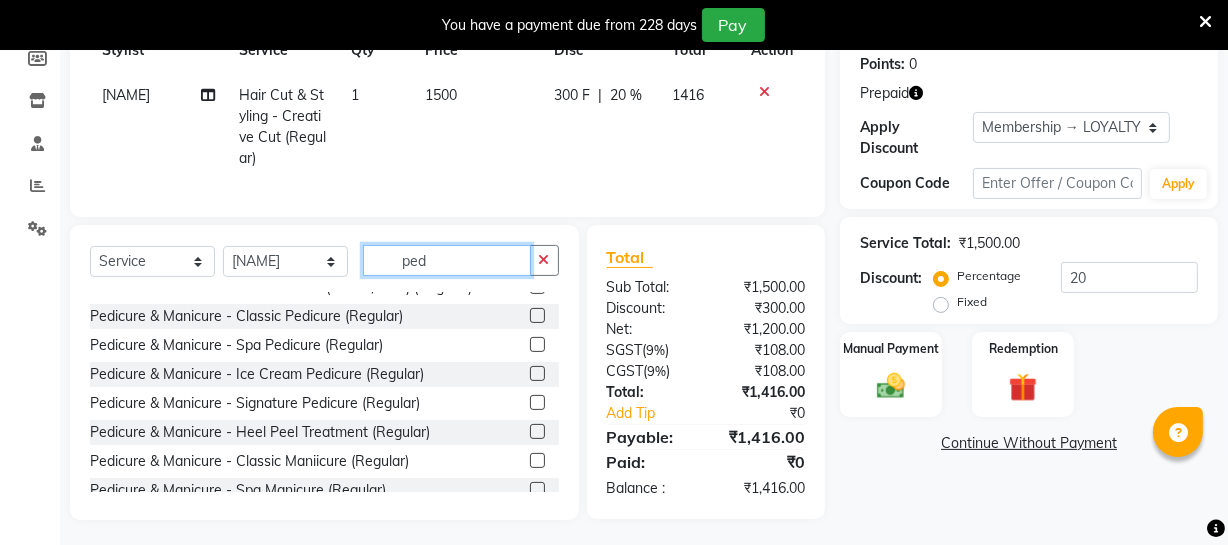 scroll, scrollTop: 46, scrollLeft: 0, axis: vertical 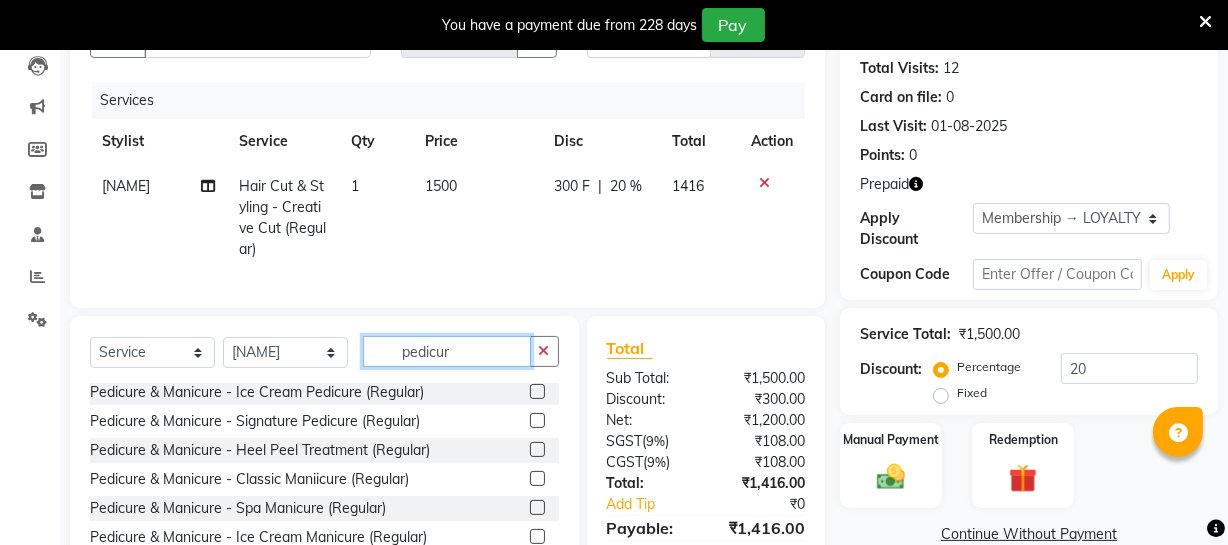 type on "pedicur" 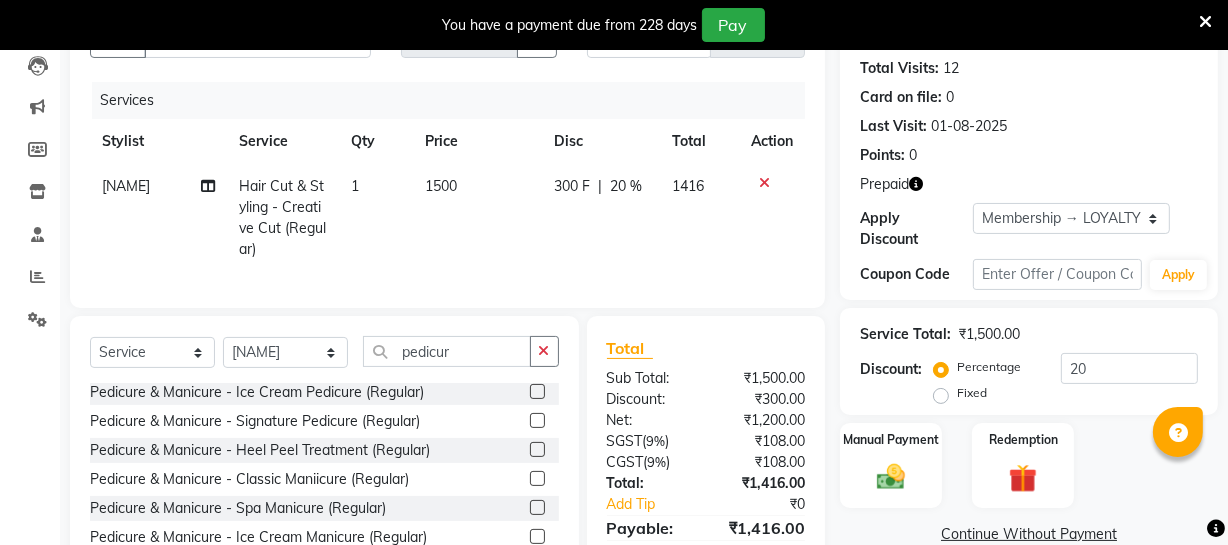 click 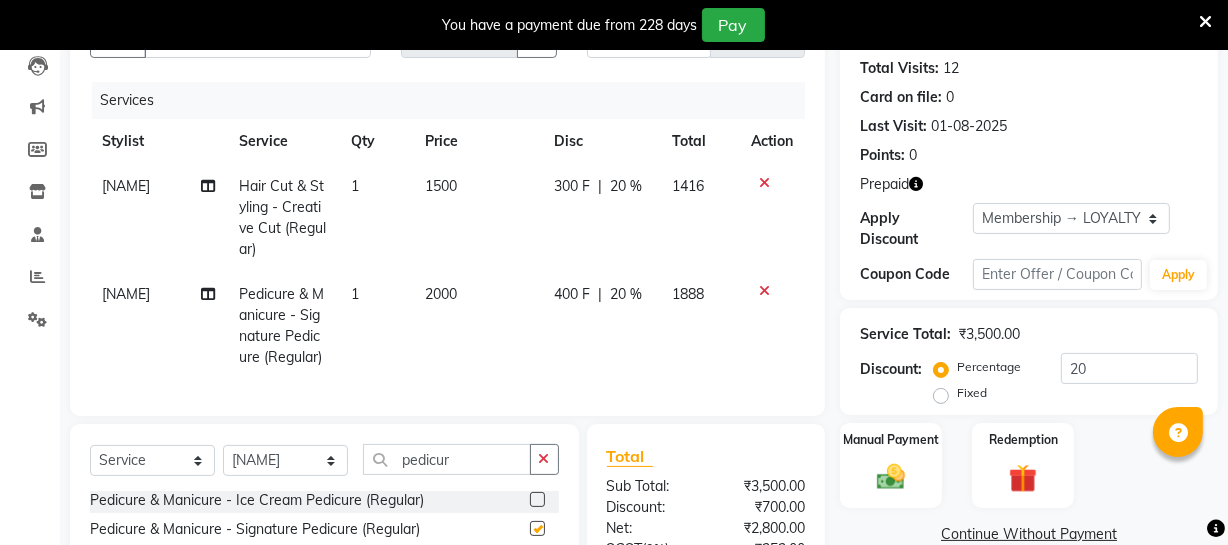 checkbox on "false" 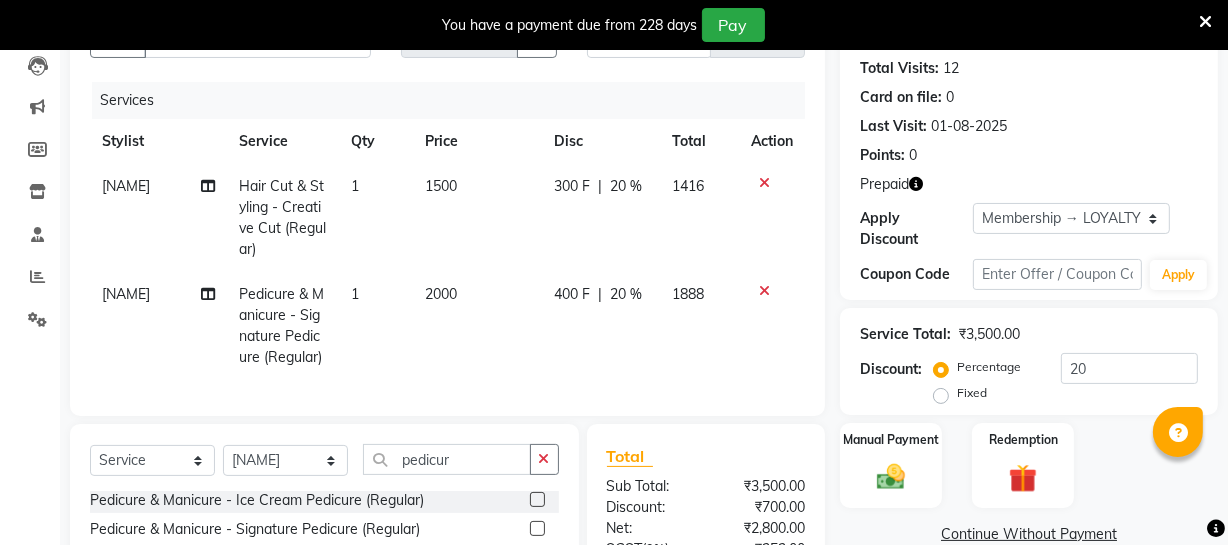 click on "2000" 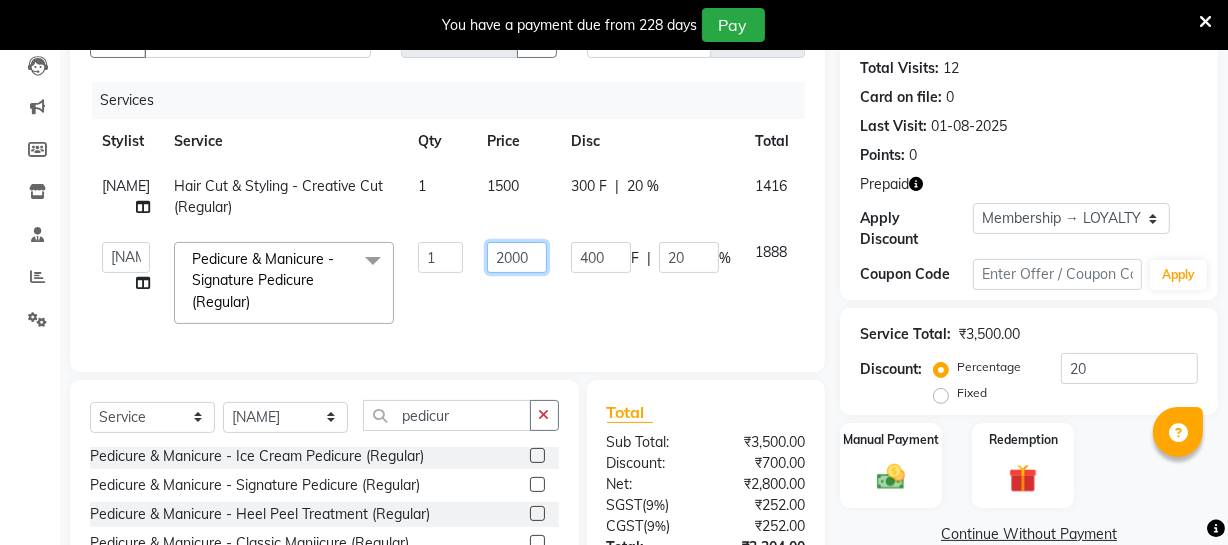 click on "2000" 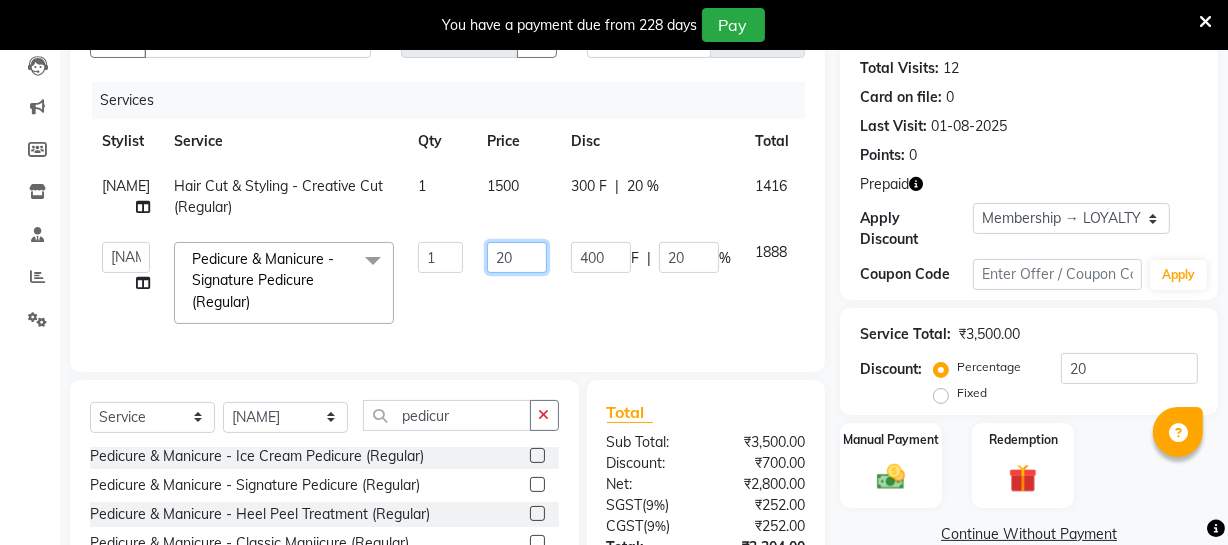 type on "2" 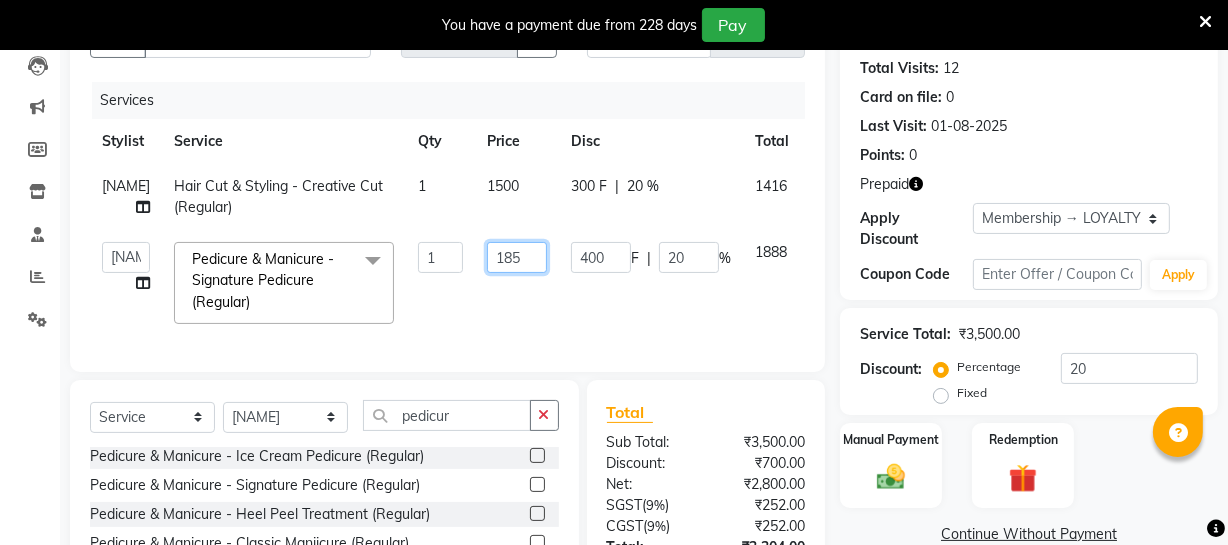 type on "1850" 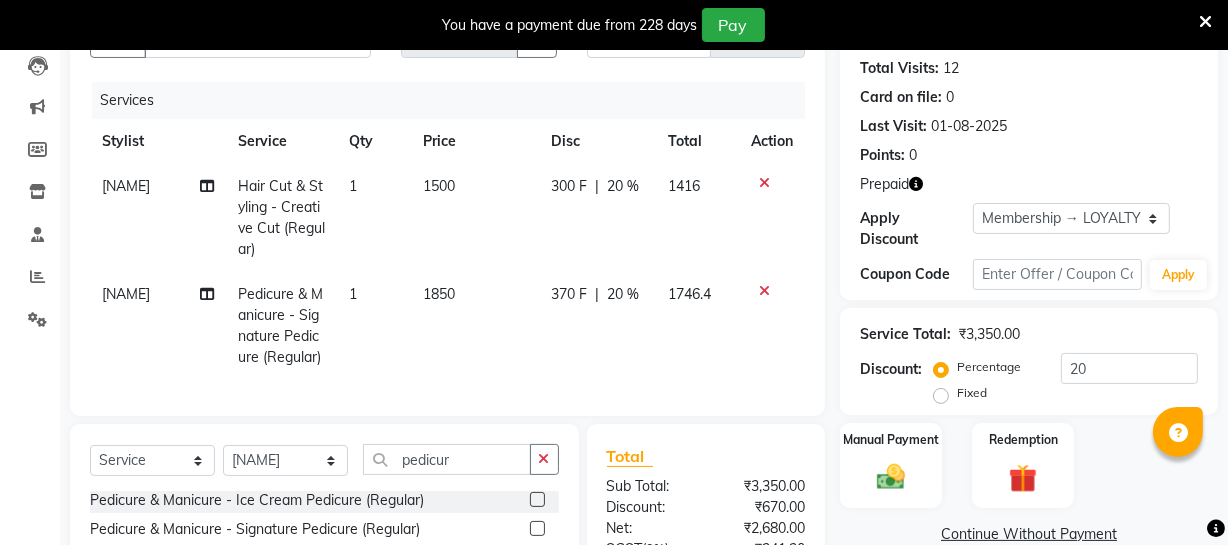 click on "Bhagi Pedicure & Manicure - Signature Pedicure  (Regular) 1 1850 370 F | 20 % 1746.4" 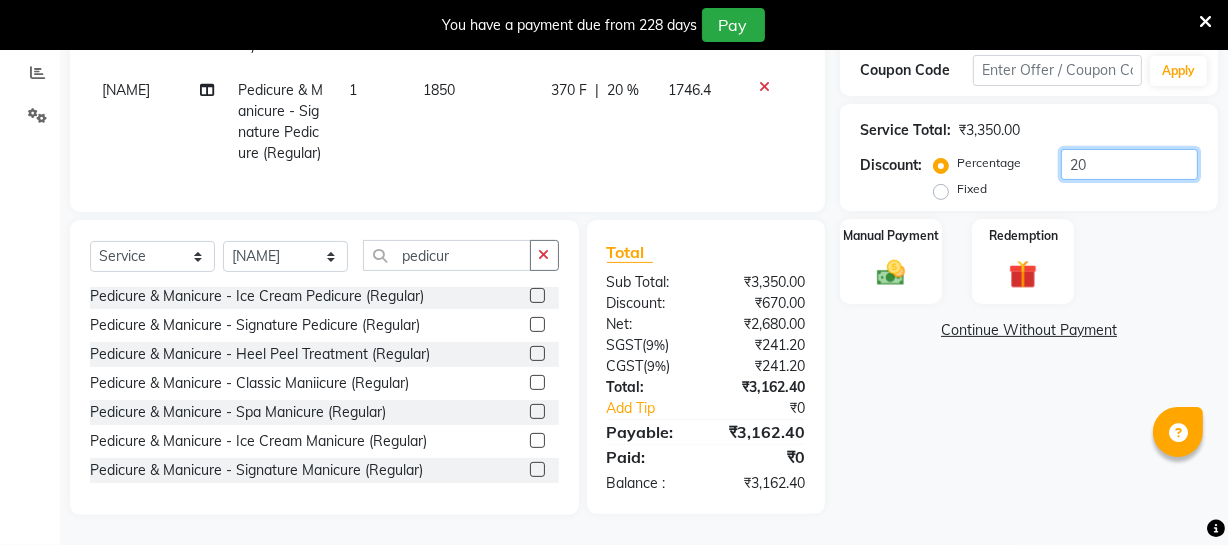 click on "20" 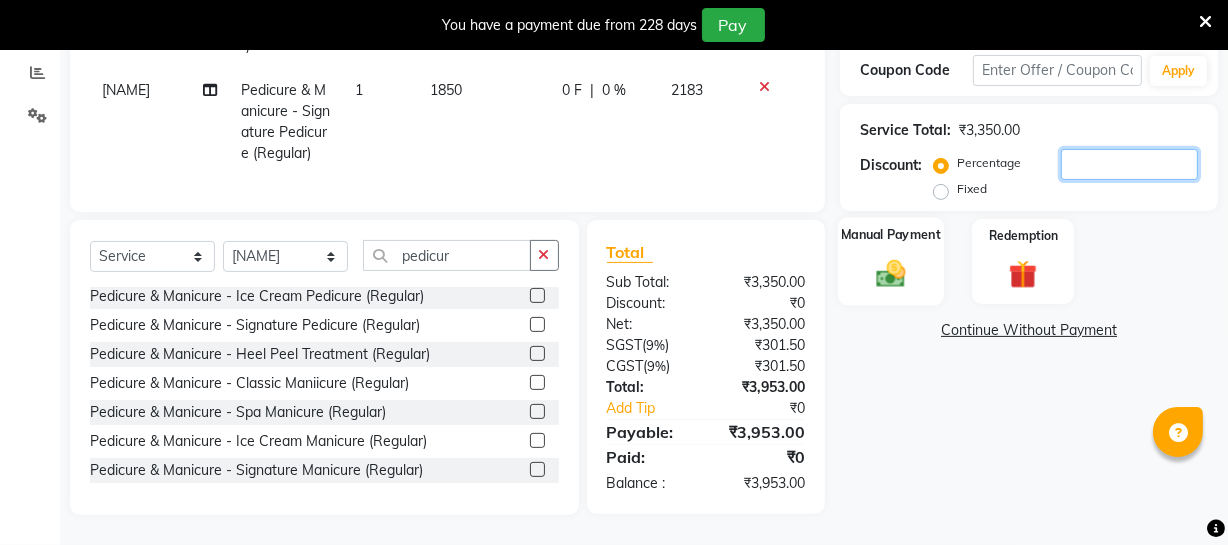 type 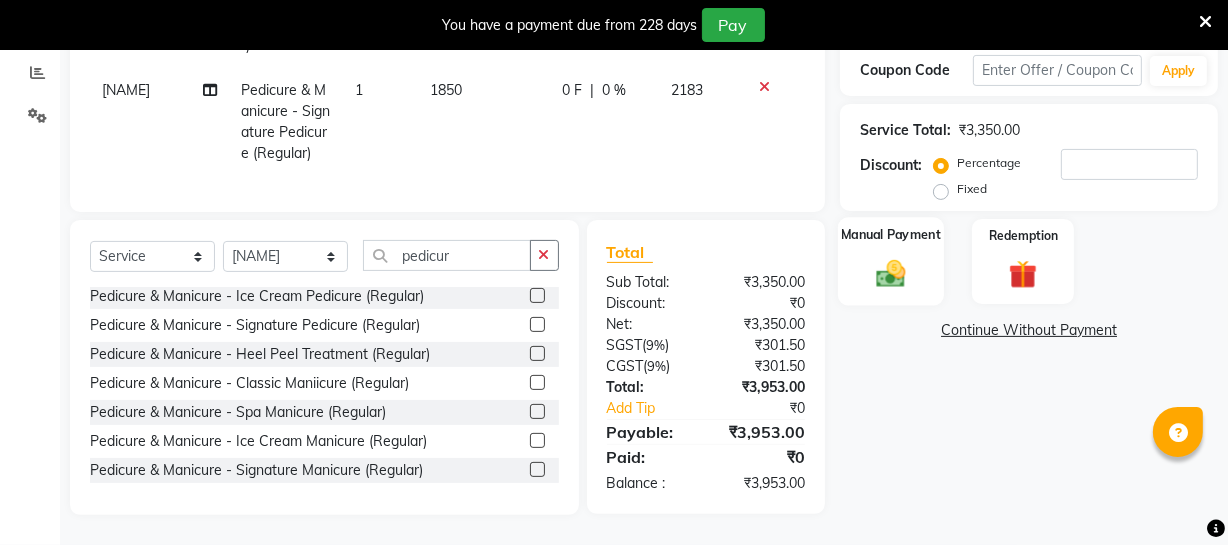 click 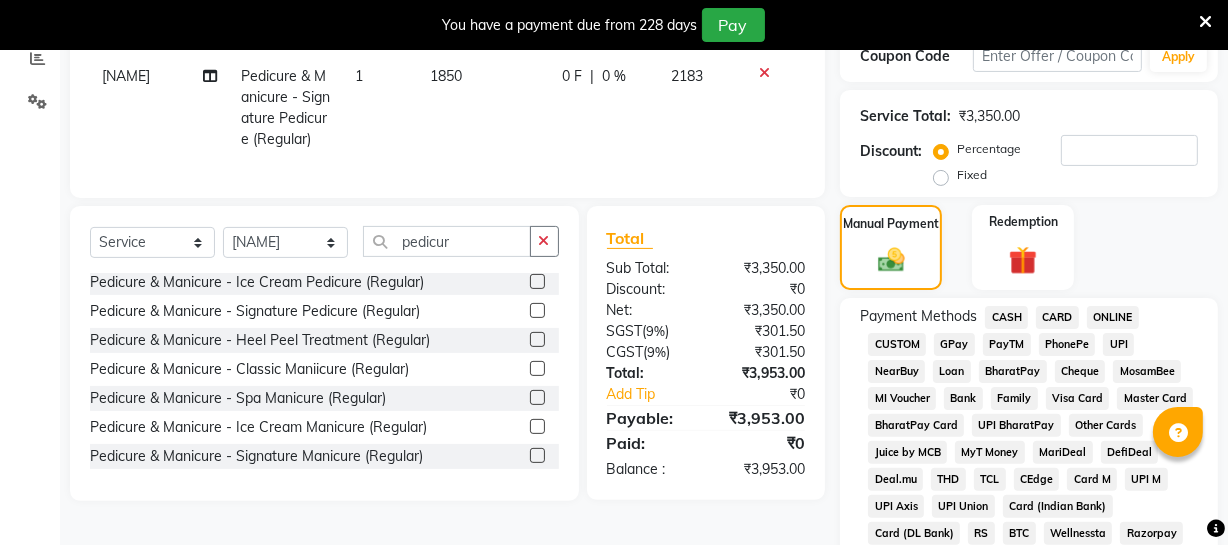 click on "ONLINE" 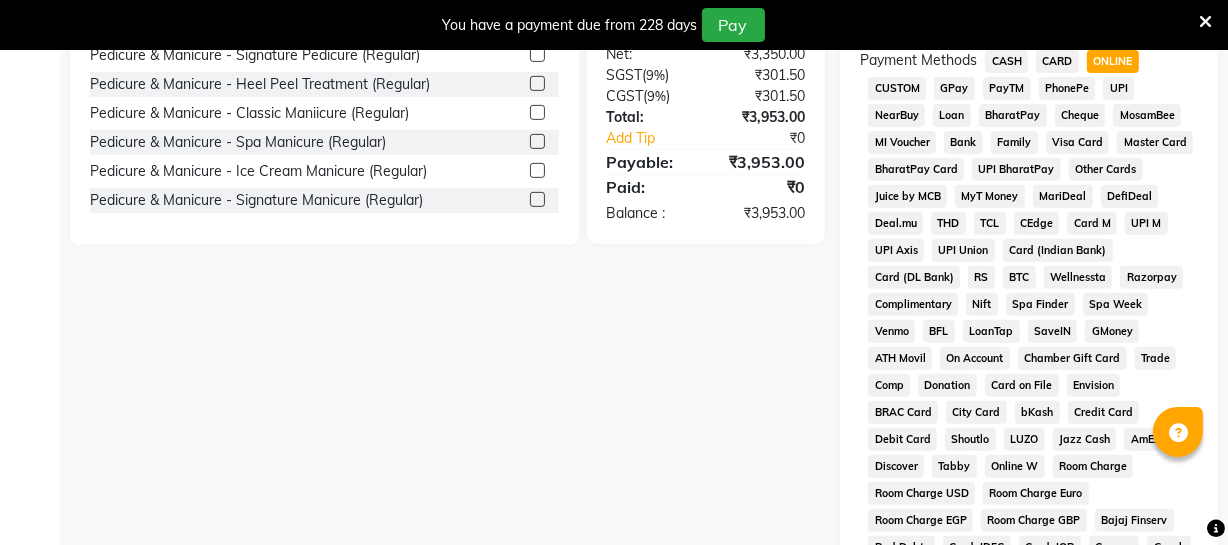scroll, scrollTop: 1070, scrollLeft: 0, axis: vertical 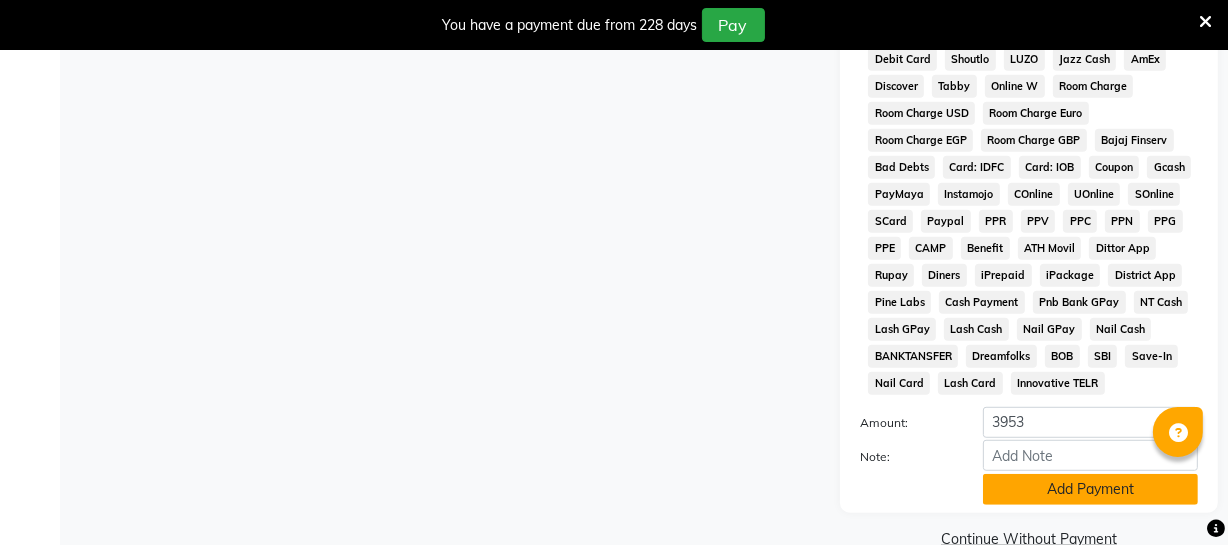 click on "Add Payment" 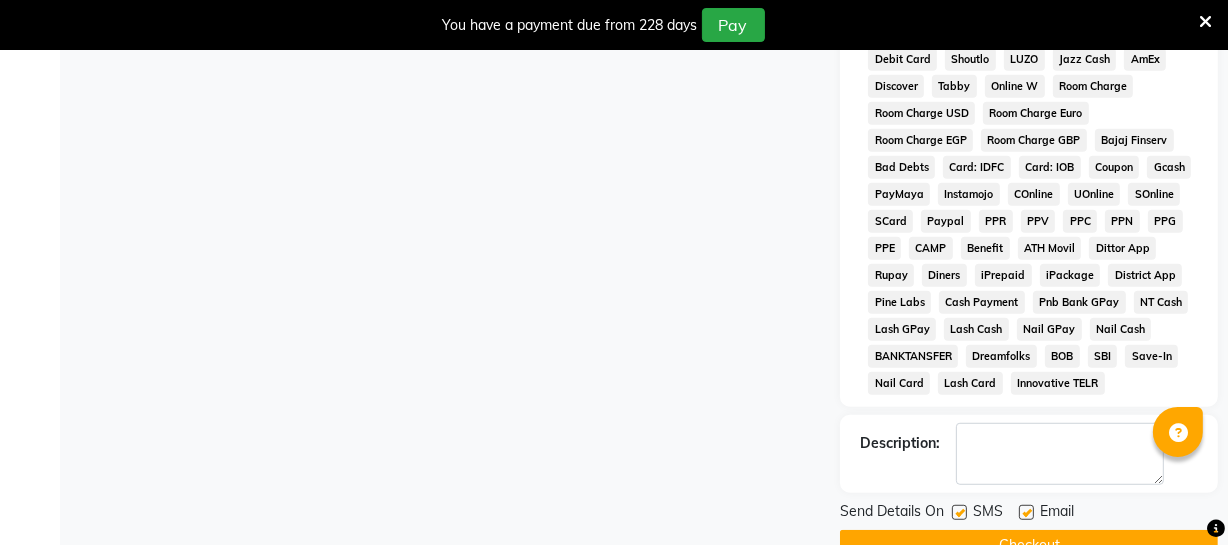 scroll, scrollTop: 1115, scrollLeft: 0, axis: vertical 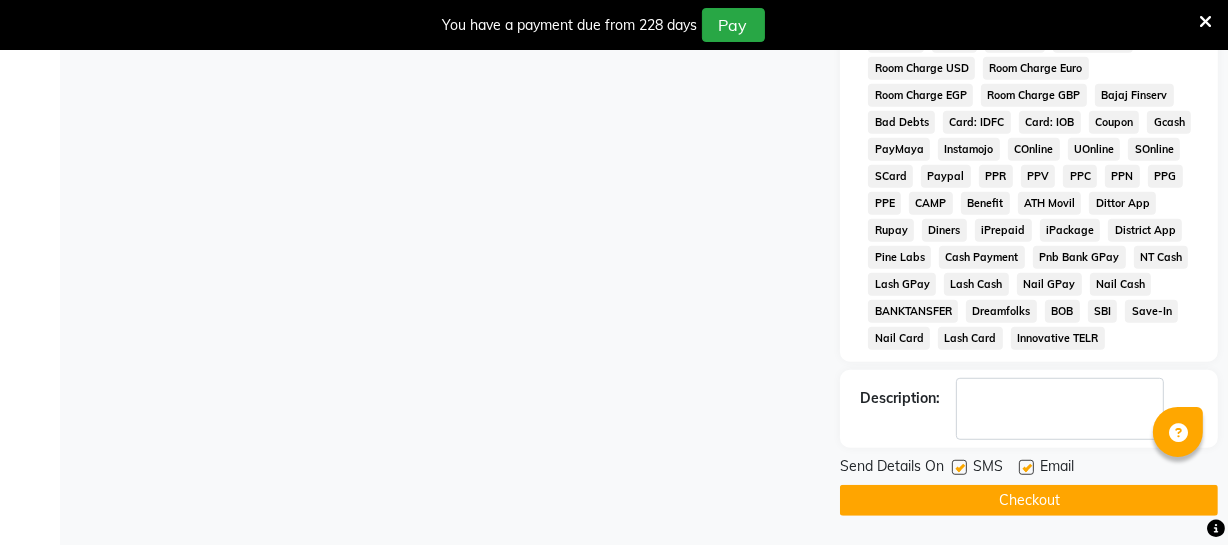 click on "Checkout" 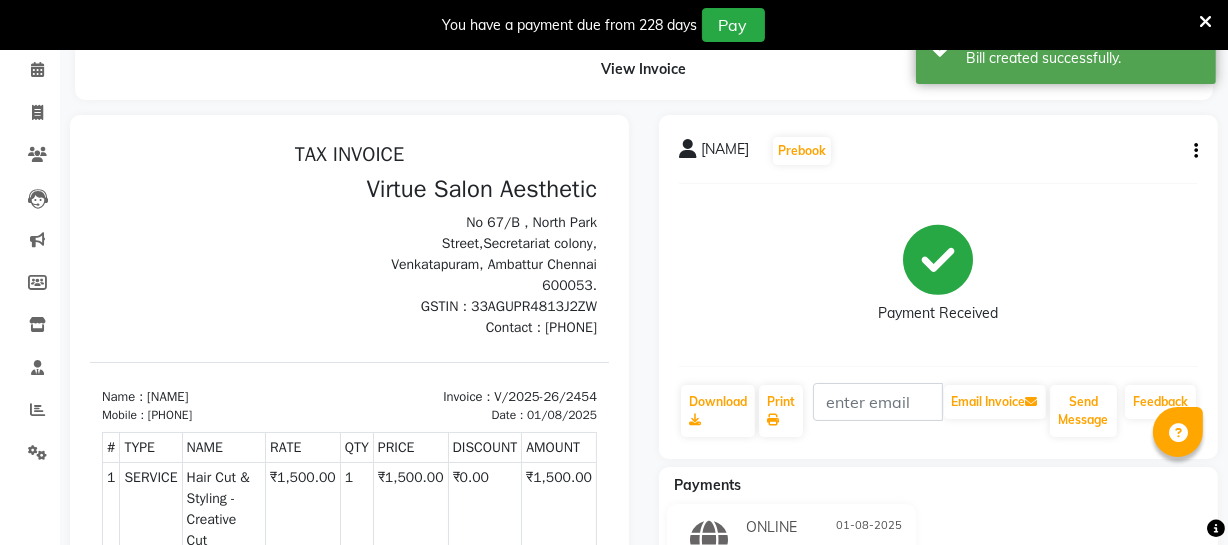 scroll, scrollTop: 0, scrollLeft: 0, axis: both 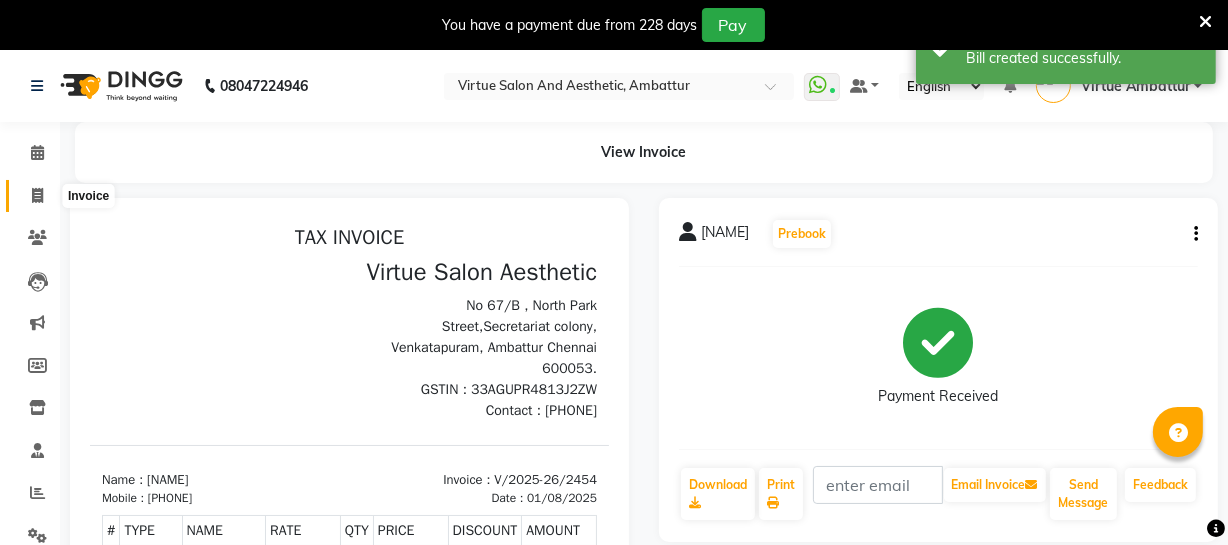 click 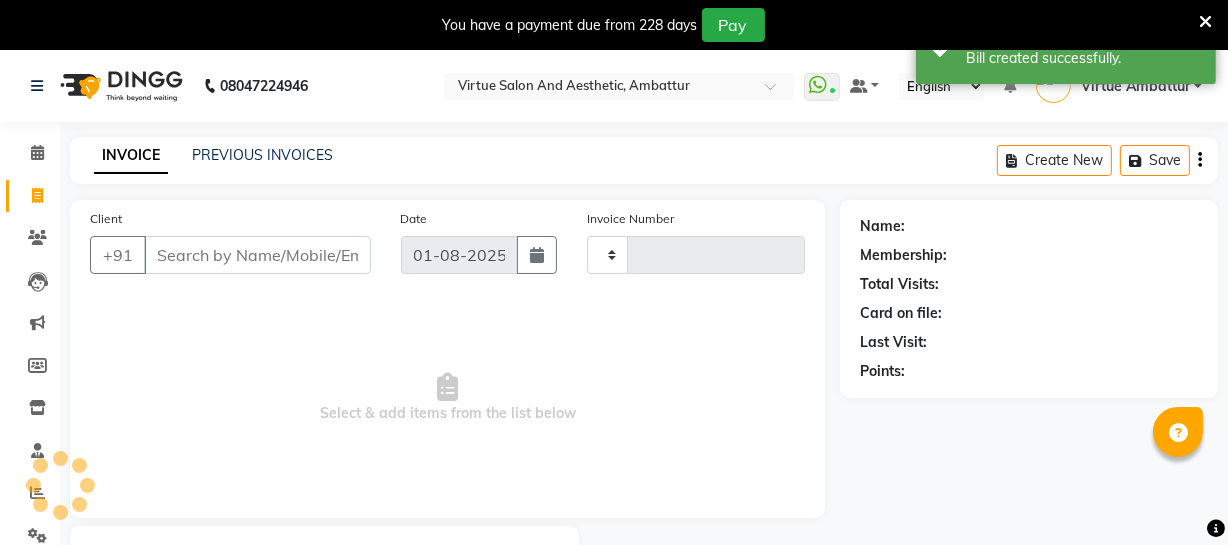 type on "2455" 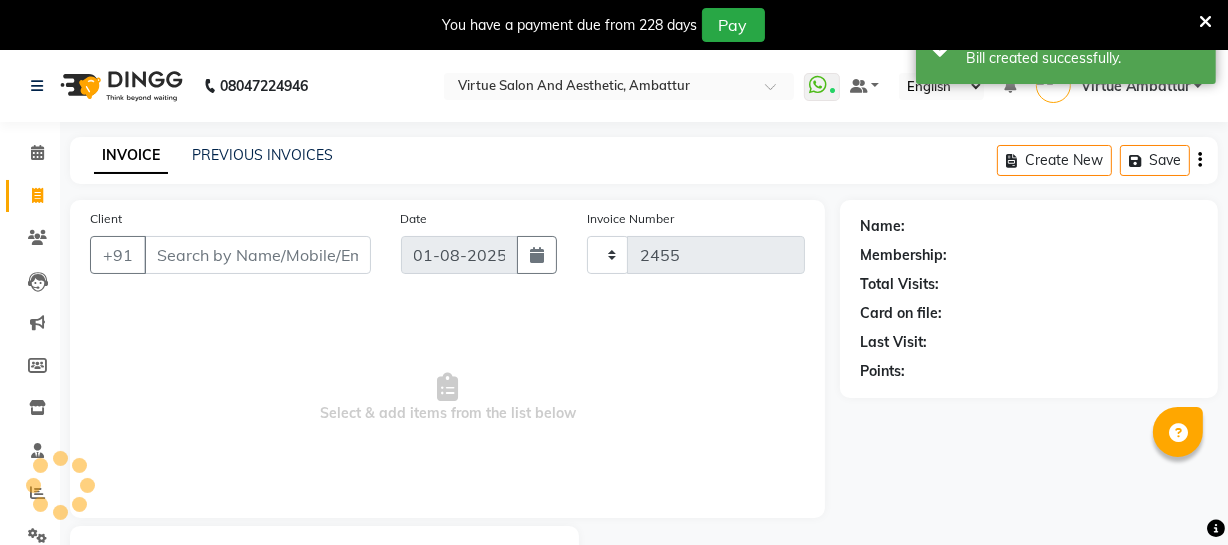 select on "5237" 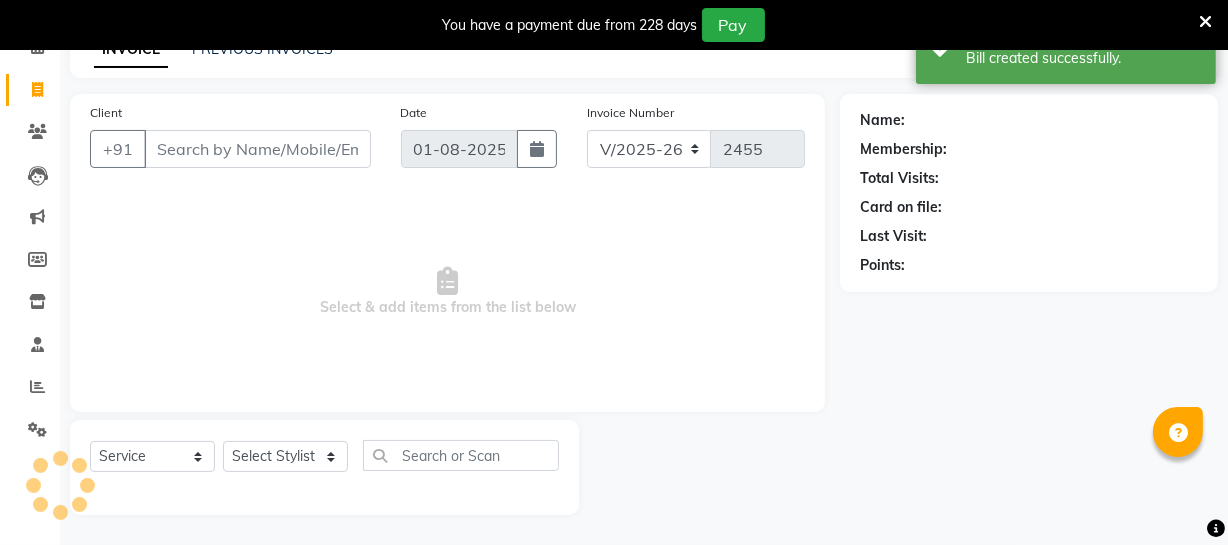 scroll, scrollTop: 0, scrollLeft: 0, axis: both 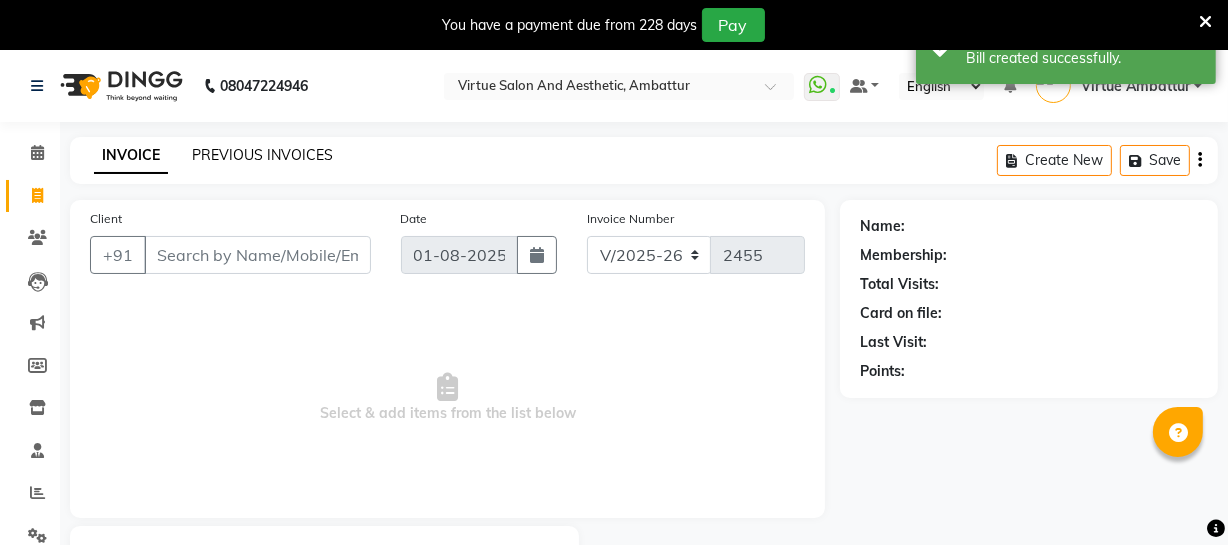 click on "PREVIOUS INVOICES" 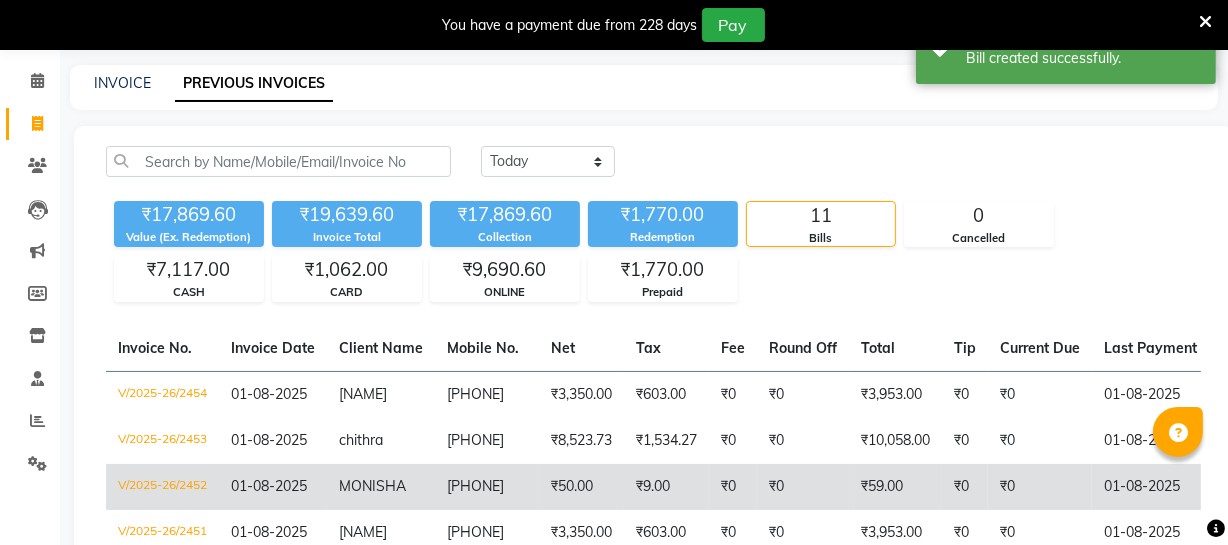 scroll, scrollTop: 181, scrollLeft: 0, axis: vertical 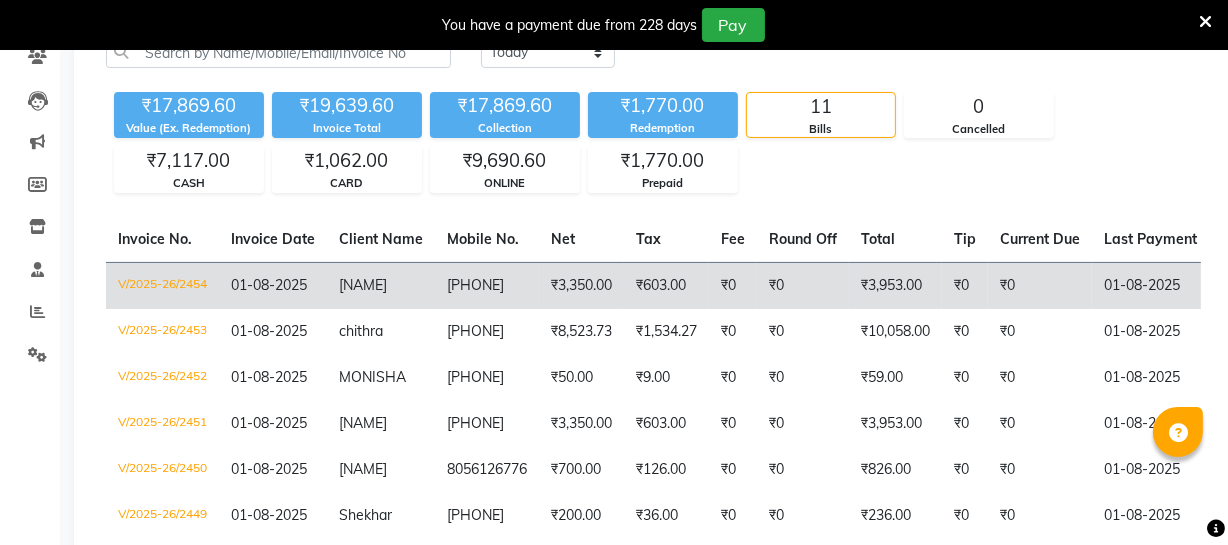 click on "[FIRST]" 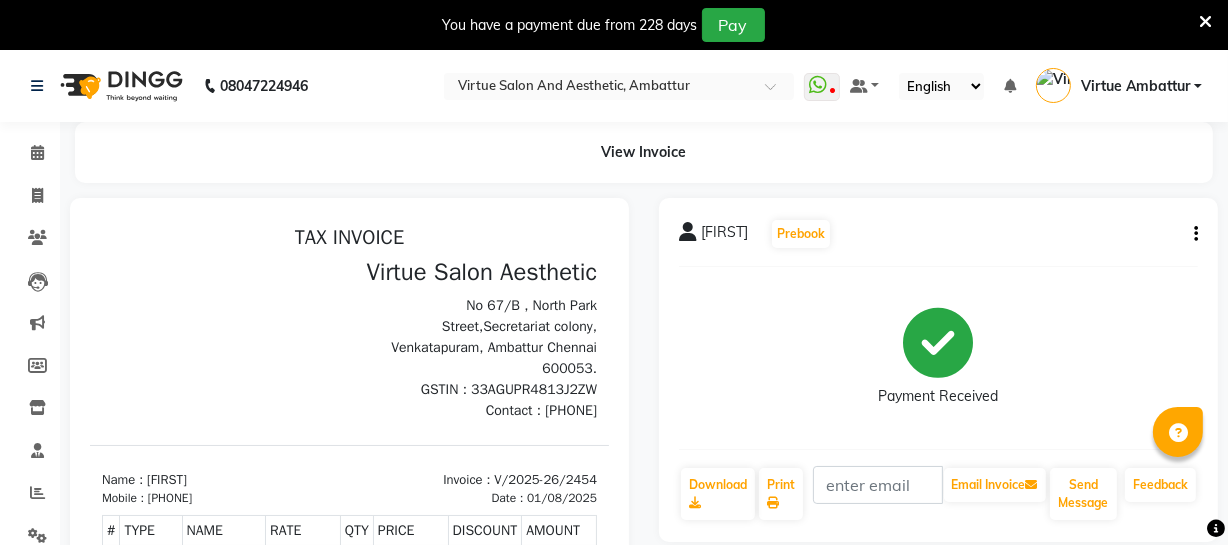 scroll, scrollTop: 0, scrollLeft: 0, axis: both 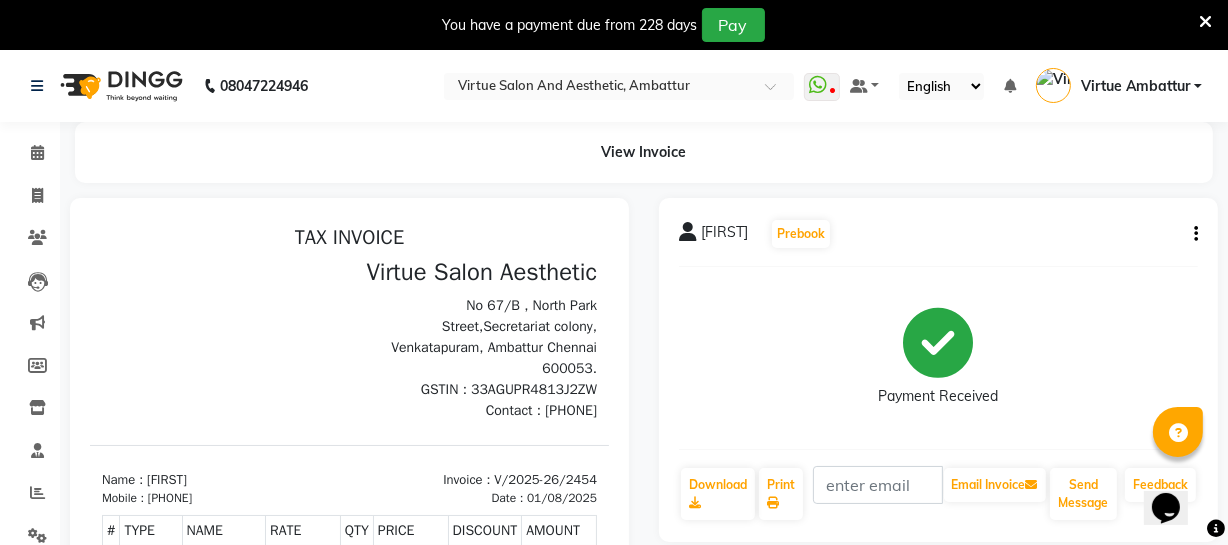 click on "[FIRST] Prebook Payment Received Download Print Email Invoice Send Message Feedback" 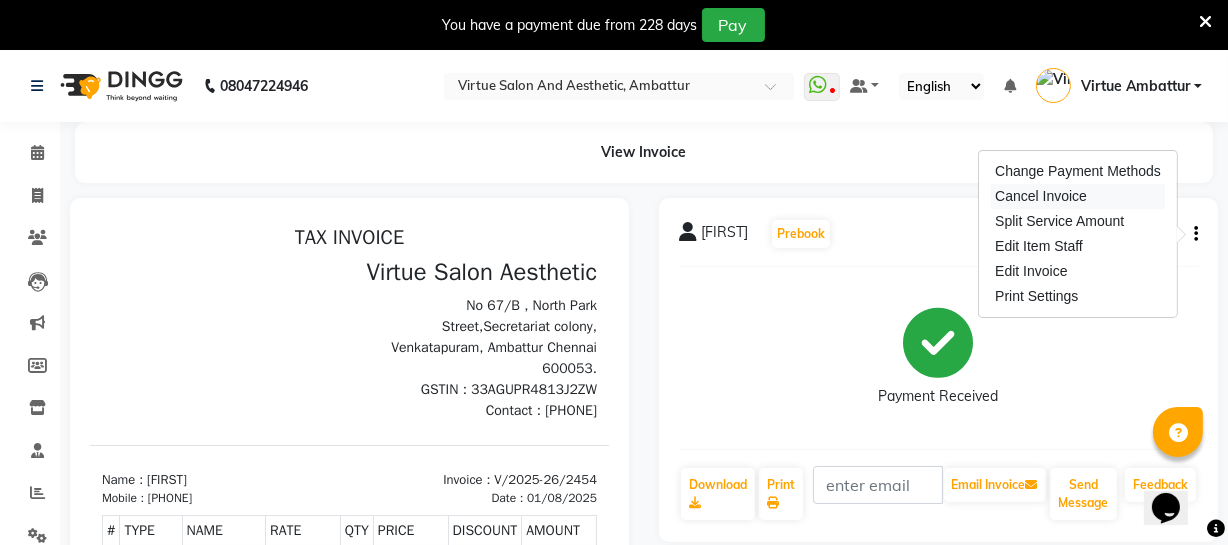 click on "Cancel Invoice" at bounding box center [1078, 196] 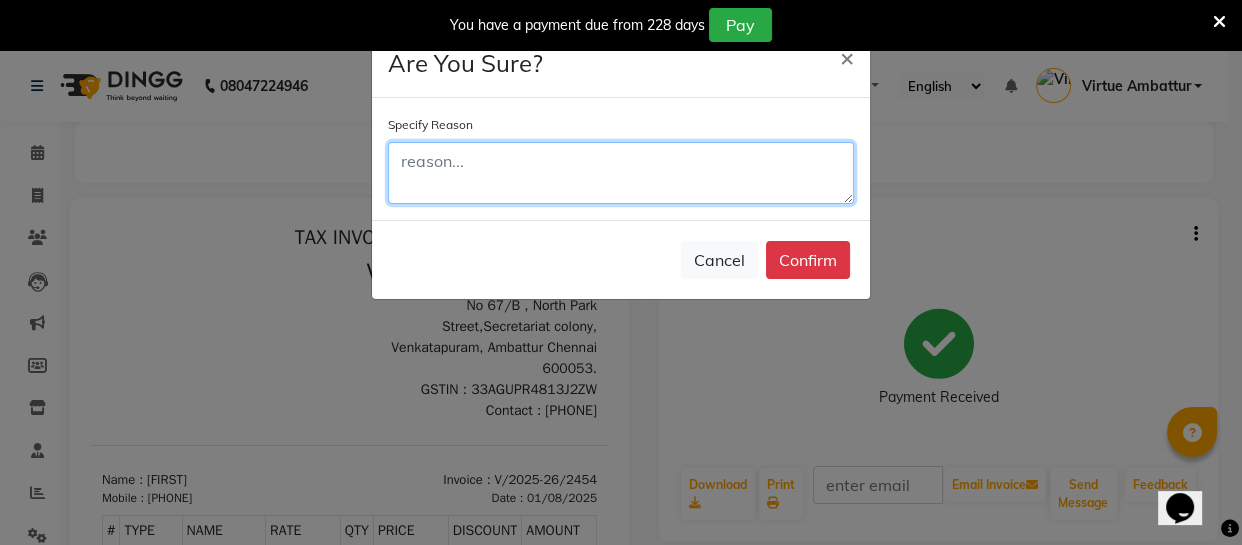 click 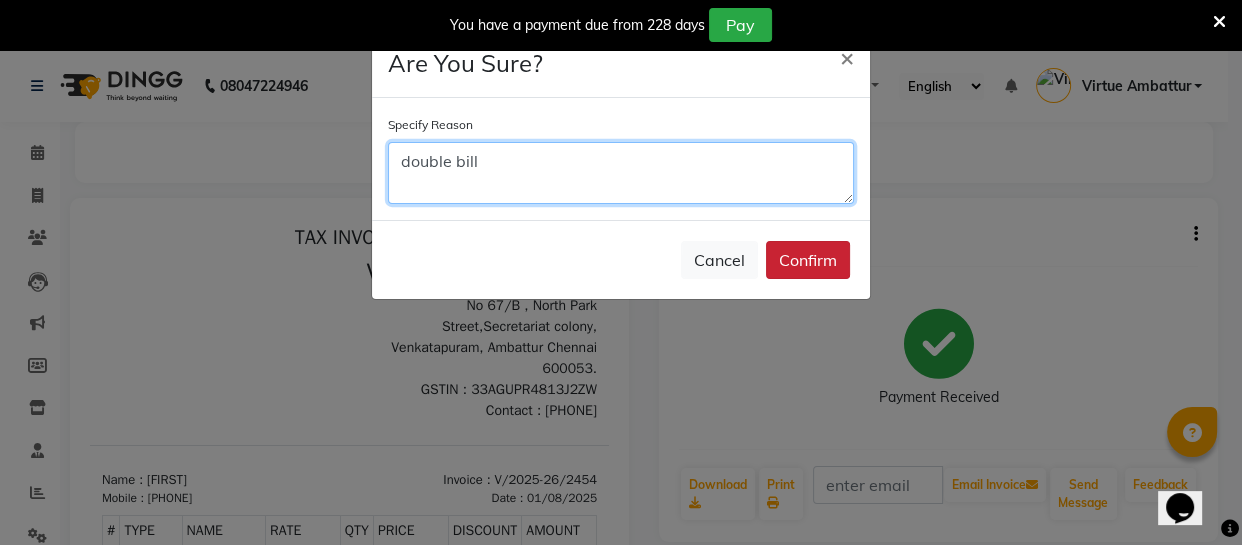 type on "double bill" 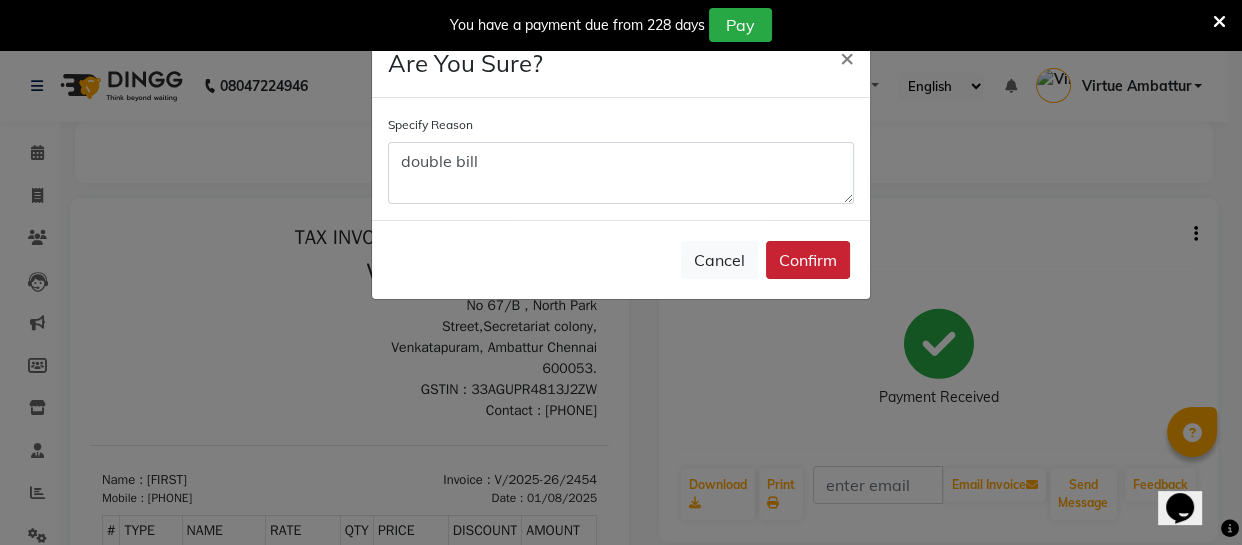 click on "Confirm" 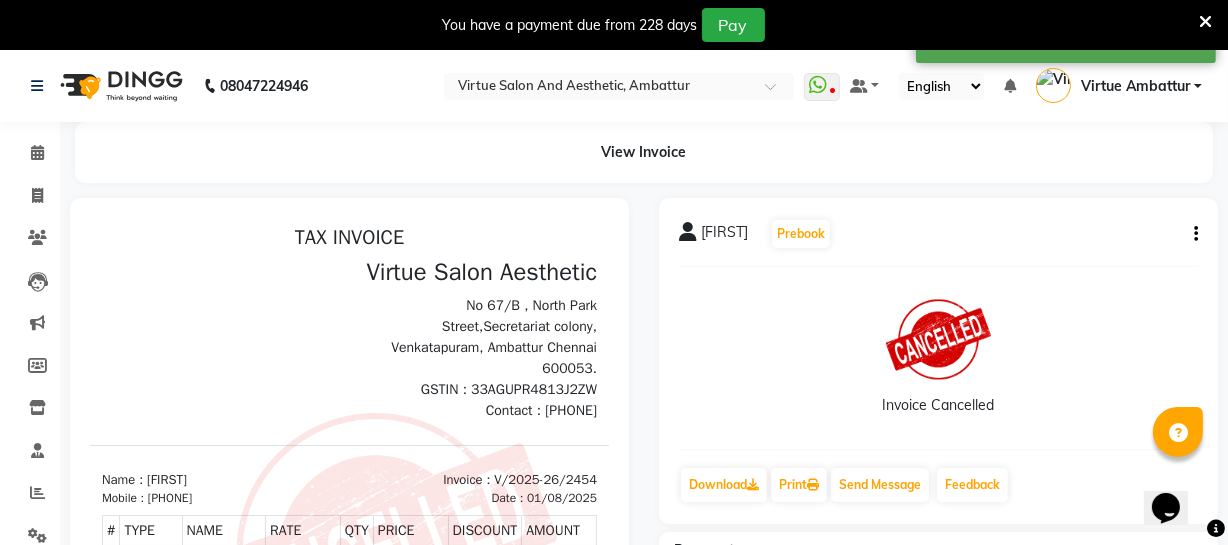 scroll, scrollTop: 29, scrollLeft: 0, axis: vertical 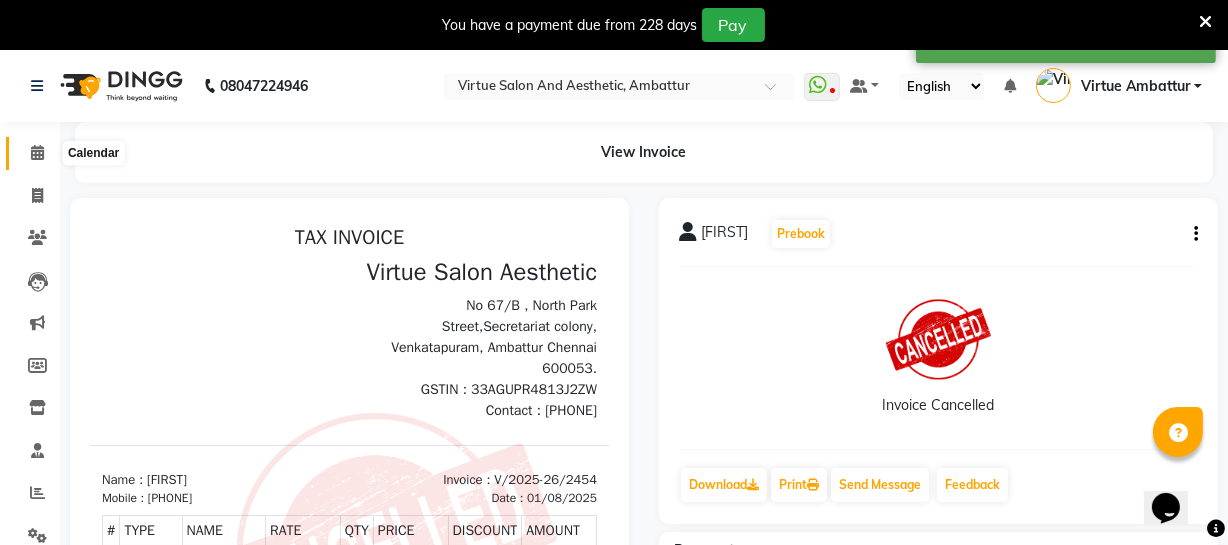 click 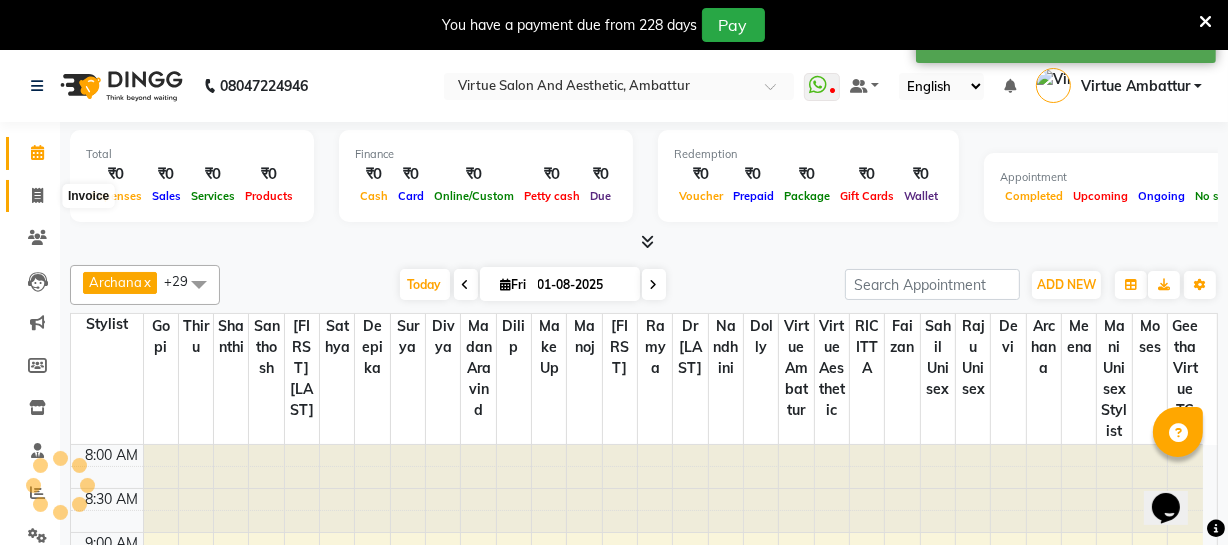 scroll, scrollTop: 0, scrollLeft: 0, axis: both 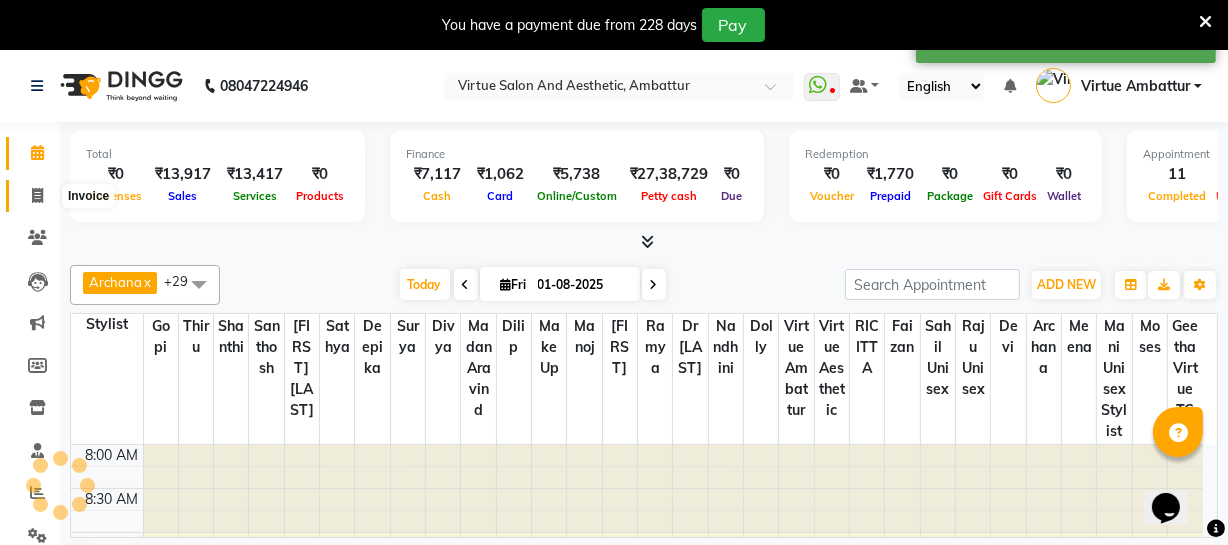 click 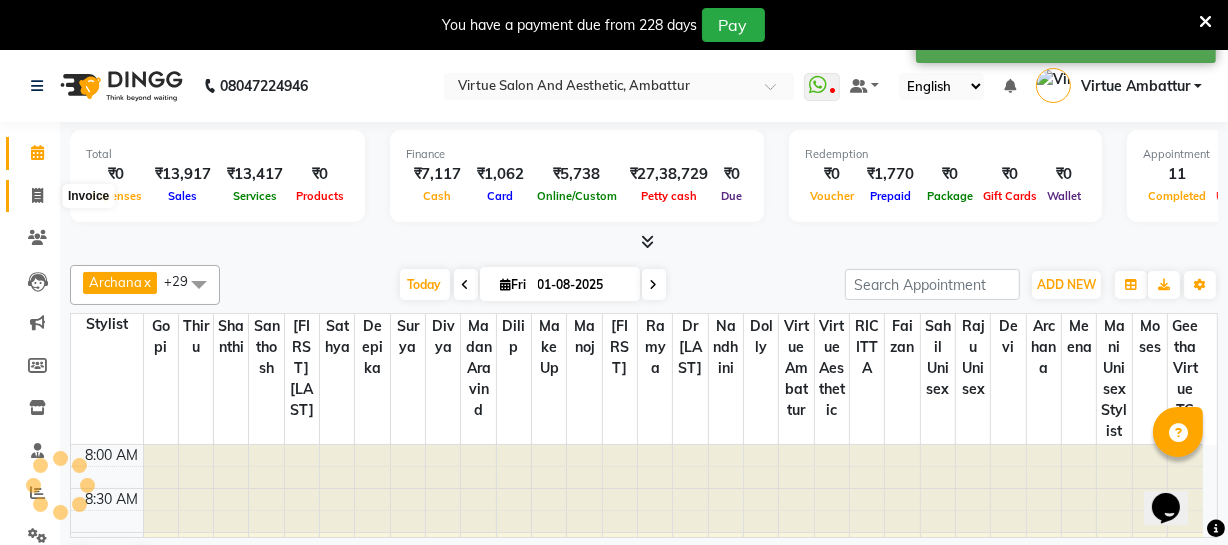 select on "service" 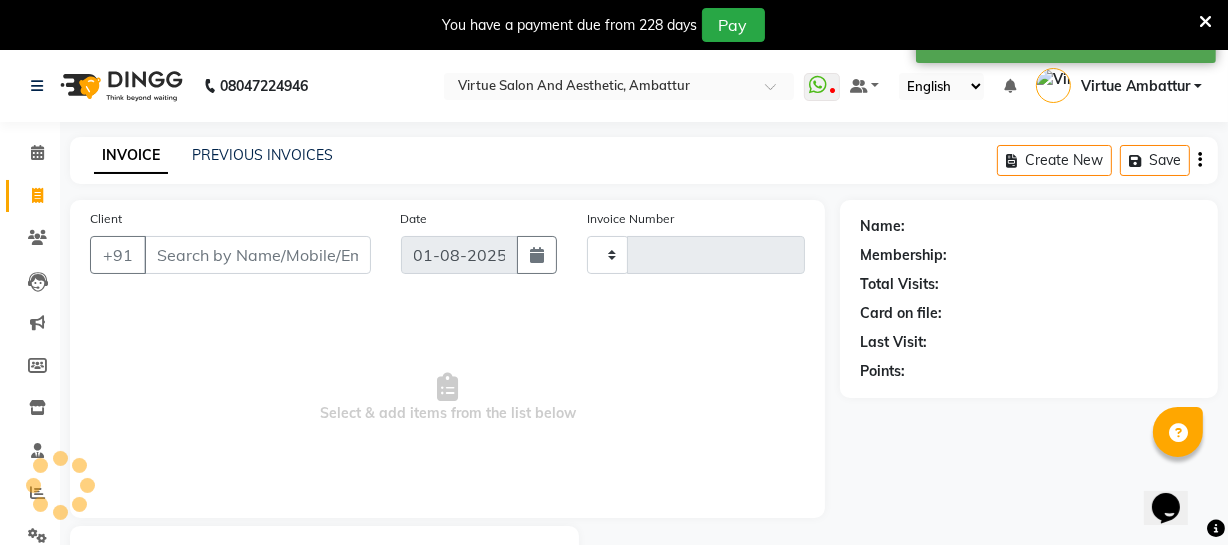 type on "2455" 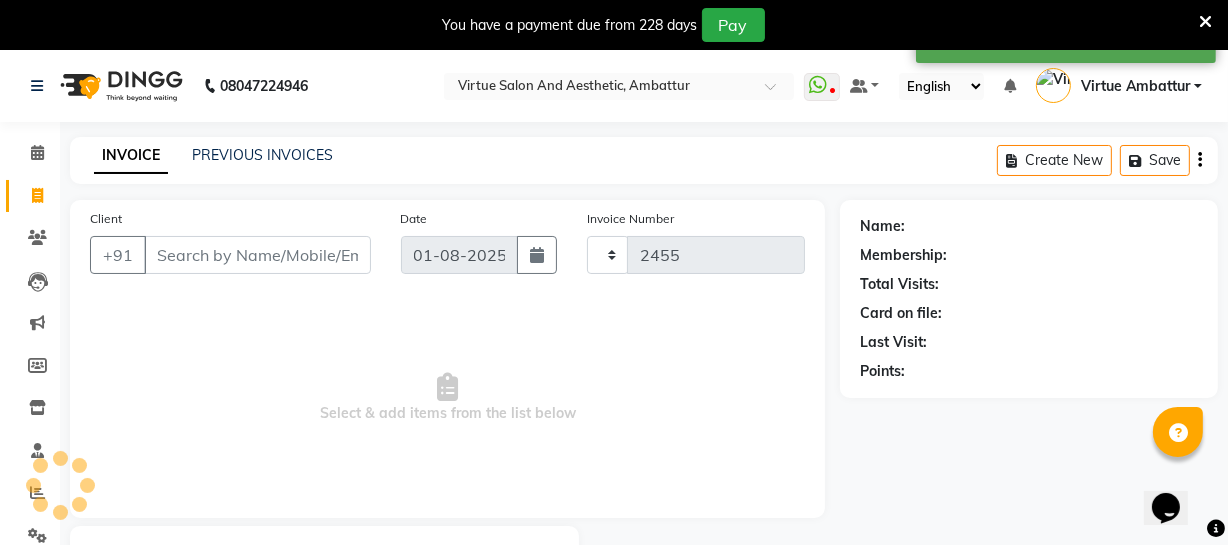 select on "5237" 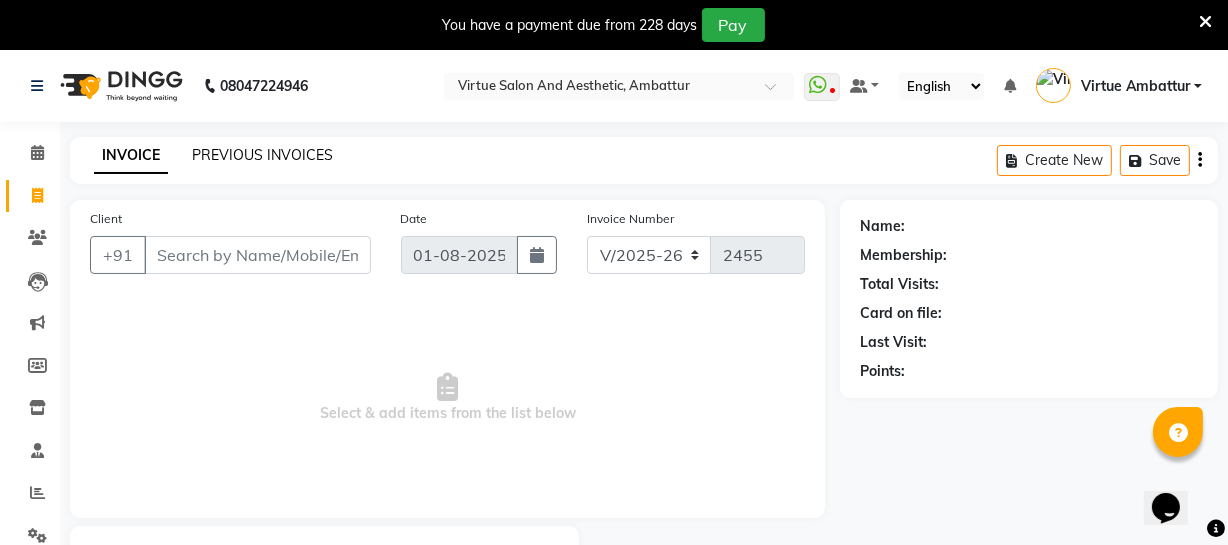 click on "PREVIOUS INVOICES" 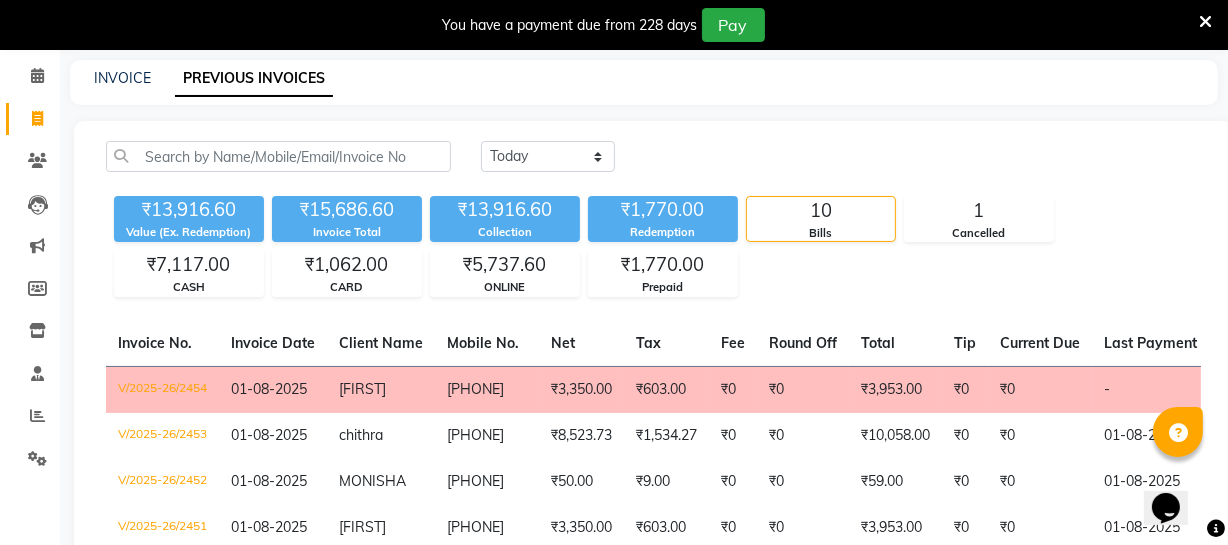 scroll, scrollTop: 0, scrollLeft: 0, axis: both 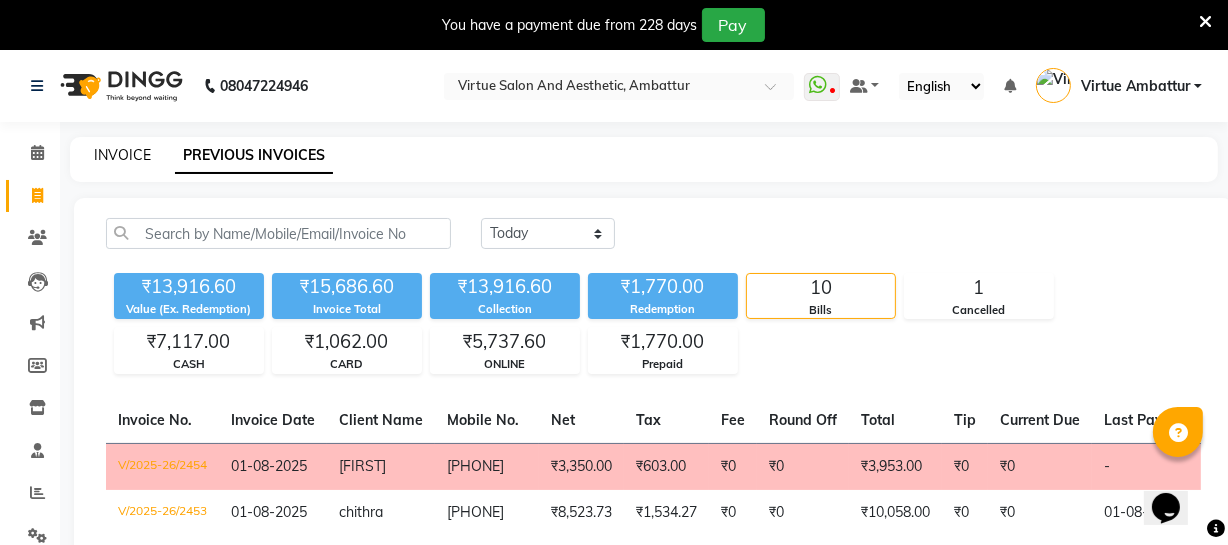 click on "INVOICE" 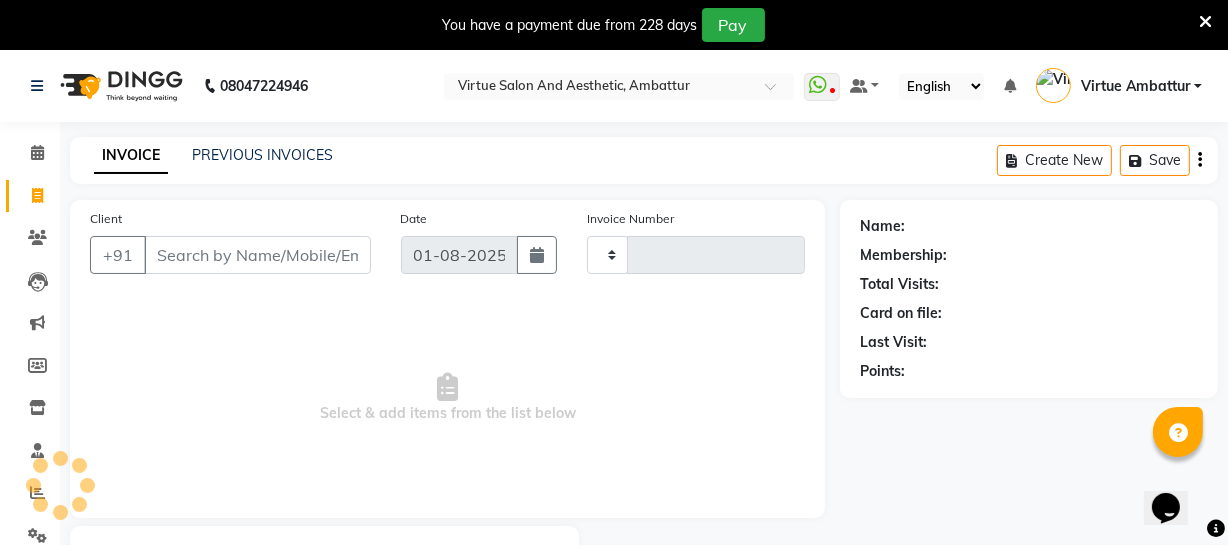 scroll, scrollTop: 107, scrollLeft: 0, axis: vertical 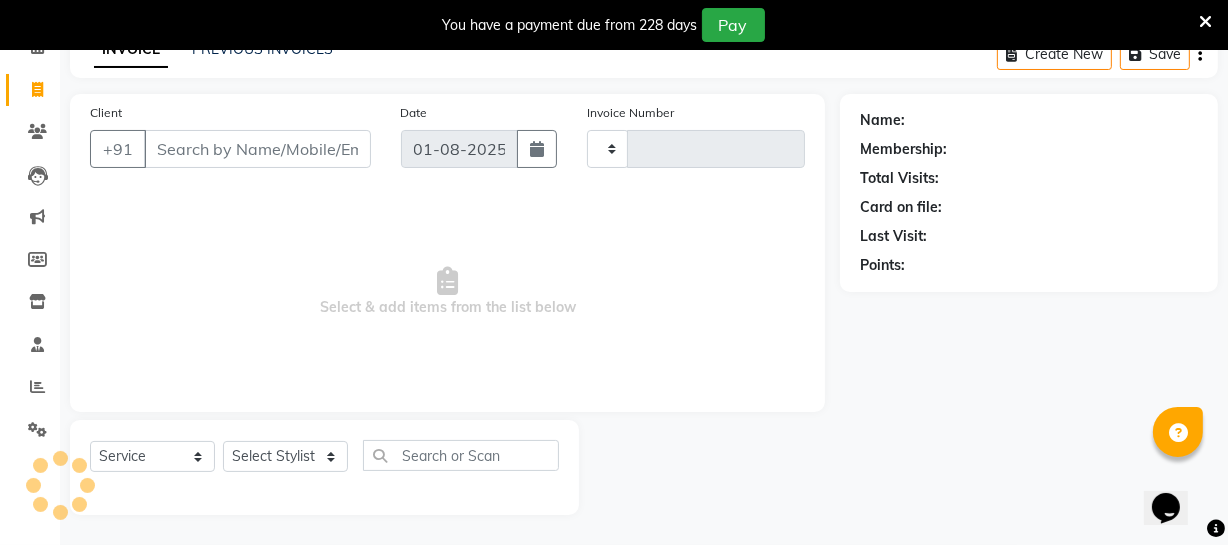 type on "2455" 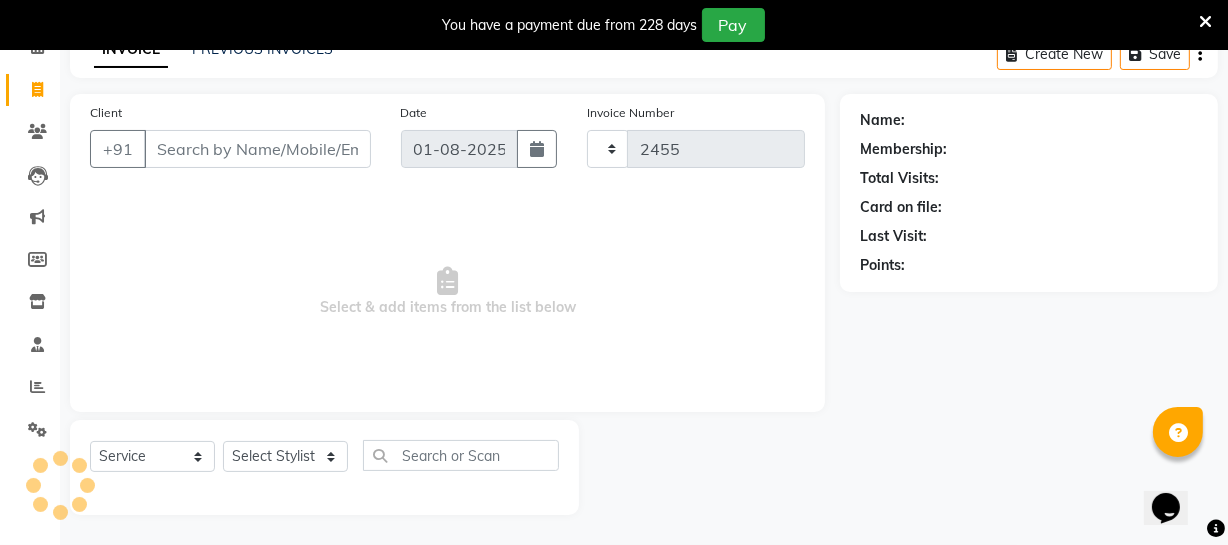 select on "5237" 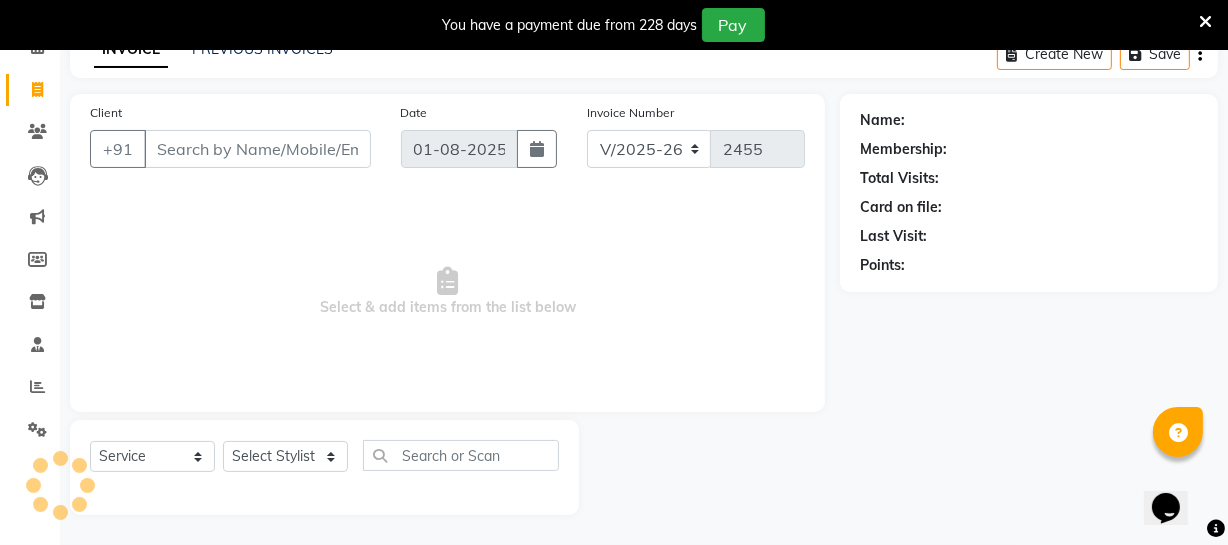 click on "Client" at bounding box center (257, 149) 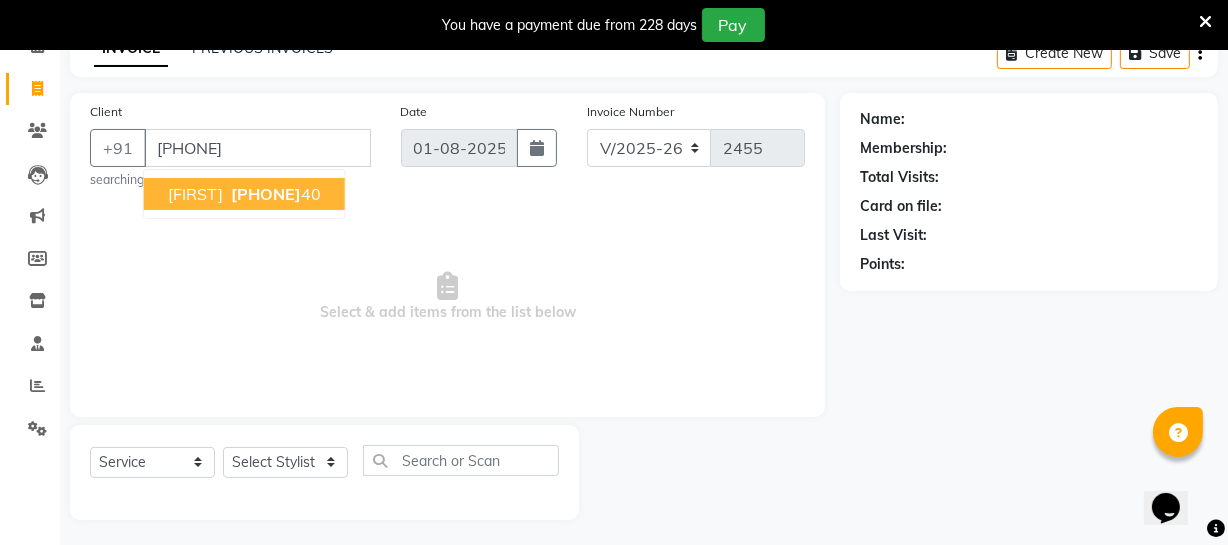 type on "[PHONE]" 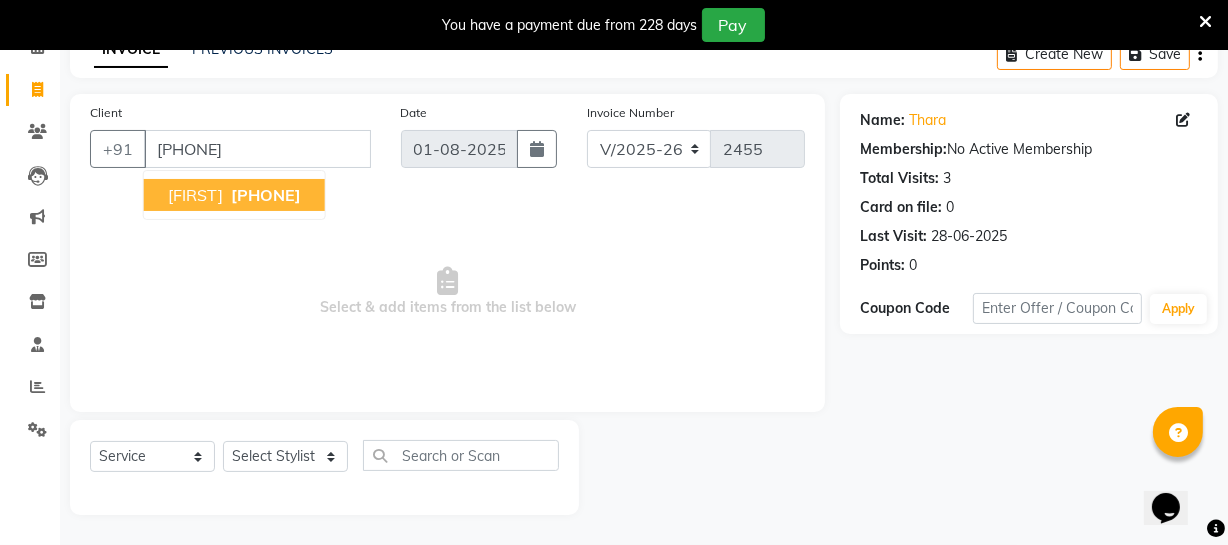 click on "[PHONE]" at bounding box center (266, 195) 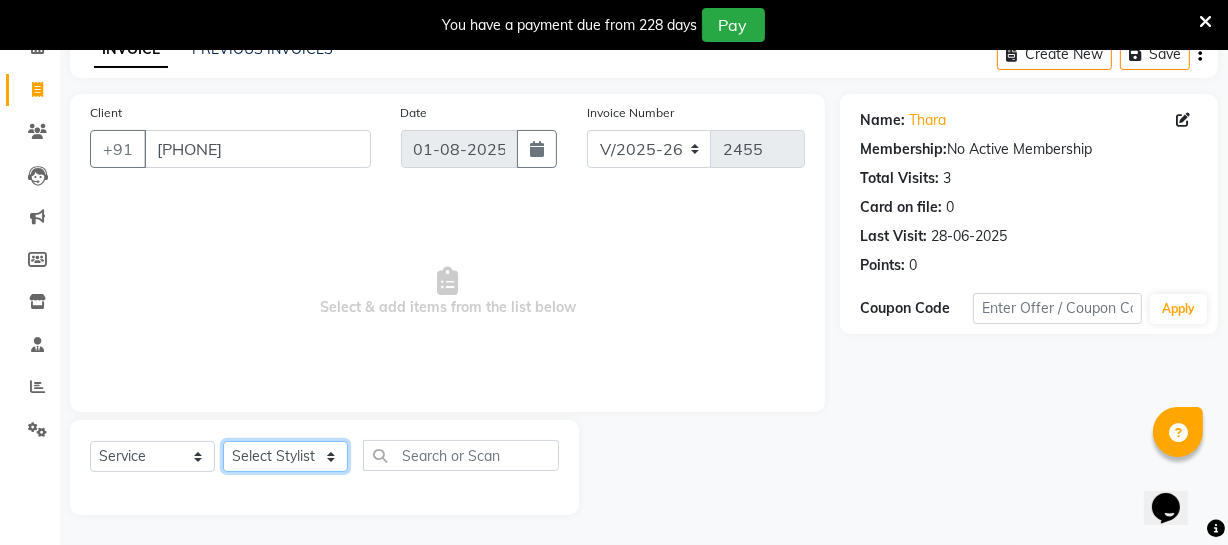 click on "Select Stylist Archana Bhagi Deepika Devi Dilip  Divya Dolly Dr Prakash Faizan Geetha Virtue TC Gopi Madan Aravind Make up Mani Unisex Stylist Manoj Meena Moses Nandhini Raju Unisex Ramya RICITTA Sahil Unisex Santhosh Sathya Shantha kumar Shanthi Surya Thiru Virtue Aesthetic Virtue Ambattur" 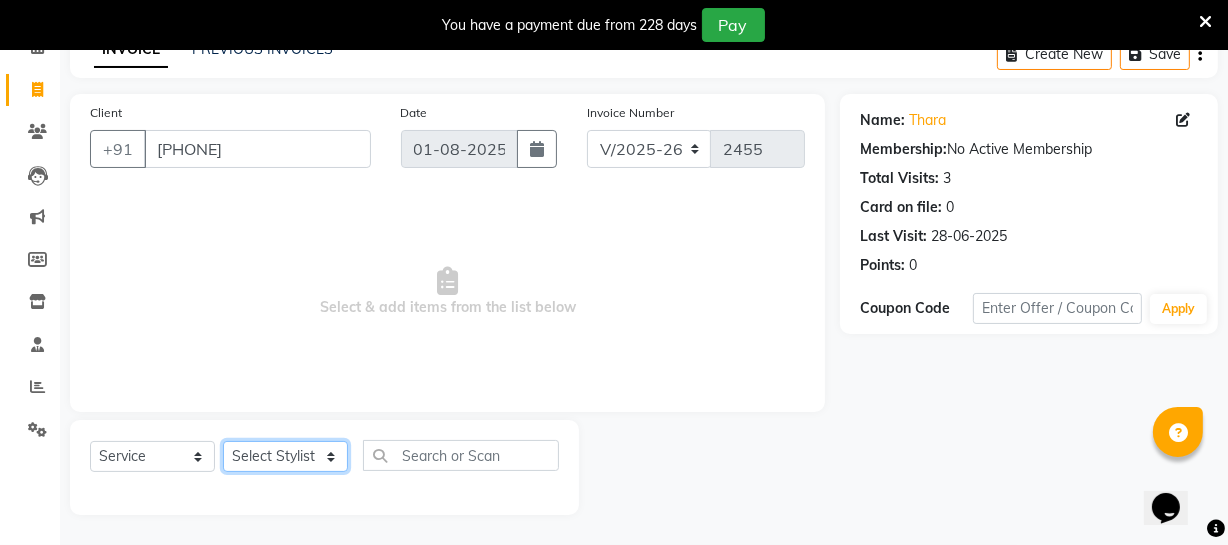 select on "48223" 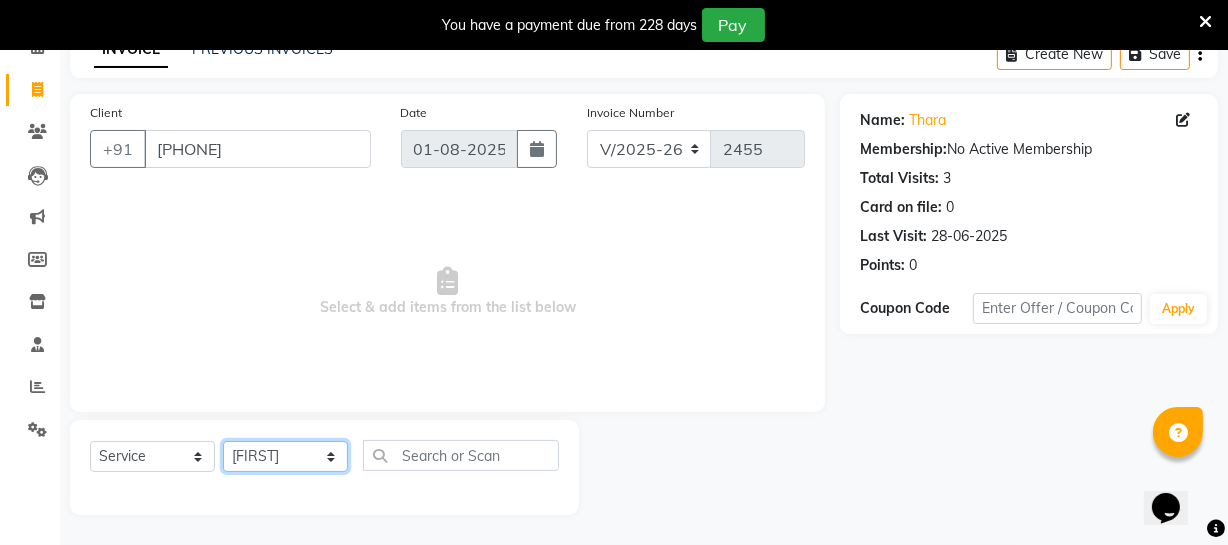 click on "Select Stylist Archana Bhagi Deepika Devi Dilip  Divya Dolly Dr Prakash Faizan Geetha Virtue TC Gopi Madan Aravind Make up Mani Unisex Stylist Manoj Meena Moses Nandhini Raju Unisex Ramya RICITTA Sahil Unisex Santhosh Sathya Shantha kumar Shanthi Surya Thiru Virtue Aesthetic Virtue Ambattur" 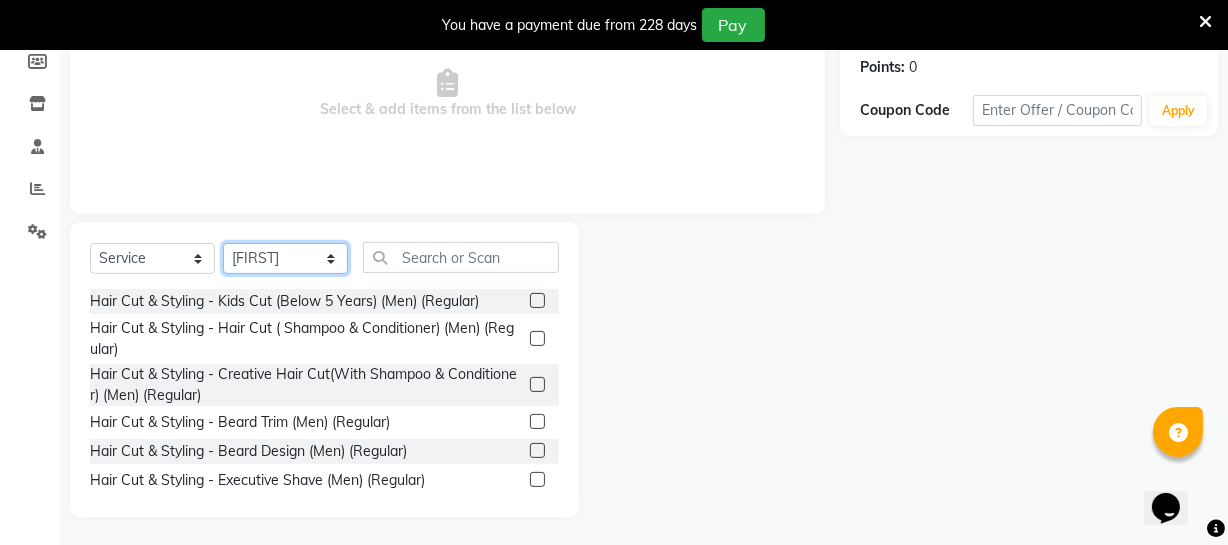 scroll, scrollTop: 307, scrollLeft: 0, axis: vertical 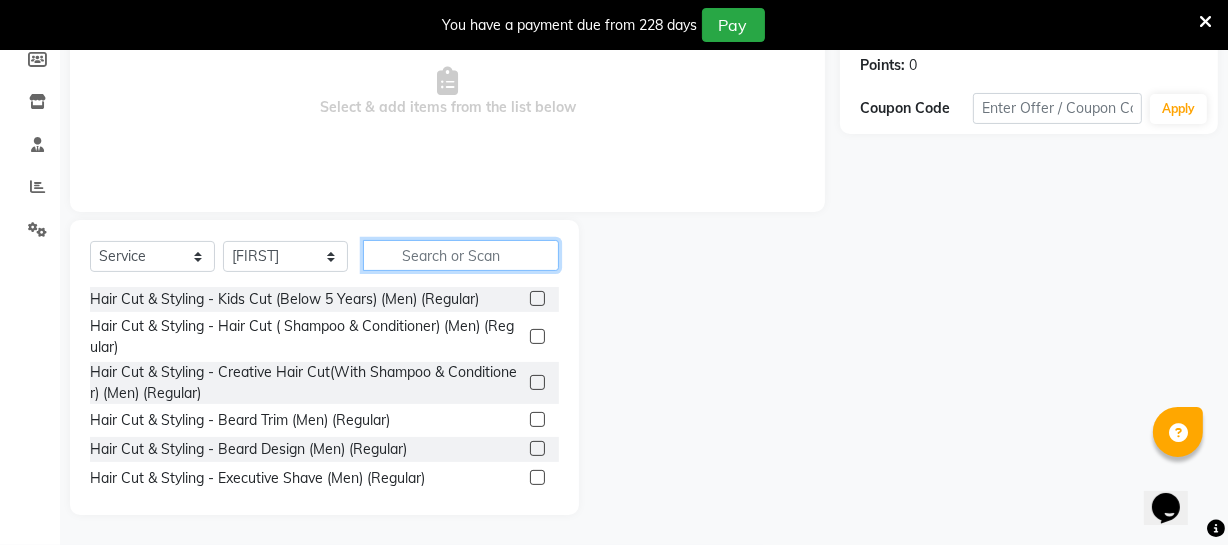 click 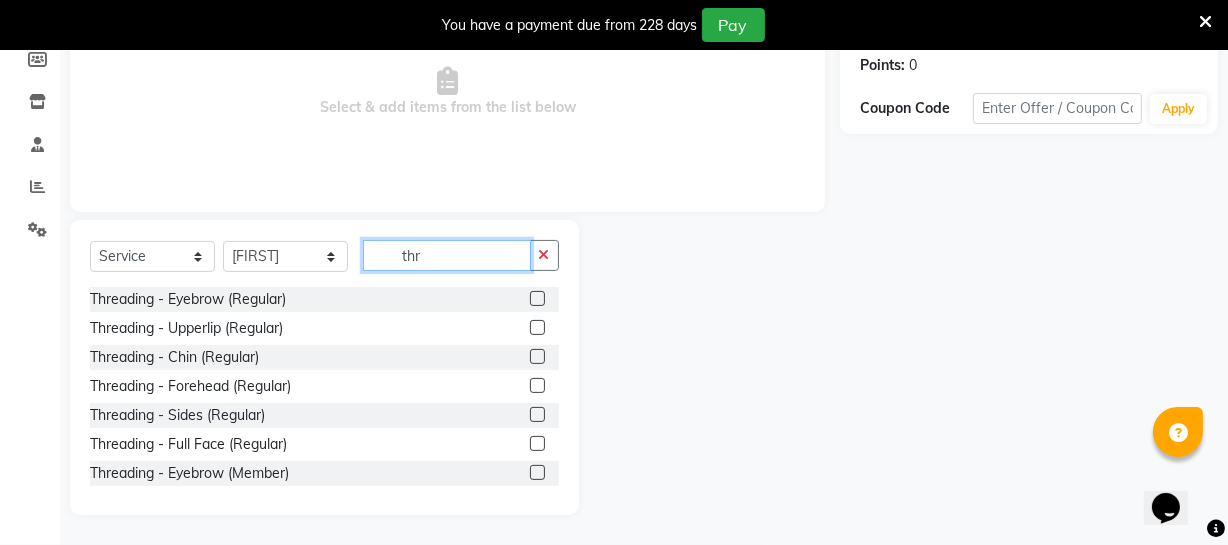 type on "thr" 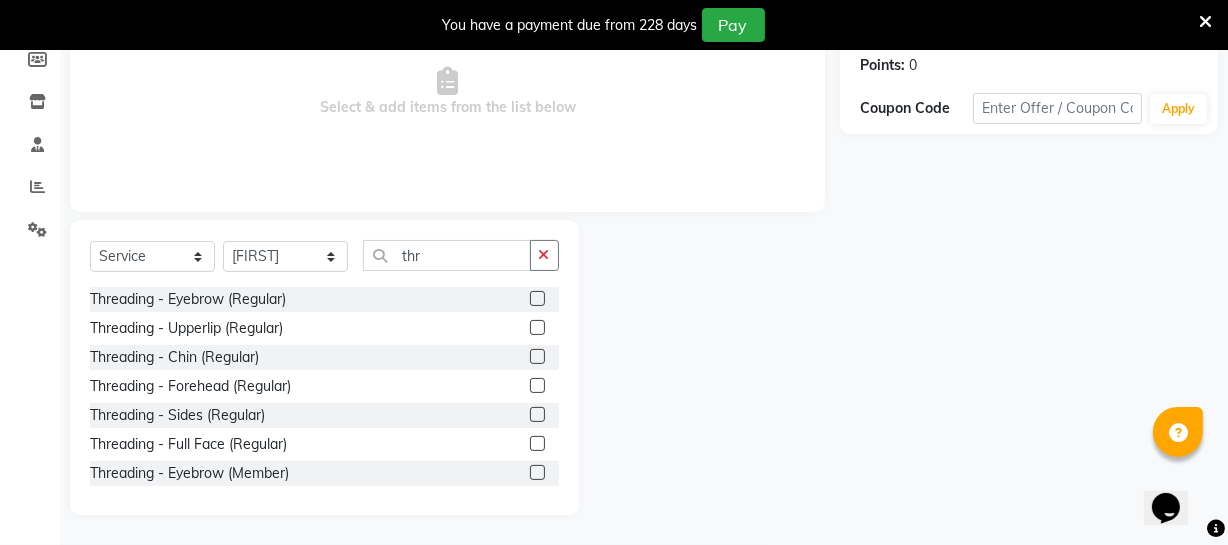 click 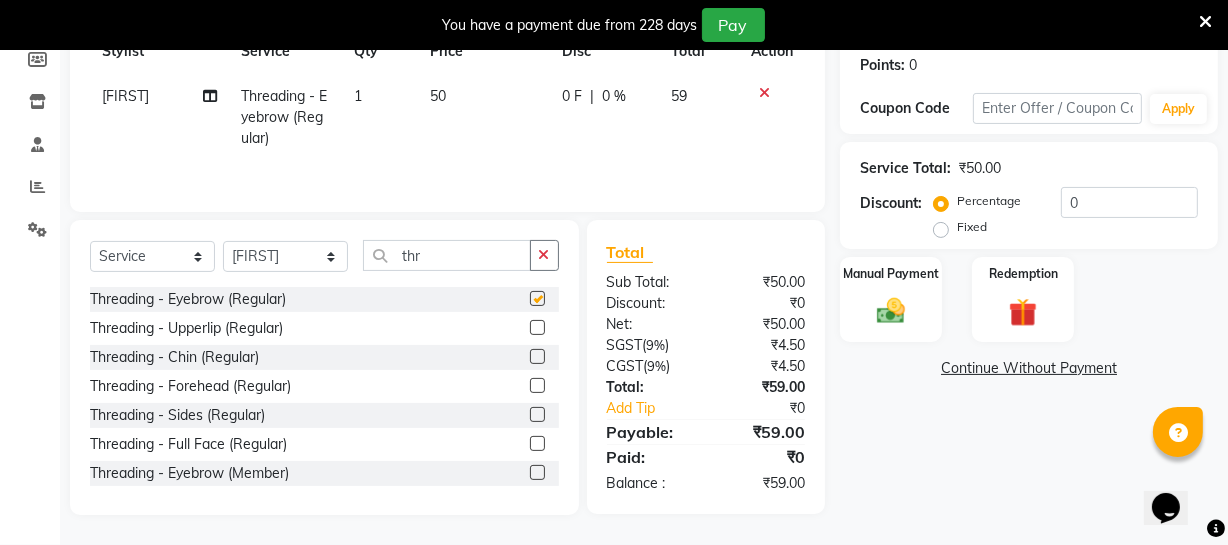 checkbox on "false" 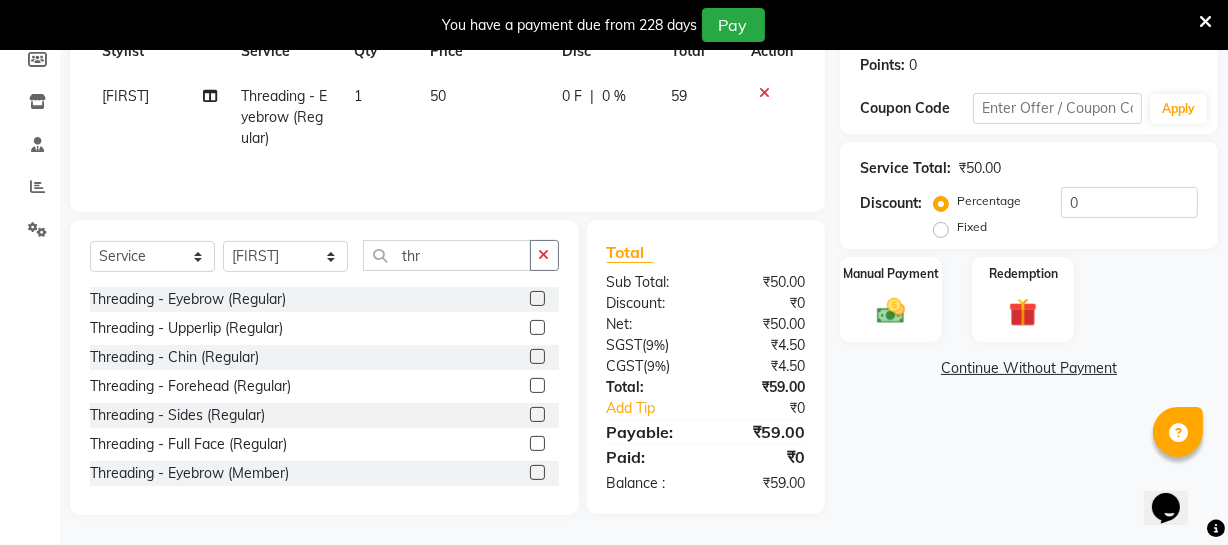 click 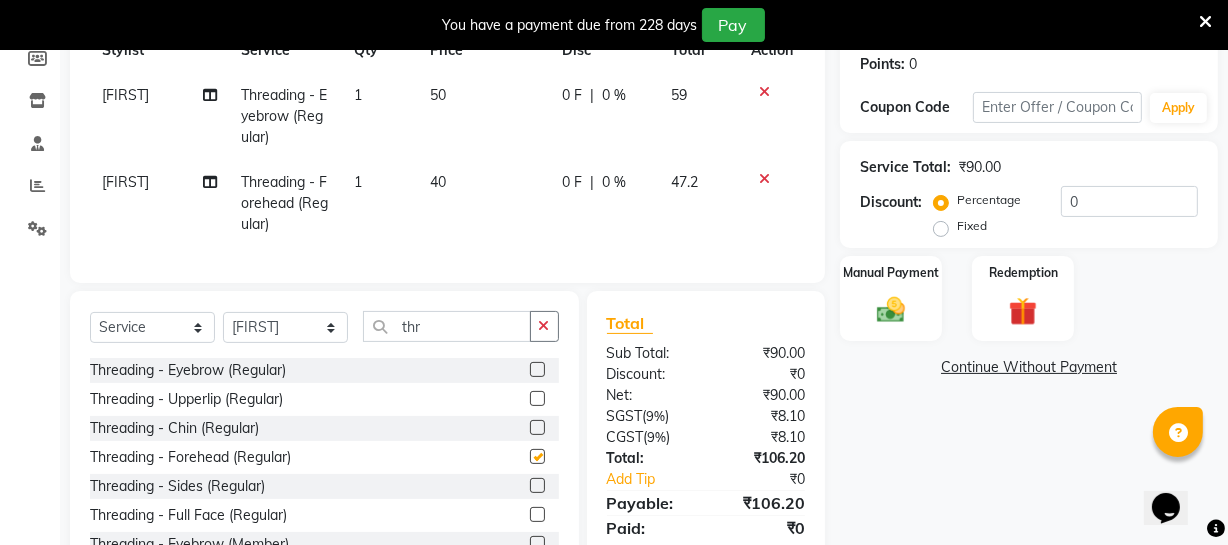 checkbox on "false" 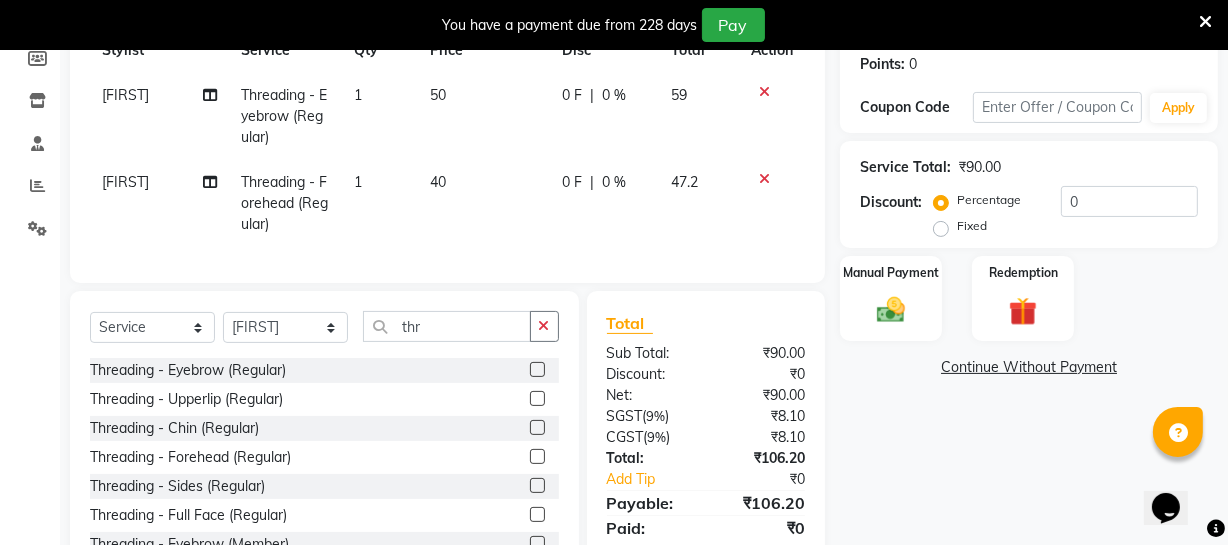 click on "40" 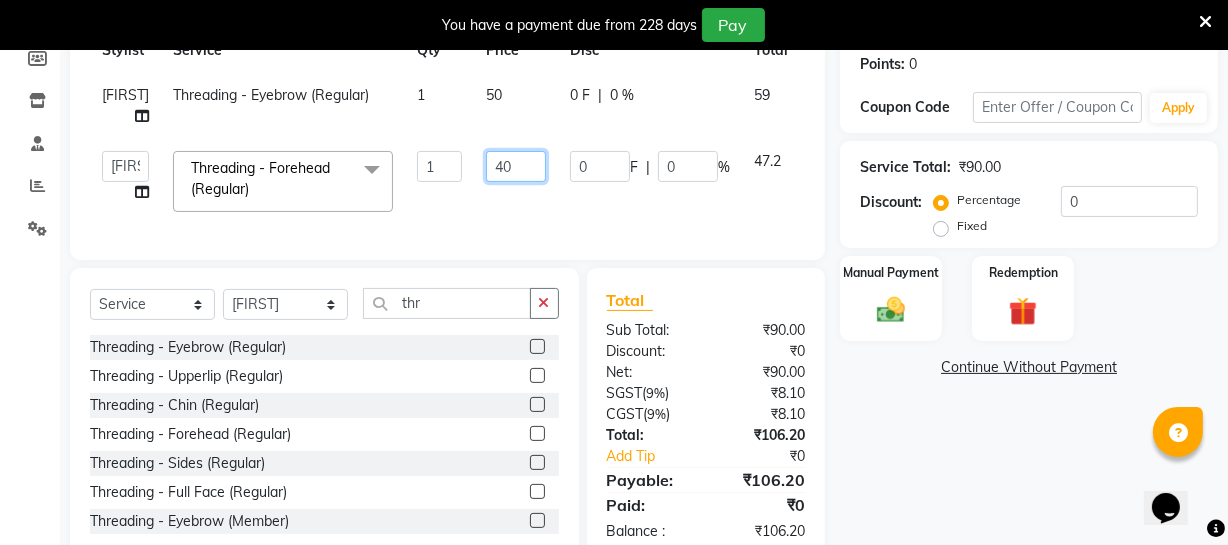 click on "40" 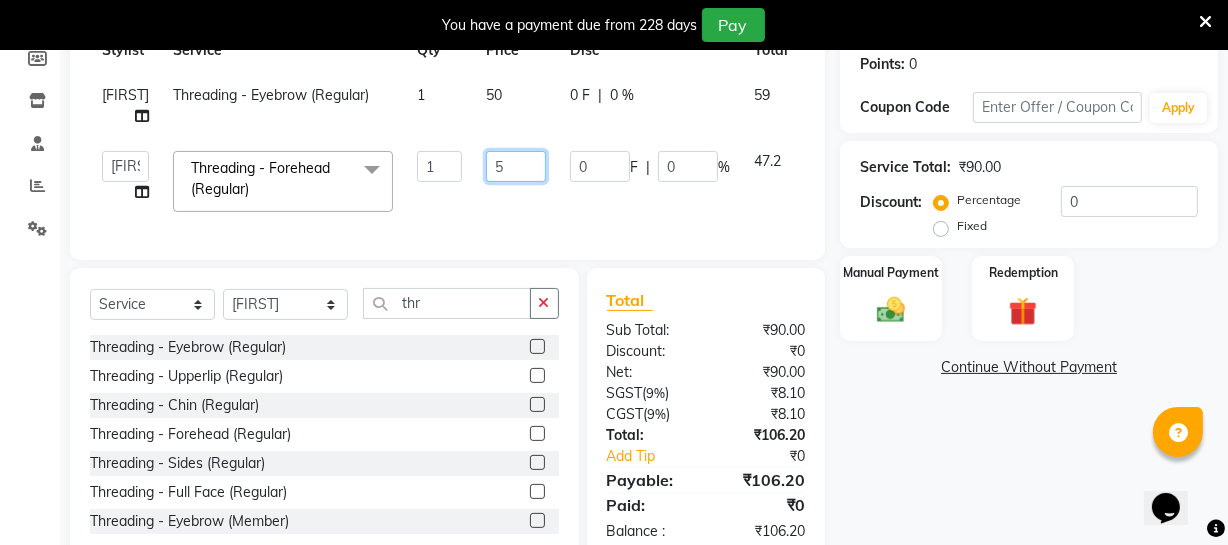 type on "50" 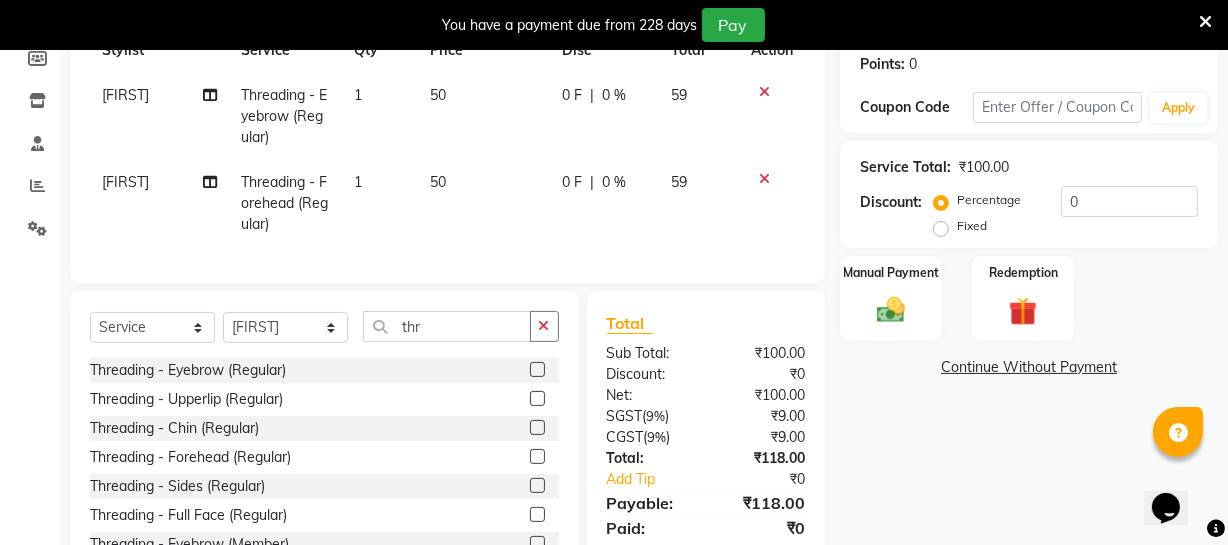 click on "0 F | 0 %" 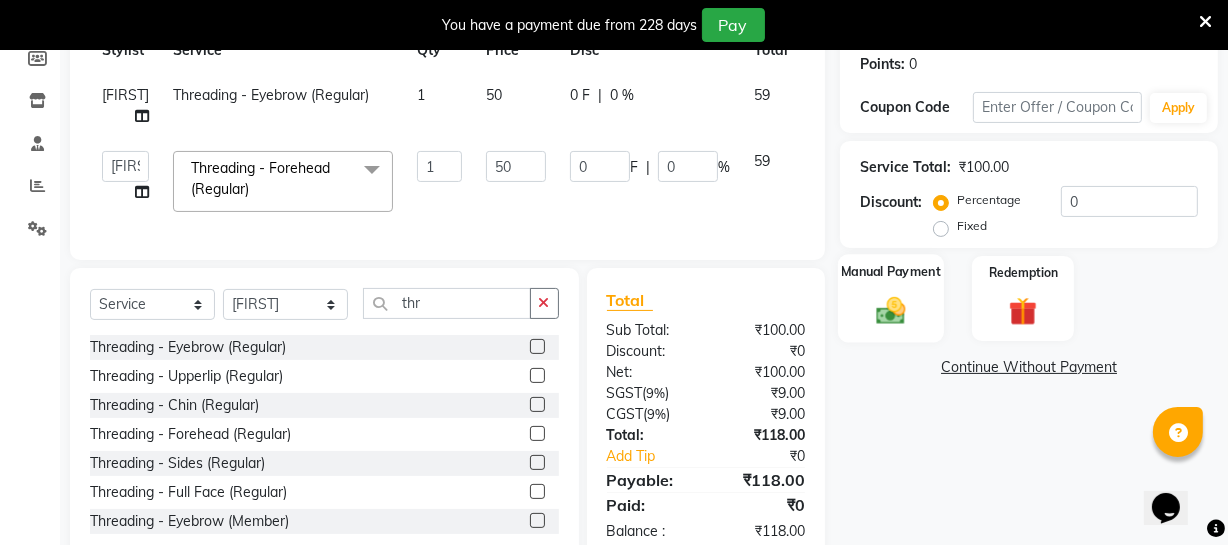 click 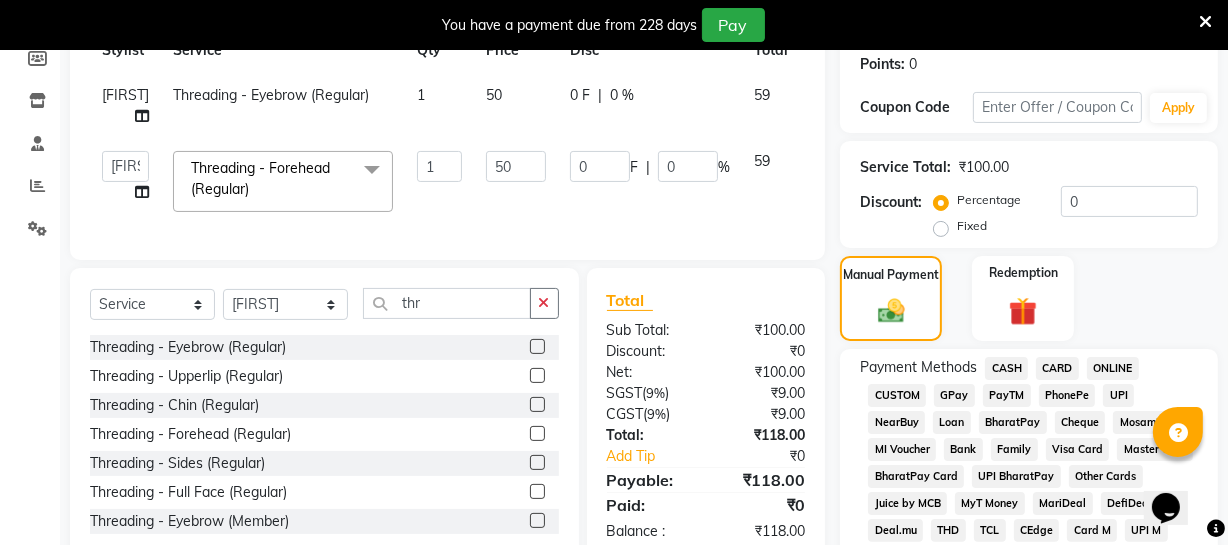click on "ONLINE" 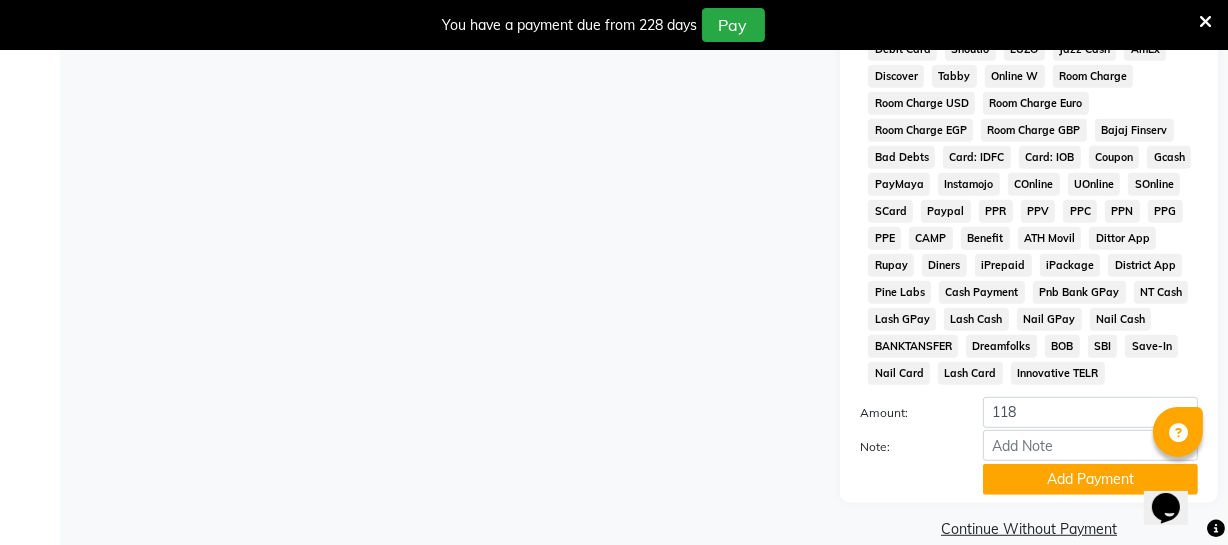 scroll, scrollTop: 1033, scrollLeft: 0, axis: vertical 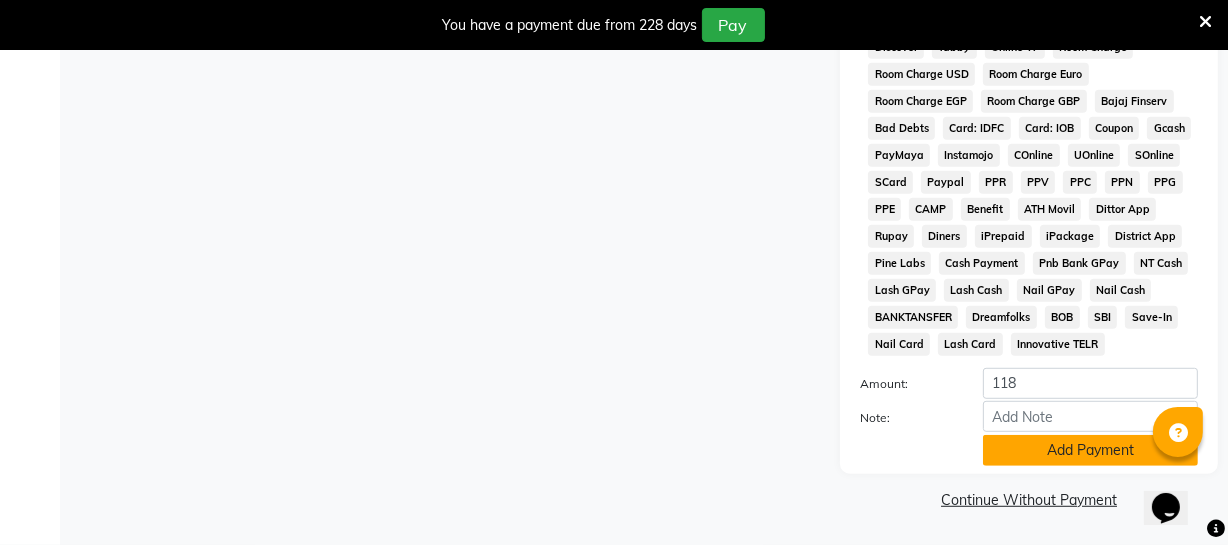 click on "Add Payment" 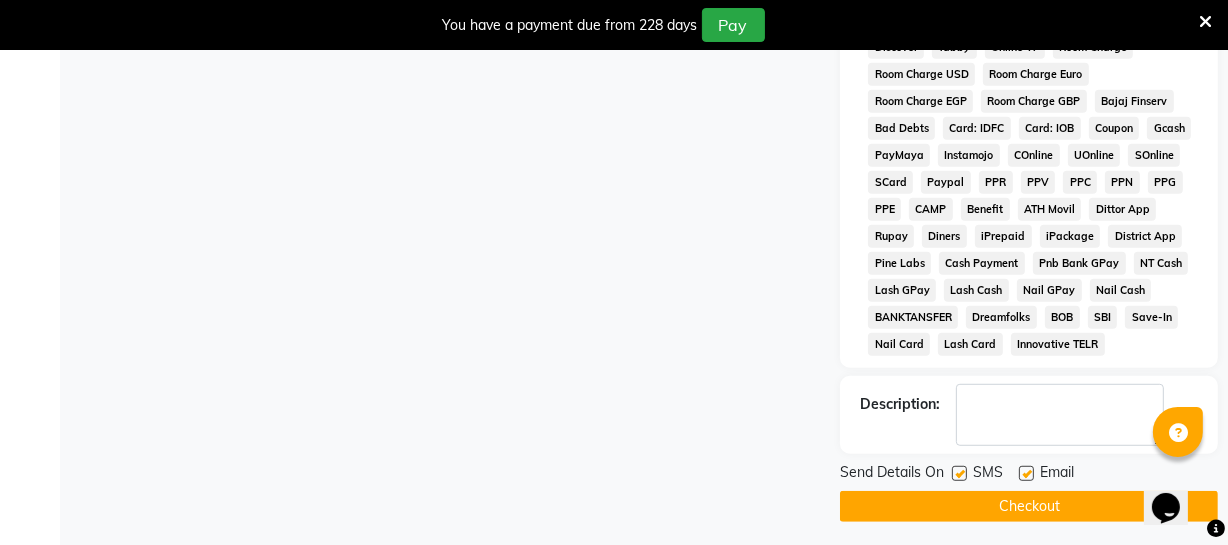 click on "Checkout" 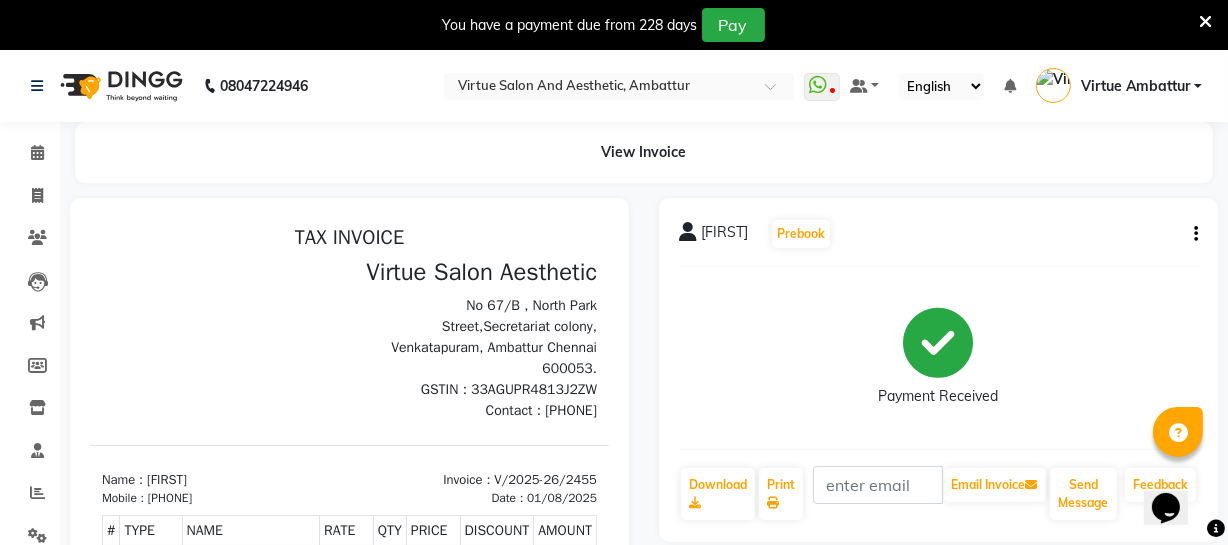 scroll, scrollTop: 0, scrollLeft: 0, axis: both 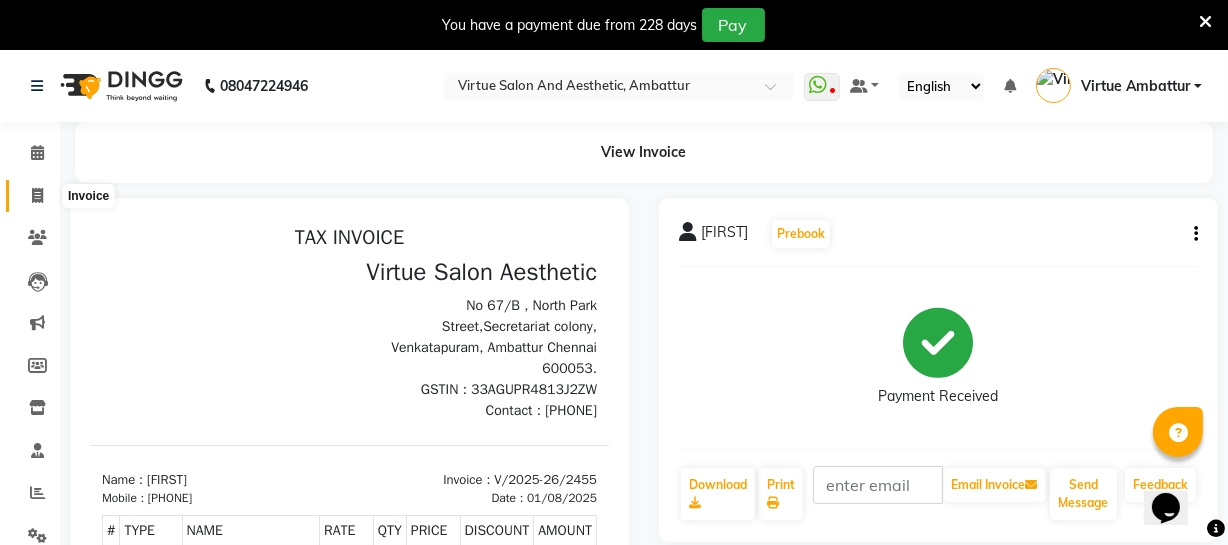 click 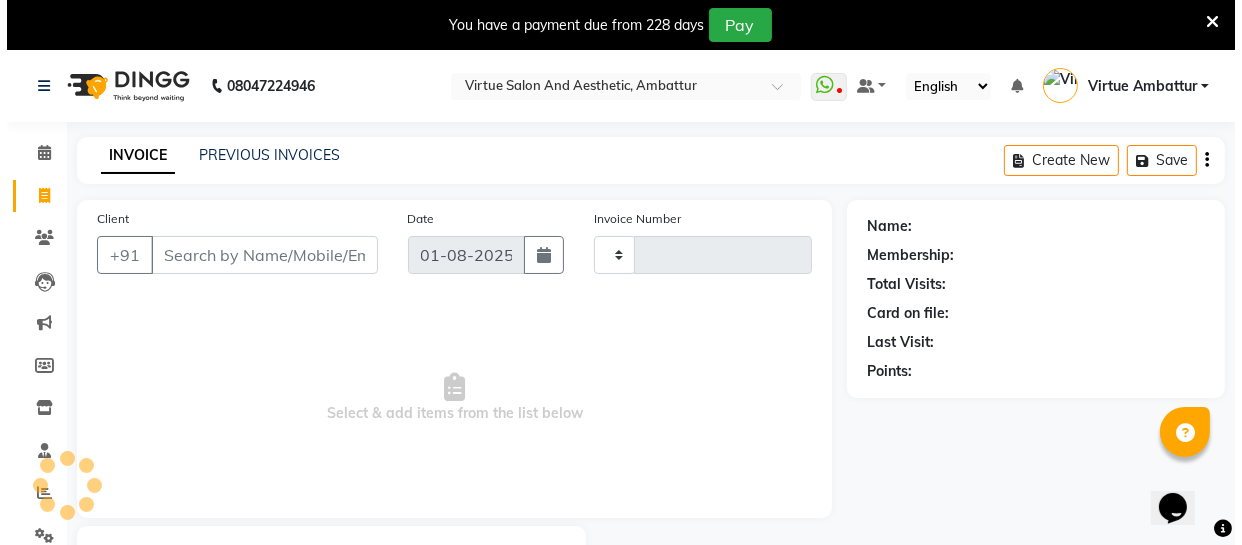 scroll, scrollTop: 107, scrollLeft: 0, axis: vertical 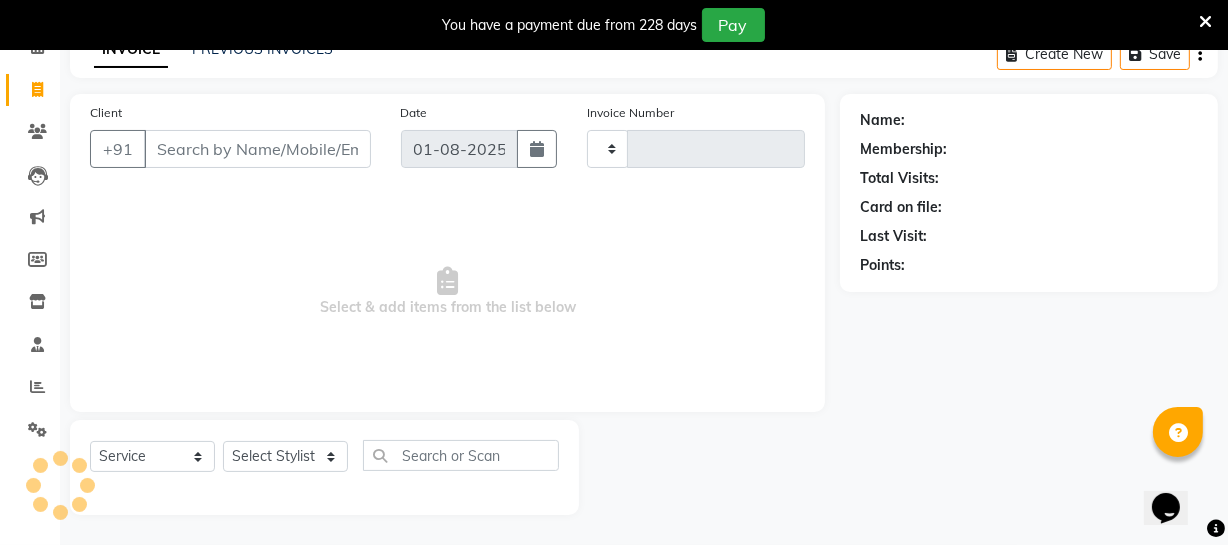 type on "2456" 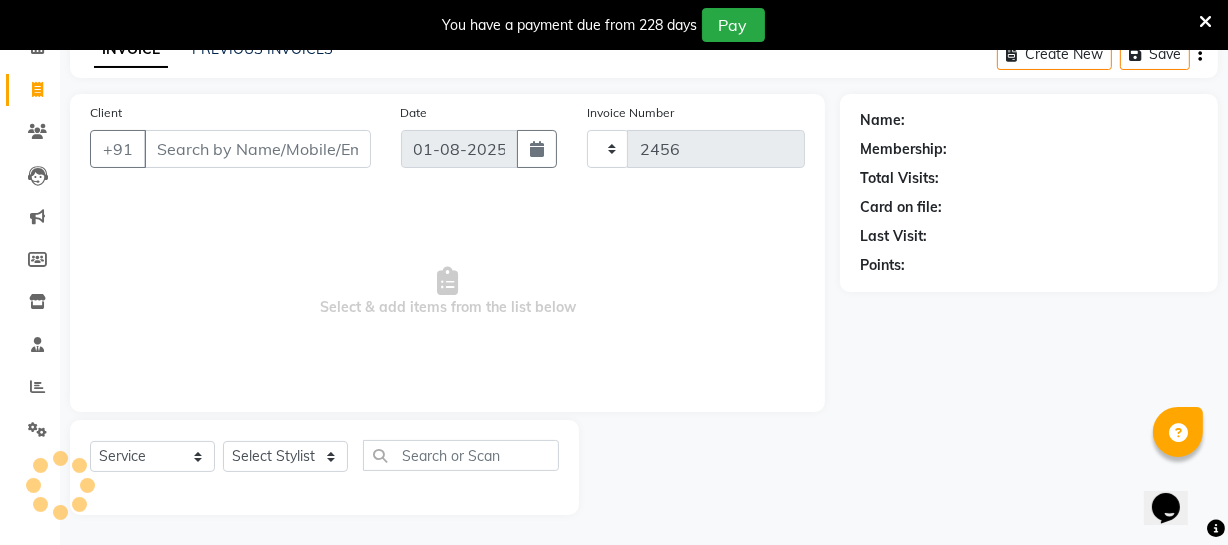 select on "5237" 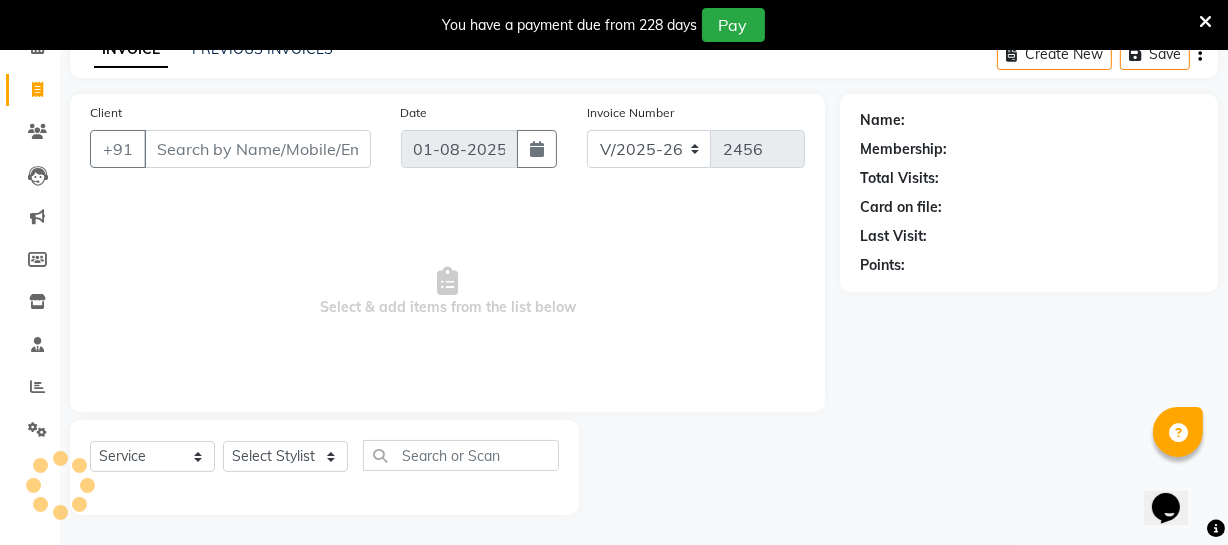 click on "Client" at bounding box center [257, 149] 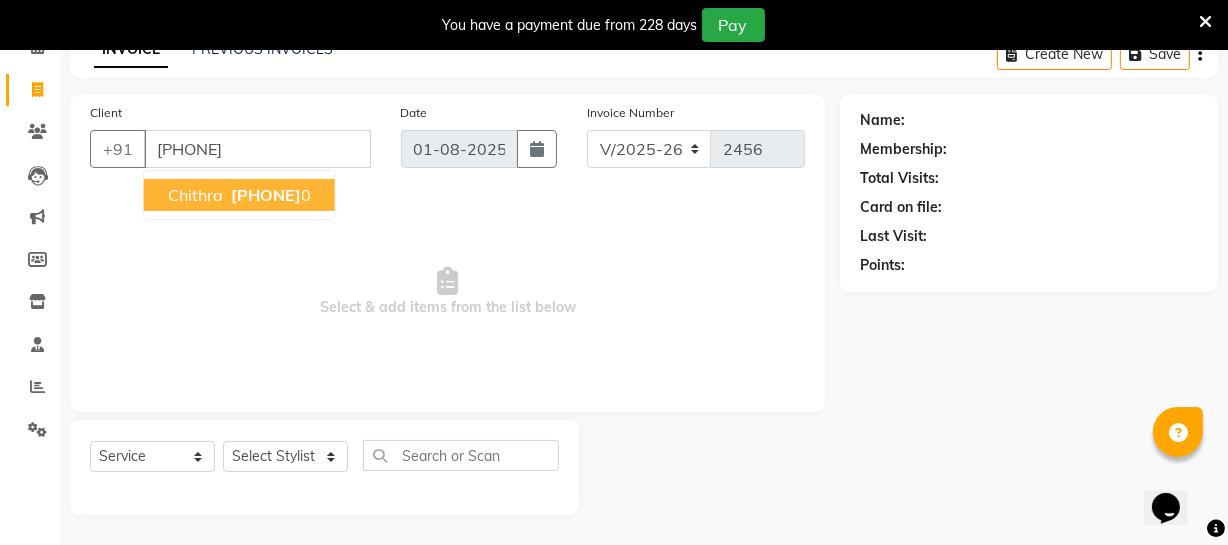type on "[PHONE]" 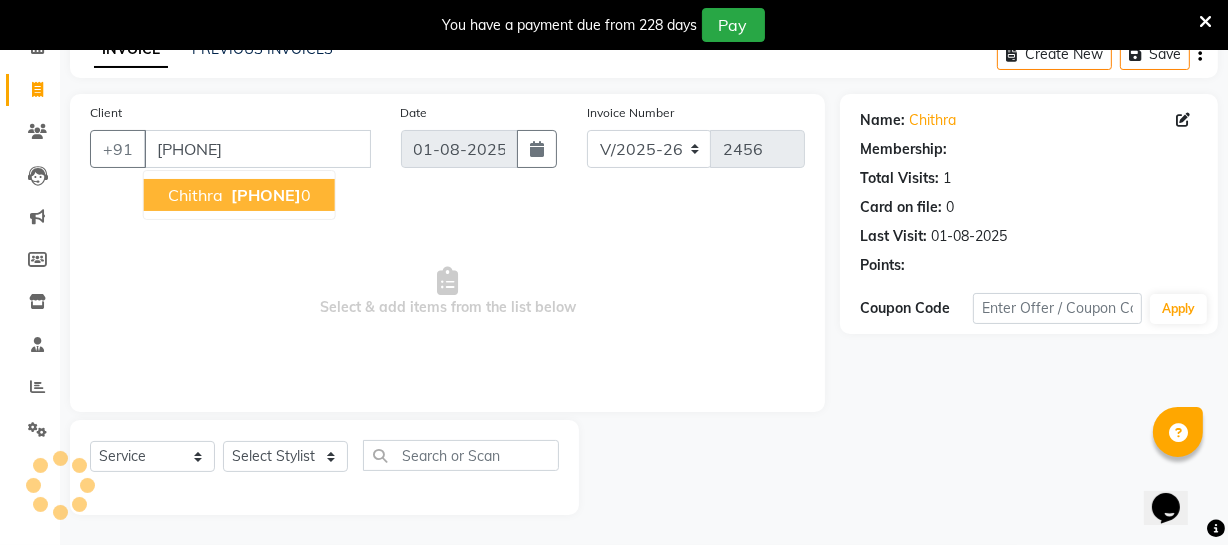 select on "1: Object" 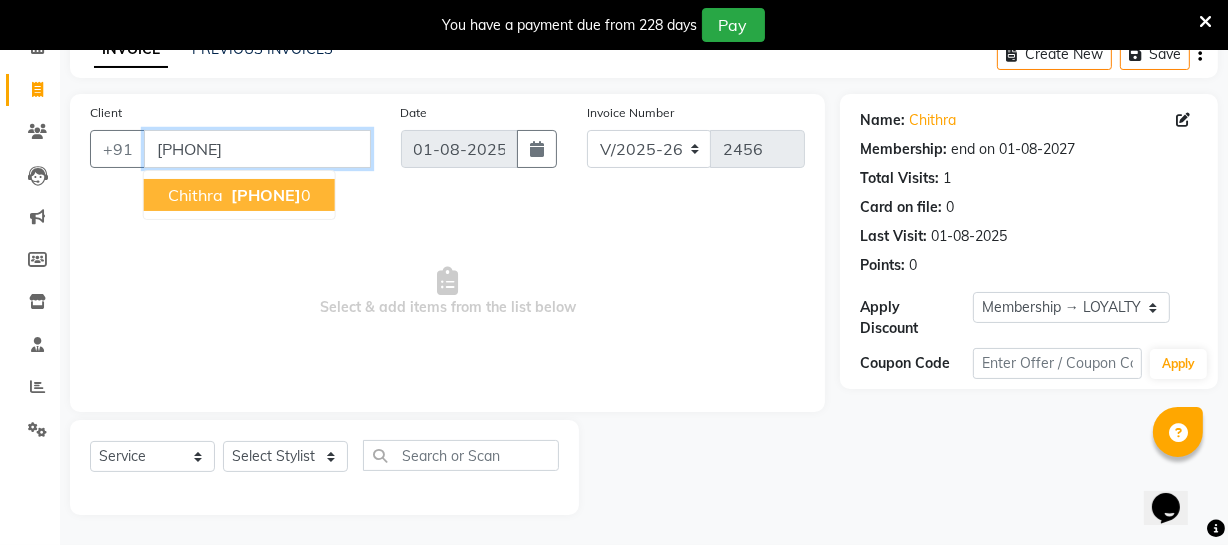 click on "[PHONE]" at bounding box center [257, 149] 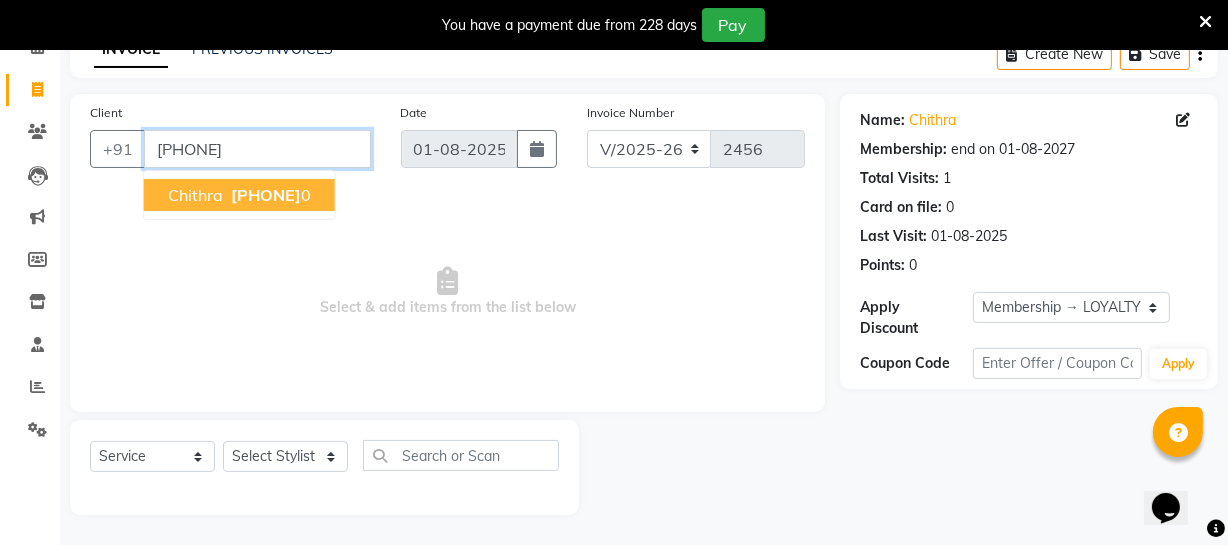 click on "[PHONE]" at bounding box center [257, 149] 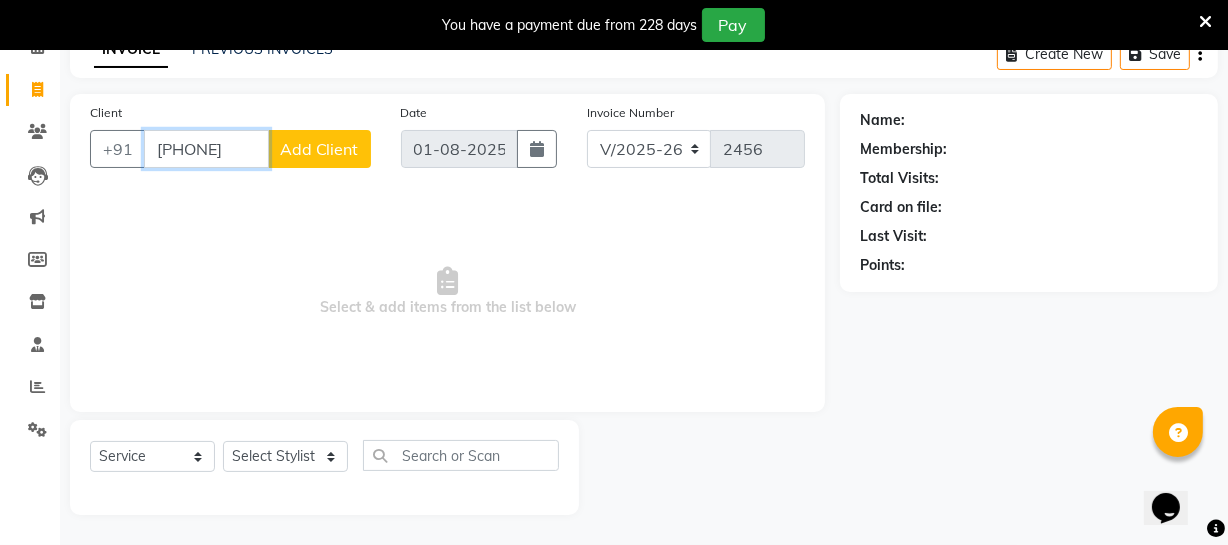 type on "[PHONE]" 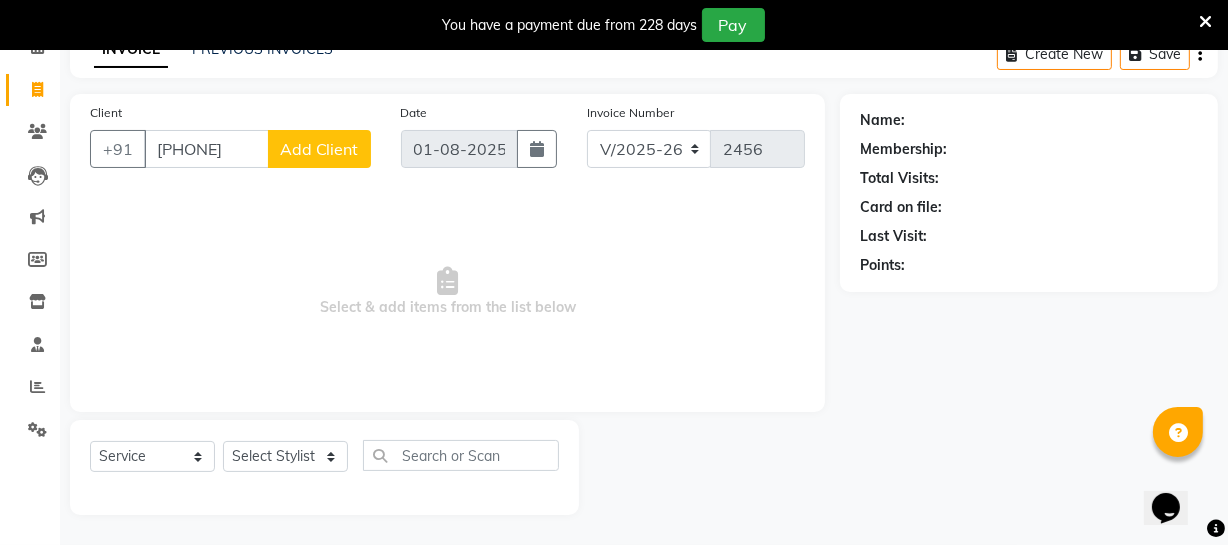 click on "Add Client" 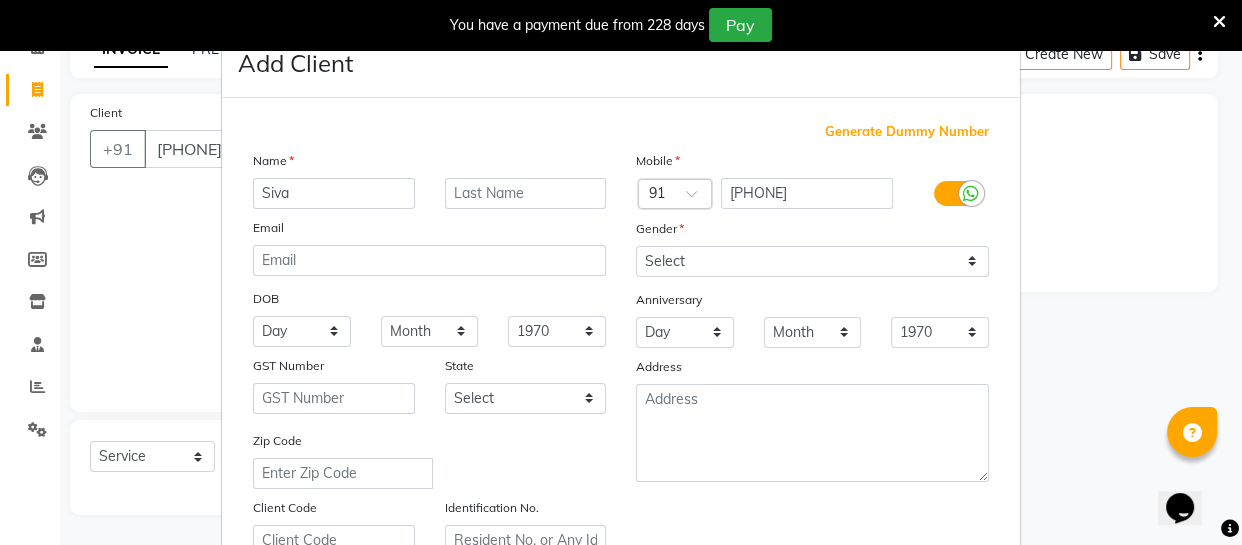 type on "Siva" 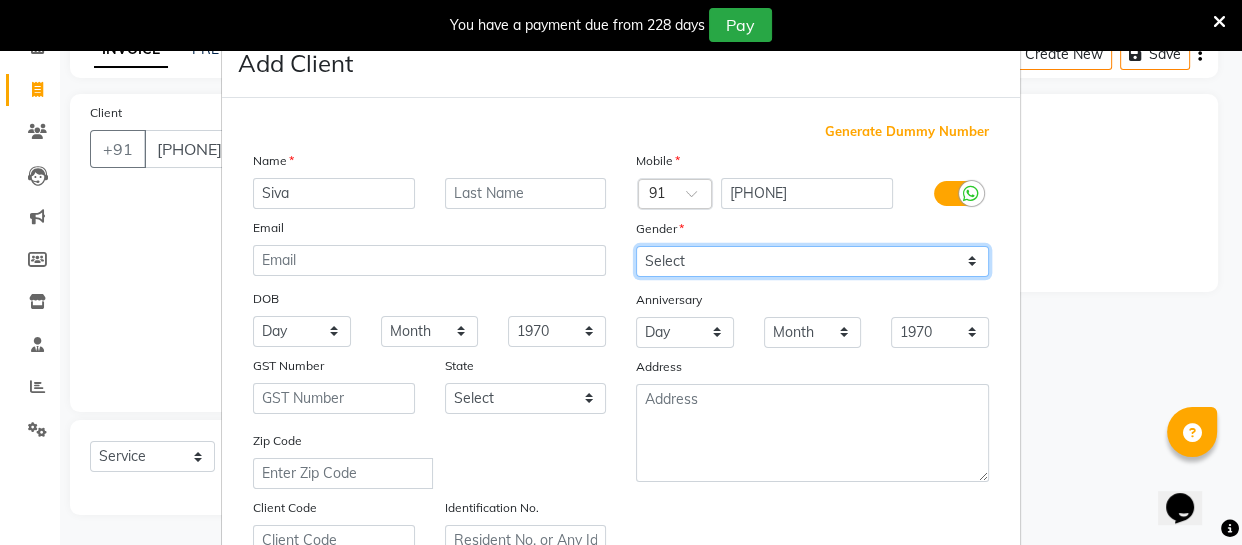 click on "Select Male Female Other Prefer Not To Say" at bounding box center [812, 261] 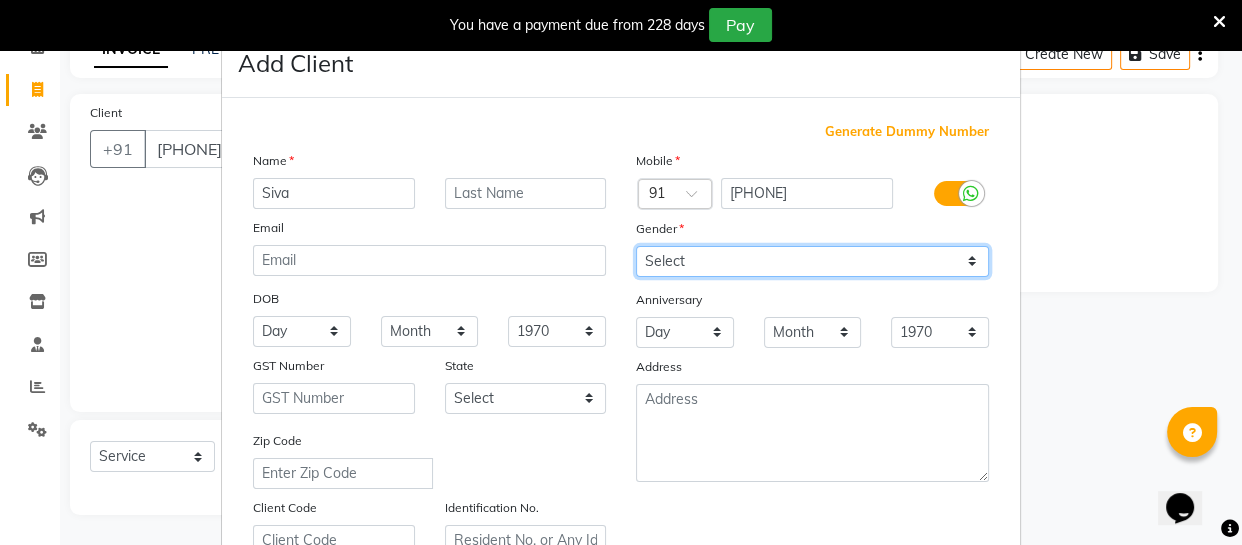 select on "female" 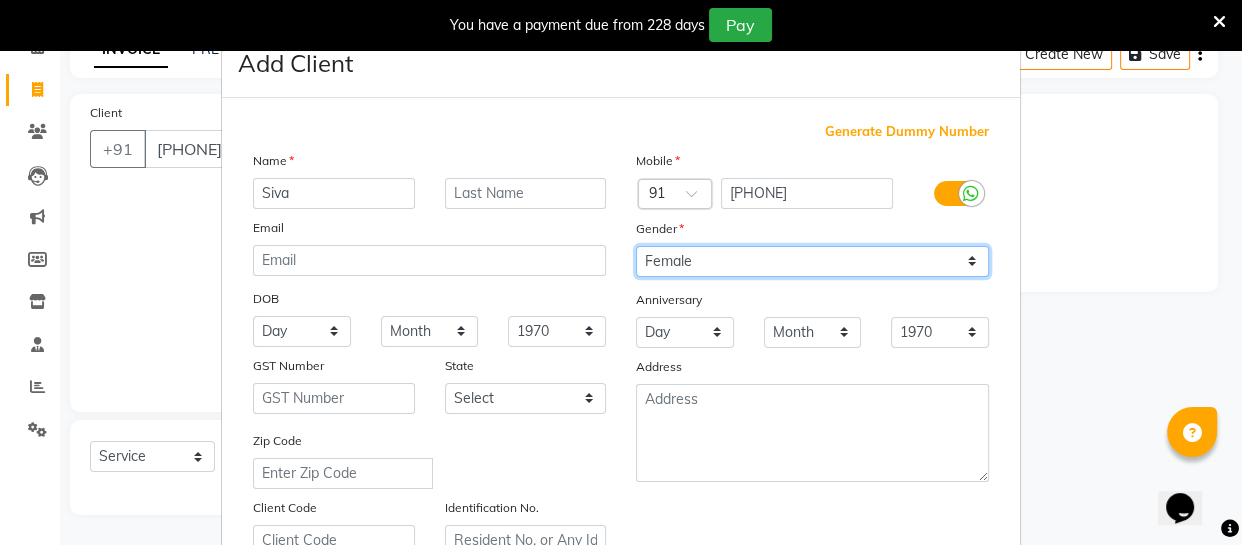 click on "Select Male Female Other Prefer Not To Say" at bounding box center [812, 261] 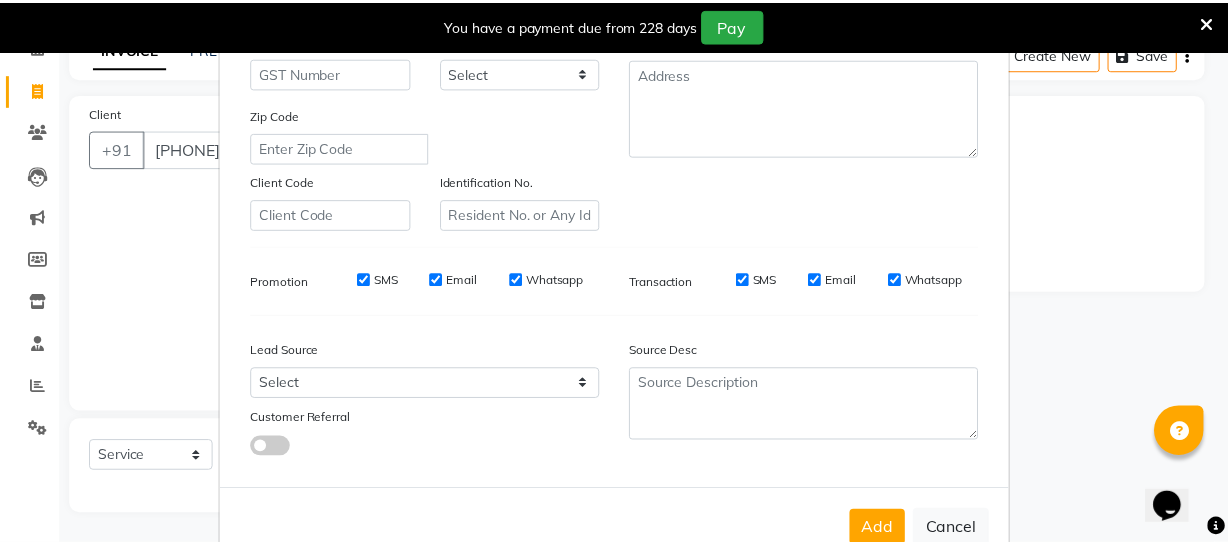 scroll, scrollTop: 384, scrollLeft: 0, axis: vertical 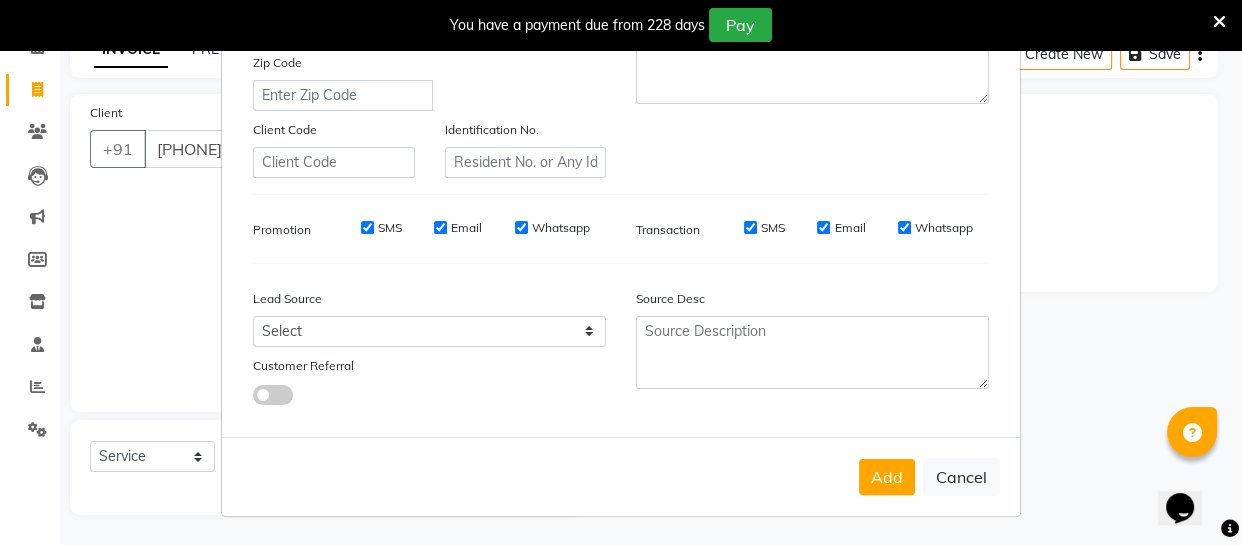 click on "Add" at bounding box center [887, 477] 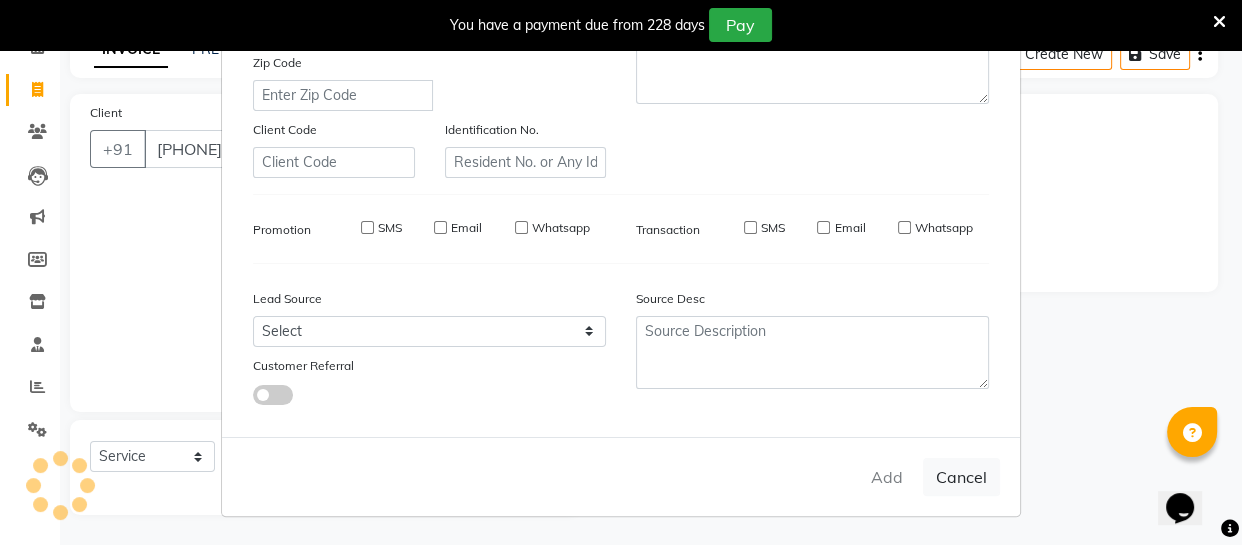 type 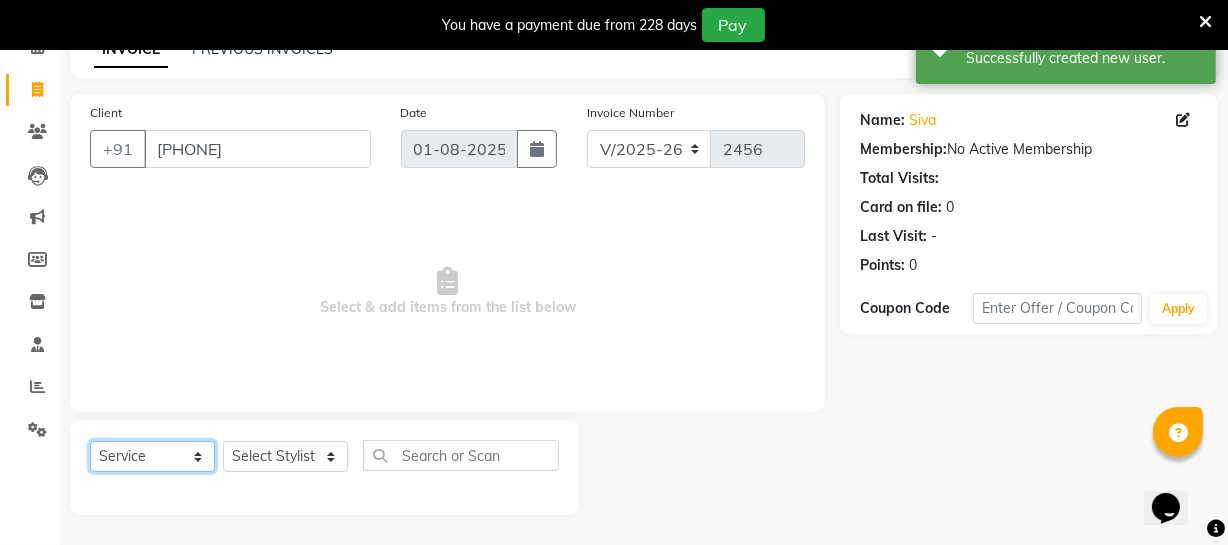 click on "Select  Service  Product  Membership  Package Voucher Prepaid Gift Card" 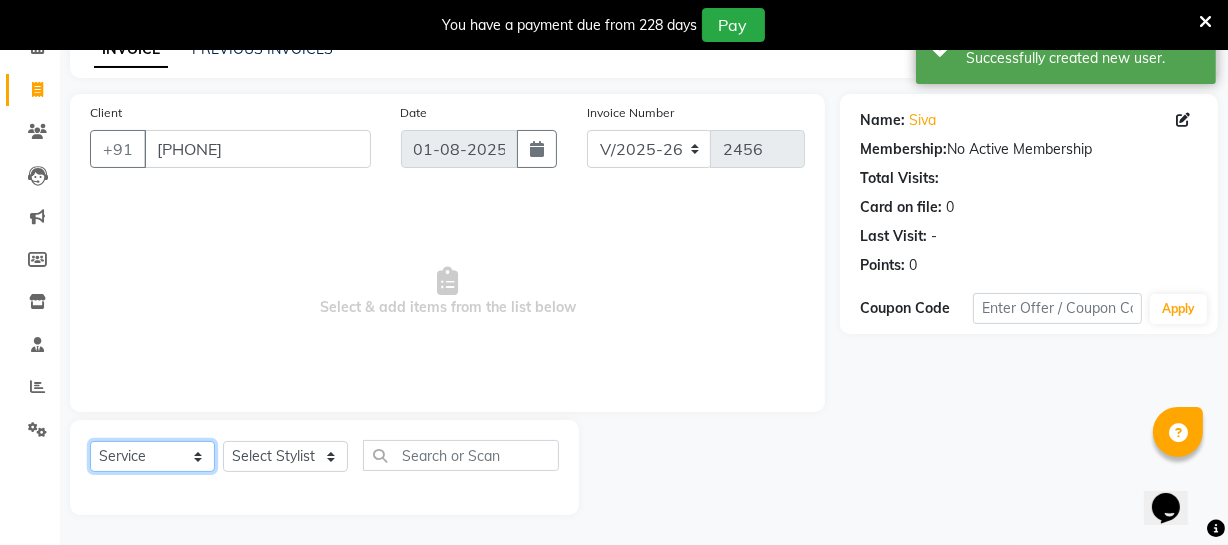 select on "product" 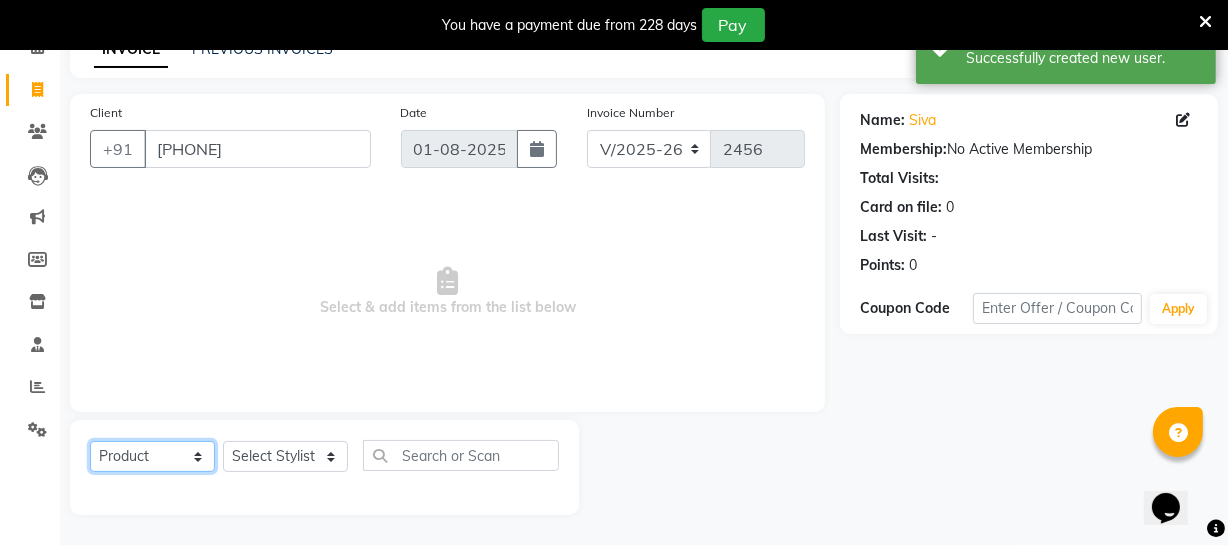 click on "Select  Service  Product  Membership  Package Voucher Prepaid Gift Card" 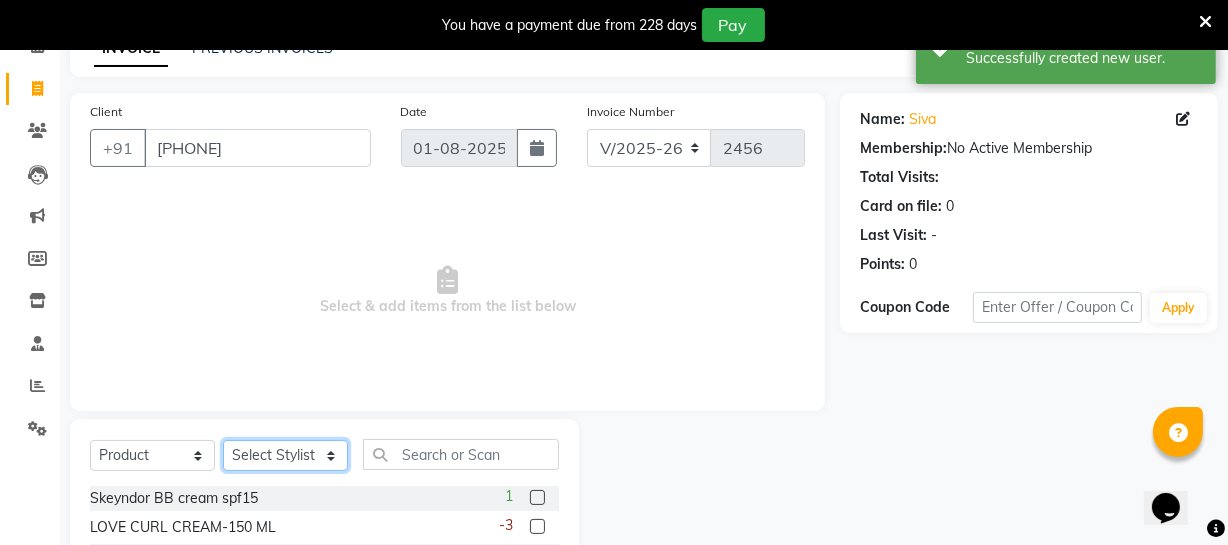 click on "Select Stylist Archana Bhagi Deepika Devi Dilip  Divya Dolly Dr Prakash Faizan Geetha Virtue TC Gopi Madan Aravind Make up Mani Unisex Stylist Manoj Meena Moses Nandhini Raju Unisex Ramya RICITTA Sahil Unisex Santhosh Sathya Shantha kumar Shanthi Surya Thiru Virtue Aesthetic Virtue Ambattur" 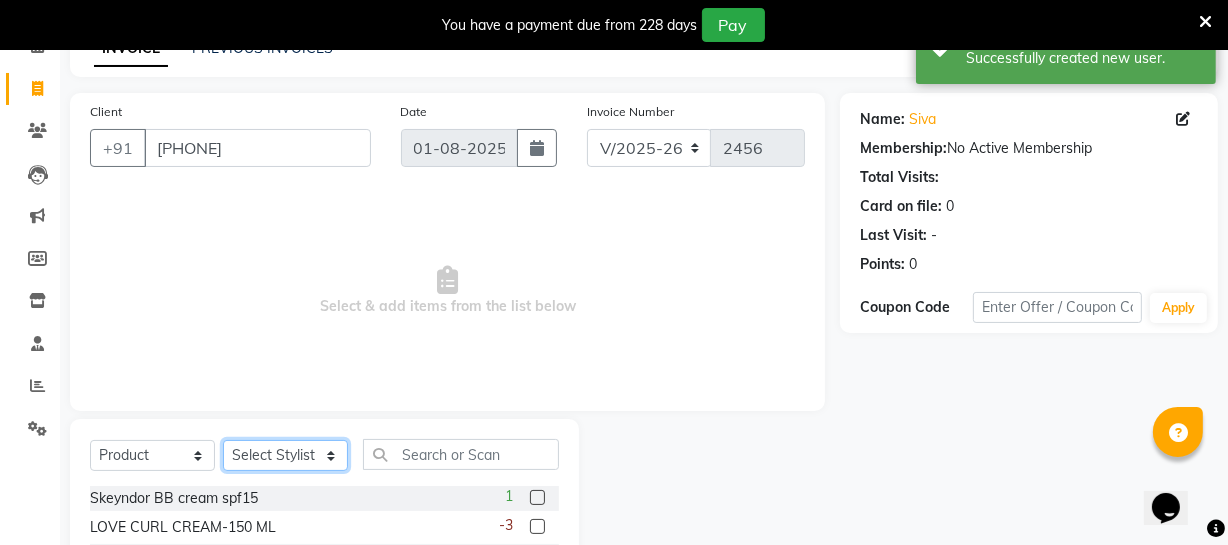 select on "[PHONE]" 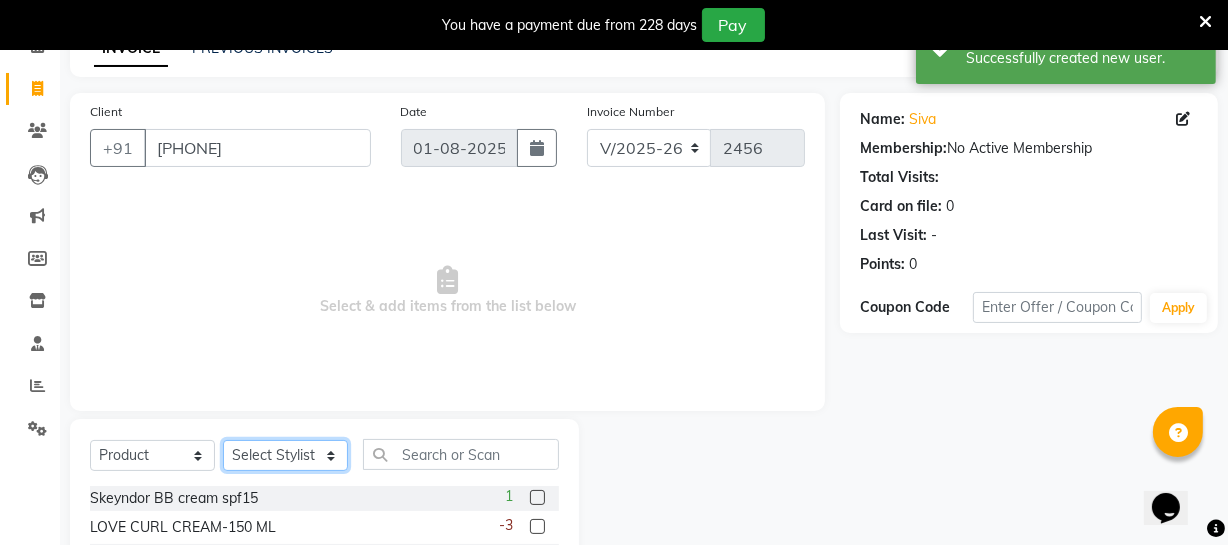 click on "Select Stylist Archana Bhagi Deepika Devi Dilip  Divya Dolly Dr Prakash Faizan Geetha Virtue TC Gopi Madan Aravind Make up Mani Unisex Stylist Manoj Meena Moses Nandhini Raju Unisex Ramya RICITTA Sahil Unisex Santhosh Sathya Shantha kumar Shanthi Surya Thiru Virtue Aesthetic Virtue Ambattur" 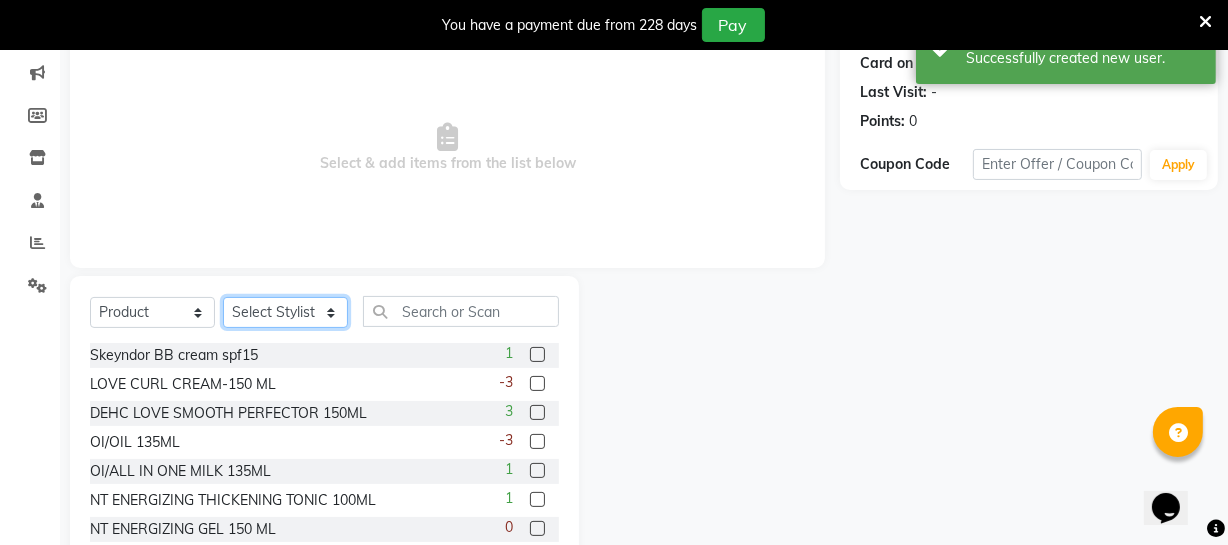 scroll, scrollTop: 307, scrollLeft: 0, axis: vertical 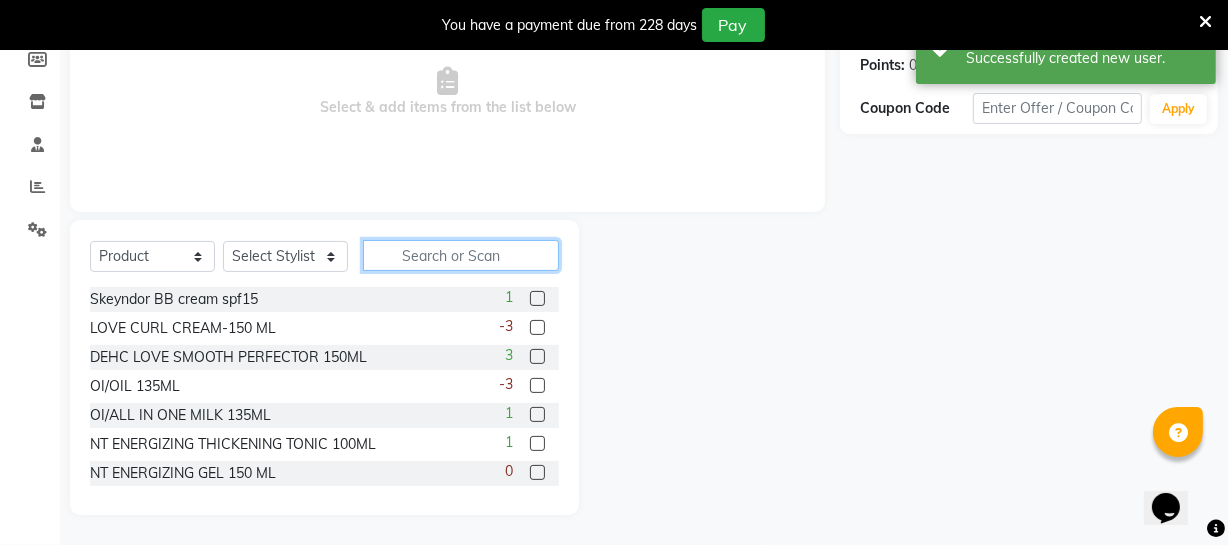click 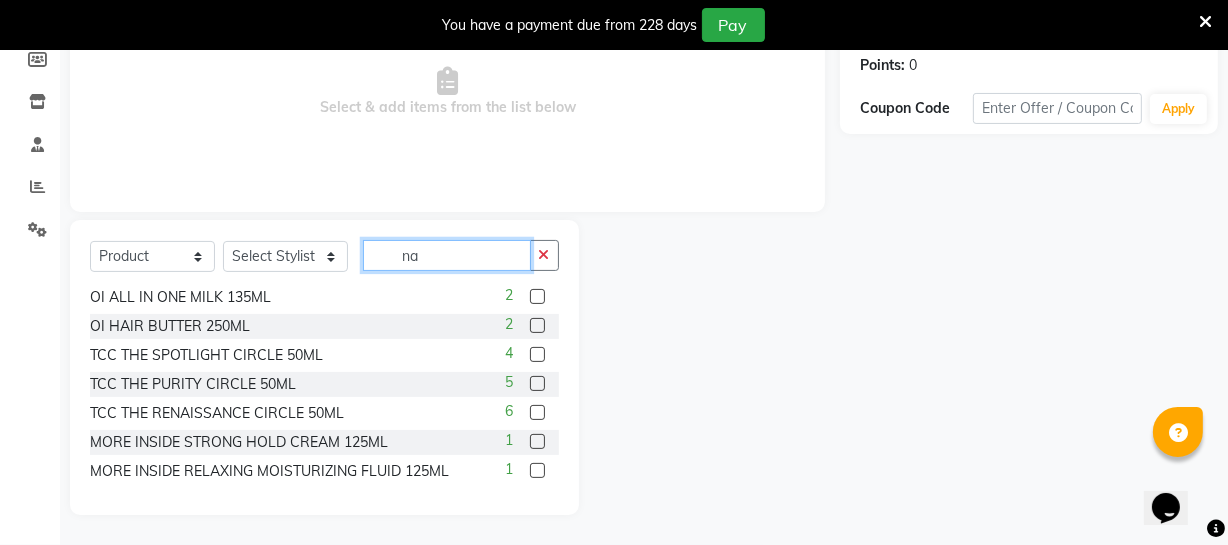 scroll, scrollTop: 0, scrollLeft: 0, axis: both 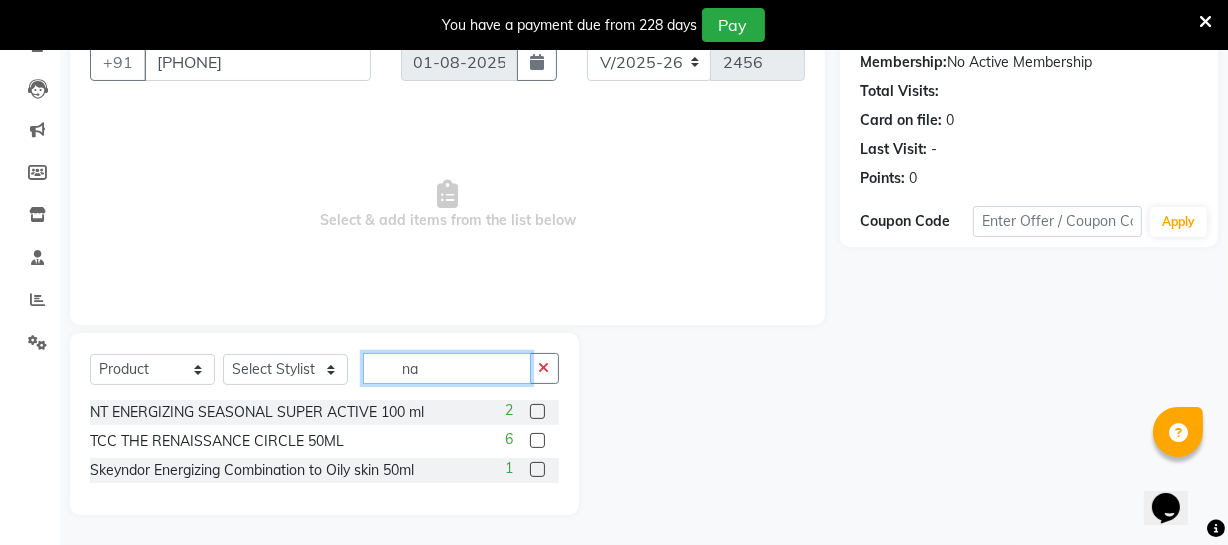 type on "na" 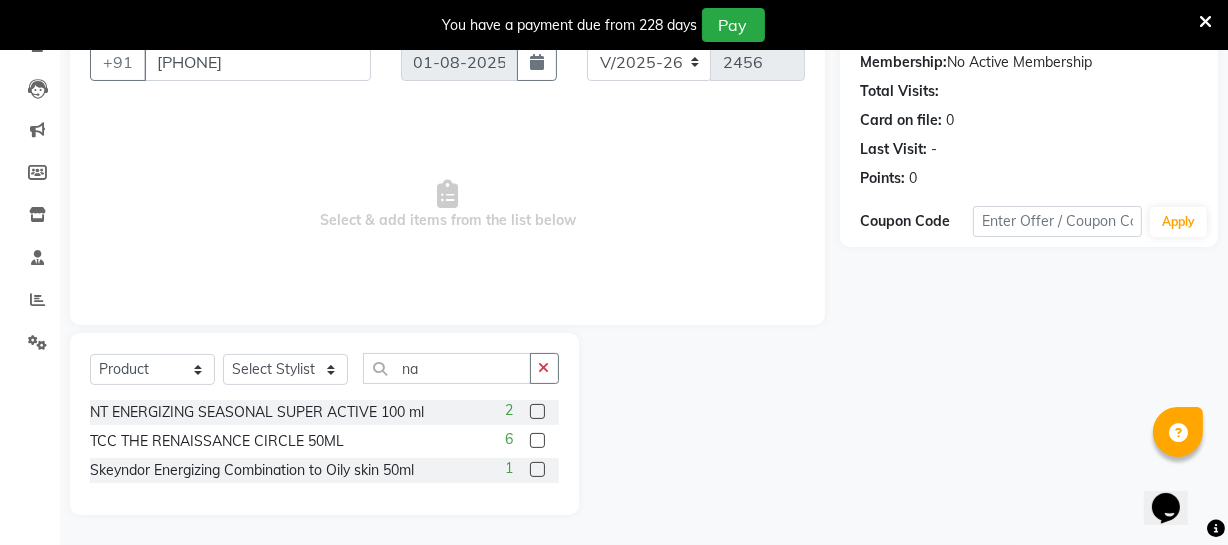 click 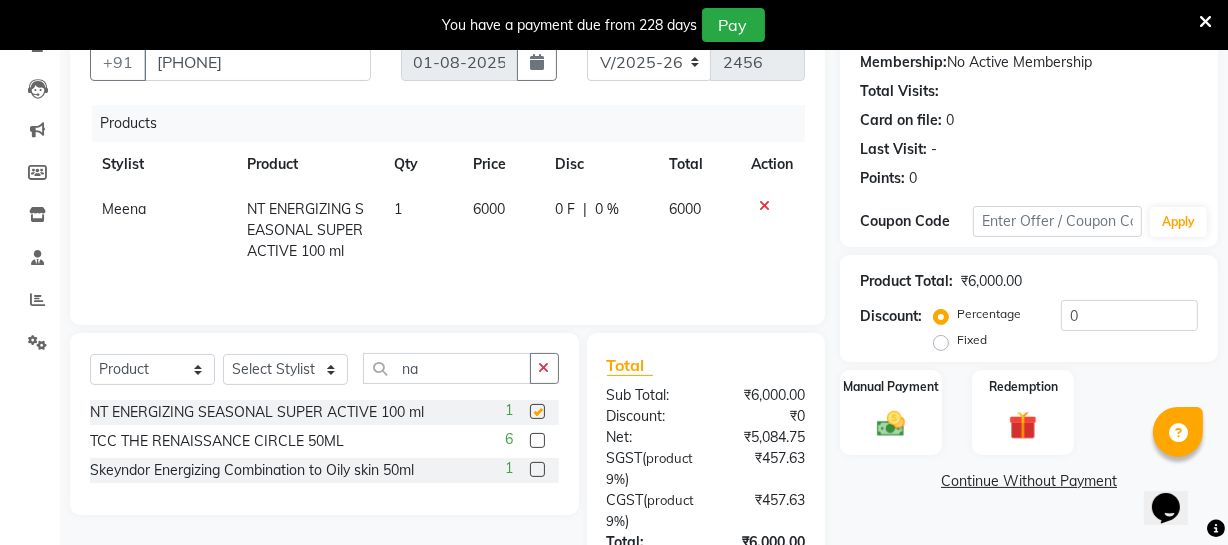 checkbox on "false" 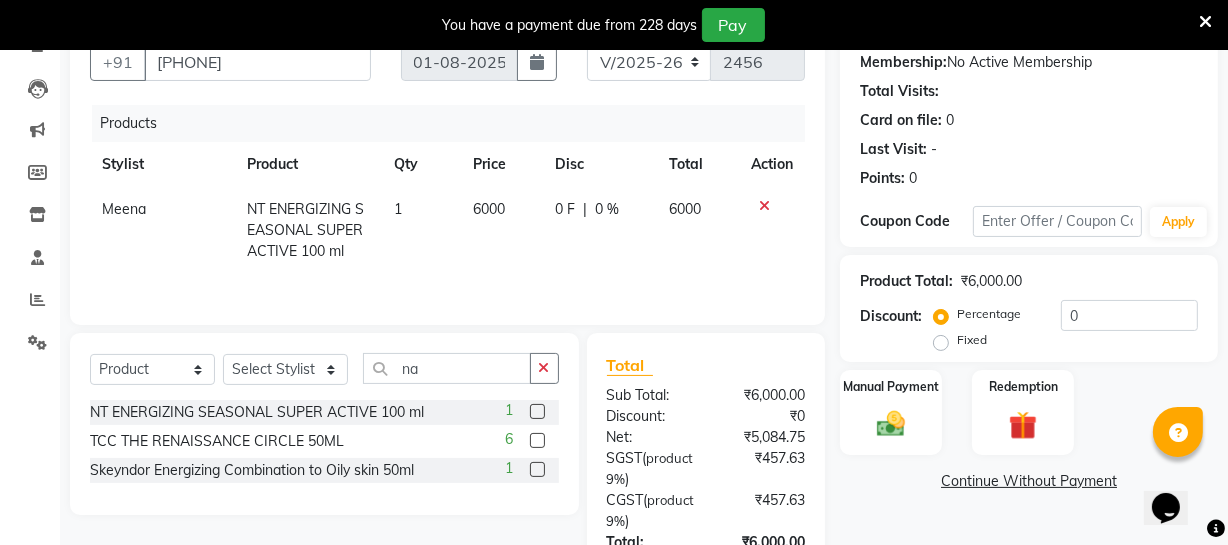 click 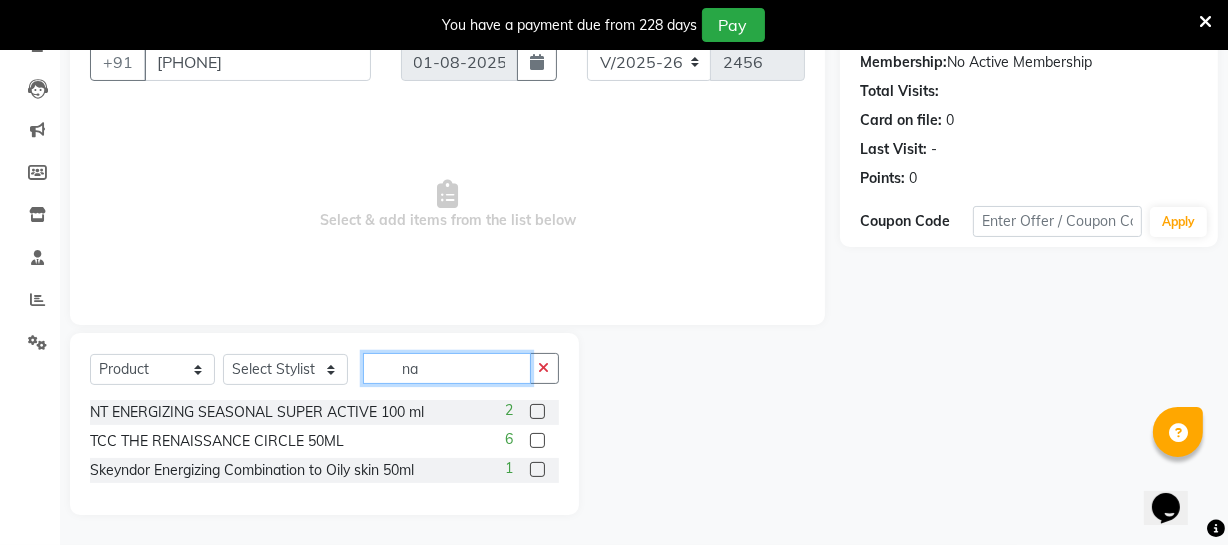 click on "na" 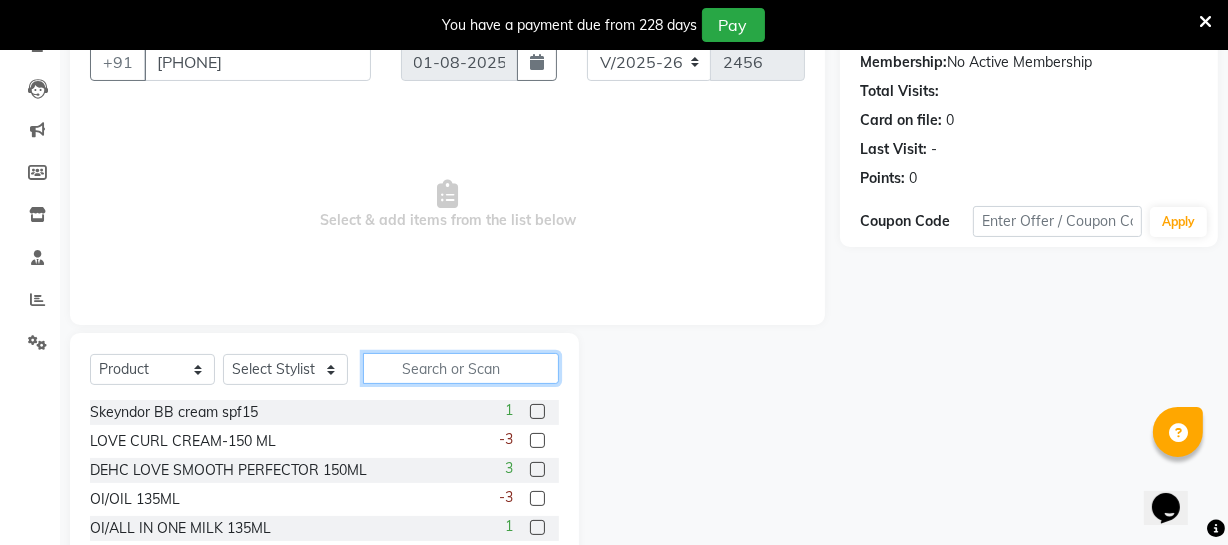 type on "o" 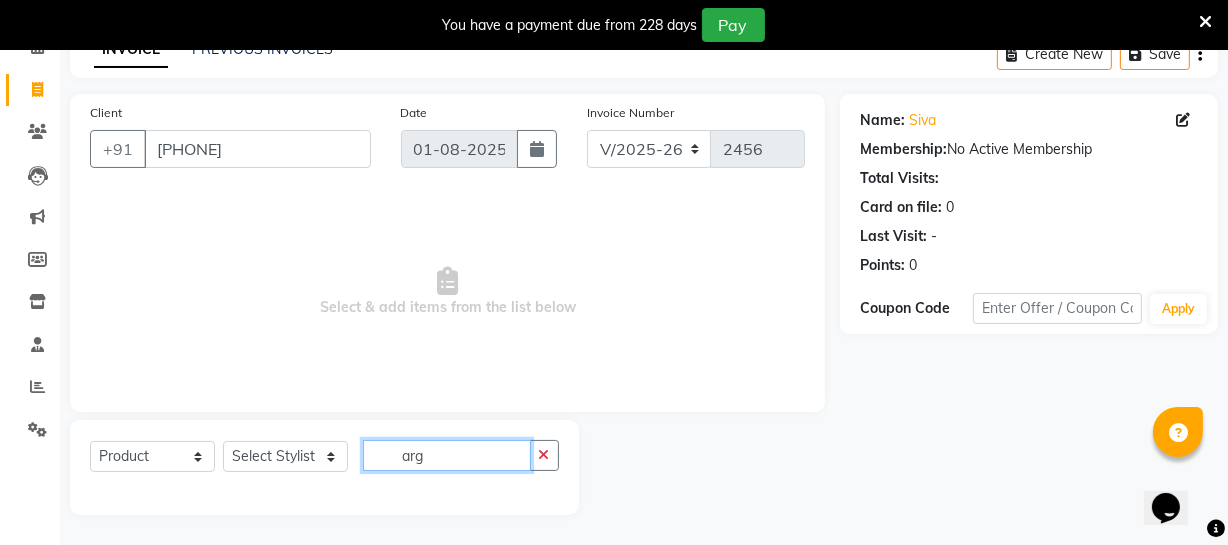 scroll, scrollTop: 107, scrollLeft: 0, axis: vertical 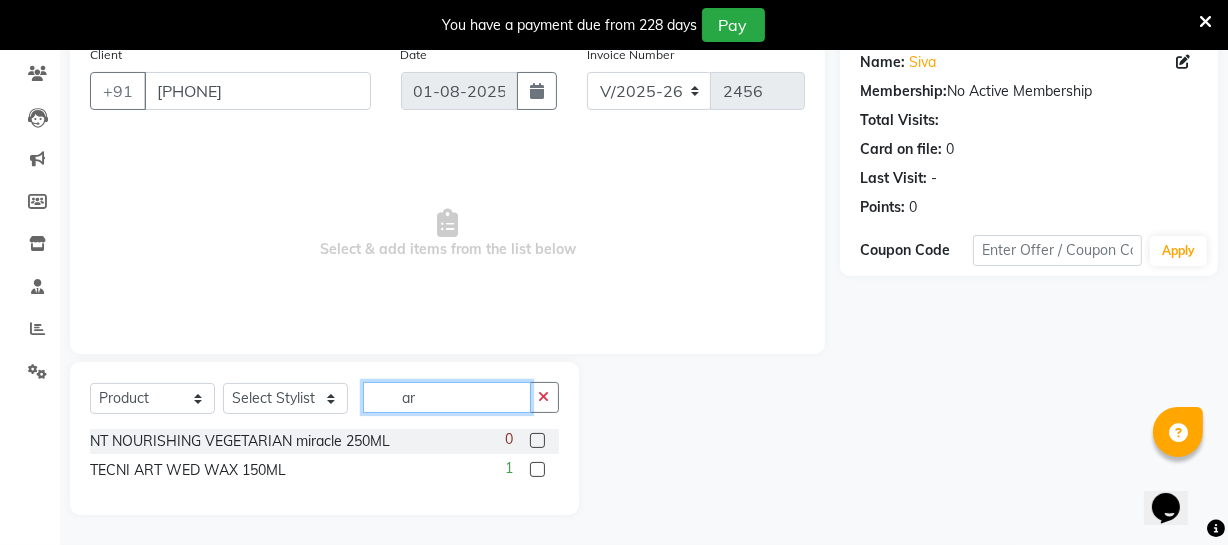 type on "a" 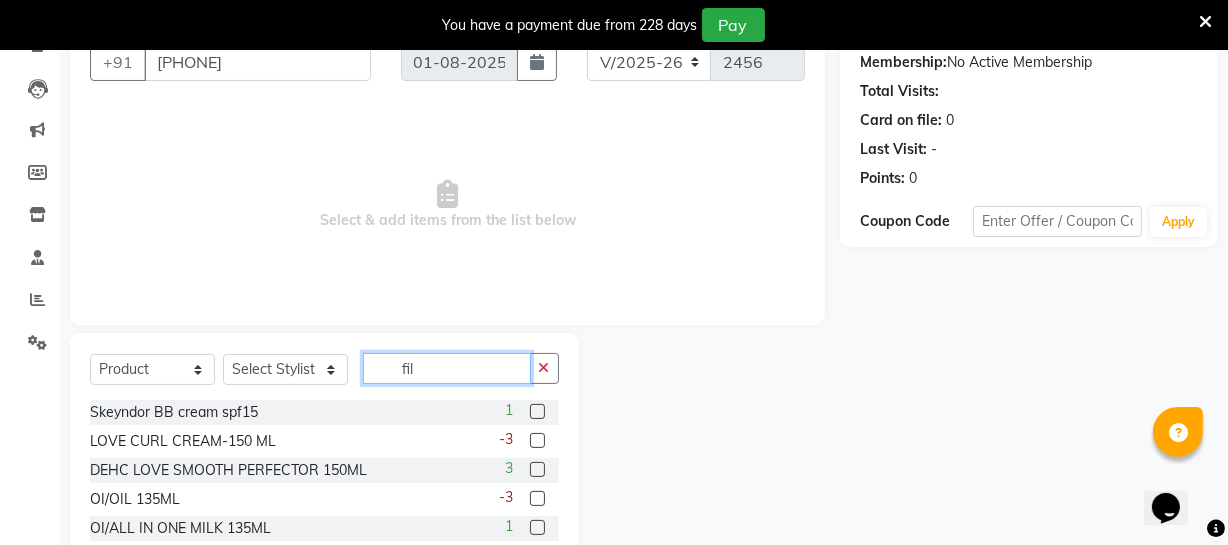 scroll, scrollTop: 136, scrollLeft: 0, axis: vertical 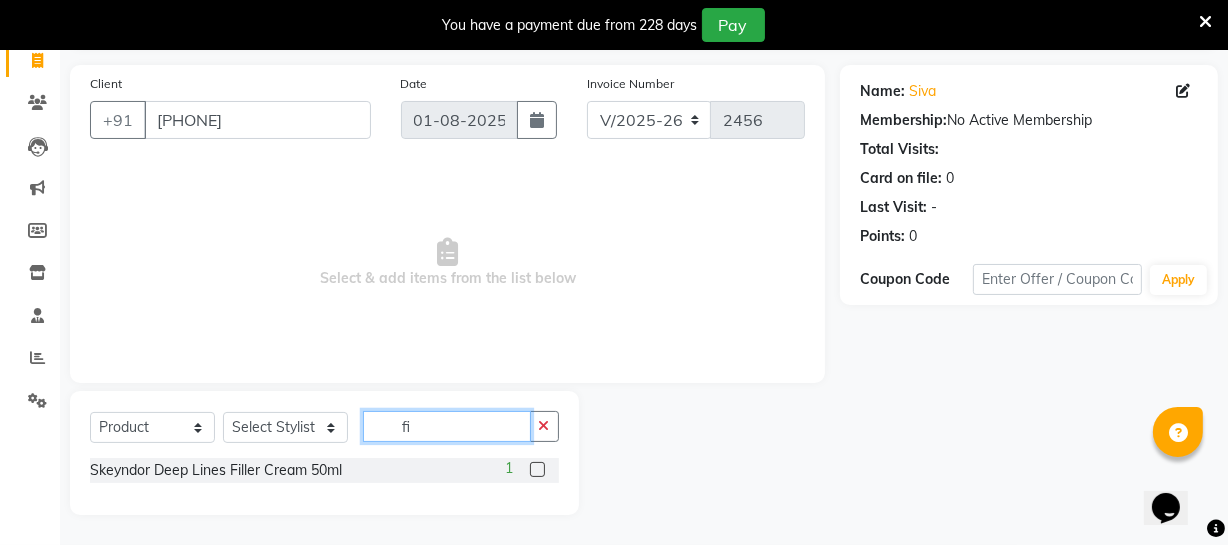type on "f" 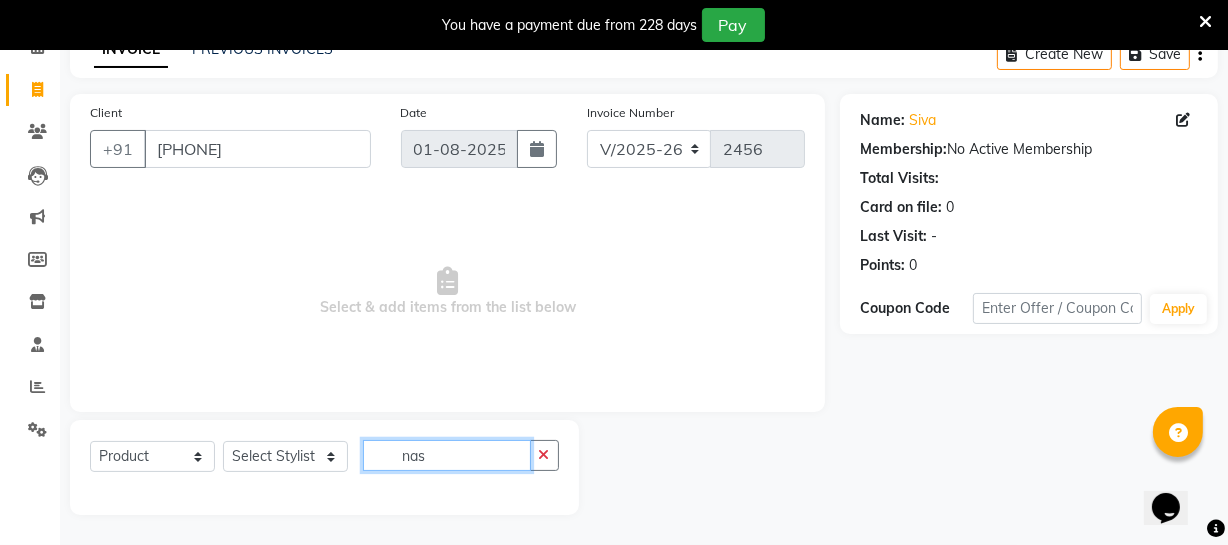 scroll, scrollTop: 107, scrollLeft: 0, axis: vertical 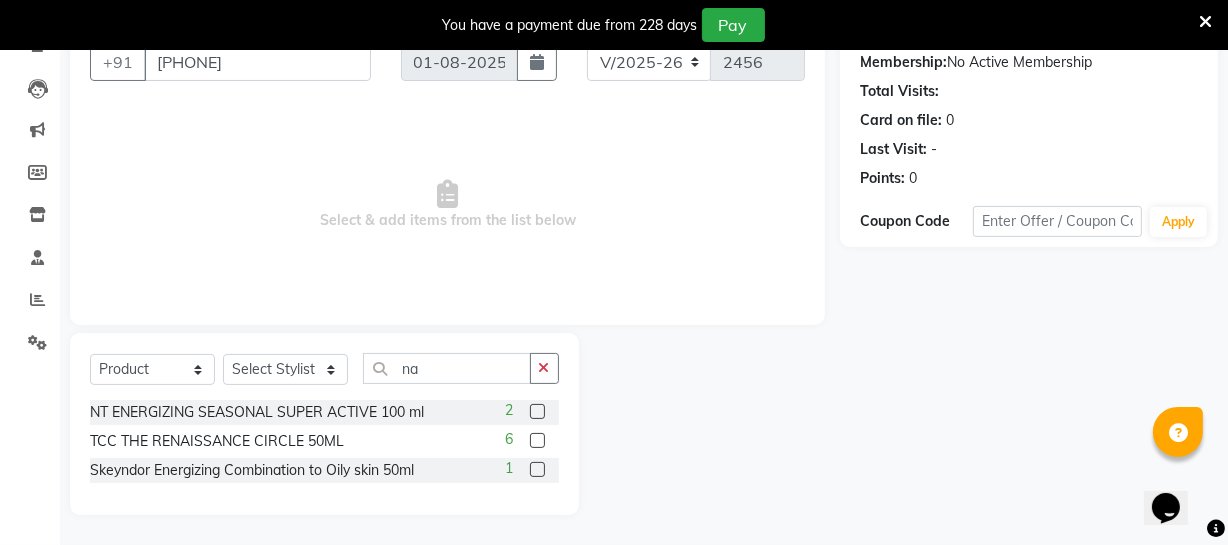 click 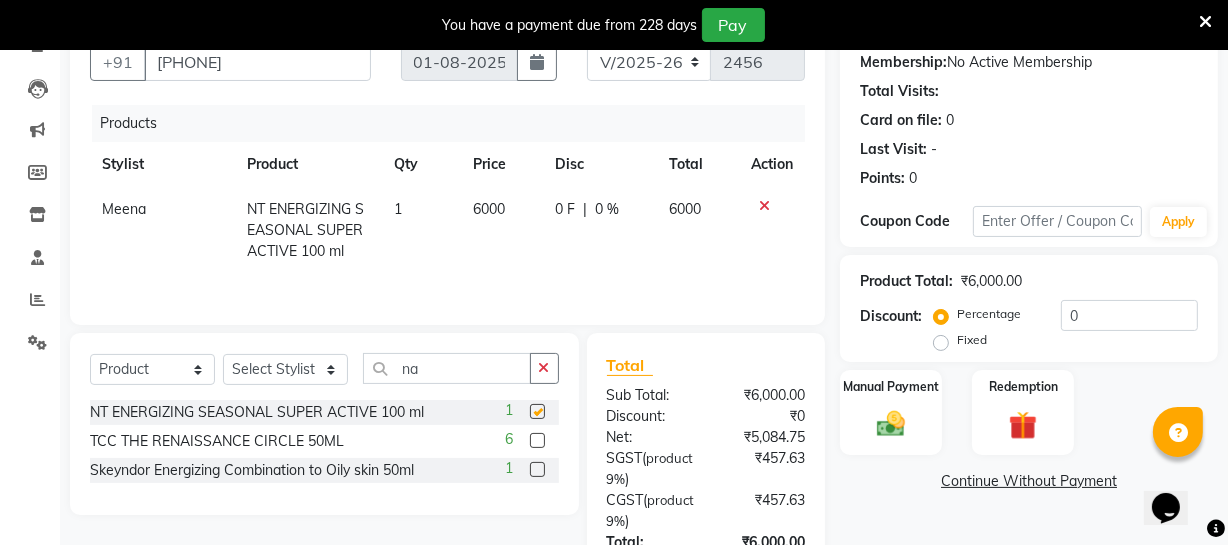 checkbox on "false" 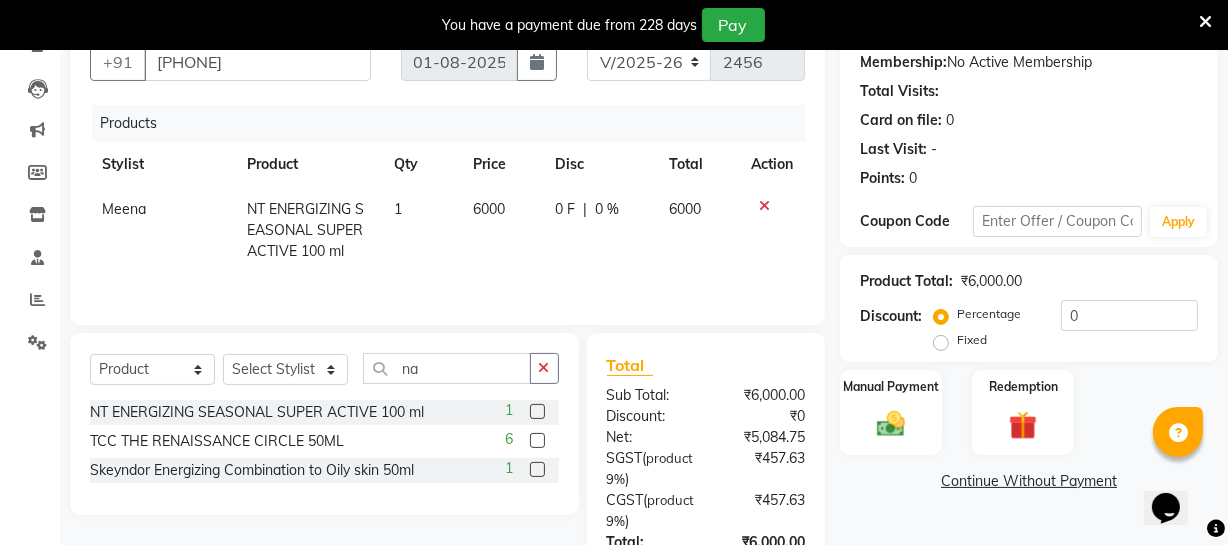 click 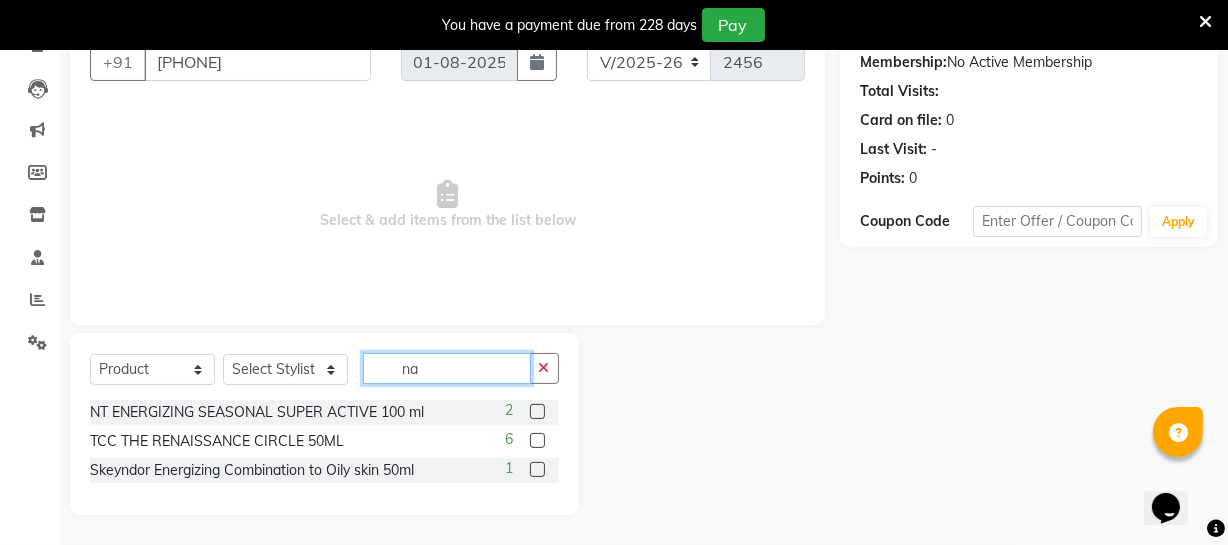click on "na" 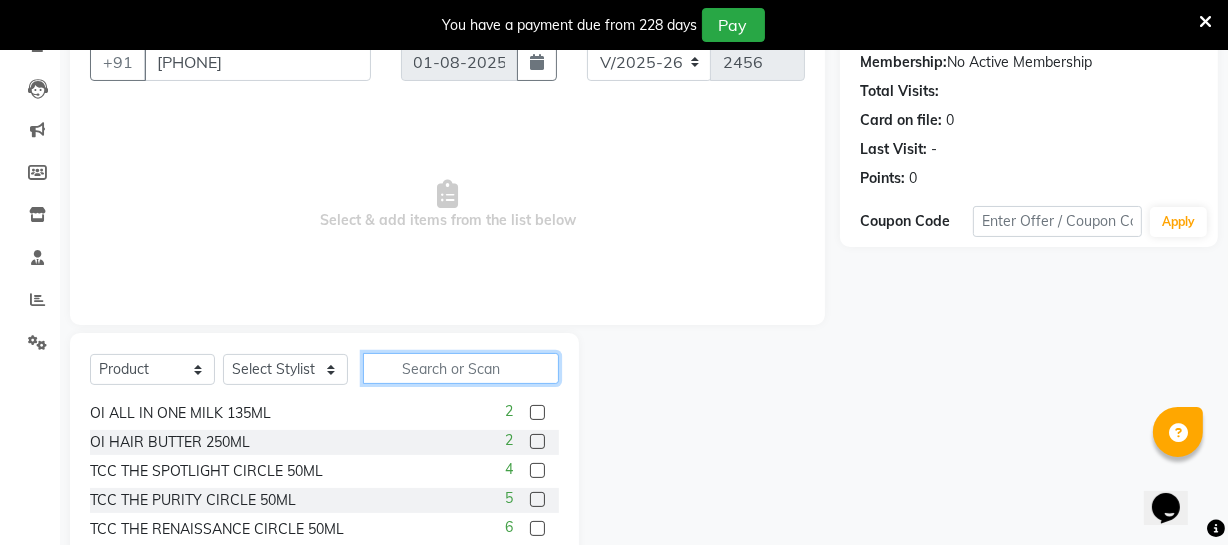 scroll, scrollTop: 1249, scrollLeft: 0, axis: vertical 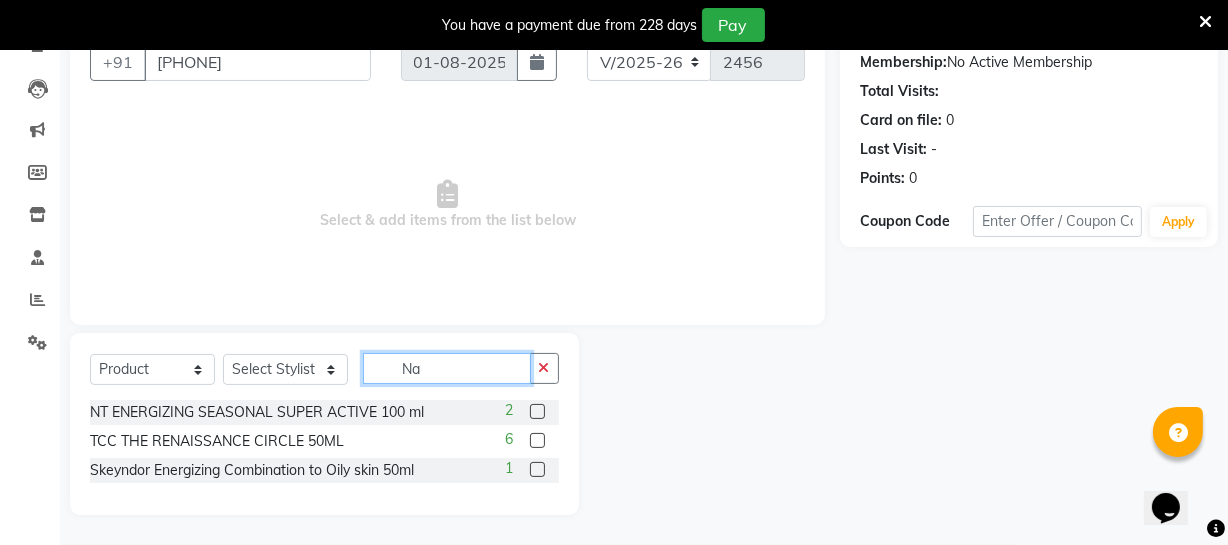 type on "N" 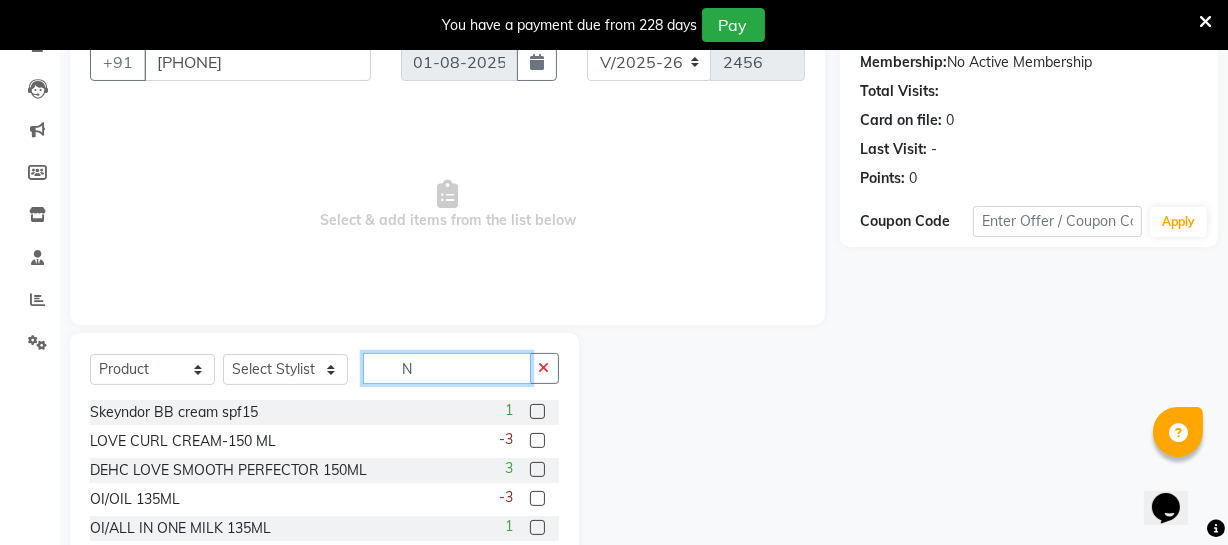 scroll, scrollTop: 307, scrollLeft: 0, axis: vertical 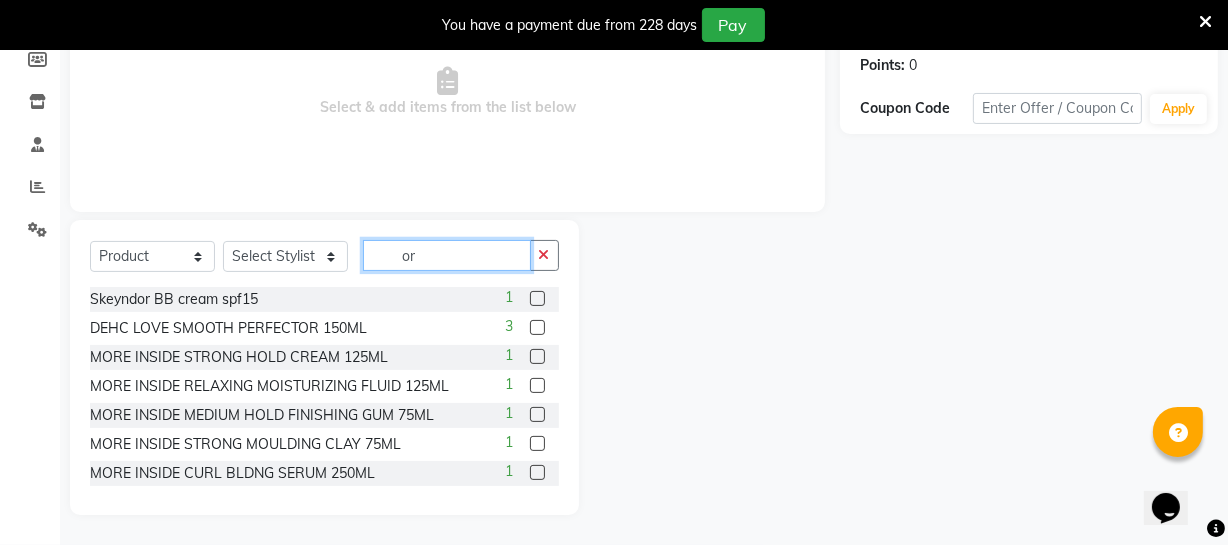 type on "o" 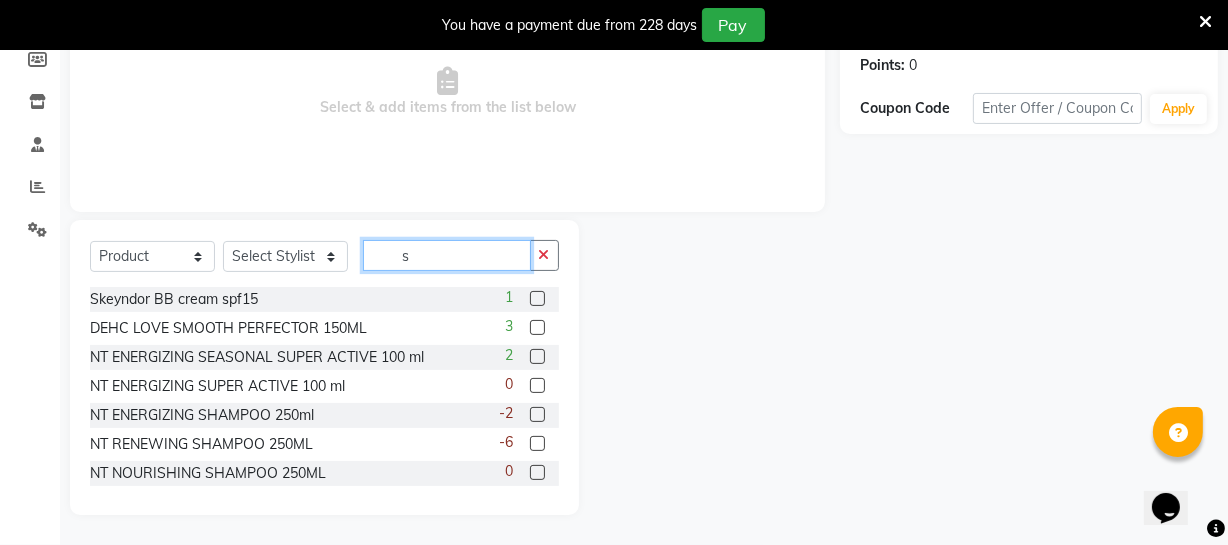 type on "s" 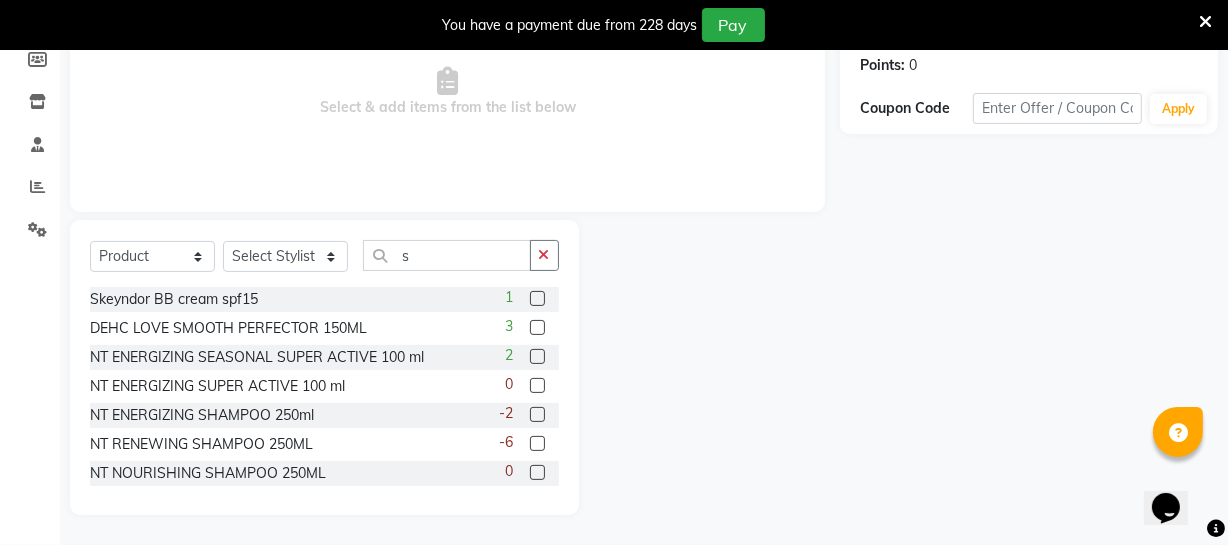 click 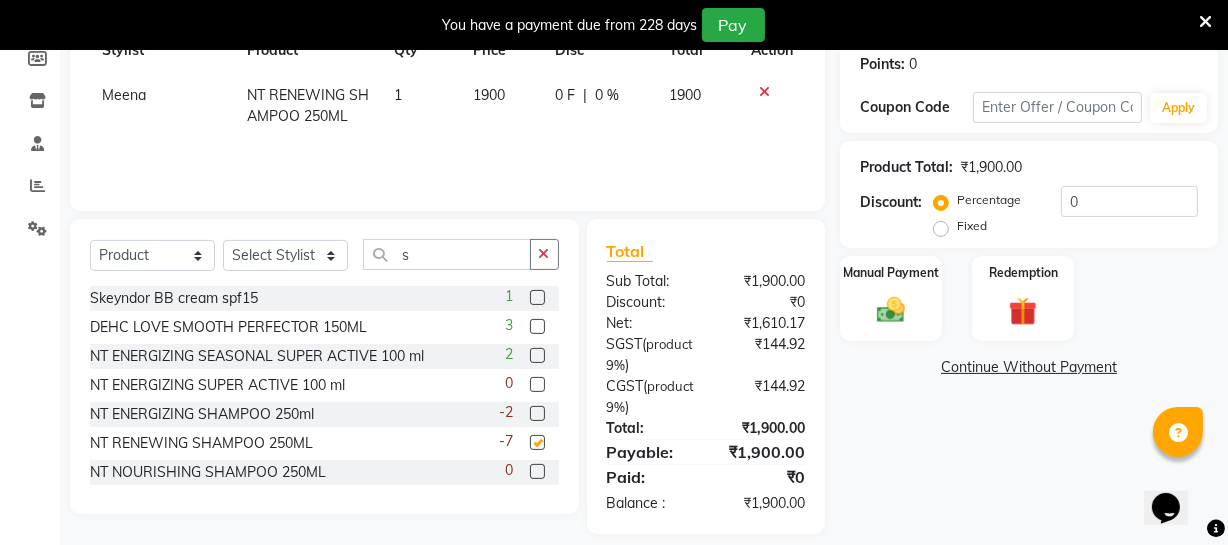 checkbox on "false" 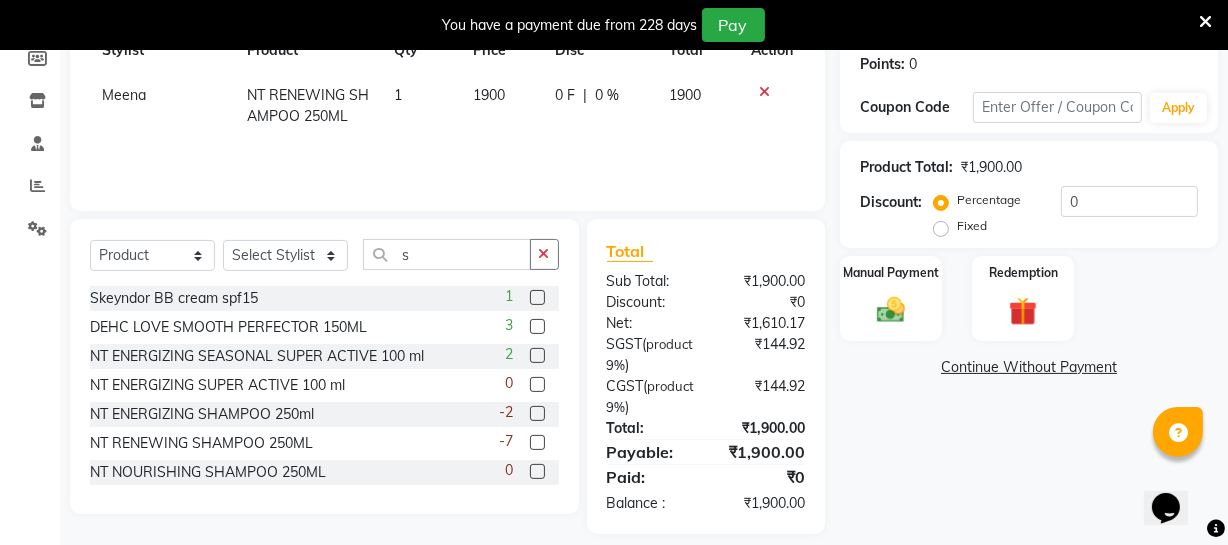 click on "1900" 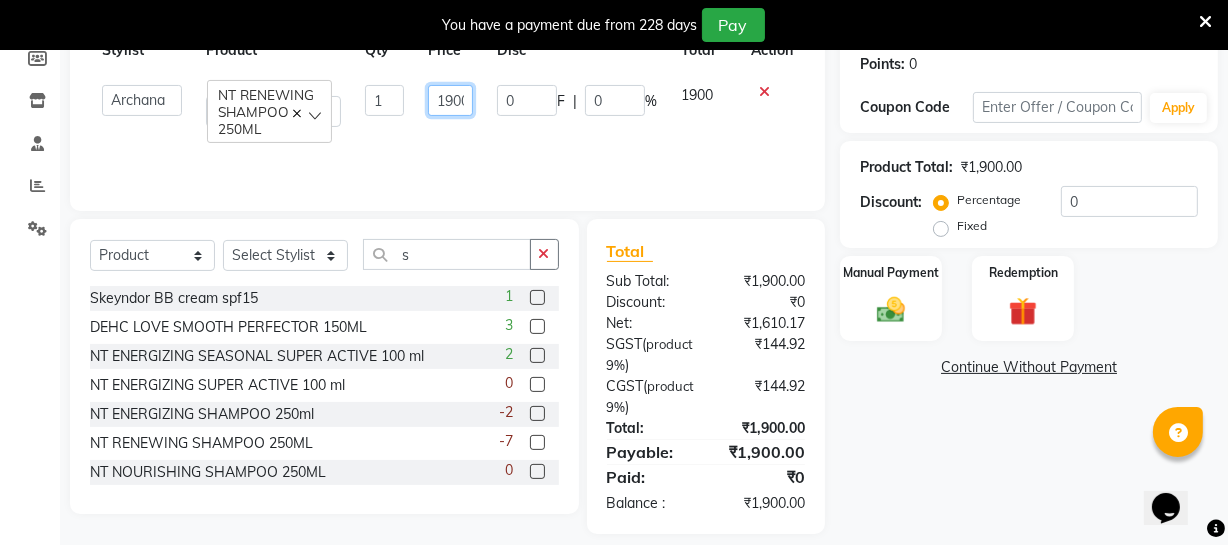 click on "1900" 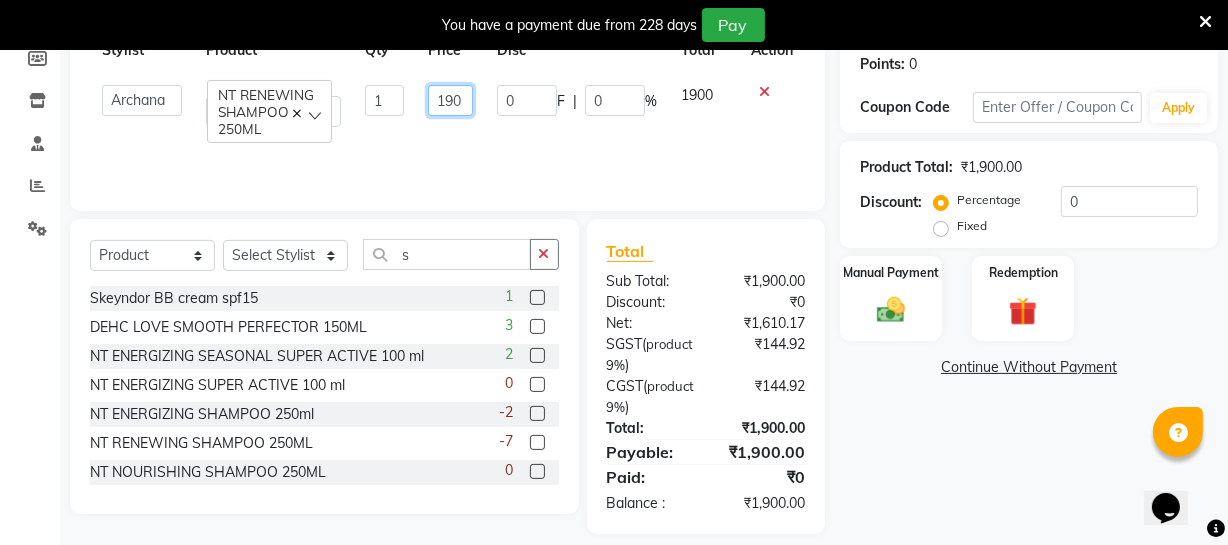 scroll, scrollTop: 0, scrollLeft: 0, axis: both 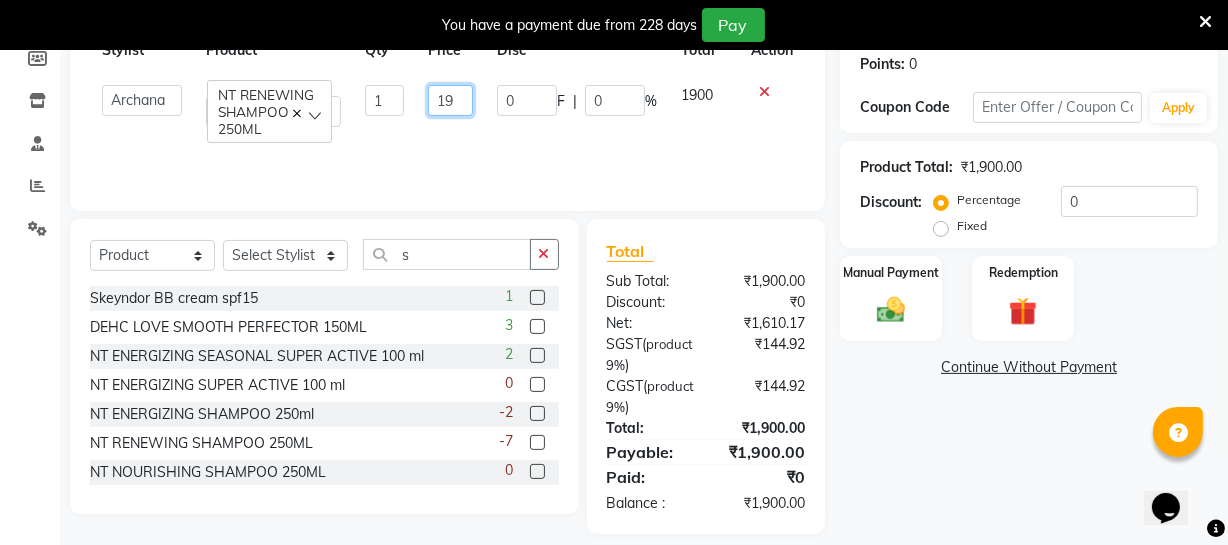 type on "1" 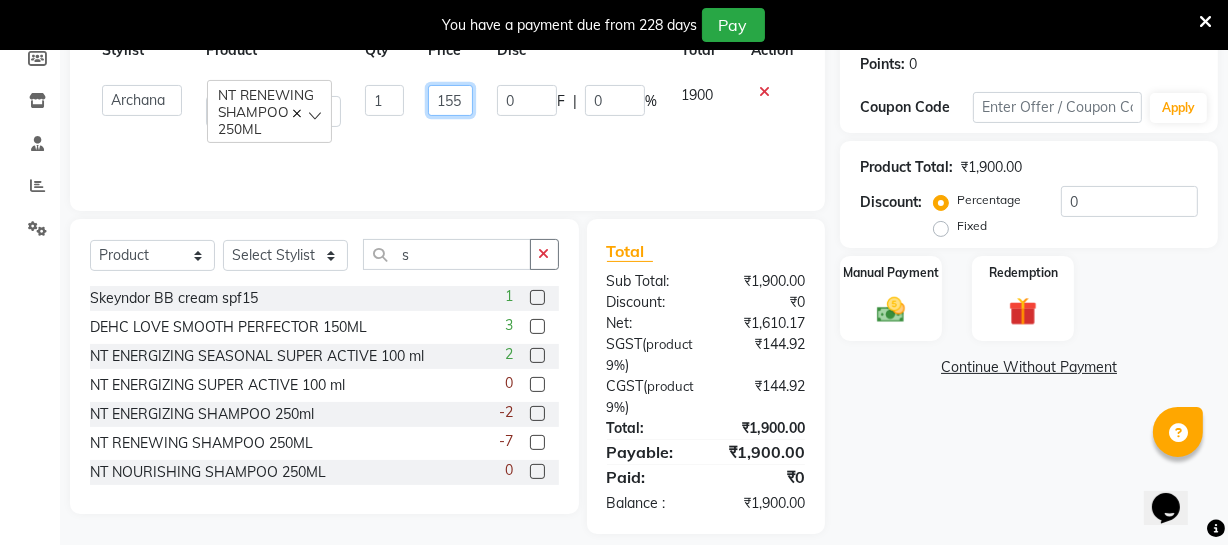 type on "1550" 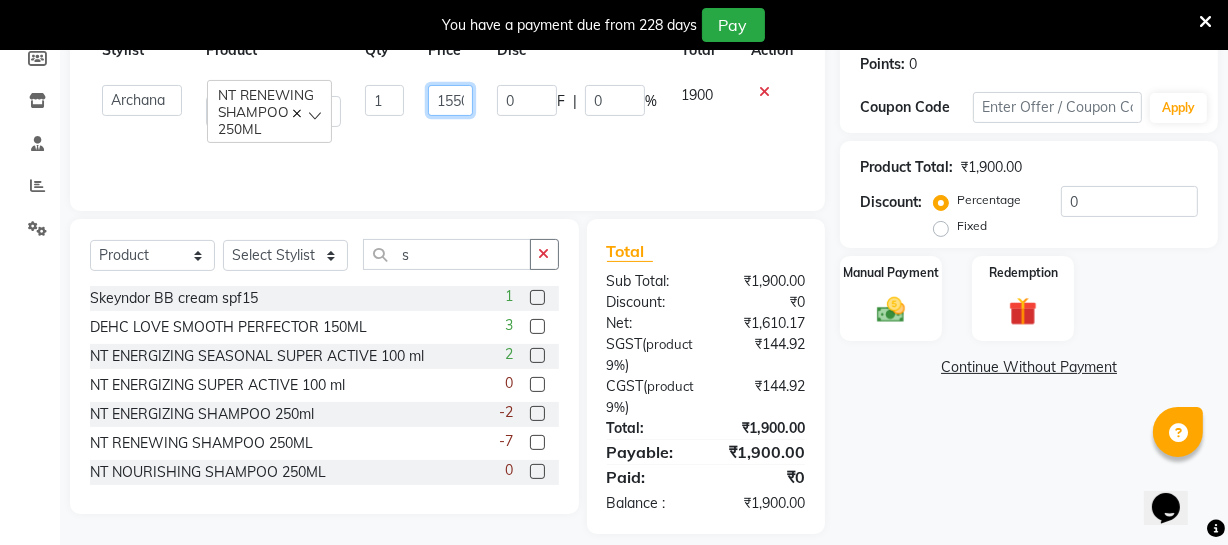 scroll, scrollTop: 0, scrollLeft: 5, axis: horizontal 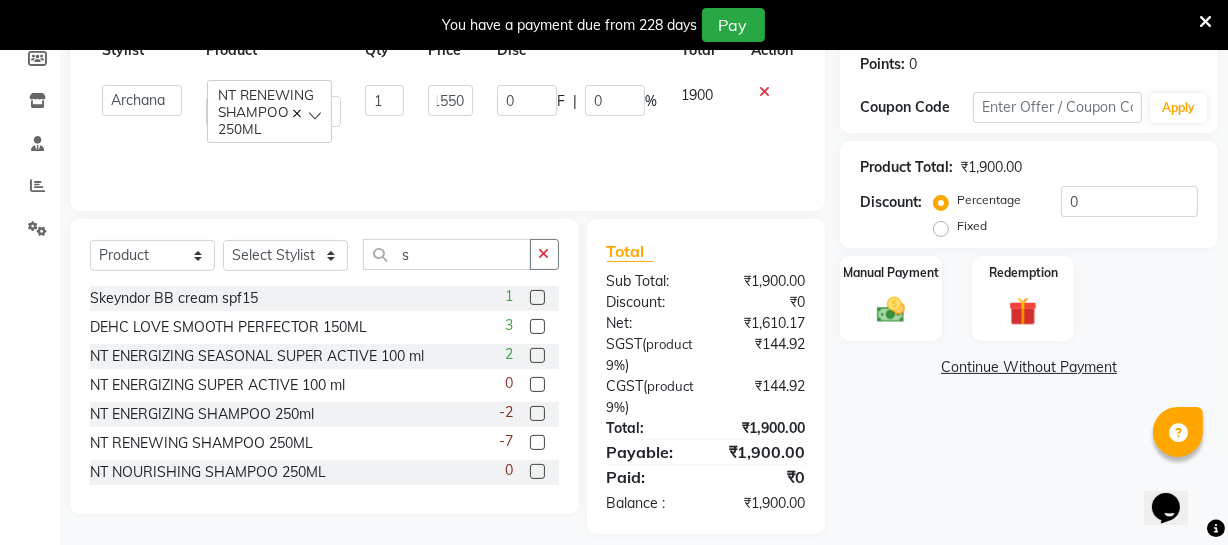 click on "0 F | 0 %" 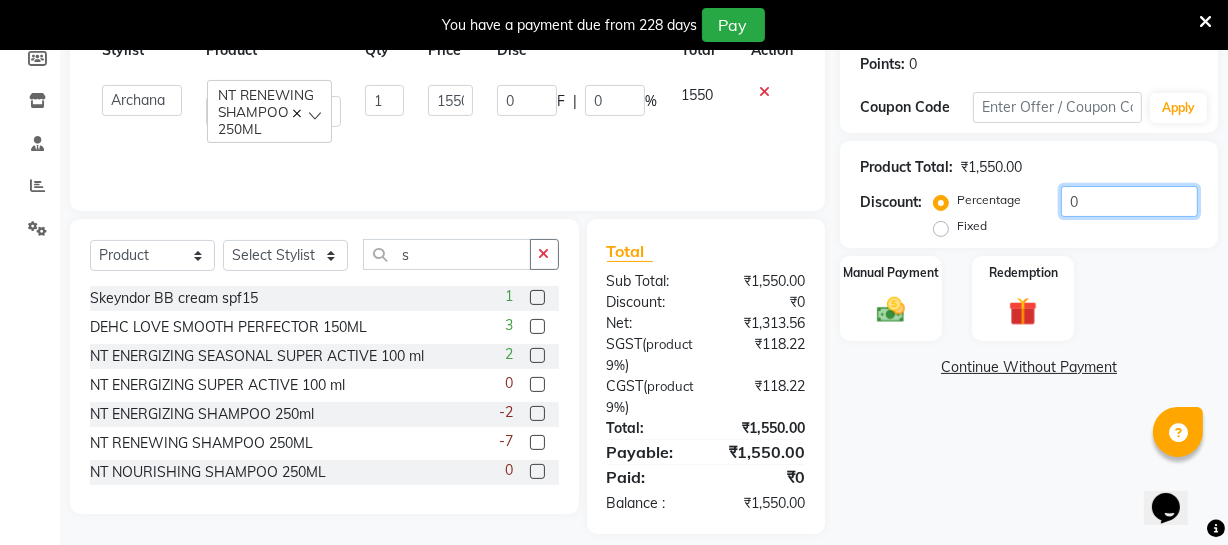 click on "0" 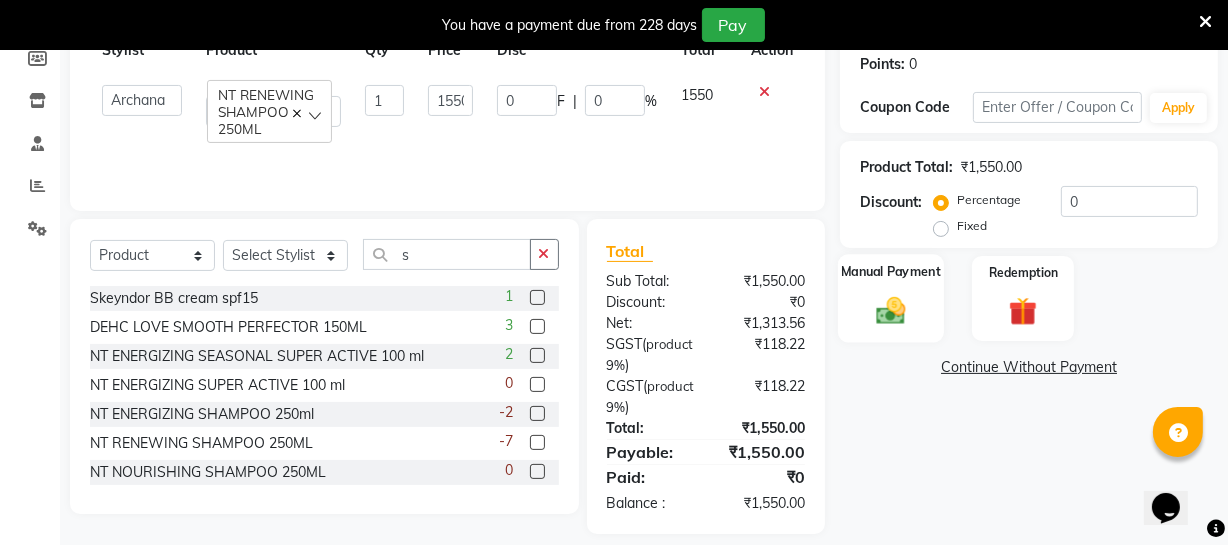 click 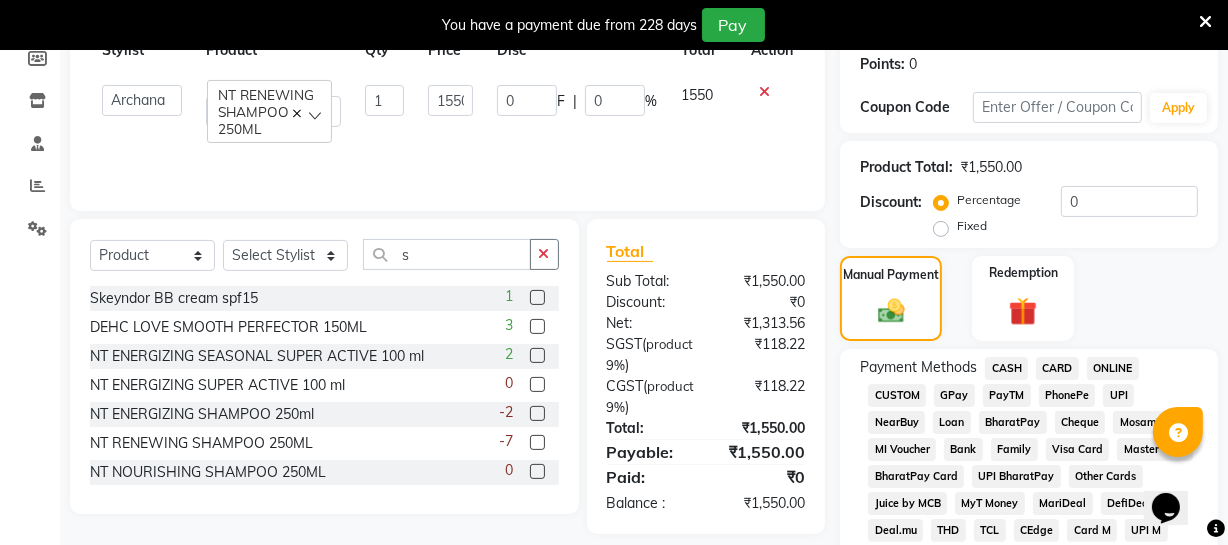 click on "CARD" 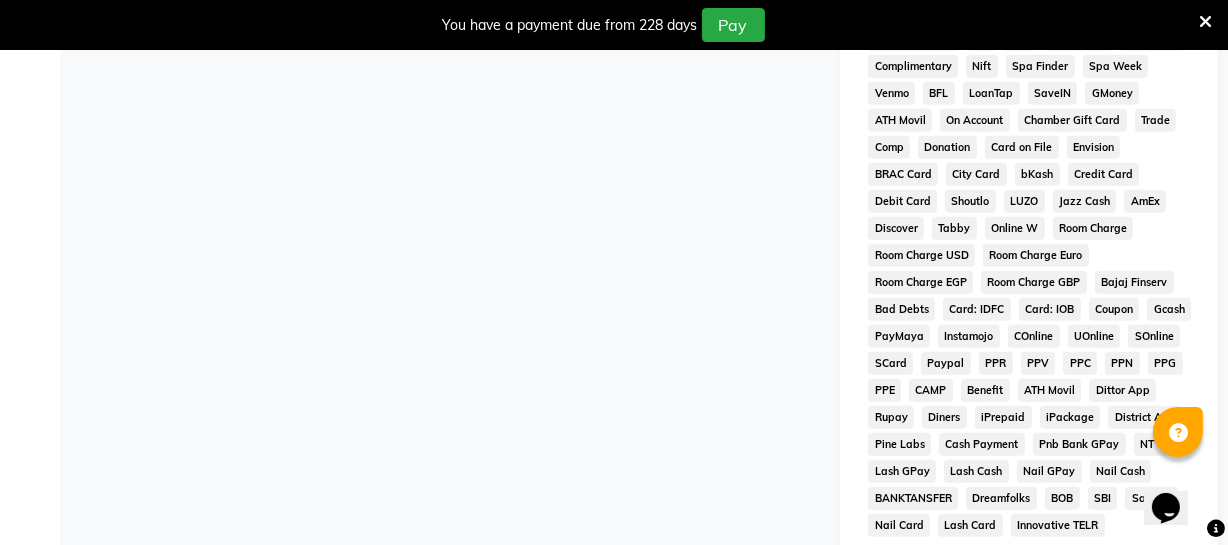 scroll, scrollTop: 1033, scrollLeft: 0, axis: vertical 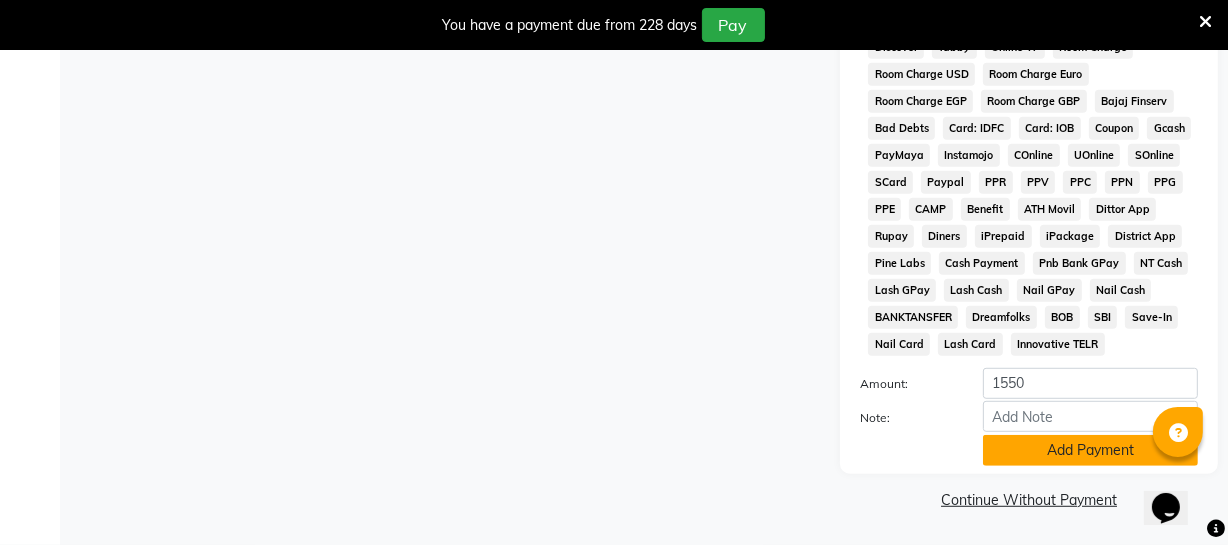 click on "Add Payment" 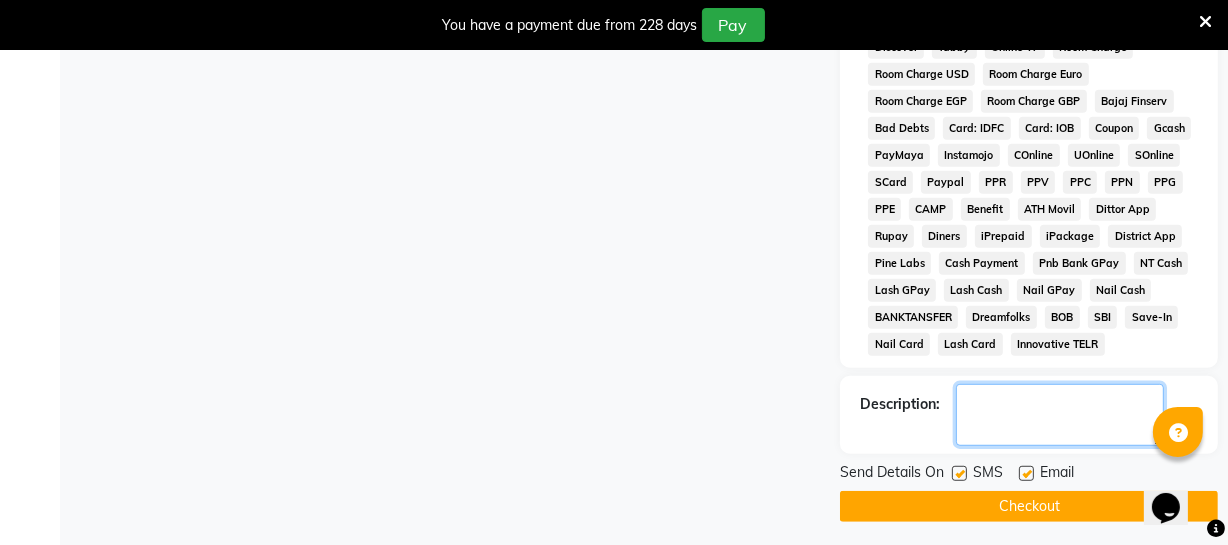 click 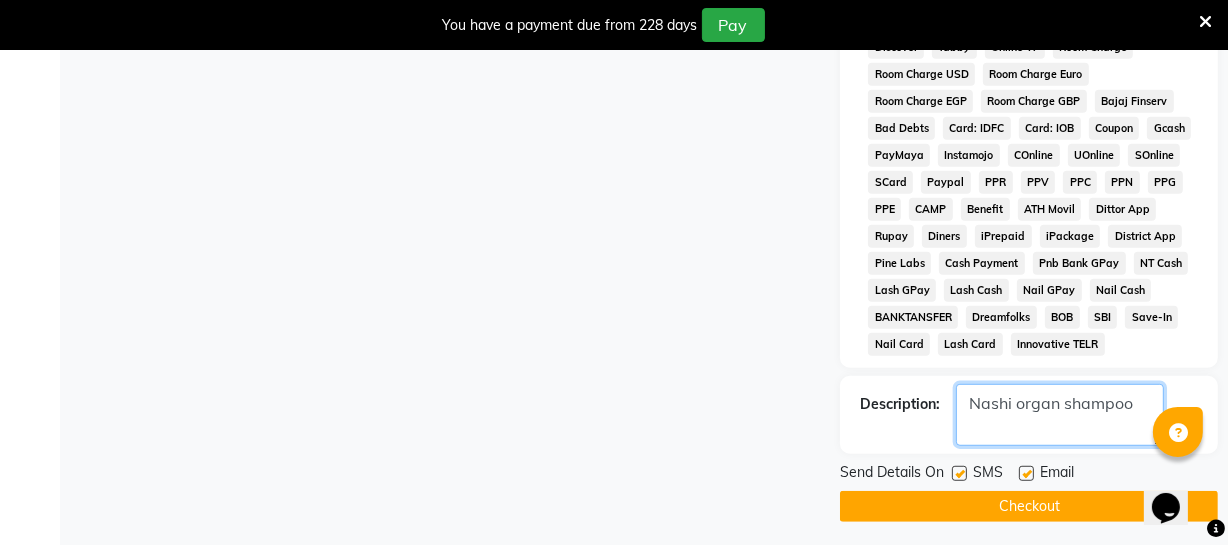 type on "Nashi organ shampoo" 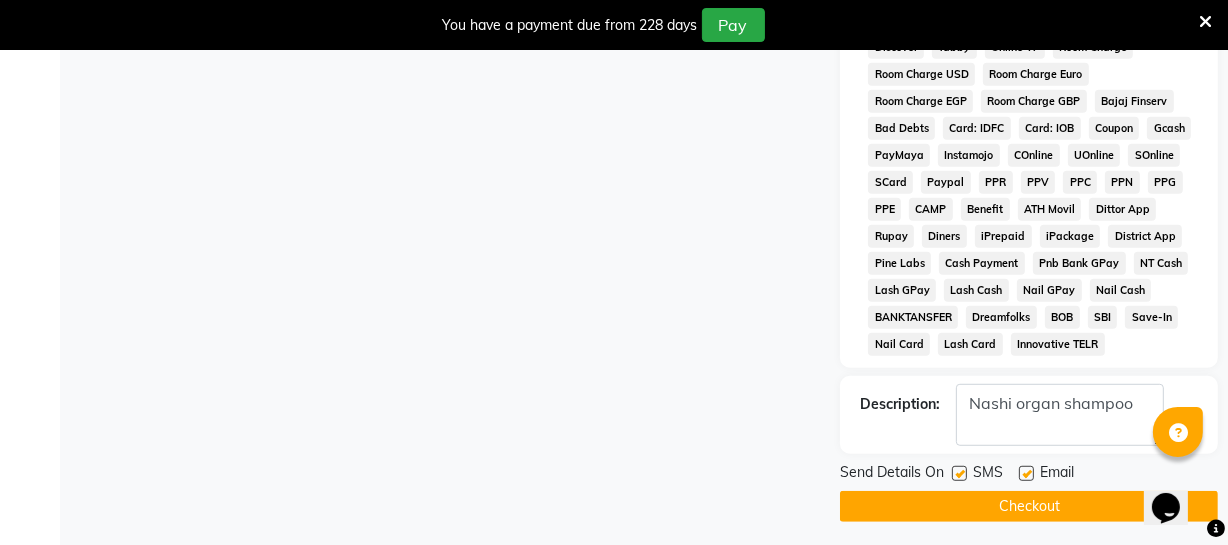 click on "Checkout" 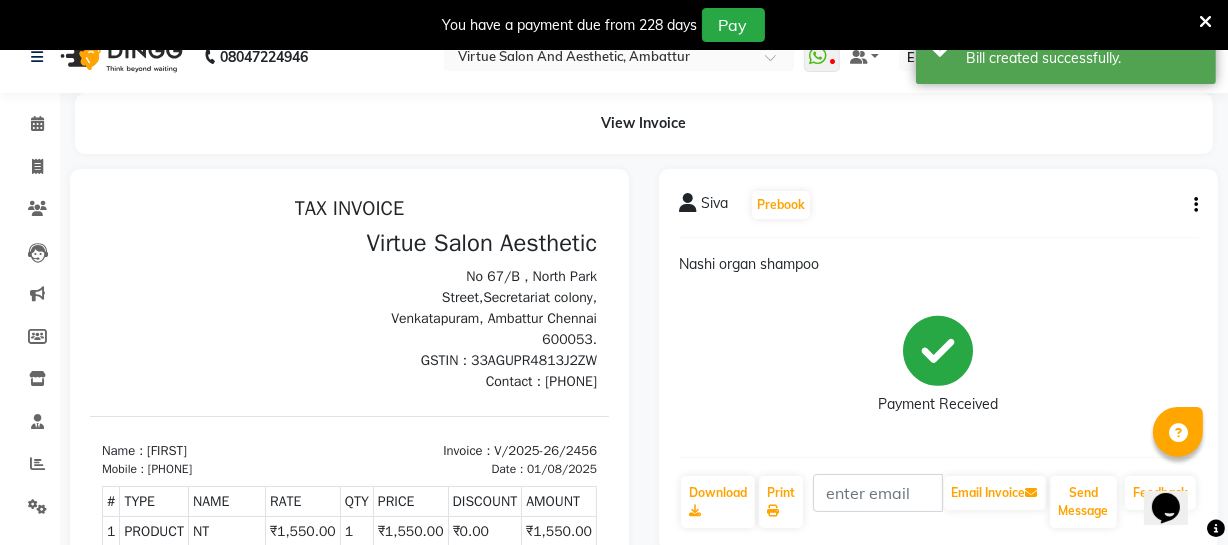 scroll, scrollTop: 0, scrollLeft: 0, axis: both 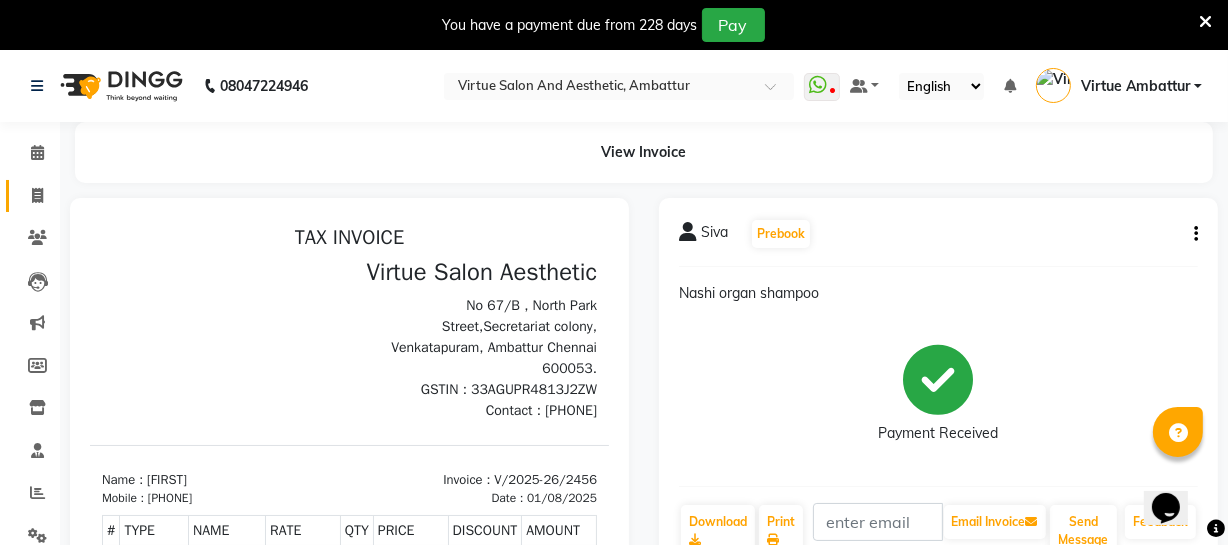 click 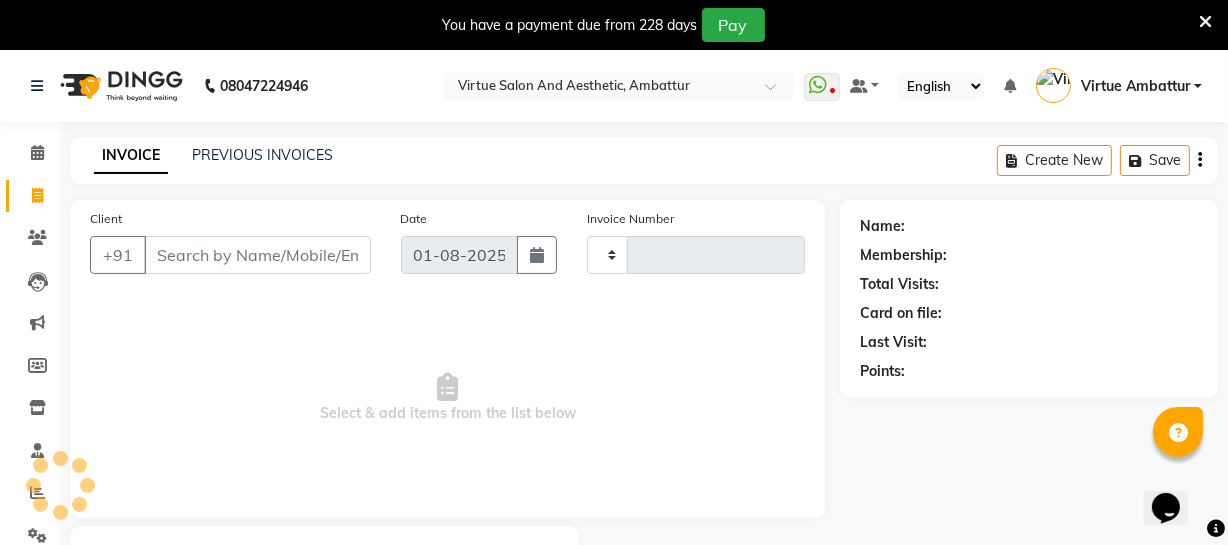 scroll, scrollTop: 107, scrollLeft: 0, axis: vertical 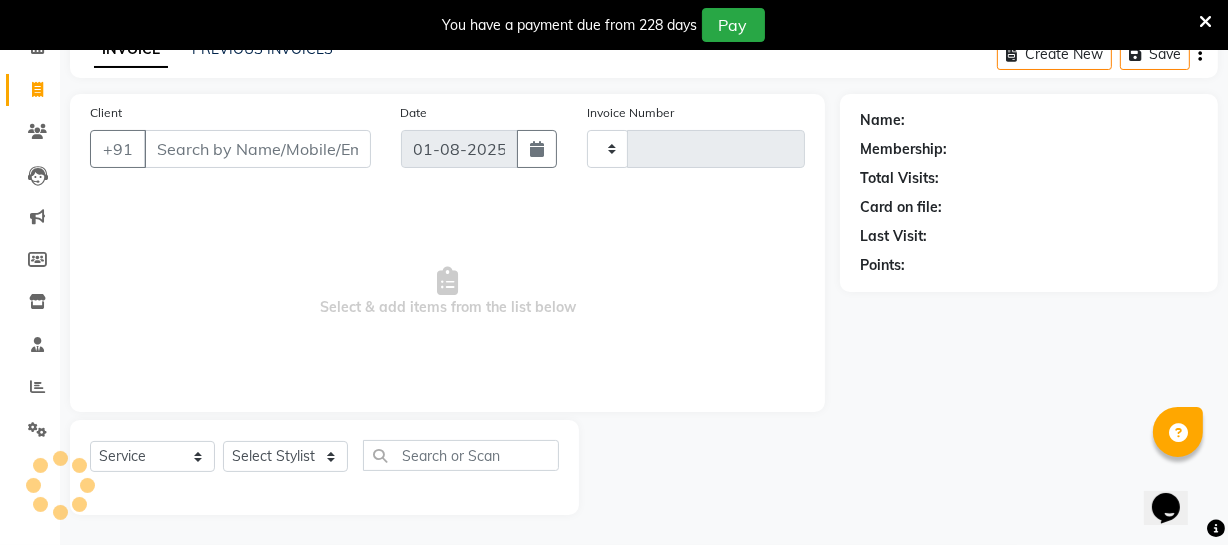 type on "2457" 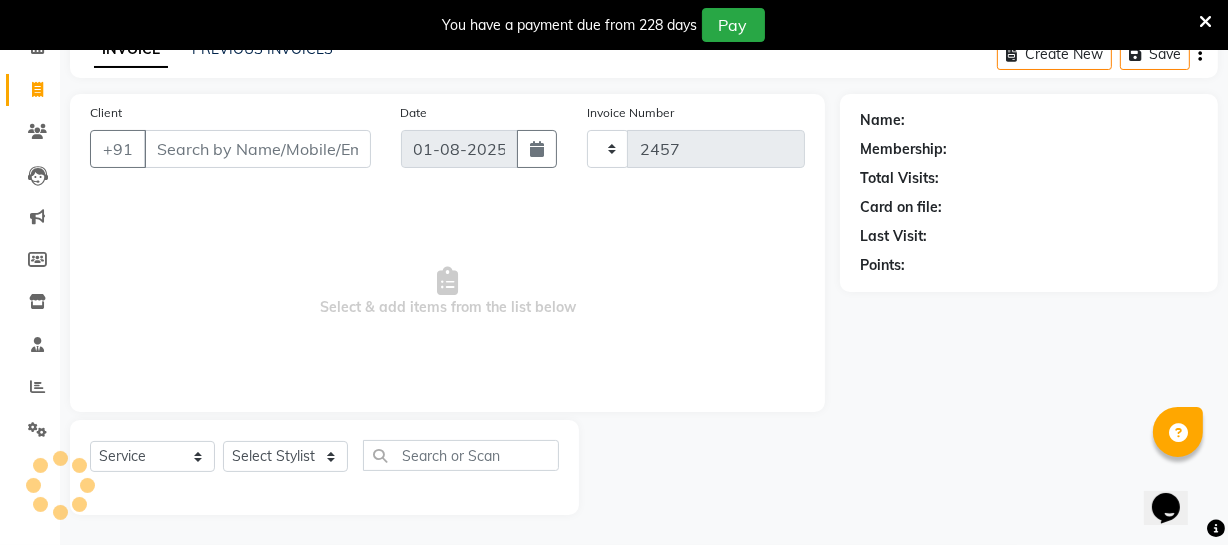 select on "5237" 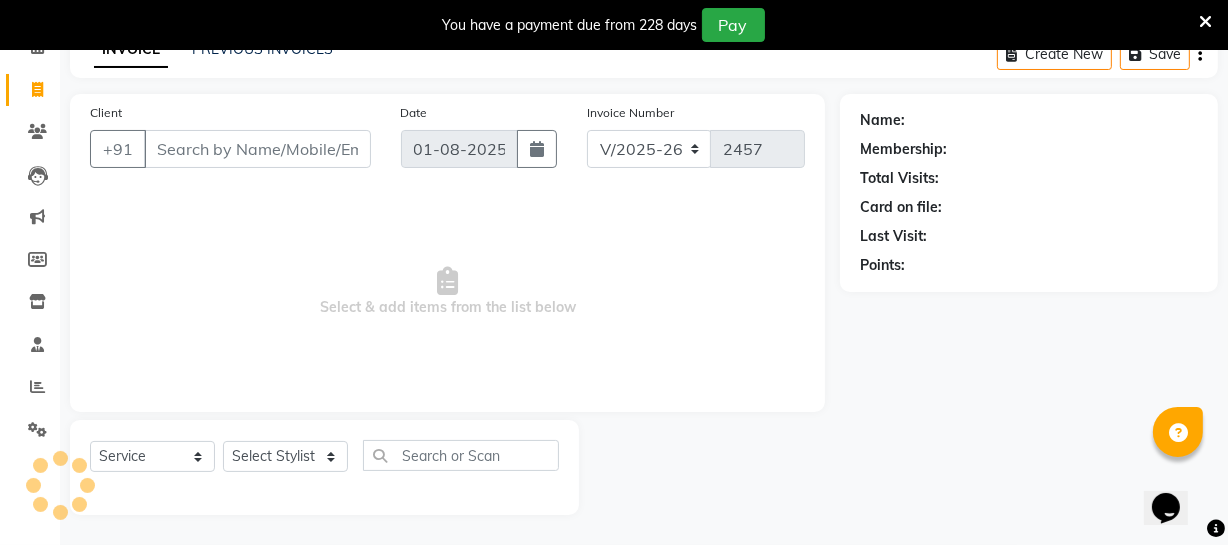 click on "Client" at bounding box center (257, 149) 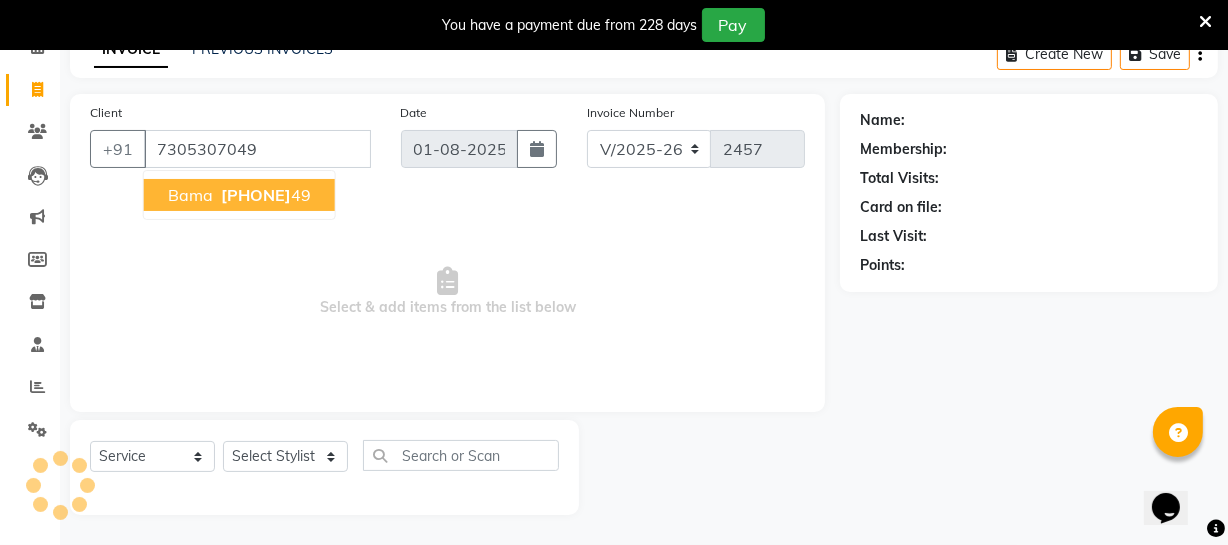 type on "7305307049" 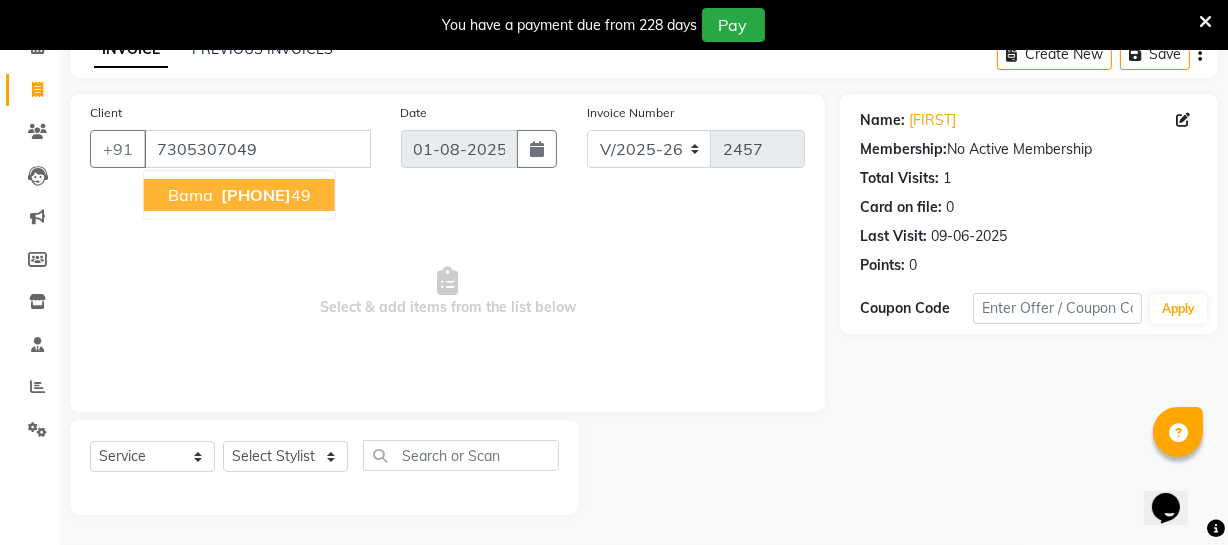 click on "[PHONE]" at bounding box center [264, 195] 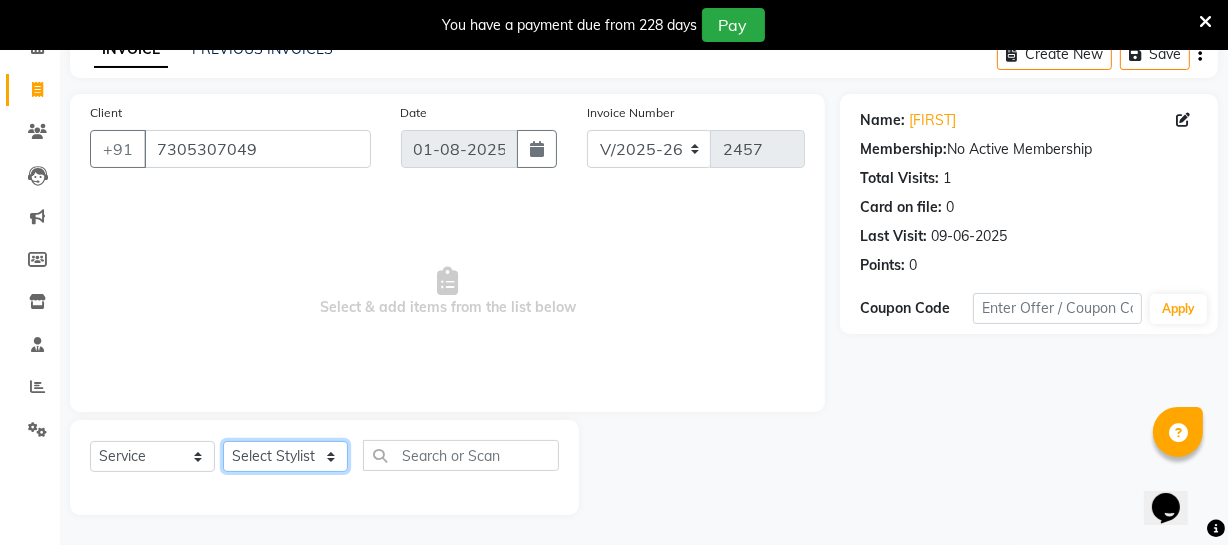 click on "Select Stylist Archana Bhagi Deepika Devi Dilip  Divya Dolly Dr Prakash Faizan Geetha Virtue TC Gopi Madan Aravind Make up Mani Unisex Stylist Manoj Meena Moses Nandhini Raju Unisex Ramya RICITTA Sahil Unisex Santhosh Sathya Shantha kumar Shanthi Surya Thiru Virtue Aesthetic Virtue Ambattur" 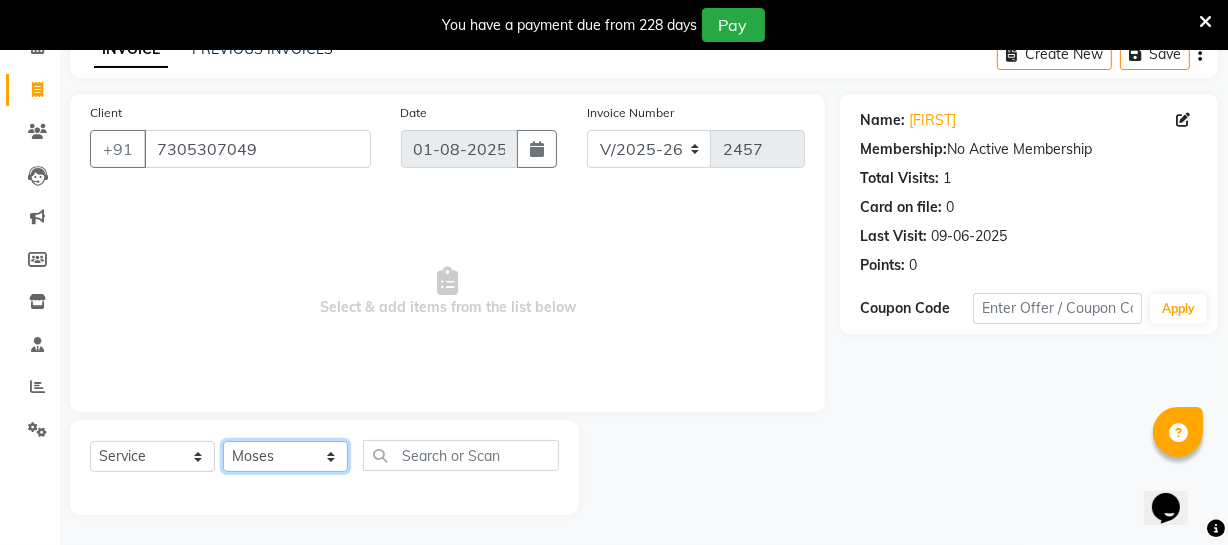click on "Select Stylist Archana Bhagi Deepika Devi Dilip  Divya Dolly Dr Prakash Faizan Geetha Virtue TC Gopi Madan Aravind Make up Mani Unisex Stylist Manoj Meena Moses Nandhini Raju Unisex Ramya RICITTA Sahil Unisex Santhosh Sathya Shantha kumar Shanthi Surya Thiru Virtue Aesthetic Virtue Ambattur" 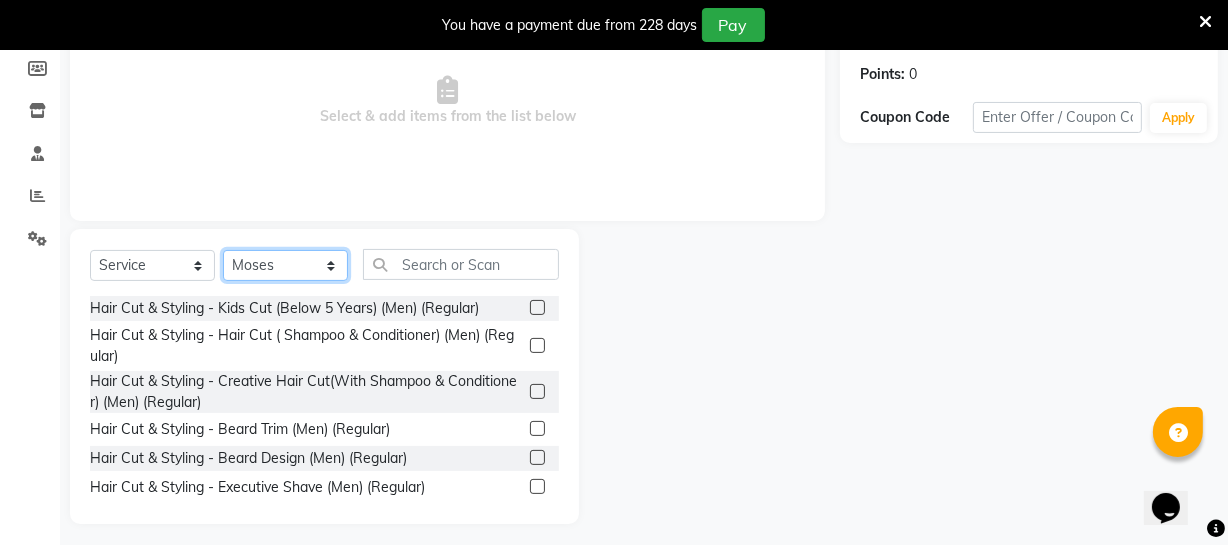 scroll, scrollTop: 307, scrollLeft: 0, axis: vertical 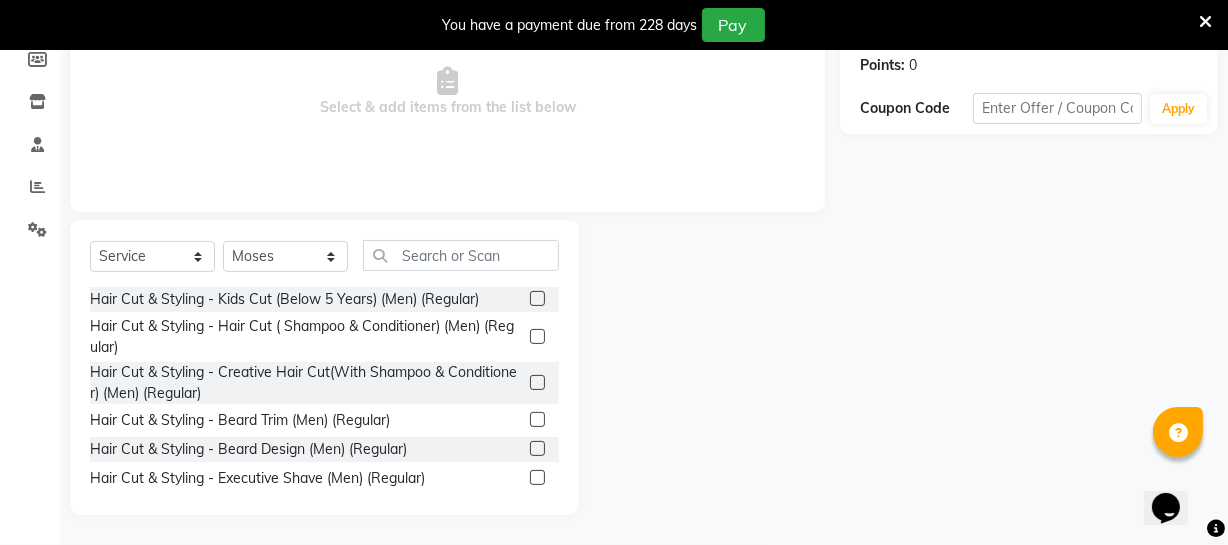 click 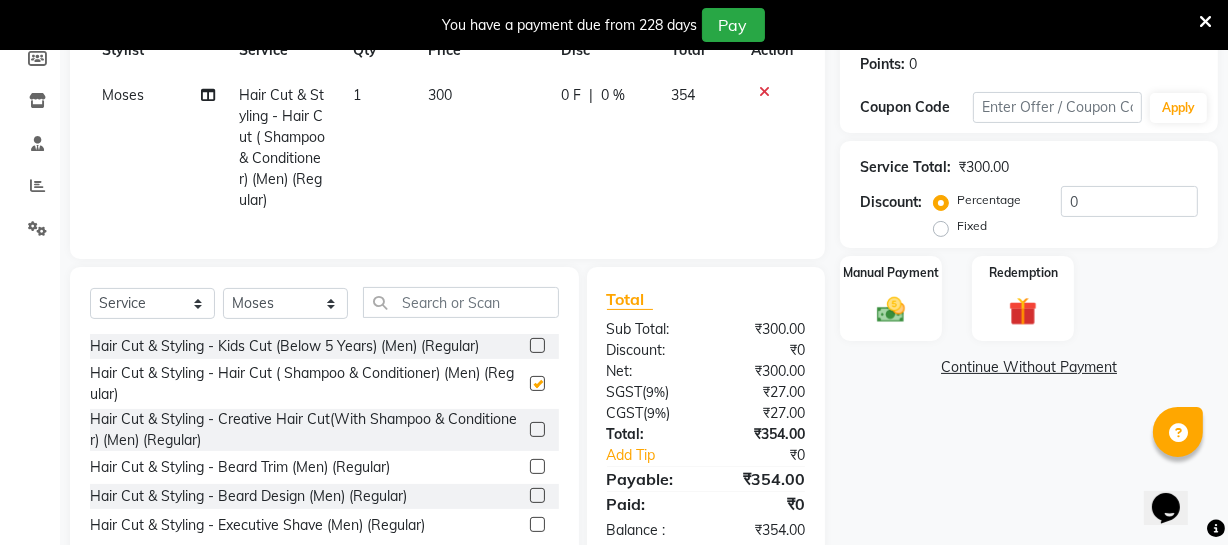 checkbox on "false" 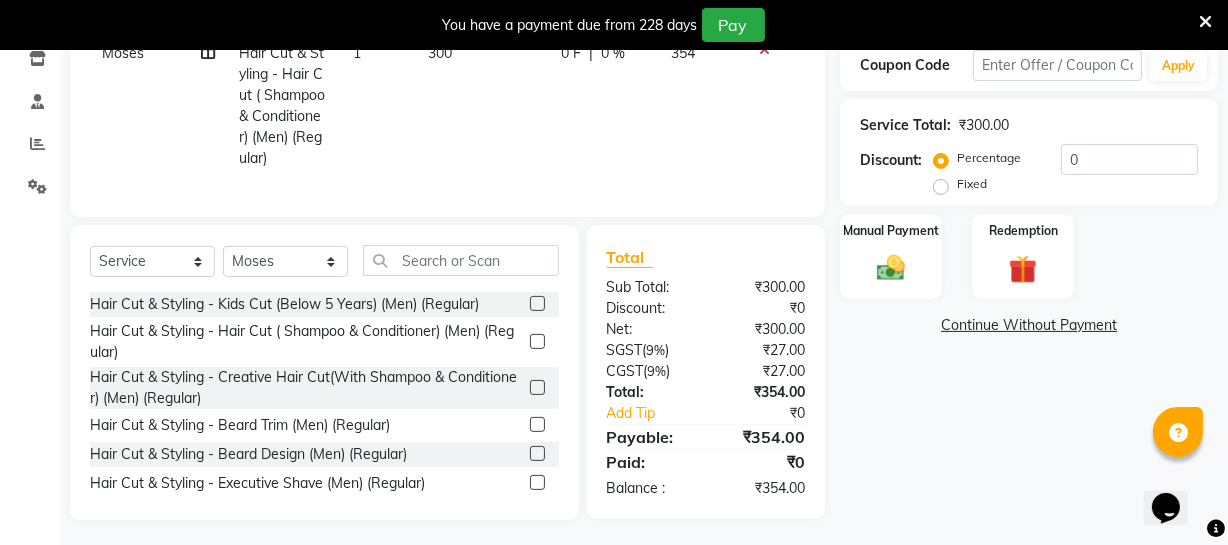 scroll, scrollTop: 368, scrollLeft: 0, axis: vertical 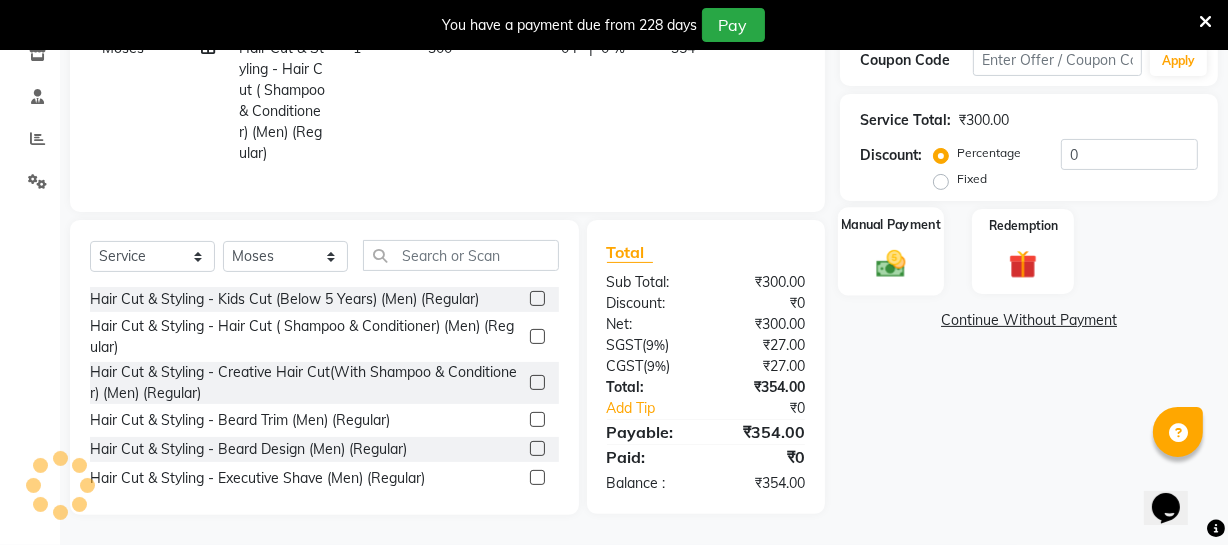 click 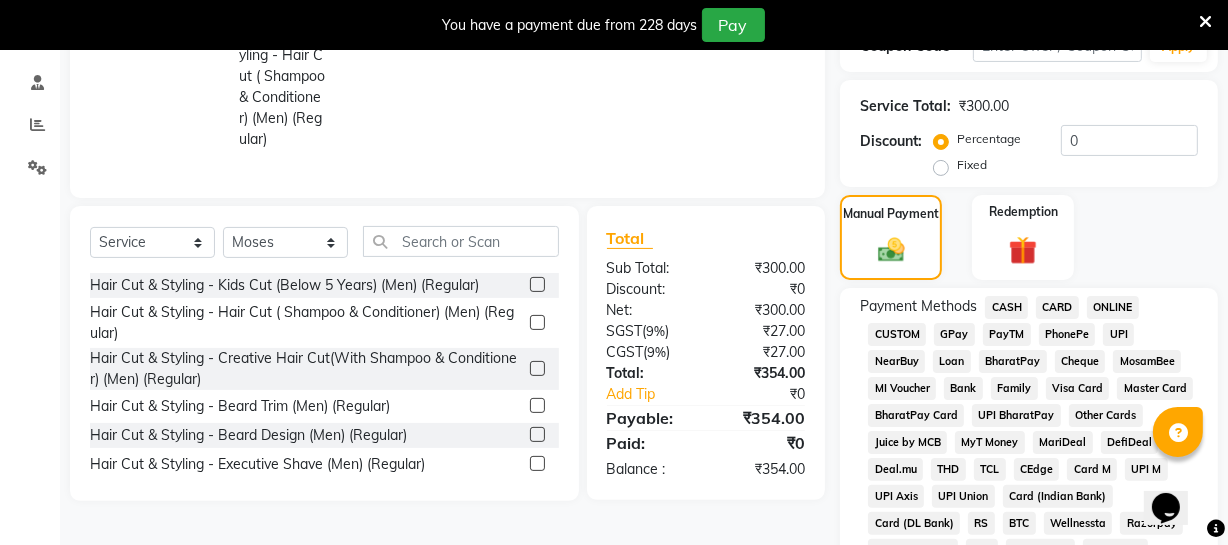 click on "ONLINE" 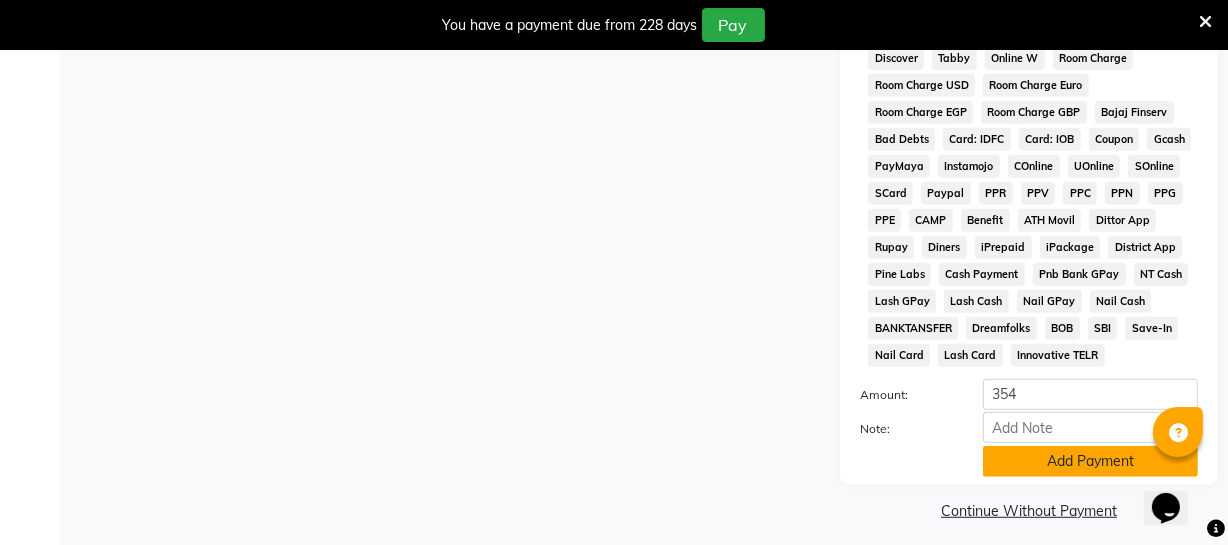scroll, scrollTop: 1033, scrollLeft: 0, axis: vertical 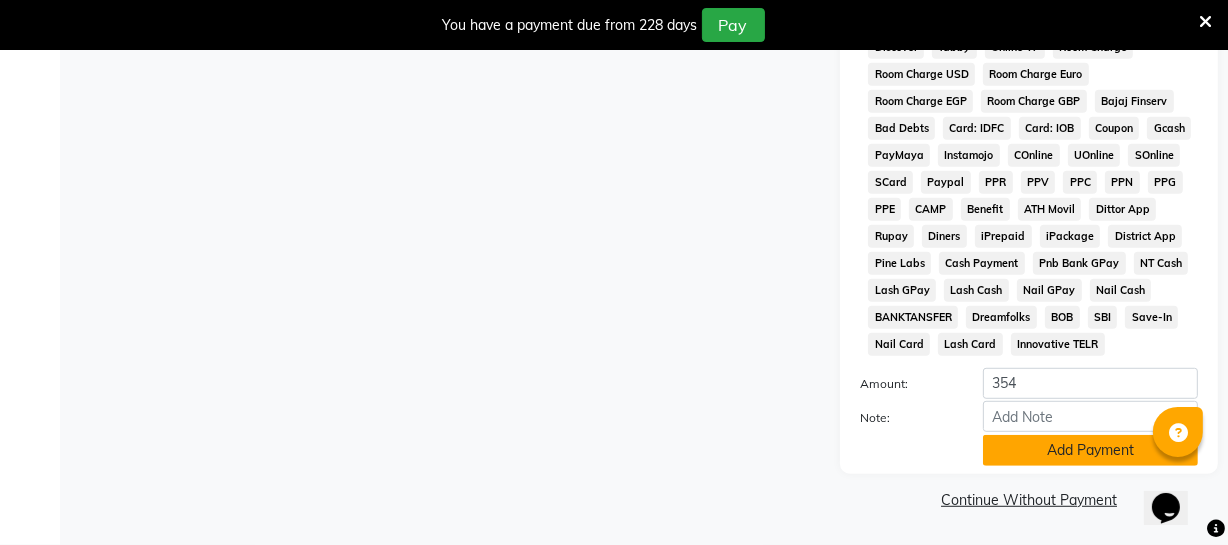 click on "Add Payment" 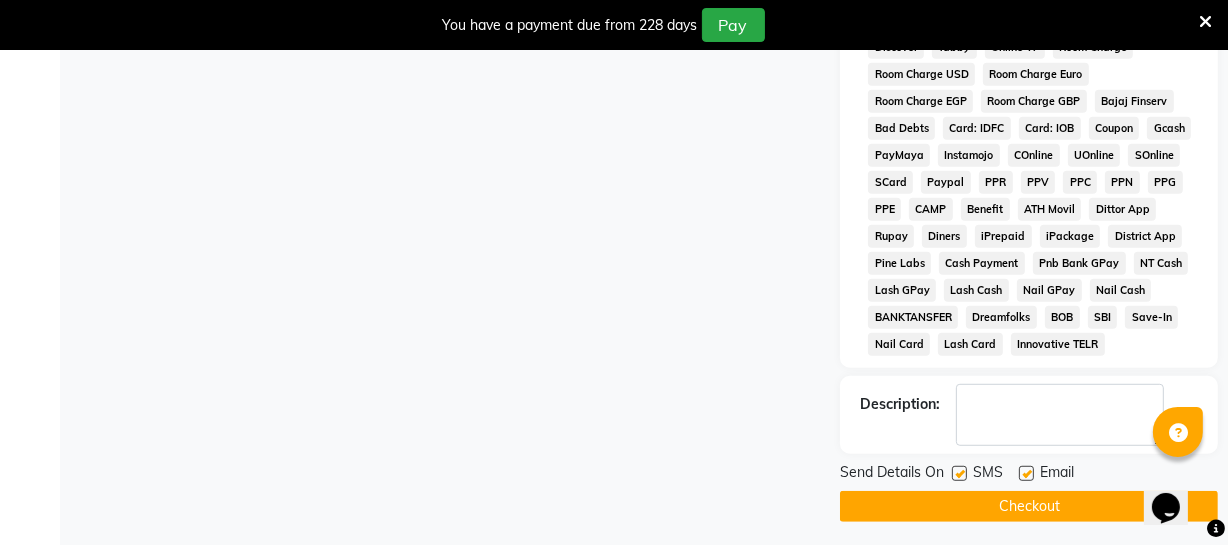 click on "Checkout" 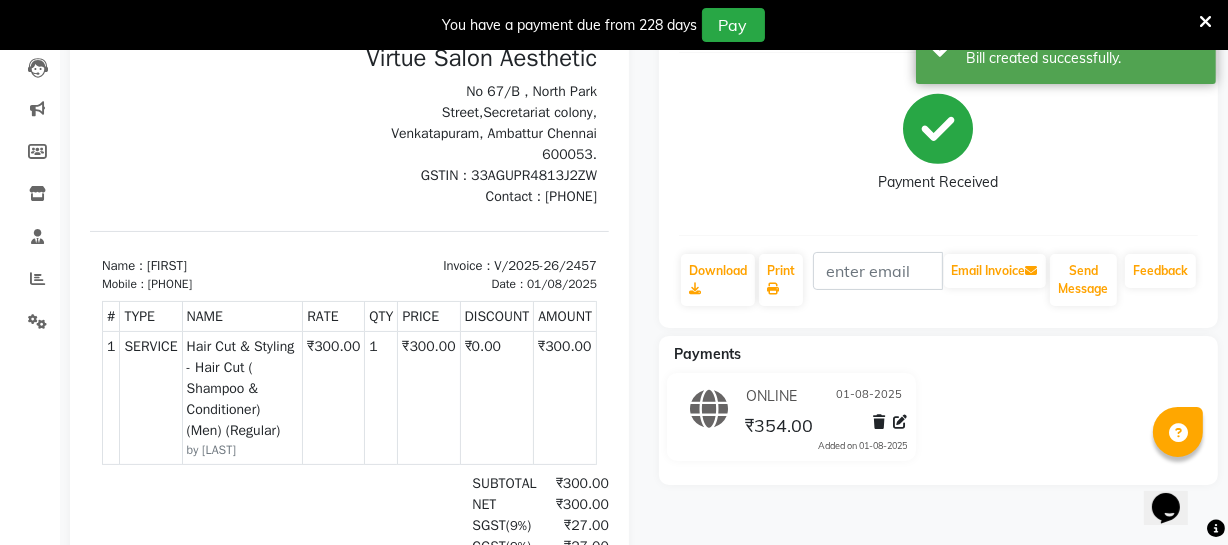 scroll, scrollTop: 0, scrollLeft: 0, axis: both 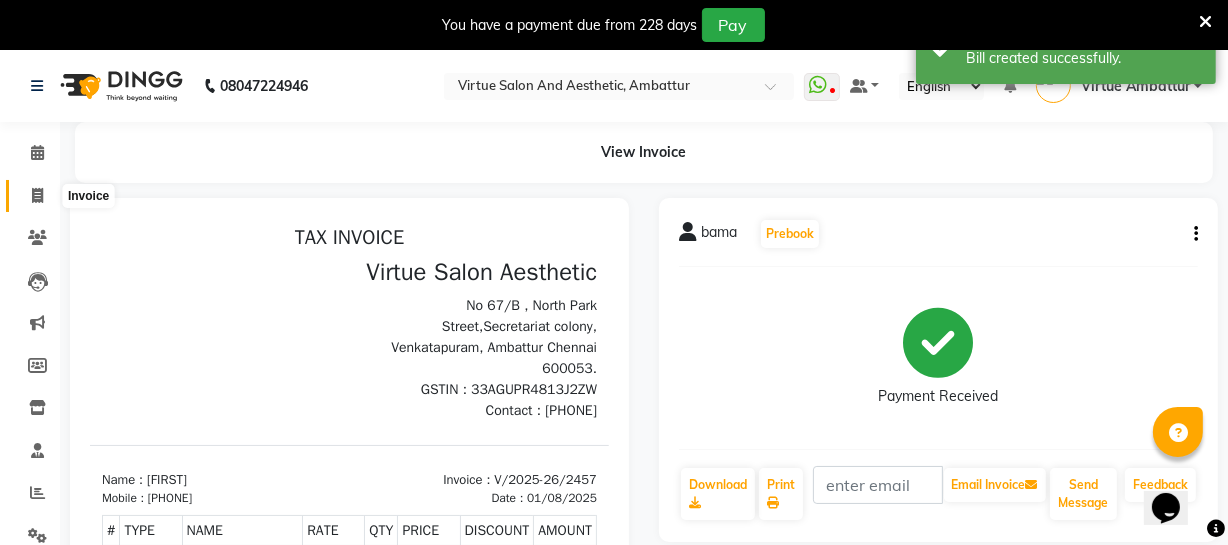 click 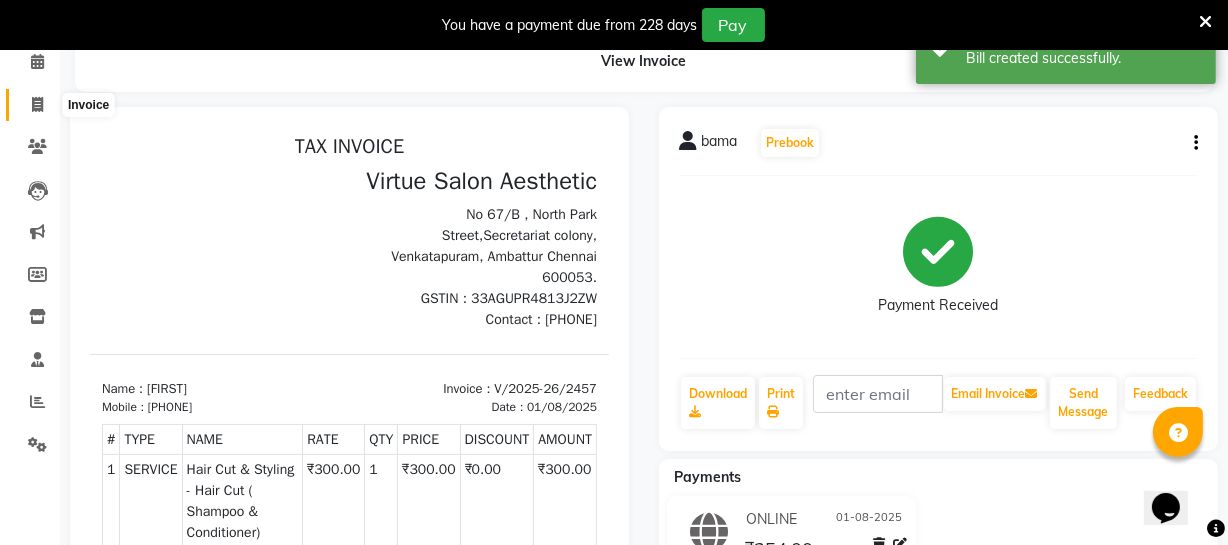 select on "5237" 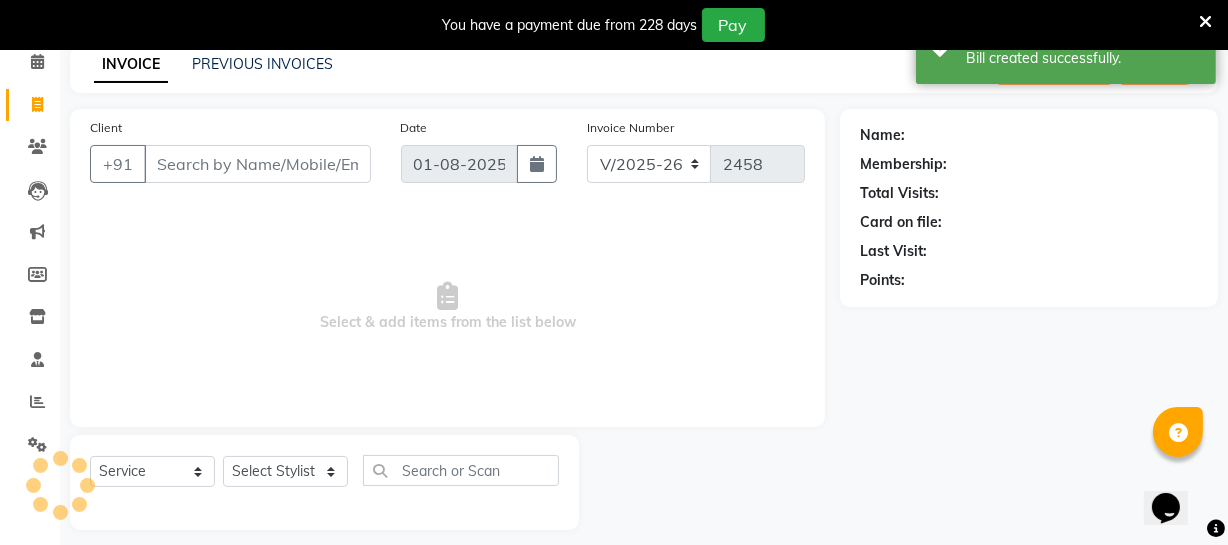 scroll, scrollTop: 107, scrollLeft: 0, axis: vertical 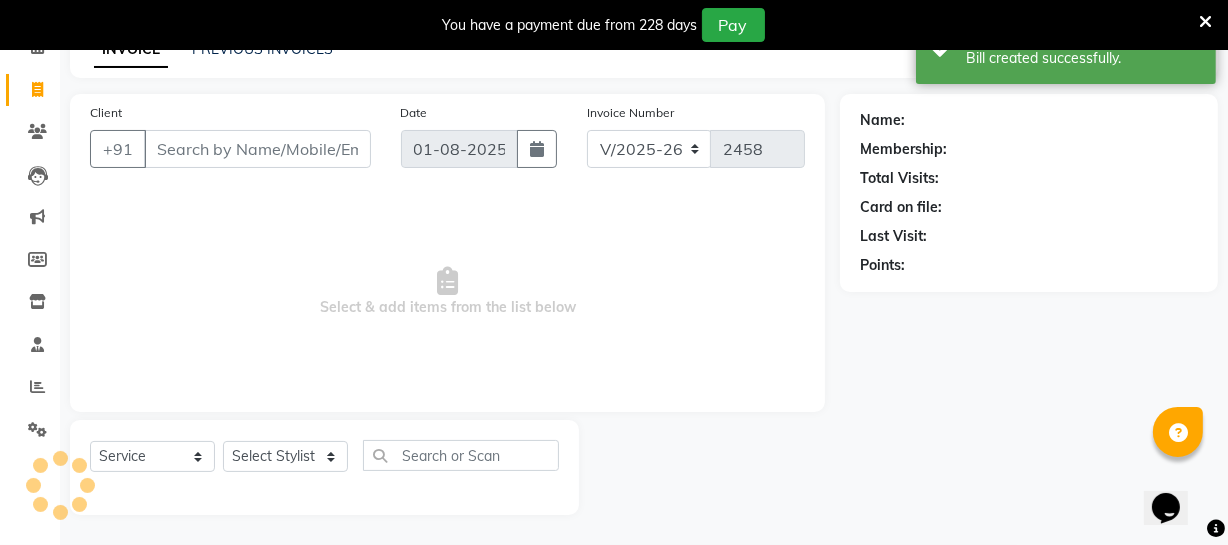 click on "Client" at bounding box center [257, 149] 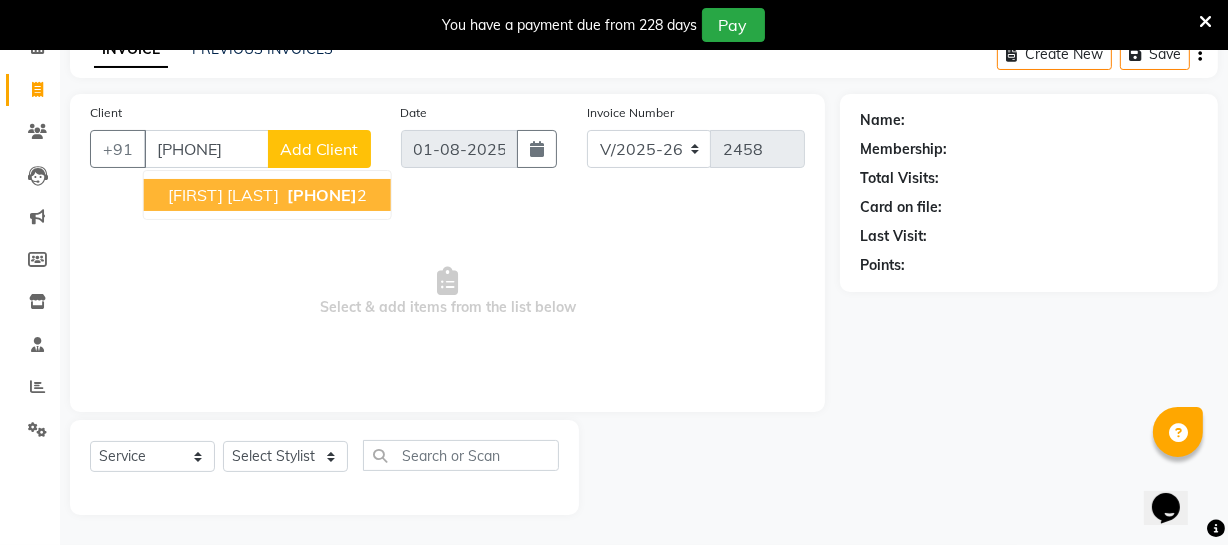 click on "[FIRST]   [PHONE]" at bounding box center [267, 195] 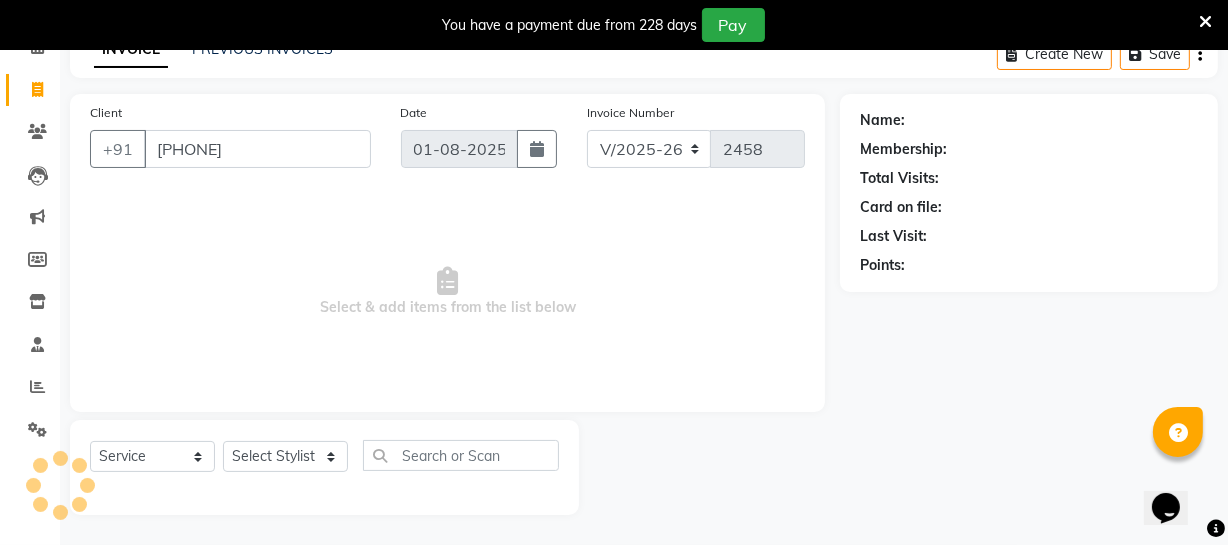 type on "[PHONE]" 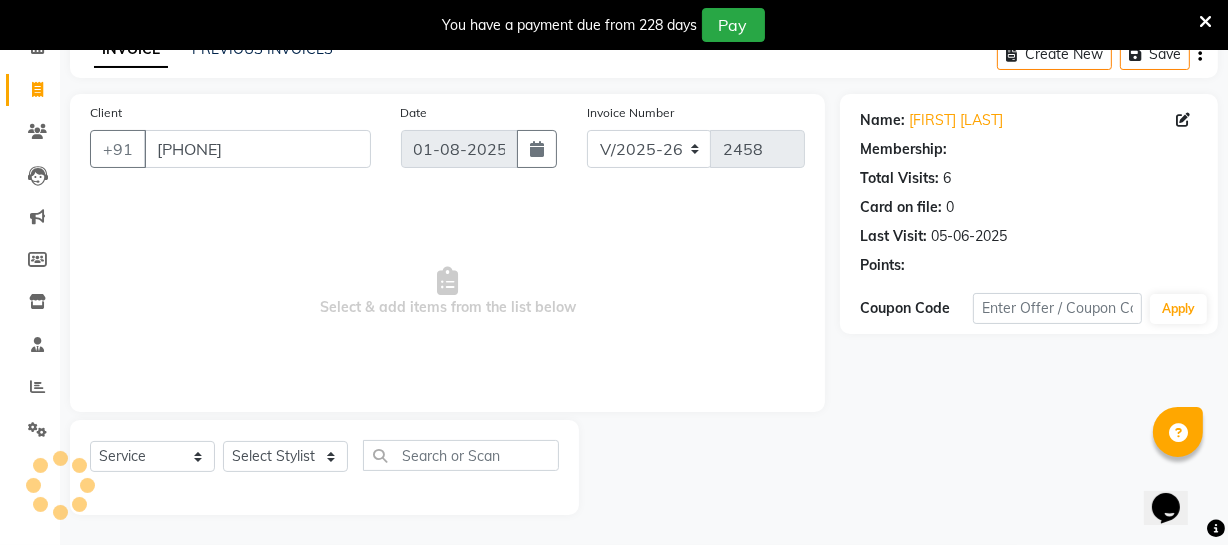 select on "1: Object" 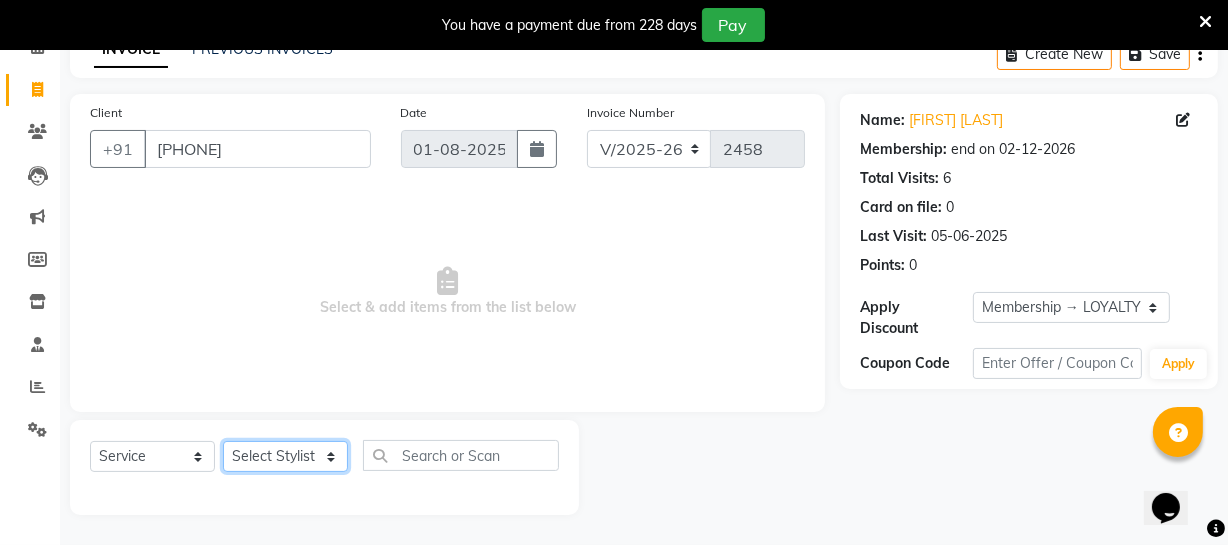 click on "Select Stylist Archana Bhagi Deepika Devi Dilip  Divya Dolly Dr Prakash Faizan Geetha Virtue TC Gopi Madan Aravind Make up Mani Unisex Stylist Manoj Meena Moses Nandhini Raju Unisex Ramya RICITTA Sahil Unisex Santhosh Sathya Shantha kumar Shanthi Surya Thiru Virtue Aesthetic Virtue Ambattur" 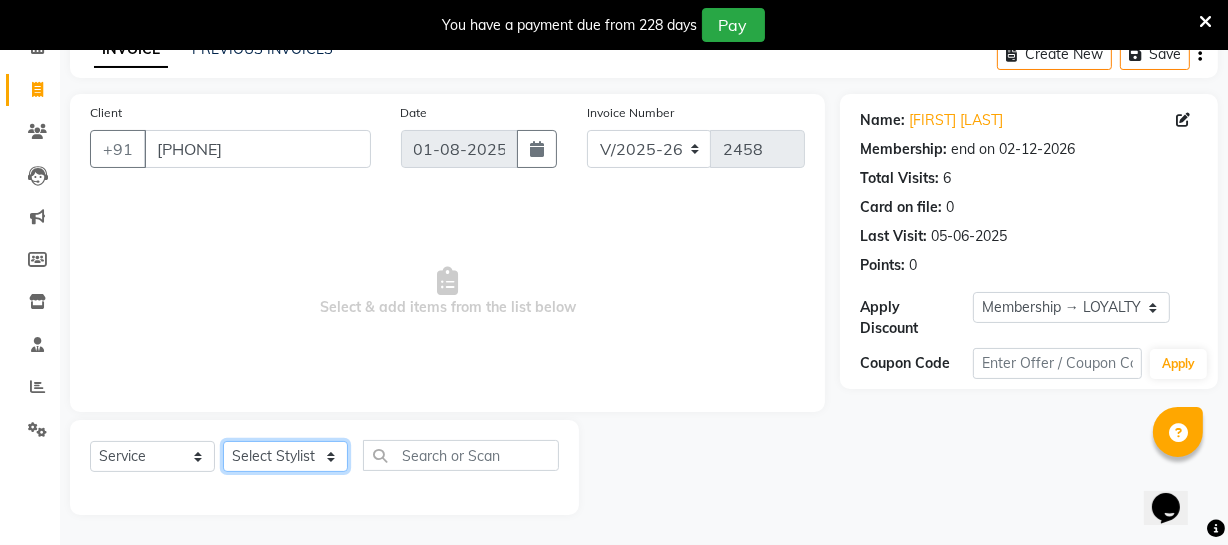 select on "83849" 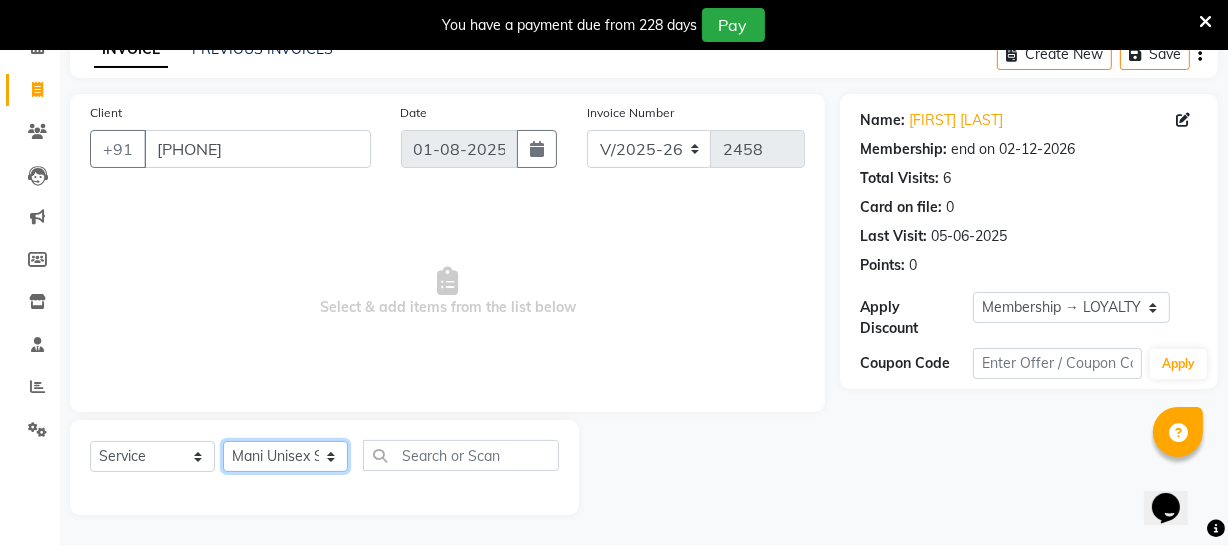 click on "Select Stylist Archana Bhagi Deepika Devi Dilip  Divya Dolly Dr Prakash Faizan Geetha Virtue TC Gopi Madan Aravind Make up Mani Unisex Stylist Manoj Meena Moses Nandhini Raju Unisex Ramya RICITTA Sahil Unisex Santhosh Sathya Shantha kumar Shanthi Surya Thiru Virtue Aesthetic Virtue Ambattur" 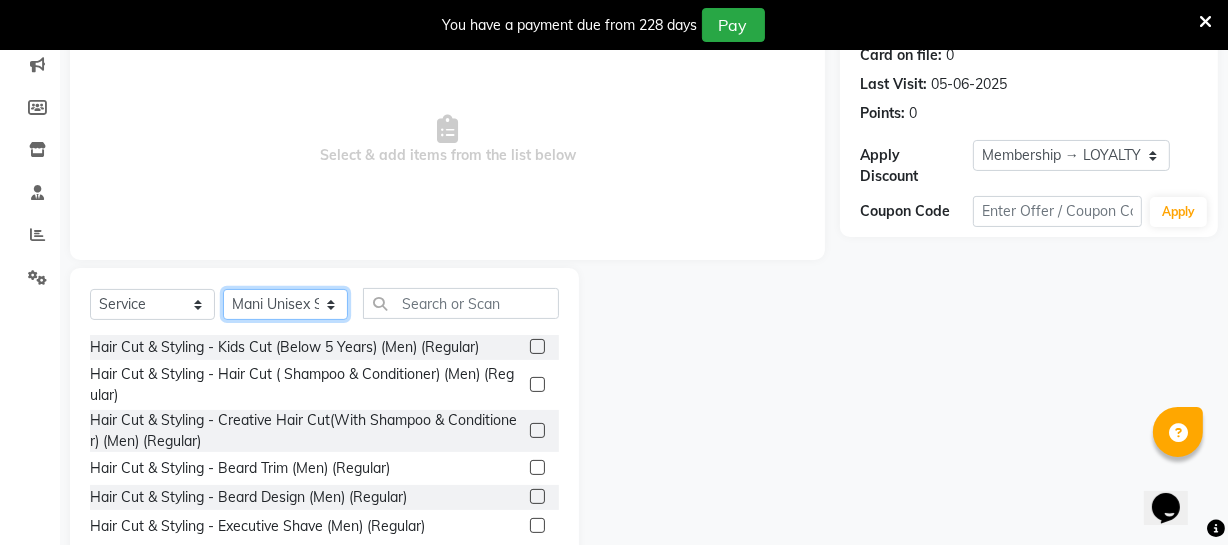 scroll, scrollTop: 307, scrollLeft: 0, axis: vertical 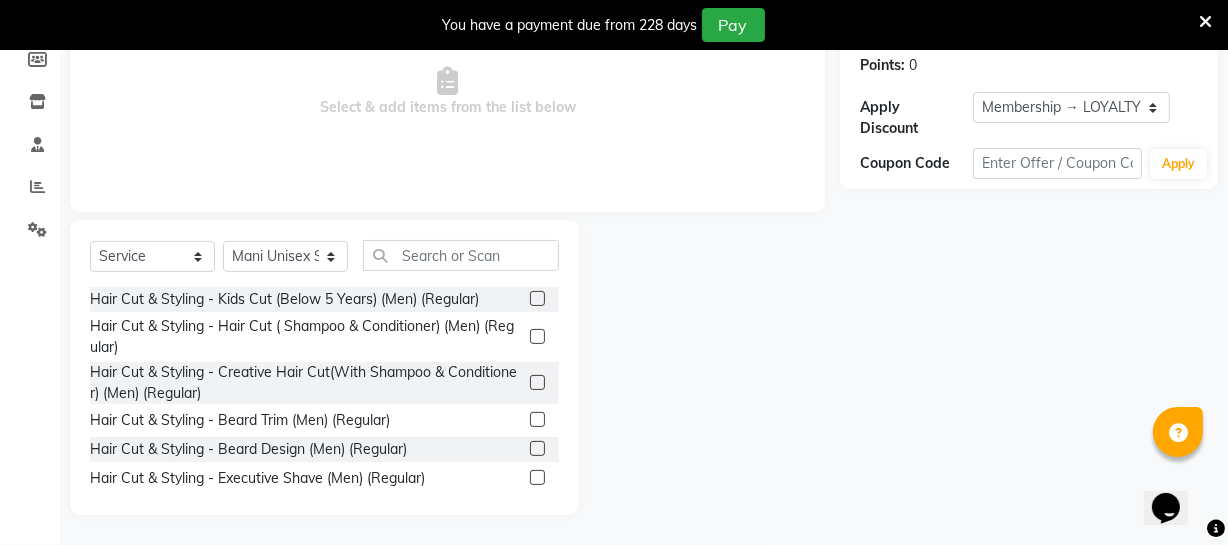 click 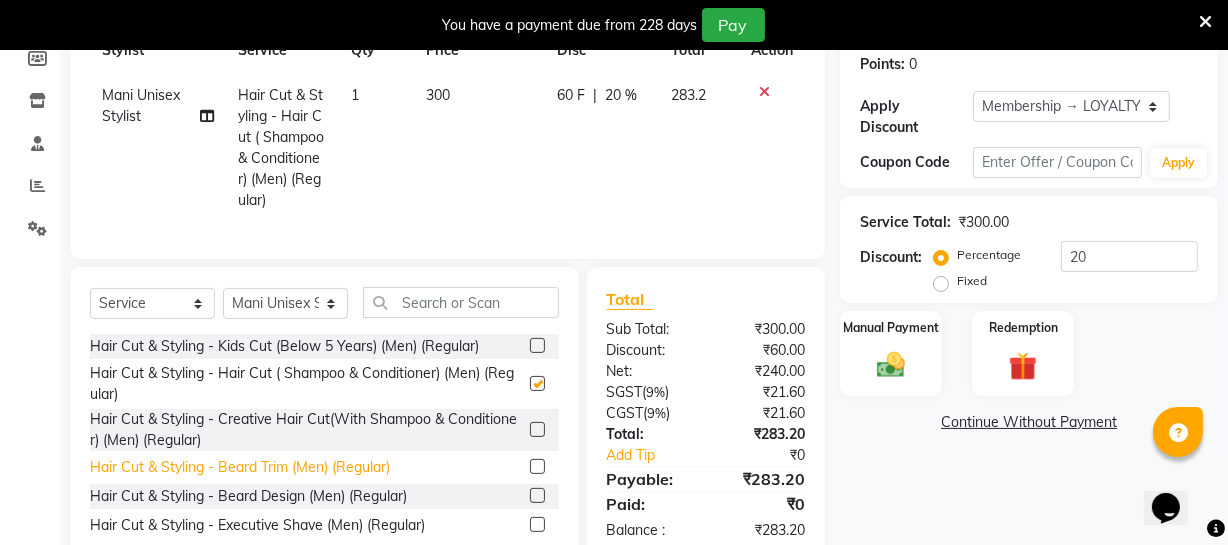 checkbox on "false" 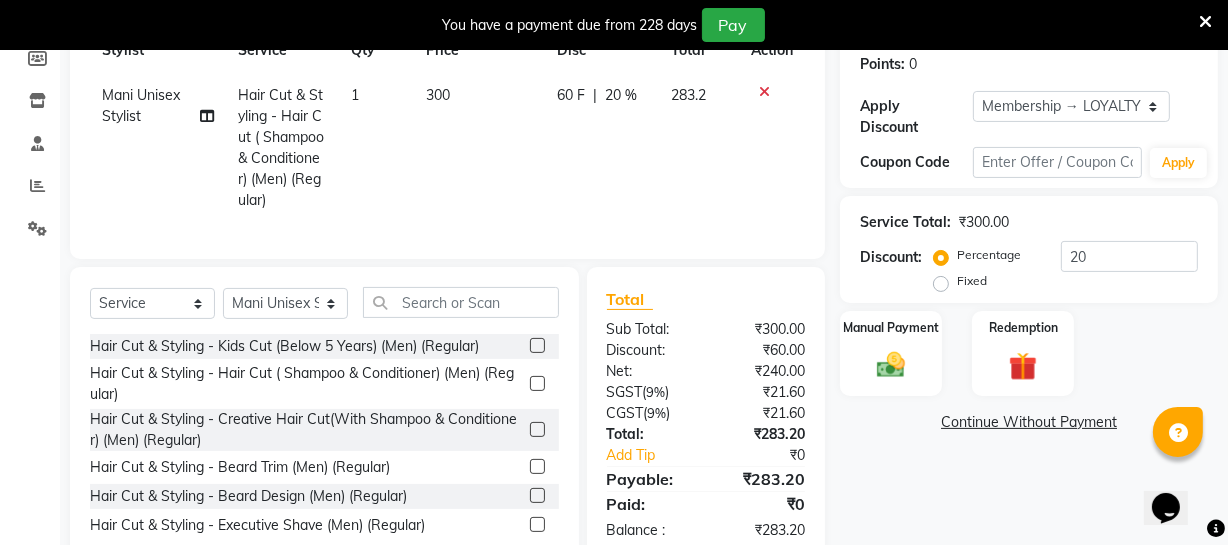 click 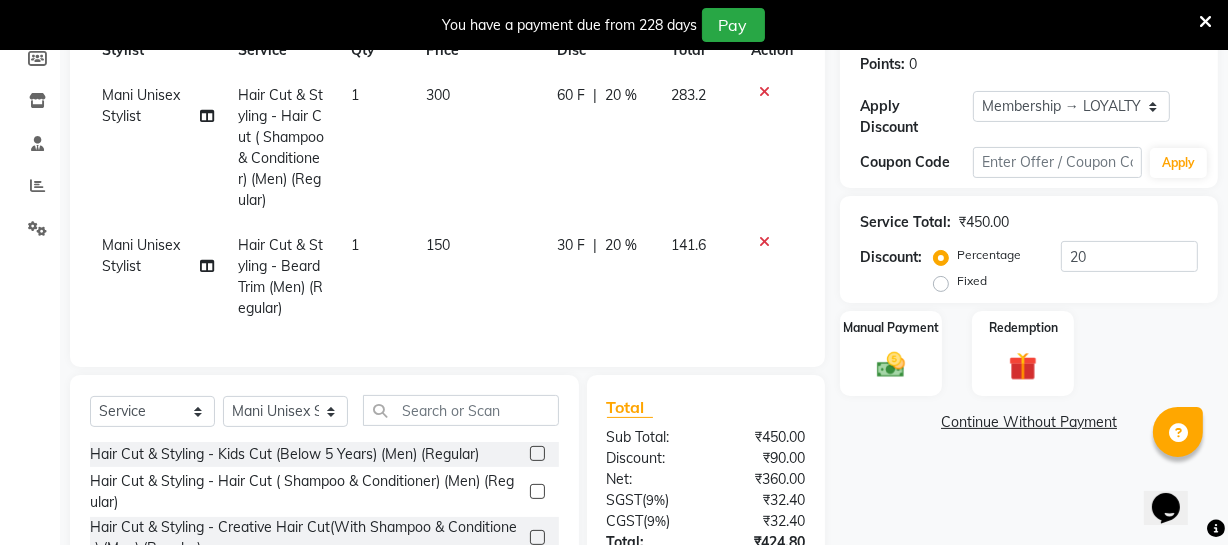 checkbox on "false" 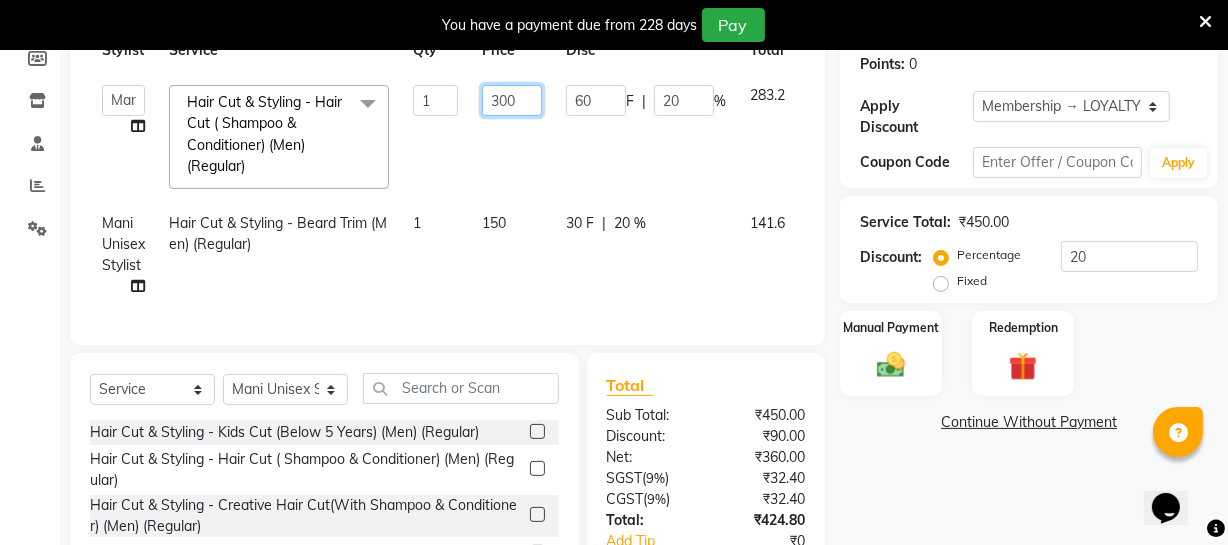 click on "300" 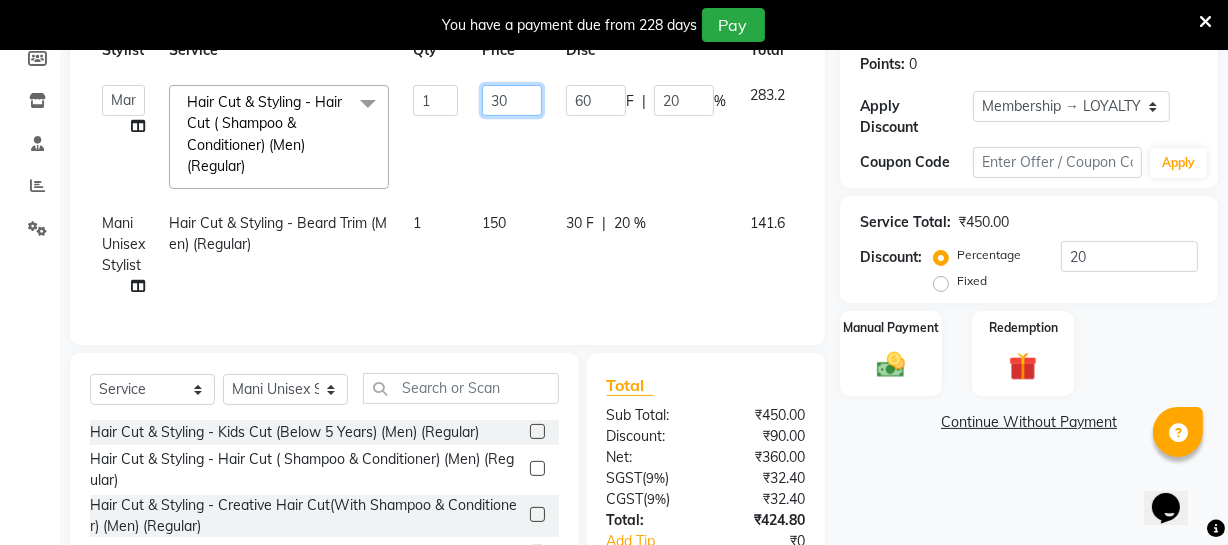 type on "3" 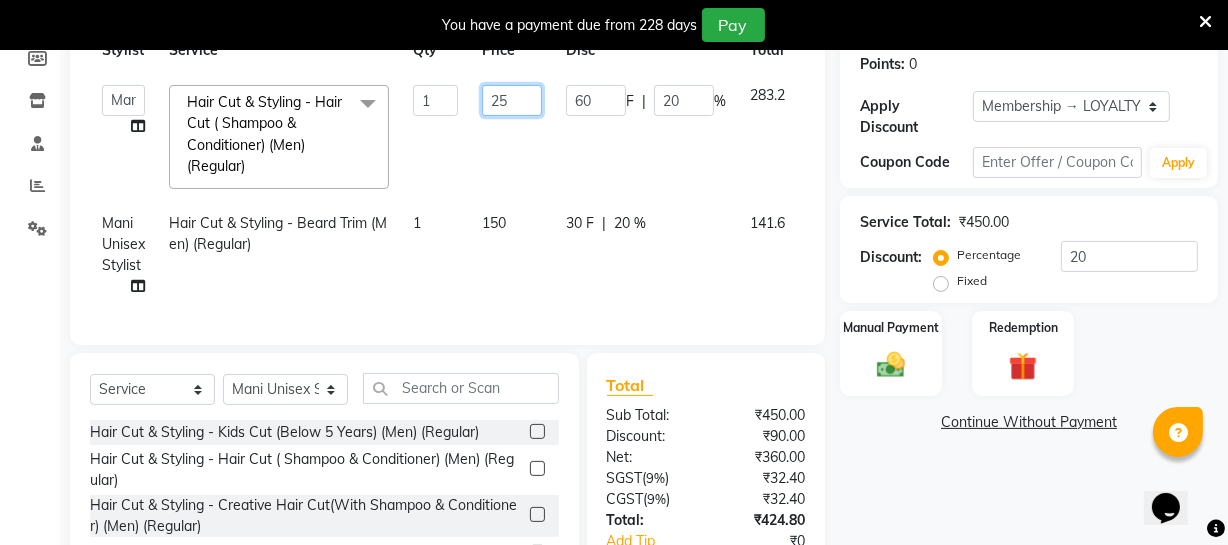 type on "250" 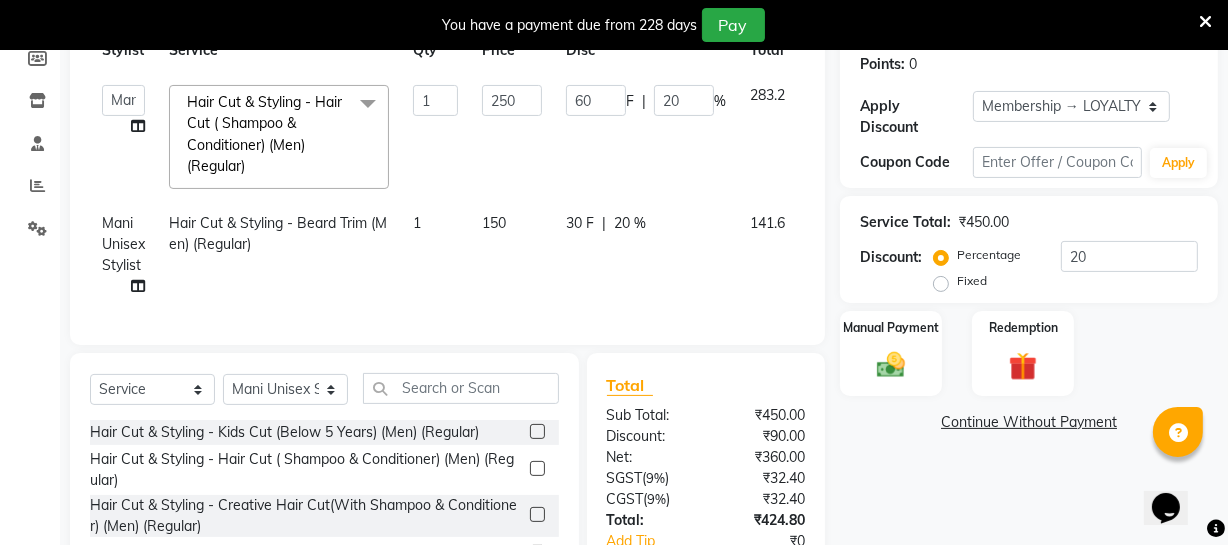 click on "Archana   Bhagi   Deepika   Devi   Dilip    Divya   Dolly   Dr Prakash   Faizan   Geetha Virtue TC   Gopi   Madan Aravind   Make up   Mani Unisex Stylist   Manoj   Meena   Moses   Nandhini   Raju Unisex   Ramya   RICITTA   Sahil Unisex   Santhosh   Sathya   Shantha kumar   Shanthi   Surya   Thiru   Virtue Aesthetic   Virtue Ambattur  Hair Cut & Styling - Hair Cut ( Shampoo & Conditioner) (Men) (Regular)  x Hair Cut & Styling - Kids Cut (Below 5 Years) (Men) (Regular) Hair Cut & Styling - Hair Cut ( Shampoo & Conditioner) (Men) (Regular) Hair Cut & Styling - Creative Hair Cut(With Shampoo & Conditioner) (Men) (Regular) Hair Cut & Styling - Beard Trim (Men) (Regular) Hair Cut & Styling - Beard Design (Men) (Regular) Hair Cut & Styling - Executive Shave (Men) (Regular) Hair Cut & Styling - Hair Wash & Conditioner (Schwarzkopf) (Men) (Regular) Hair Cut & Styling - Hair Wash & Conditioner (Davines) (Men) (Regular) Hair Cut & Styling - Head Massage (Almond/Olive/Coco/Mint) (Men) (Regular) Skeyndor Aquatherm  Demo" 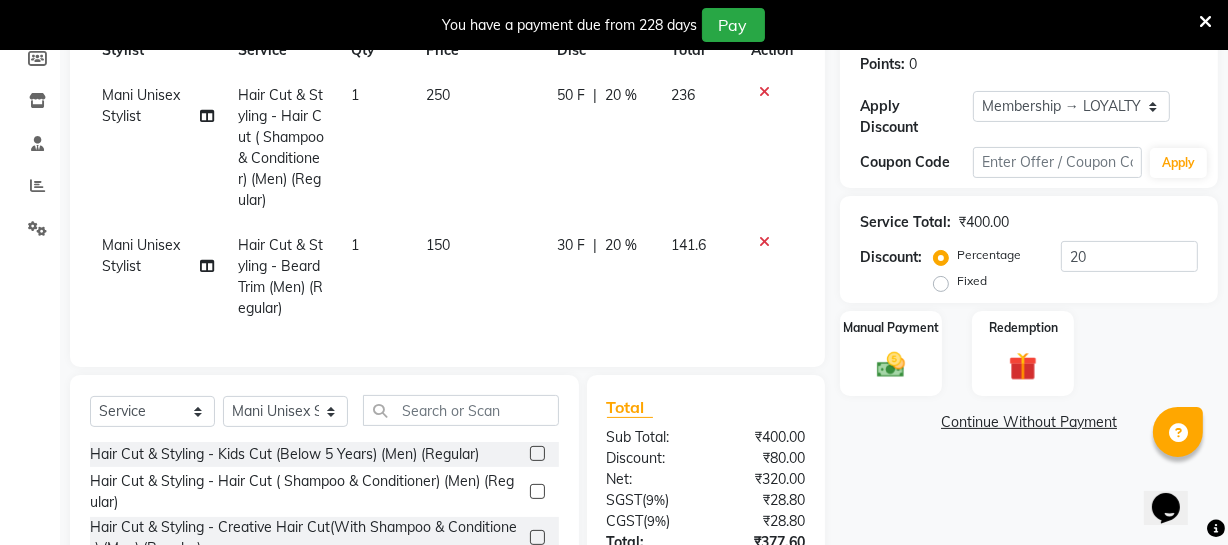 click on "150" 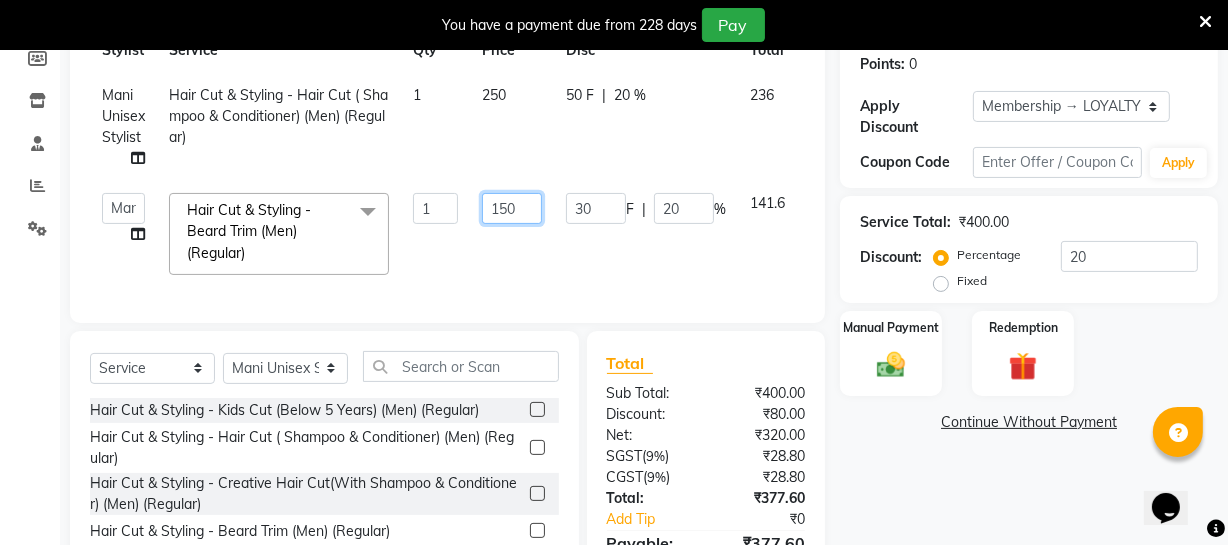 click on "150" 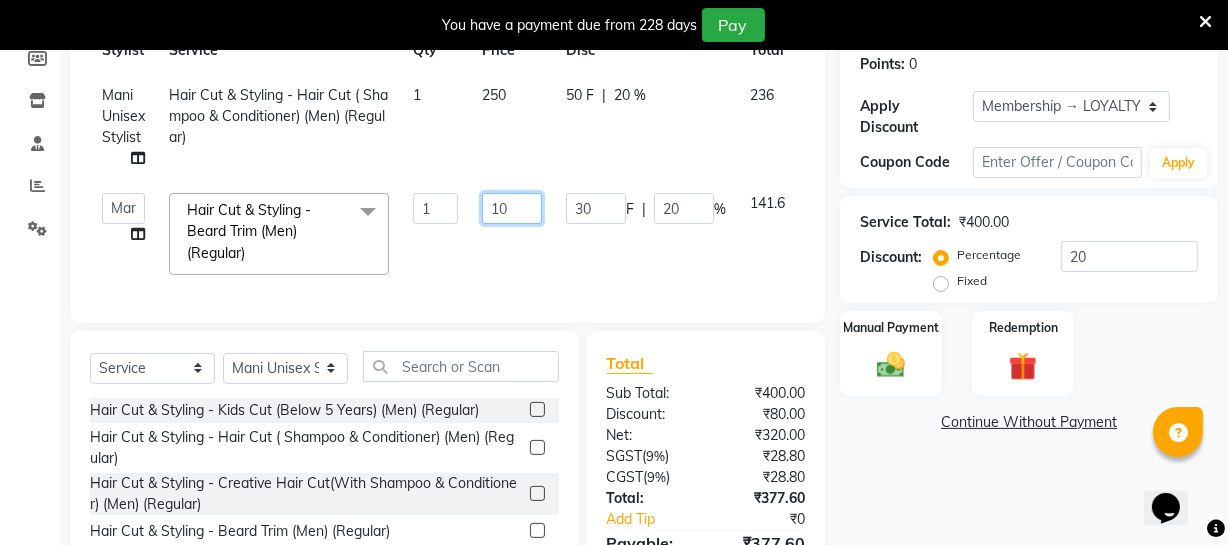type on "120" 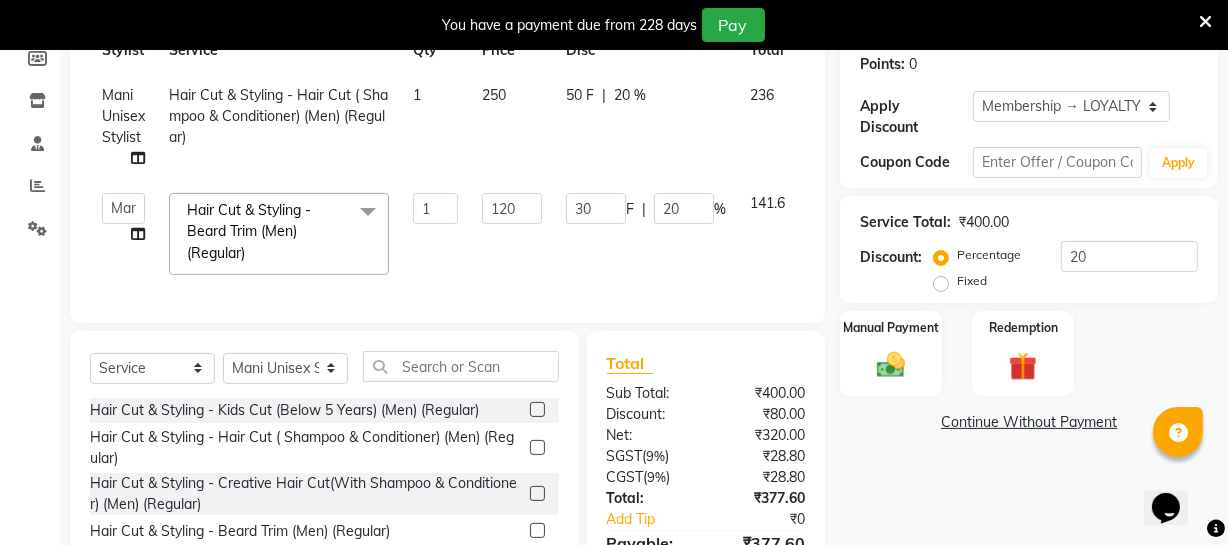 click on "30 F | 20 %" 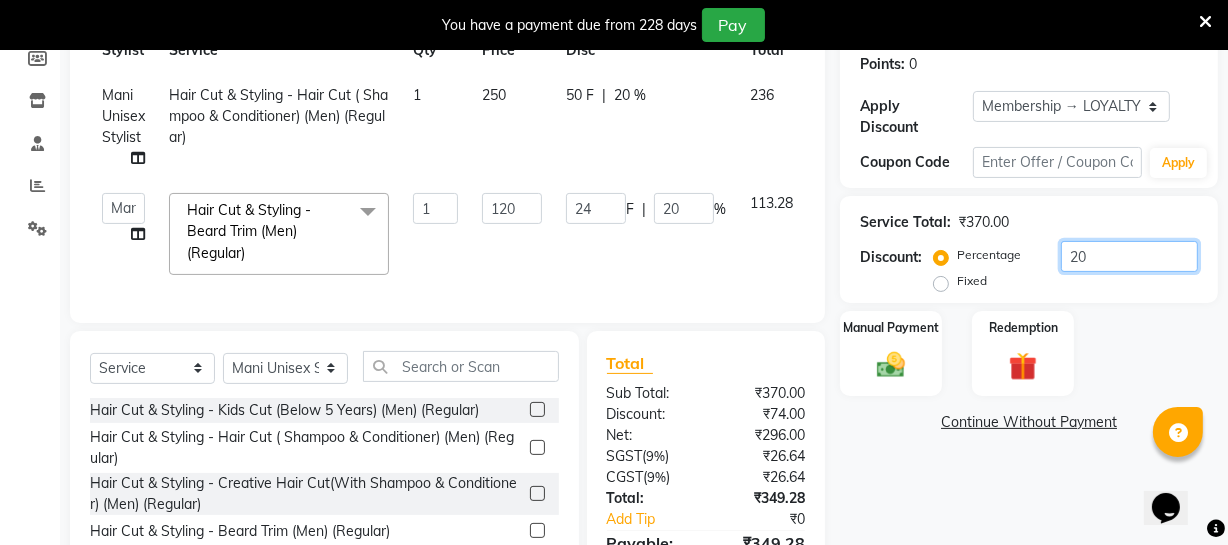 click on "20" 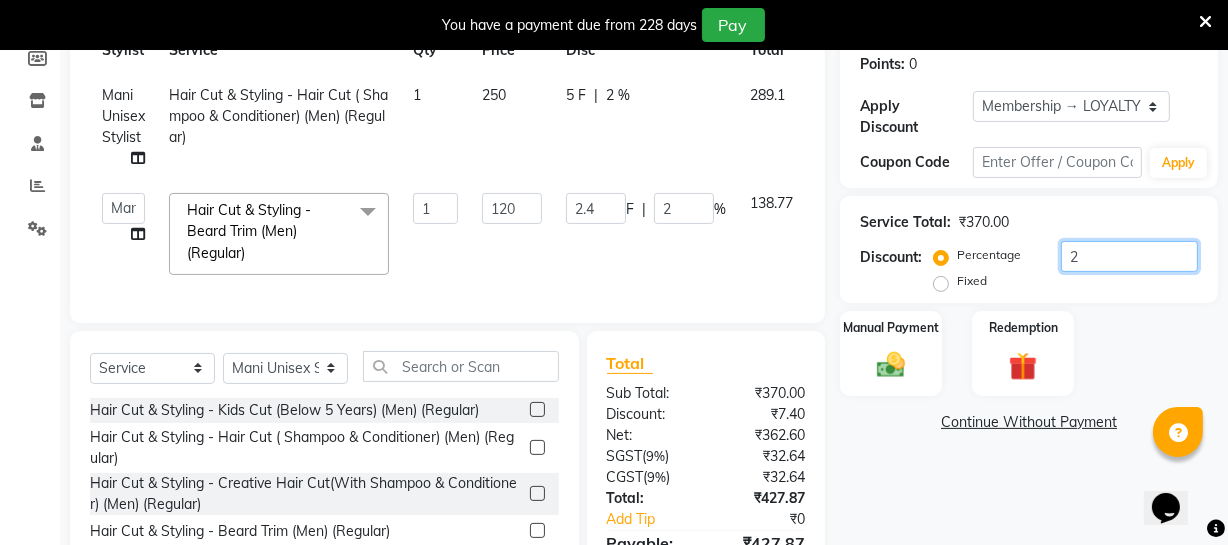 type 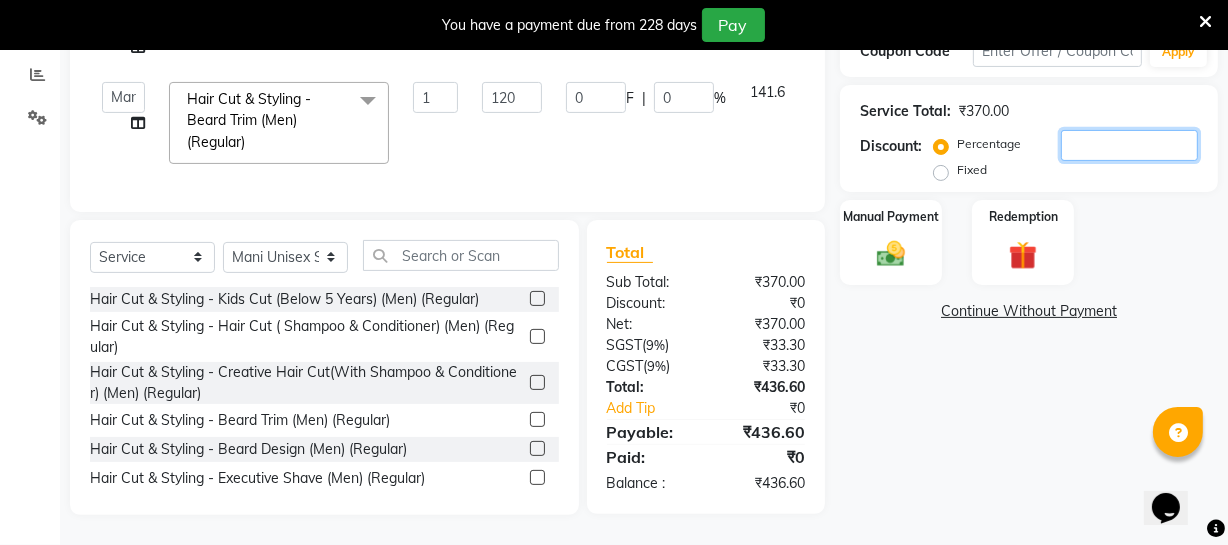 scroll, scrollTop: 432, scrollLeft: 0, axis: vertical 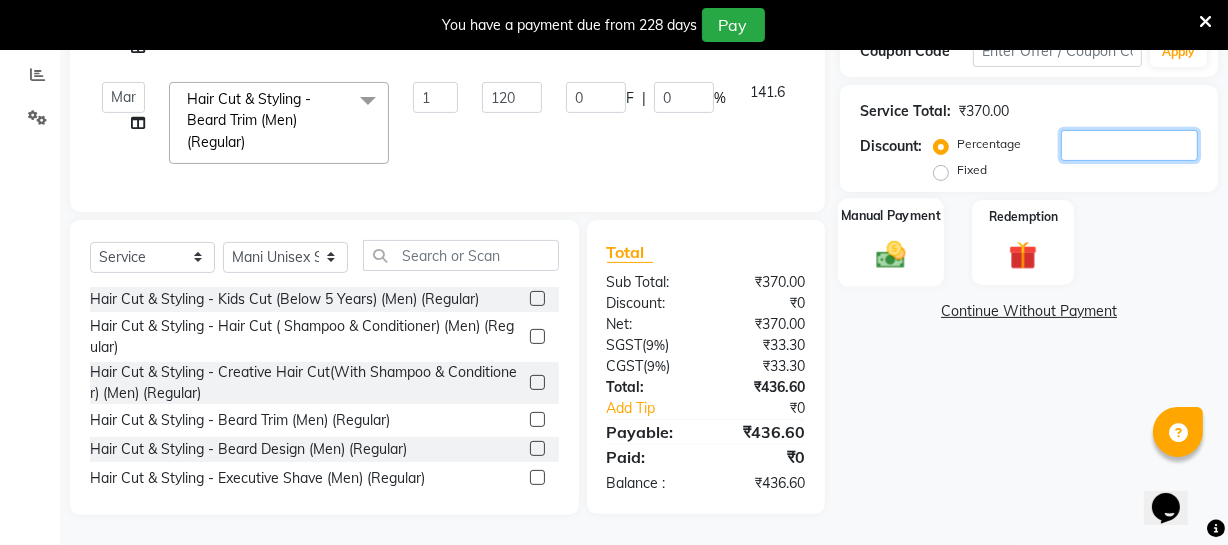 type 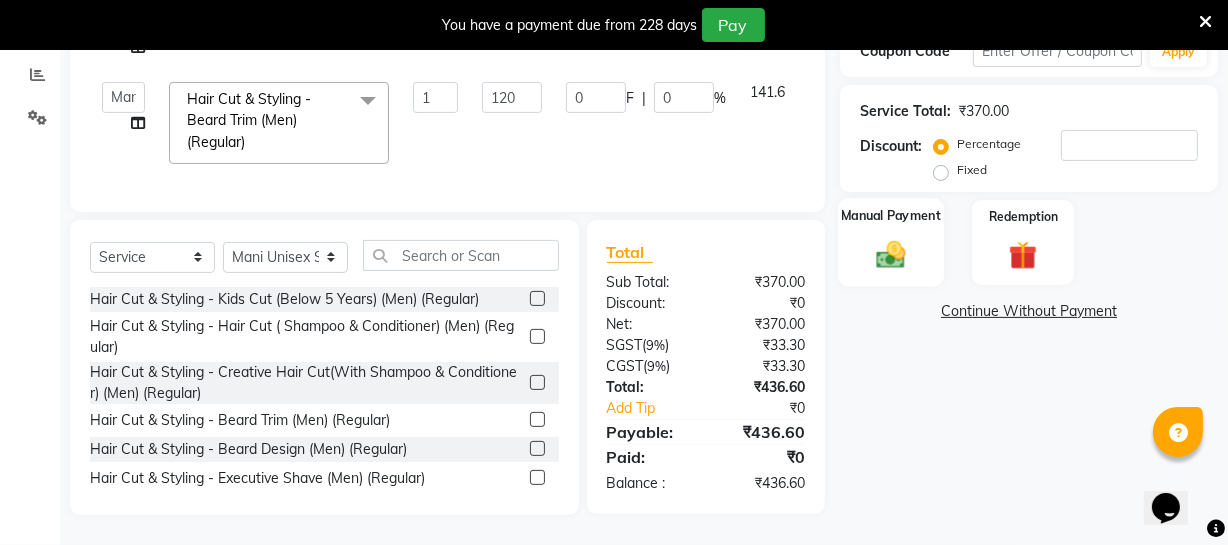 click 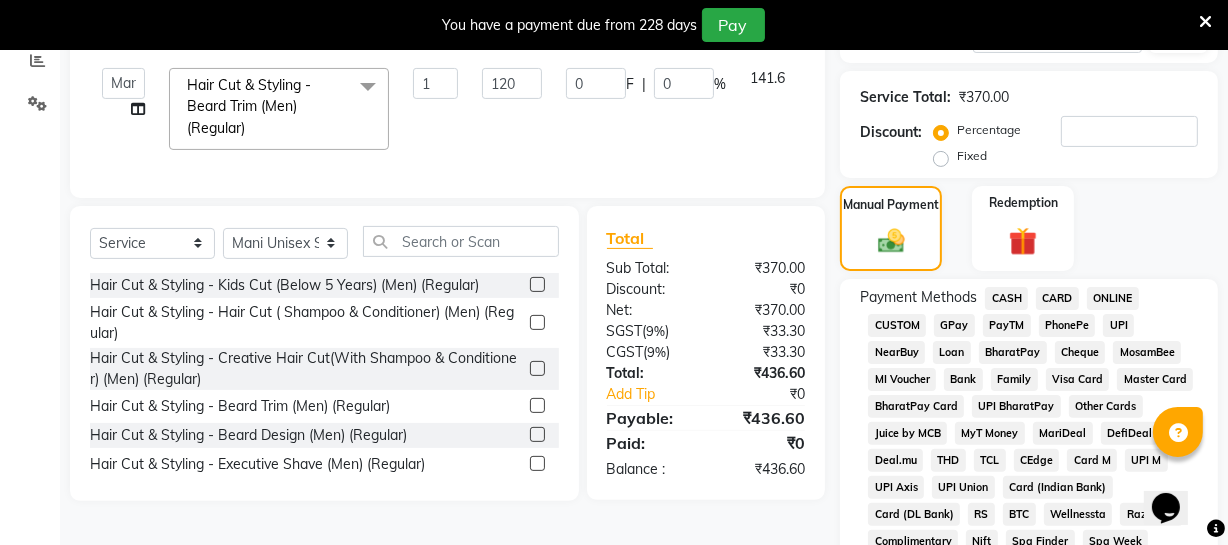 click on "CARD" 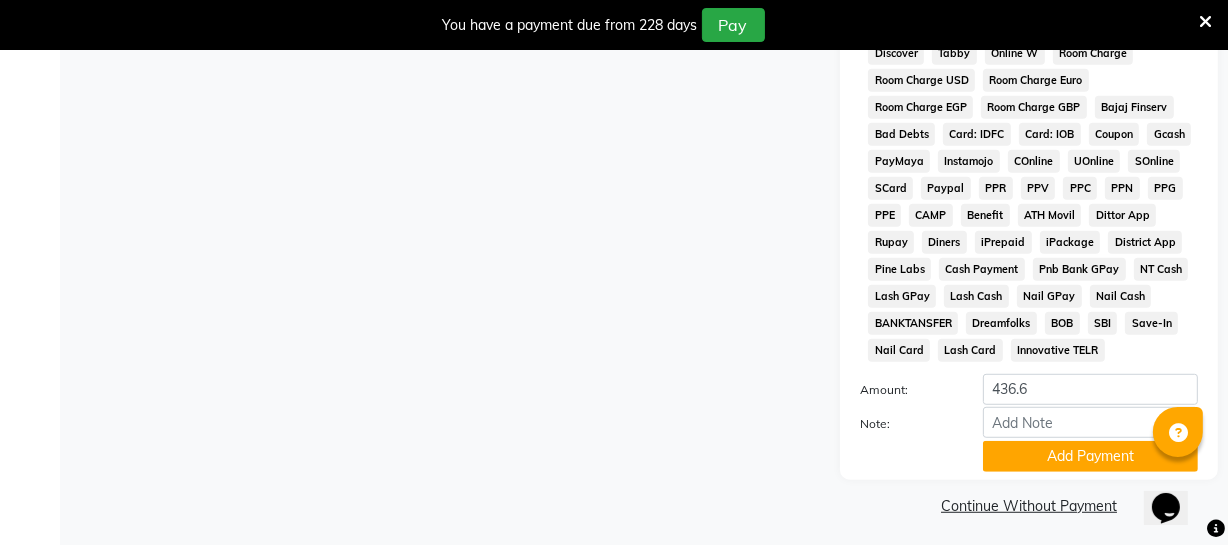 scroll, scrollTop: 1088, scrollLeft: 0, axis: vertical 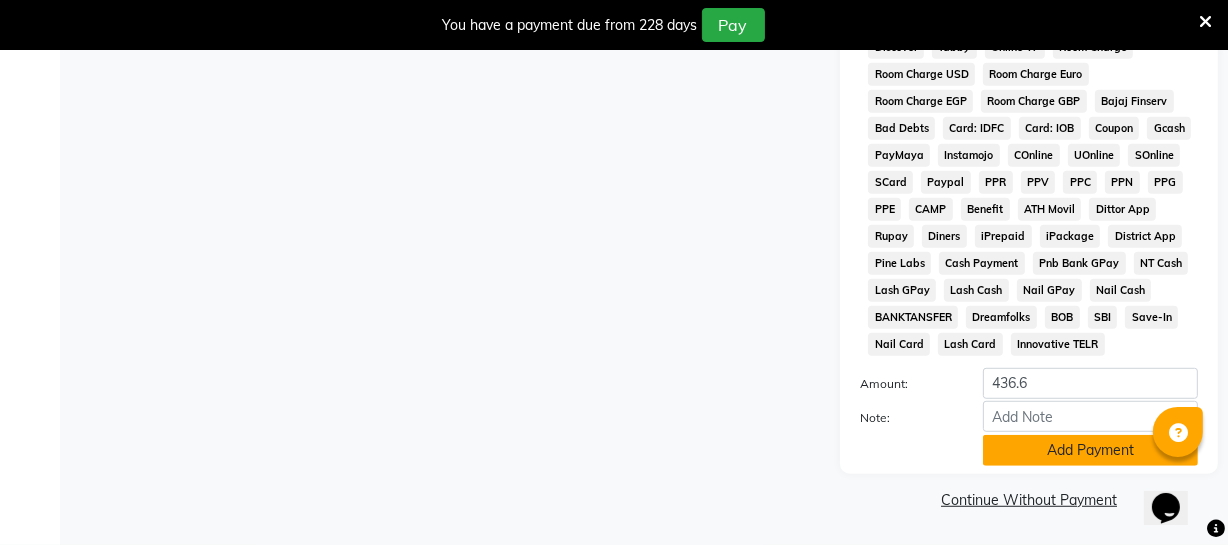 click on "Add Payment" 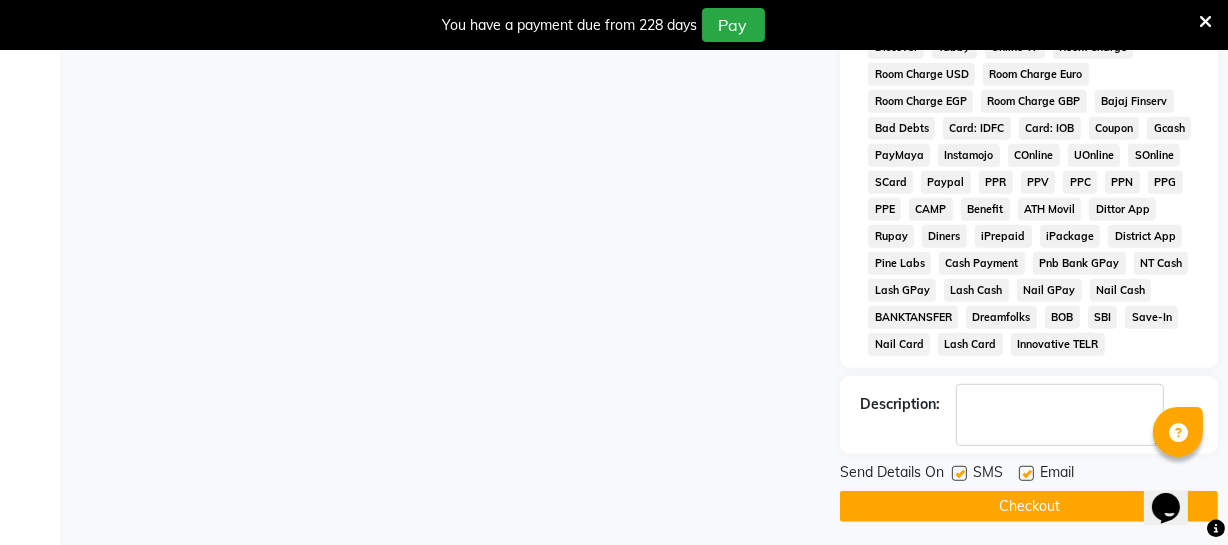 click on "Checkout" 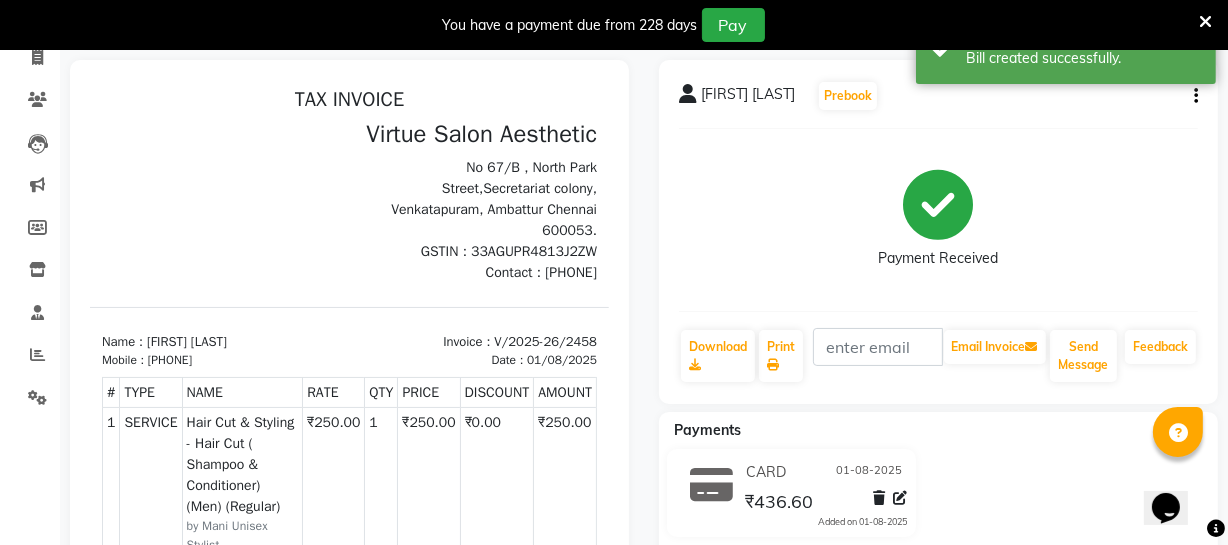 scroll, scrollTop: 0, scrollLeft: 0, axis: both 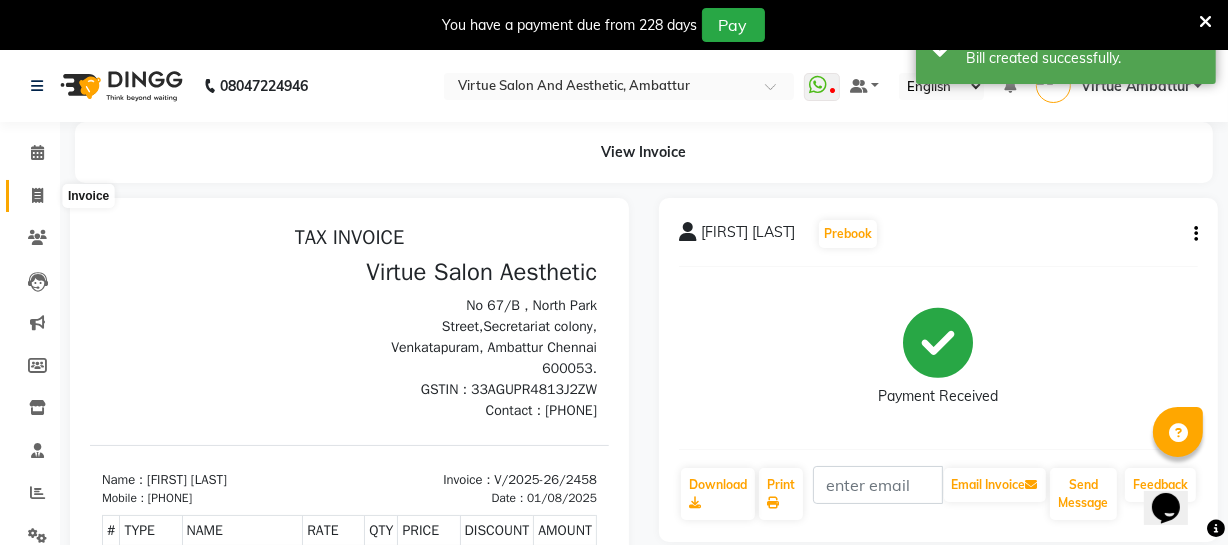 click 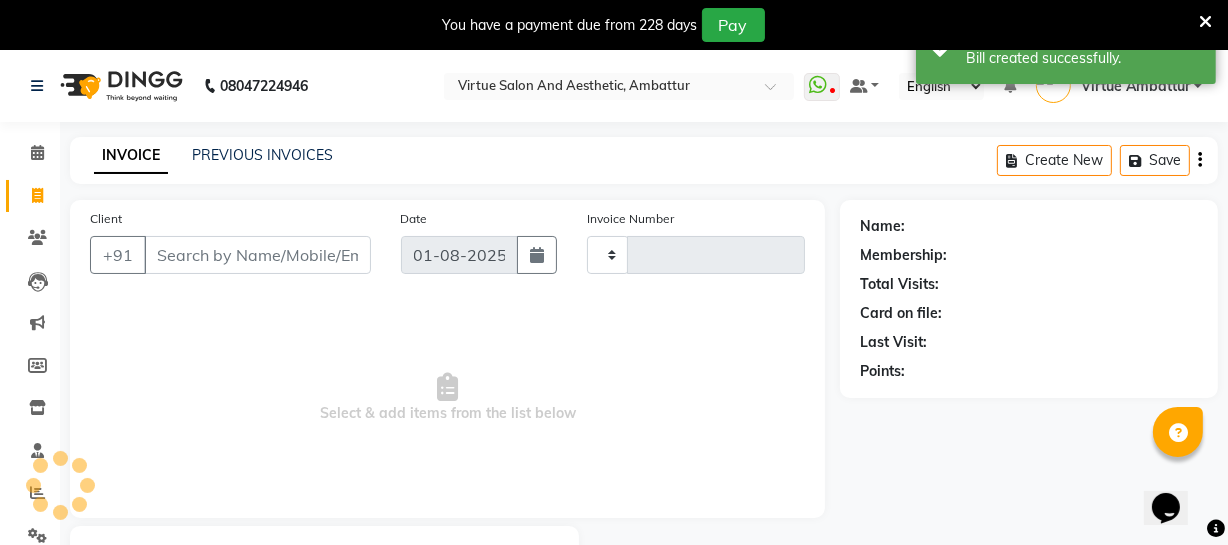scroll, scrollTop: 107, scrollLeft: 0, axis: vertical 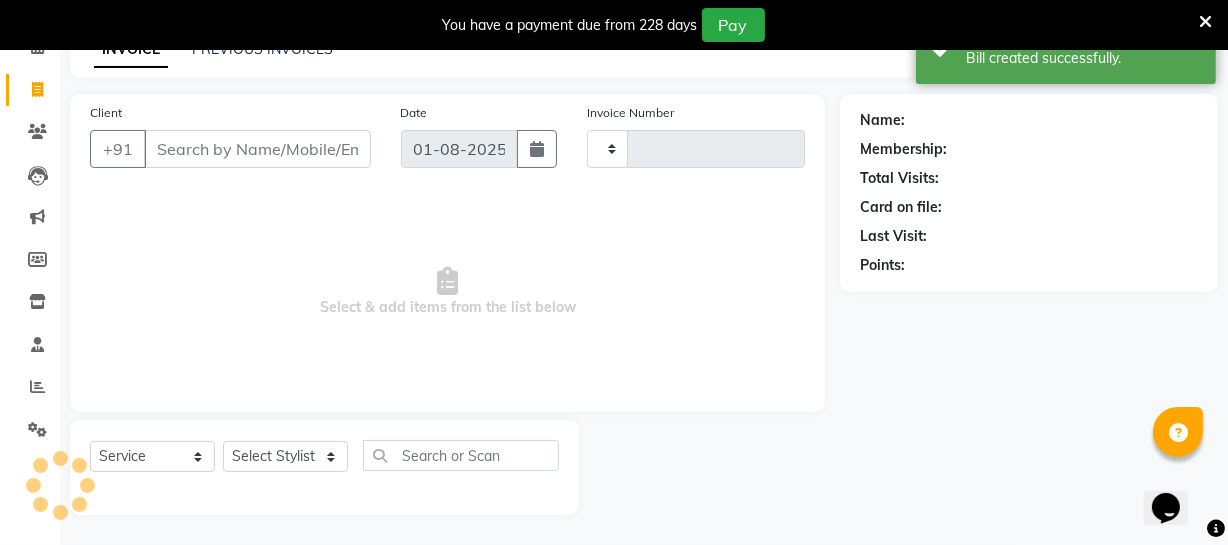 type on "2459" 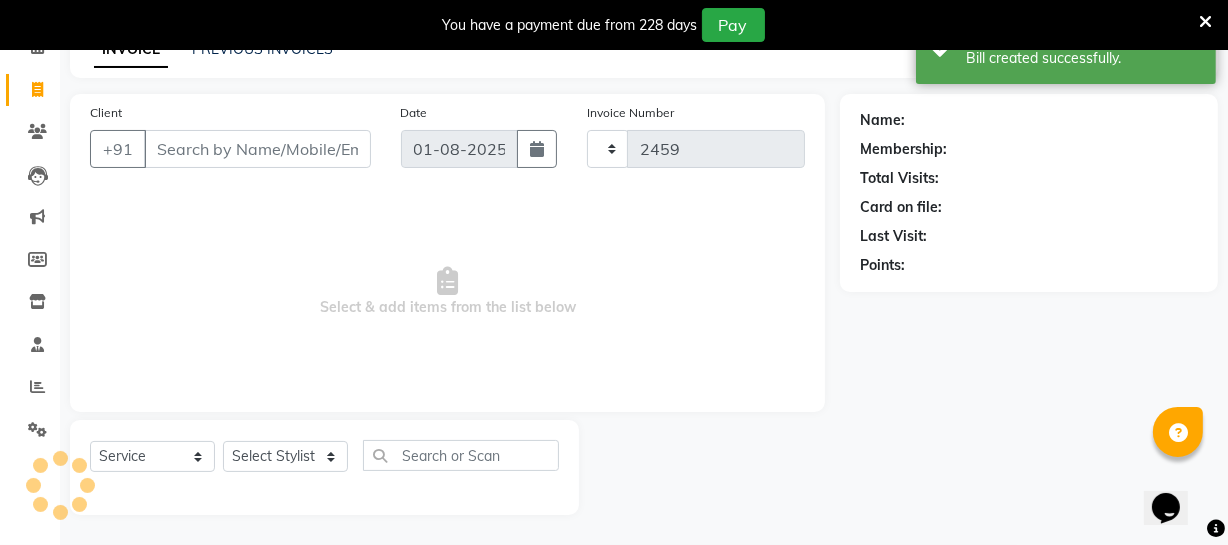 select on "5237" 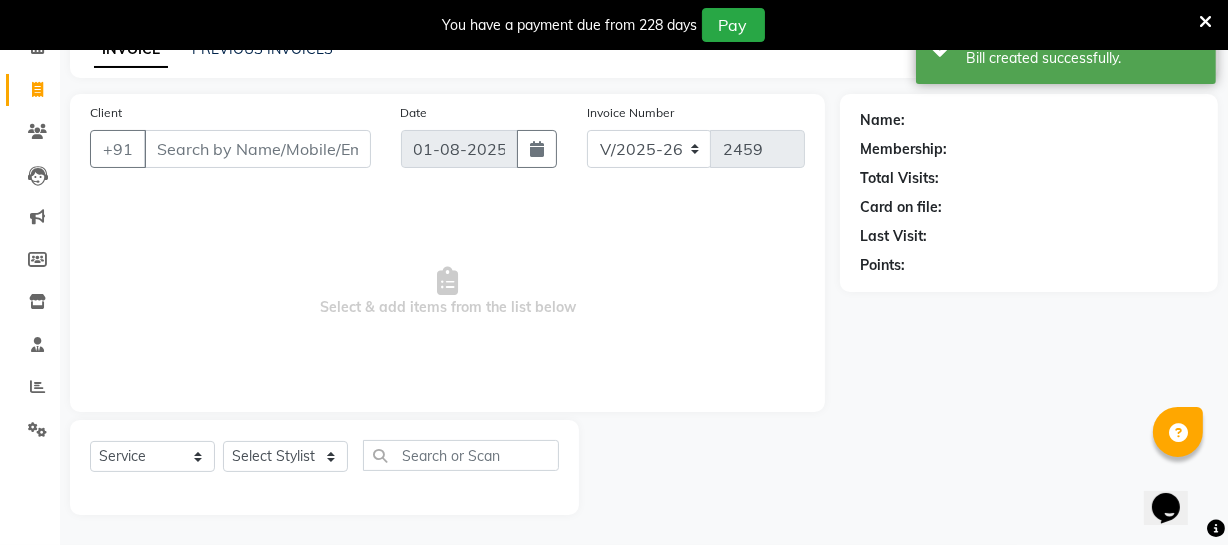 click on "Client" at bounding box center [257, 149] 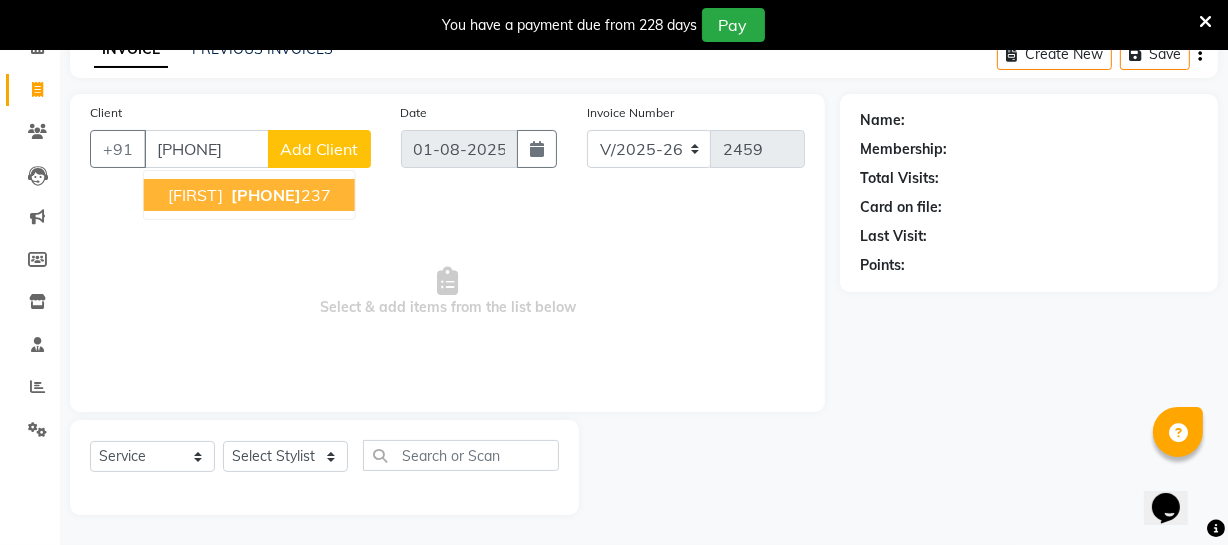 click on "[PHONE]" at bounding box center [266, 195] 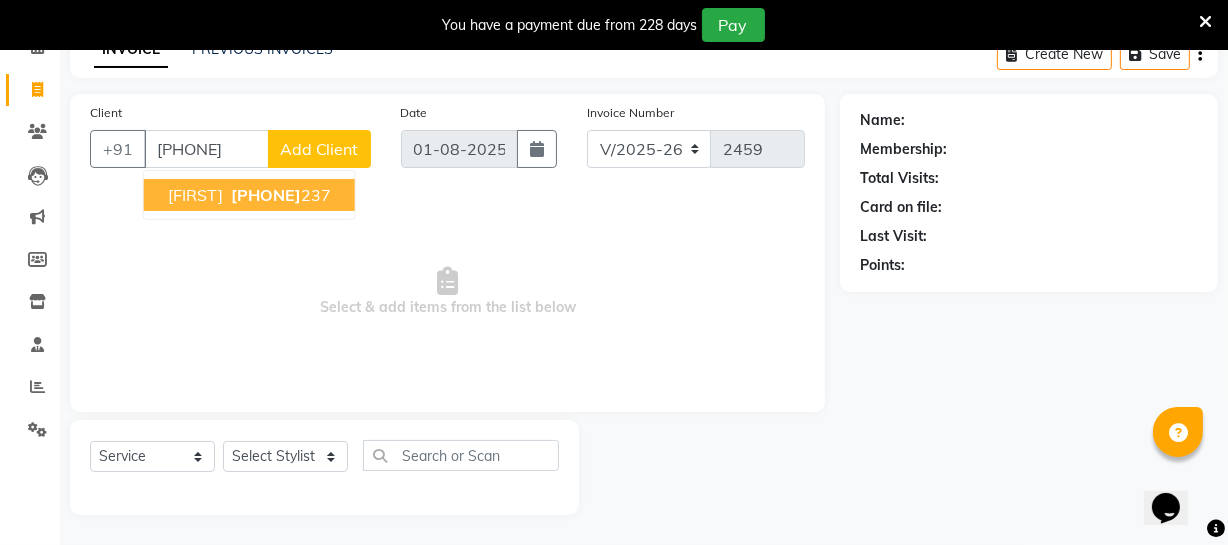 type on "[PHONE]" 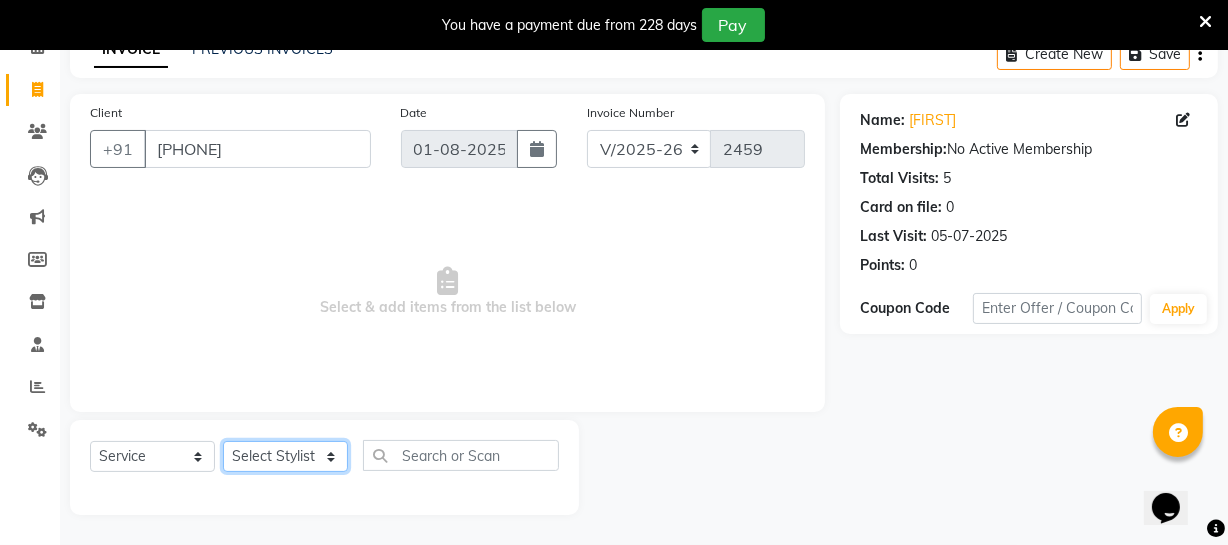 click on "Select Stylist Archana Bhagi Deepika Devi Dilip  Divya Dolly Dr Prakash Faizan Geetha Virtue TC Gopi Madan Aravind Make up Mani Unisex Stylist Manoj Meena Moses Nandhini Raju Unisex Ramya RICITTA Sahil Unisex Santhosh Sathya Shantha kumar Shanthi Surya Thiru Virtue Aesthetic Virtue Ambattur" 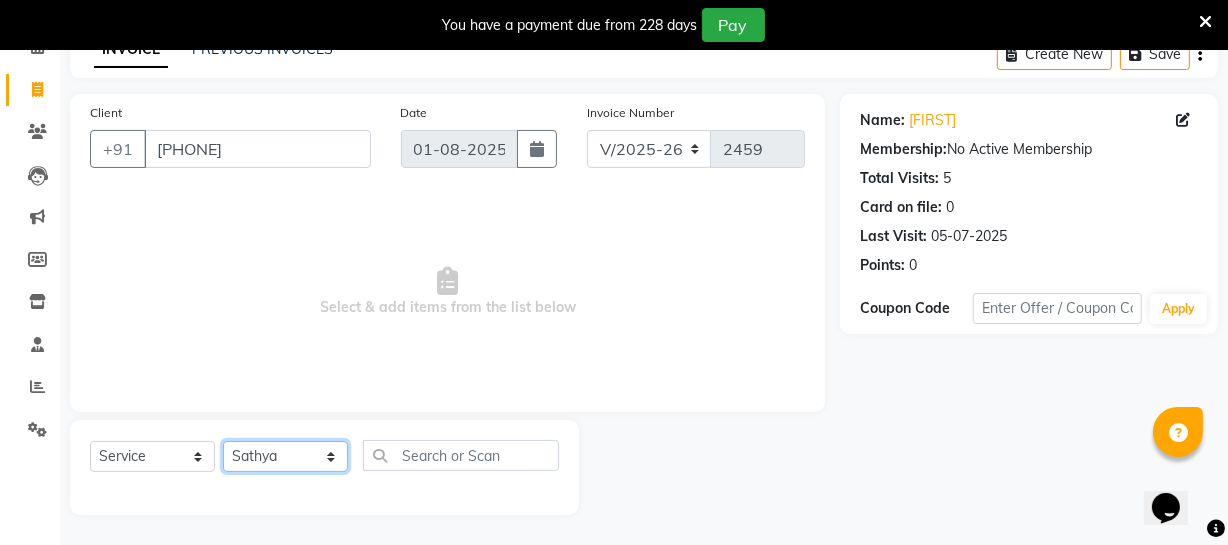 click on "Select Stylist Archana Bhagi Deepika Devi Dilip  Divya Dolly Dr Prakash Faizan Geetha Virtue TC Gopi Madan Aravind Make up Mani Unisex Stylist Manoj Meena Moses Nandhini Raju Unisex Ramya RICITTA Sahil Unisex Santhosh Sathya Shantha kumar Shanthi Surya Thiru Virtue Aesthetic Virtue Ambattur" 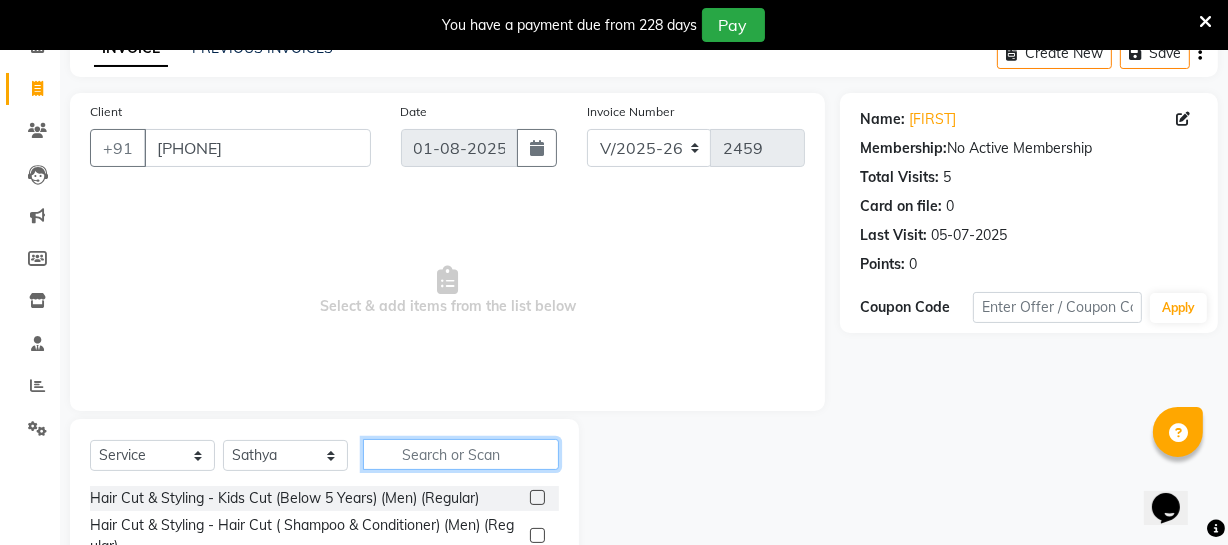 click 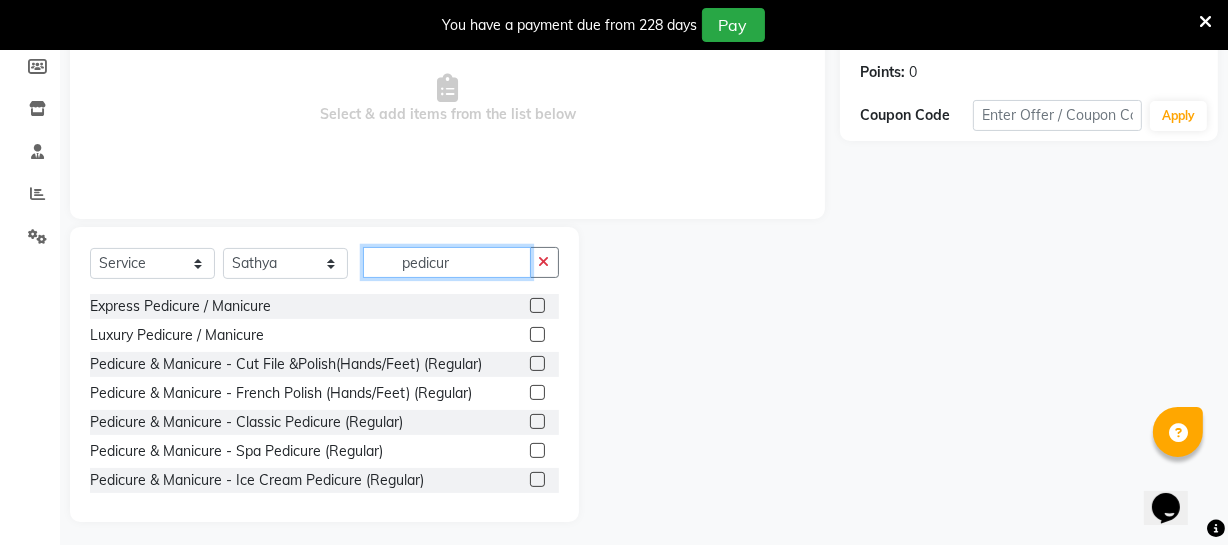 scroll, scrollTop: 307, scrollLeft: 0, axis: vertical 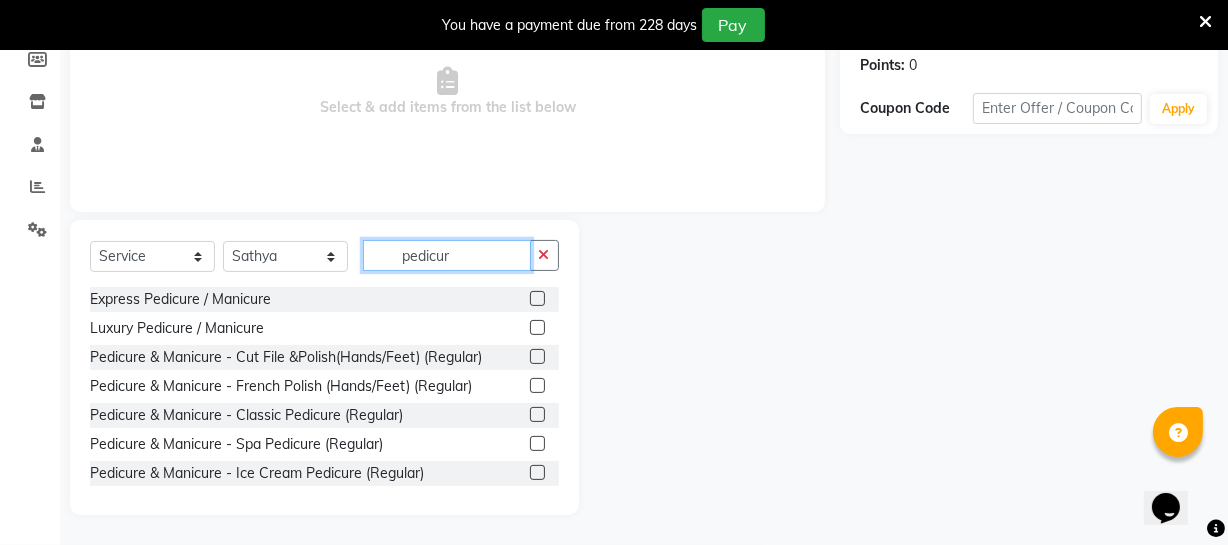 type on "pedicur" 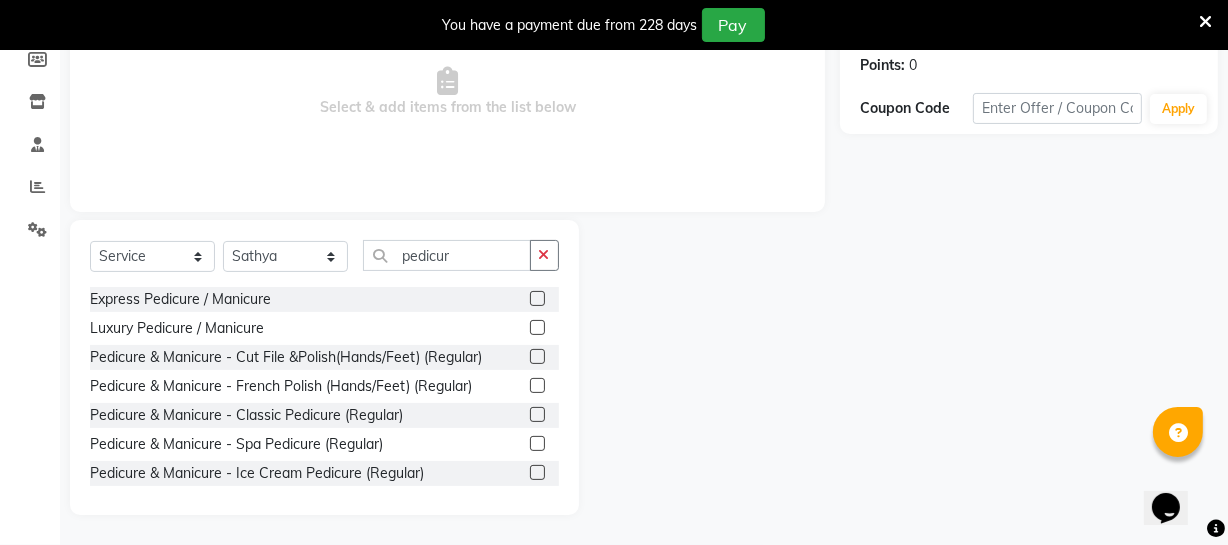 click 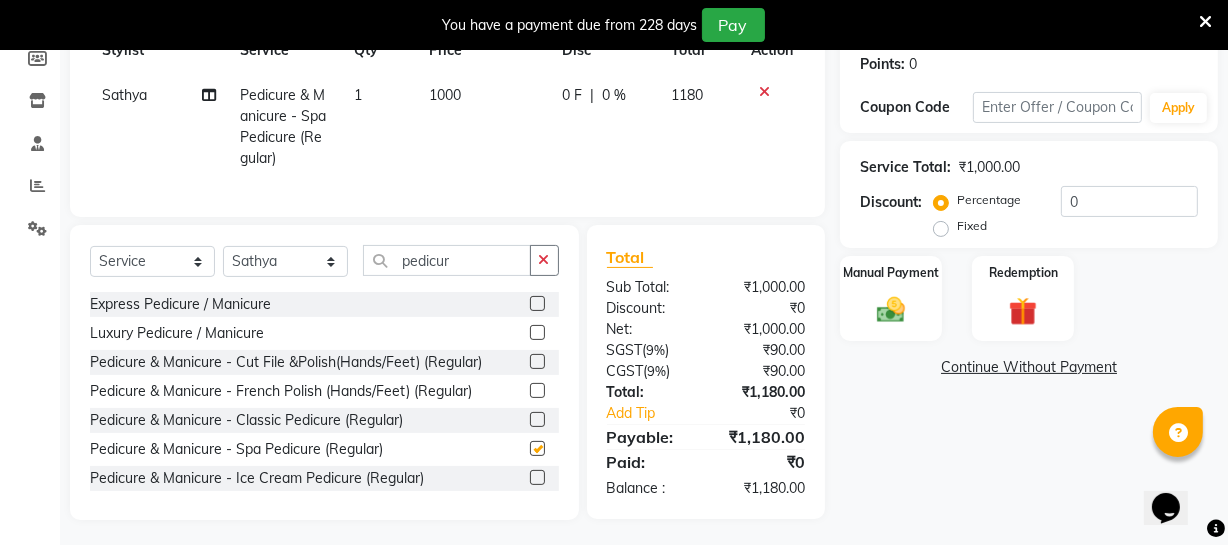 checkbox on "false" 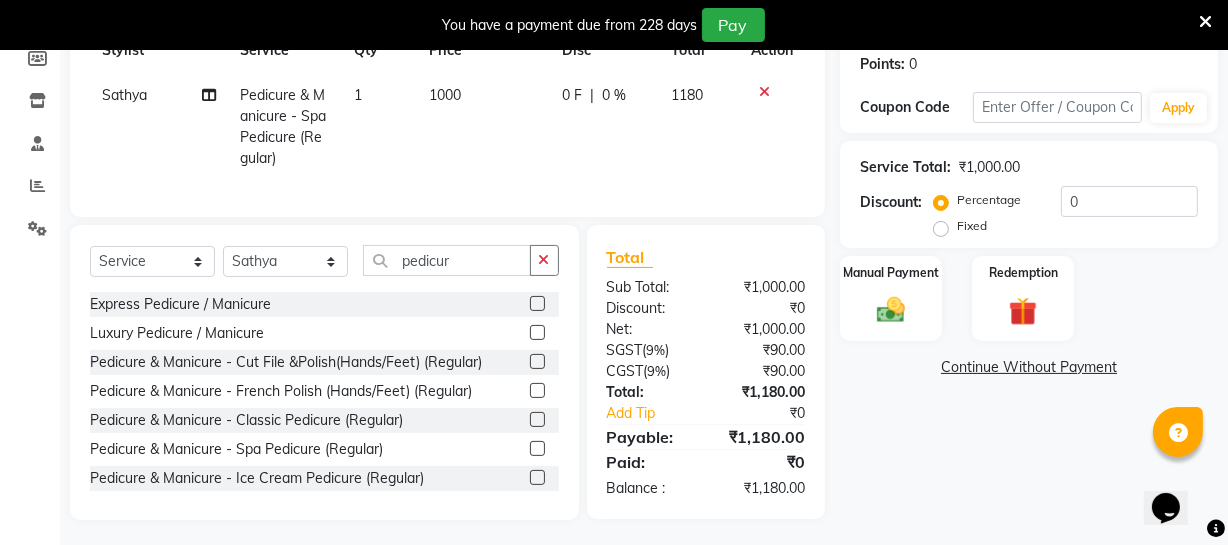 click on "1000" 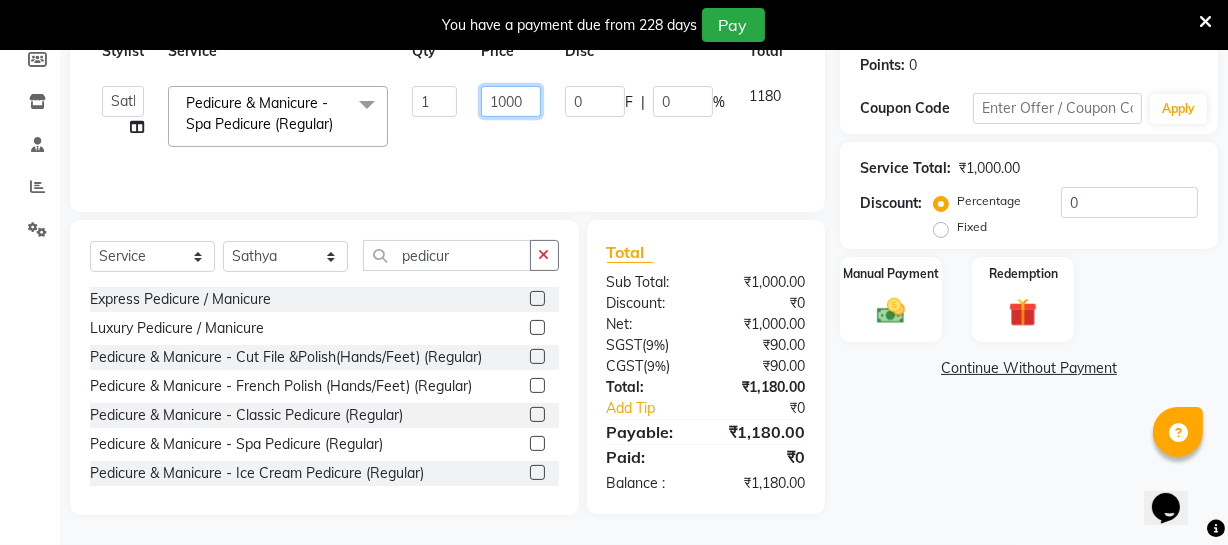 click on "1000" 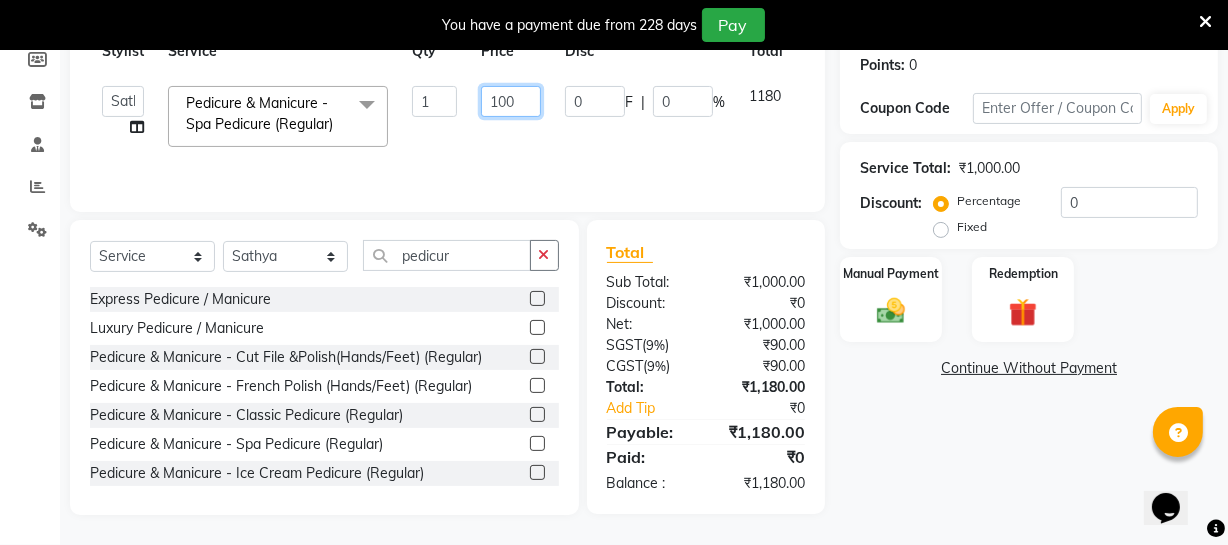 type on "1100" 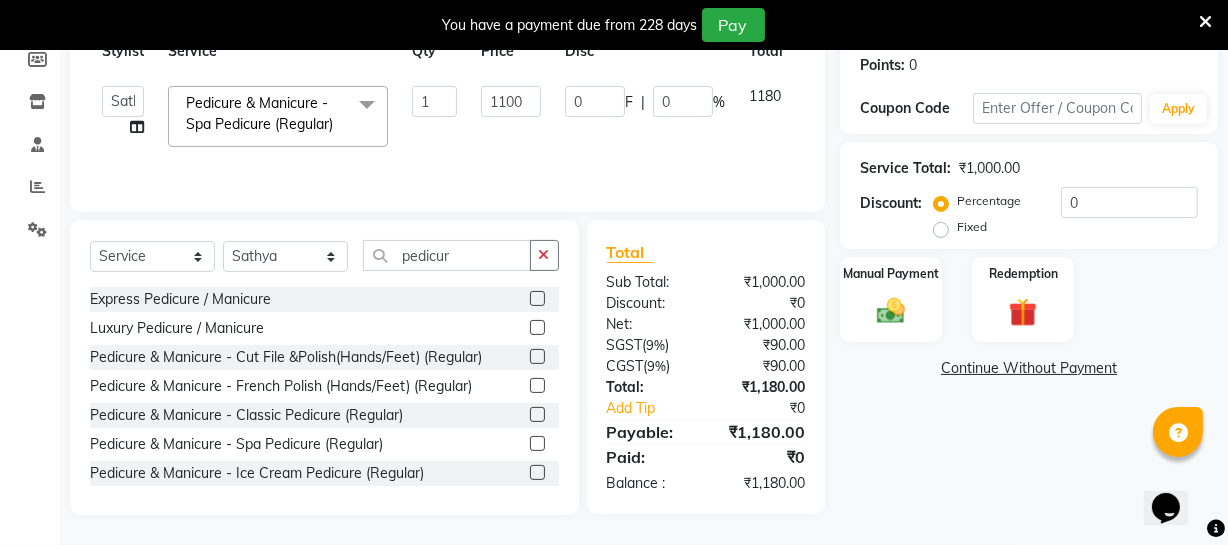 click on "[FIRST]   [FIRST]   [FIRST]   [FIRST]   [FIRST]    [FIRST]   [FIRST]   Dr [LAST]   [FIRST]   [FIRST]   [FIRST]   [FIRST]   [FIRST]   [FIRST]   [FIRST]   [FIRST]   [FIRST]   [FIRST]   [FIRST]   [FIRST]   [FIRST]   [FIRST]   [FIRST]   [FIRST]   [FIRST]   [FIRST]   [FIRST]   [FIRST]   [FIRST]   [FIRST]   [FIRST]   [PRODUCT] x Hair Cut & Styling - Kids Cut (Below 5 Years) (Men) (Regular) Hair Cut & Styling - Hair Cut ( Shampoo & Conditioner) (Men) (Regular) Hair Cut & Styling - Creative Hair Cut(With Shampoo & Conditioner) (Men) (Regular) Hair Cut & Styling - Beard Trim (Men) (Regular) Hair Cut & Styling - Beard Design (Men) (Regular) Hair Cut & Styling - Executive Shave (Men) (Regular) Hair Cut & Styling - Hair Wash & Conditioner (Schwarzkopf) (Men) (Regular) Hair Cut & Styling - Hair Wash & Conditioner (Davines) (Men) (Regular) Hair Cut & Styling - Head Massage (Almond/Olive/Coco/Mint) (Men) (Regular) Hair Cut & Styling - Beard Trim (Men) (Member) [PRODUCT]" 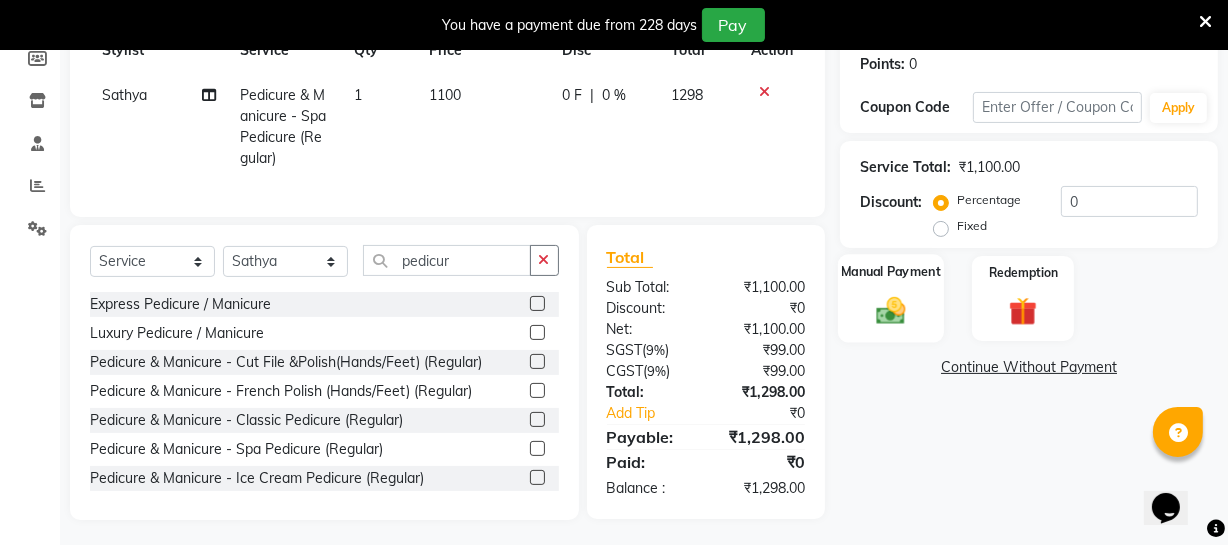 click 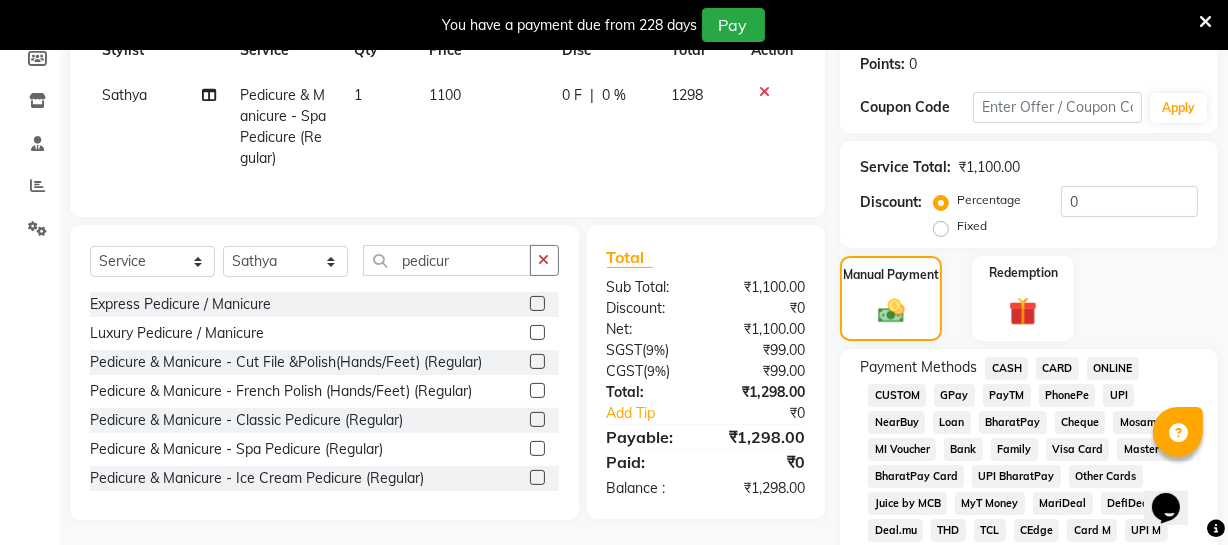 click on "ONLINE" 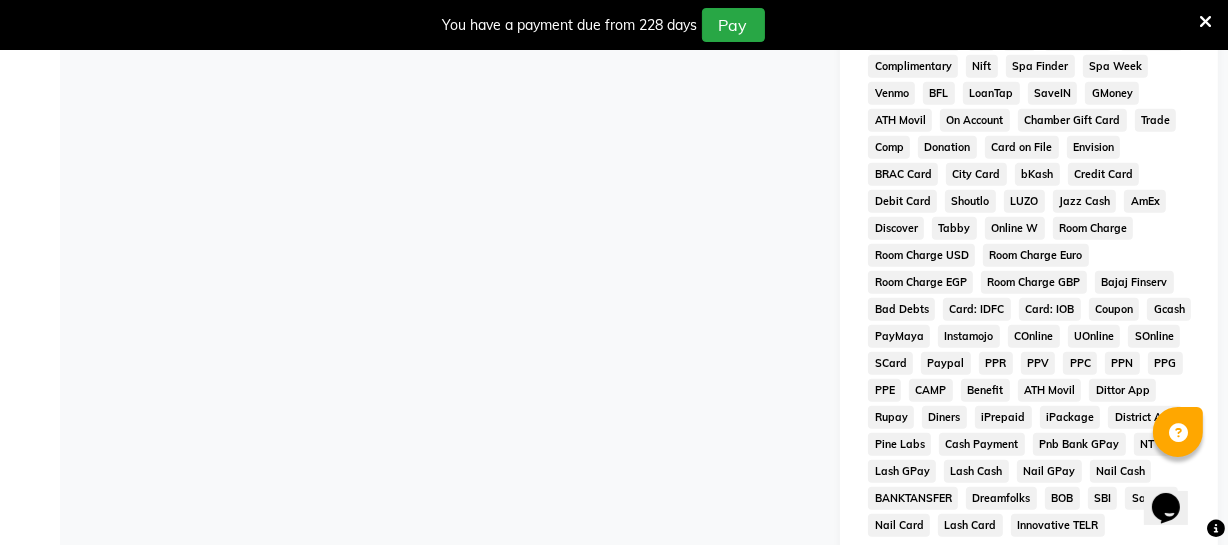 scroll, scrollTop: 1033, scrollLeft: 0, axis: vertical 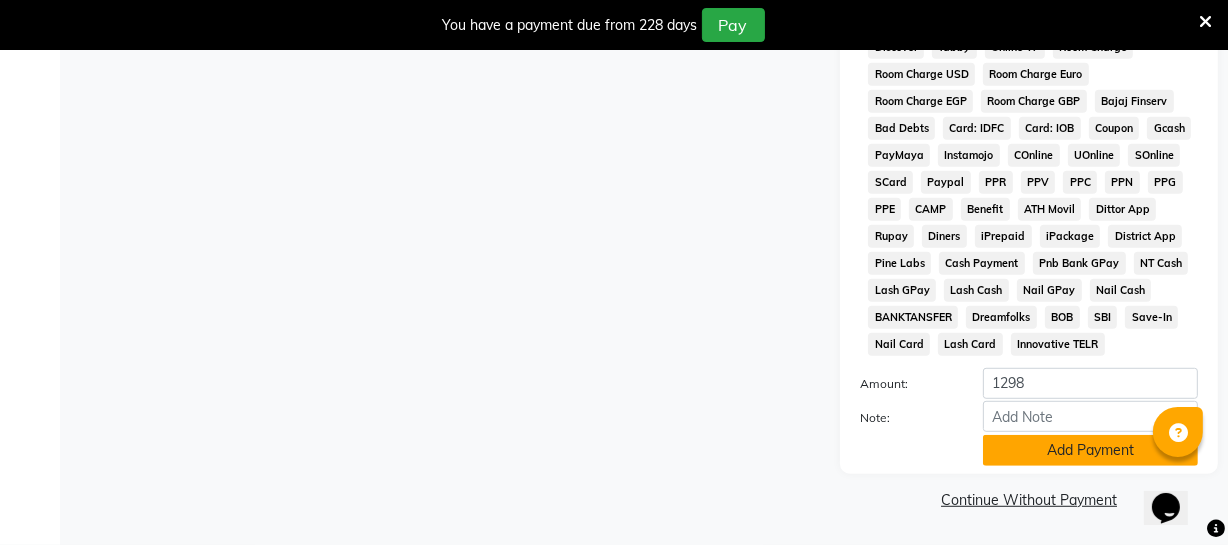 click on "Add Payment" 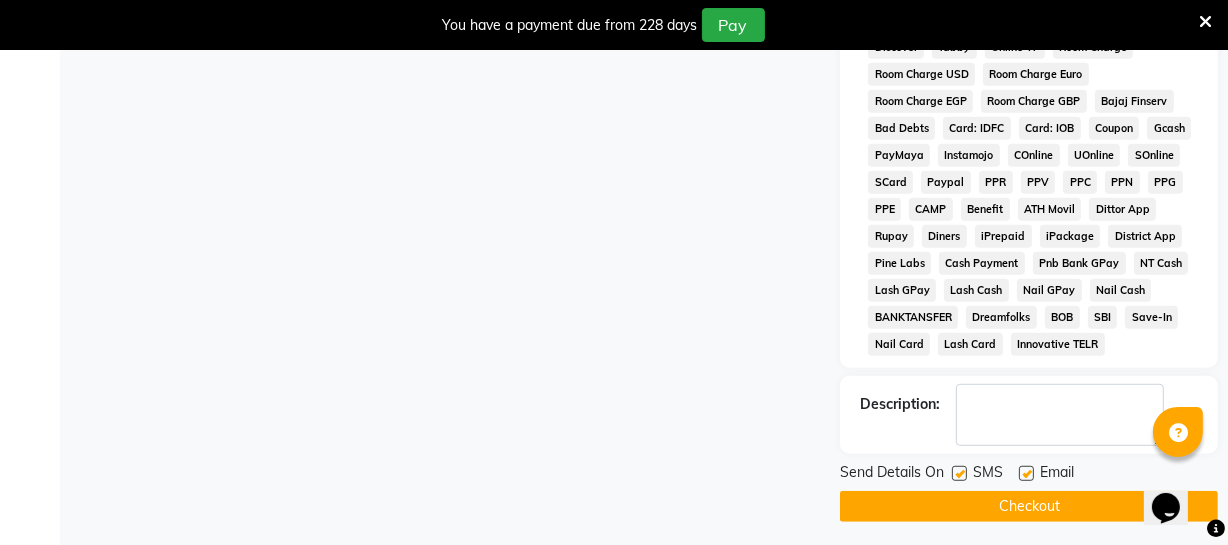 click on "Checkout" 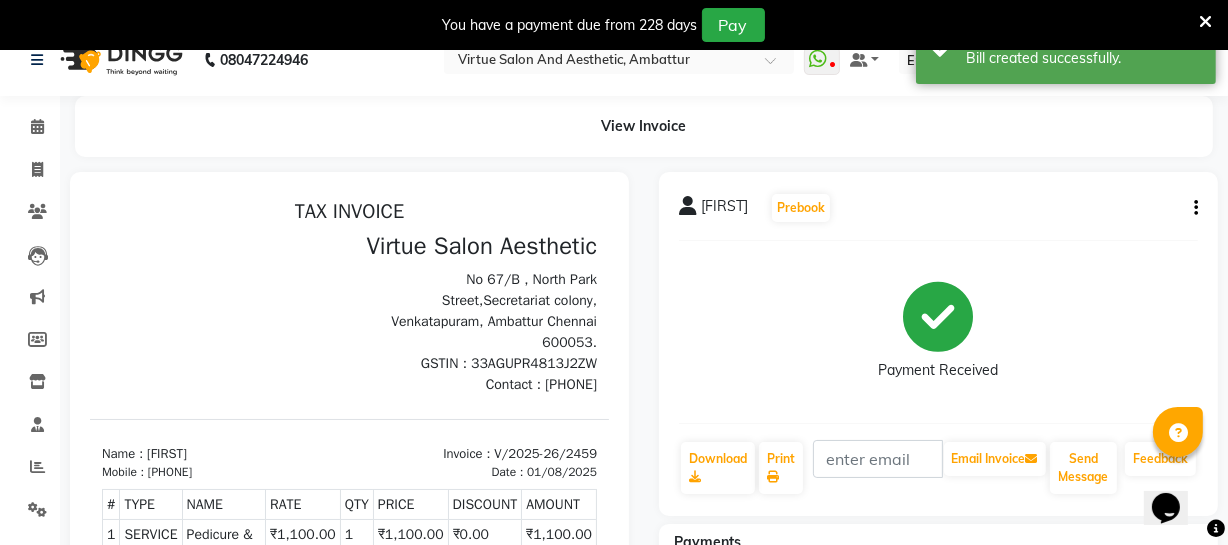scroll, scrollTop: 0, scrollLeft: 0, axis: both 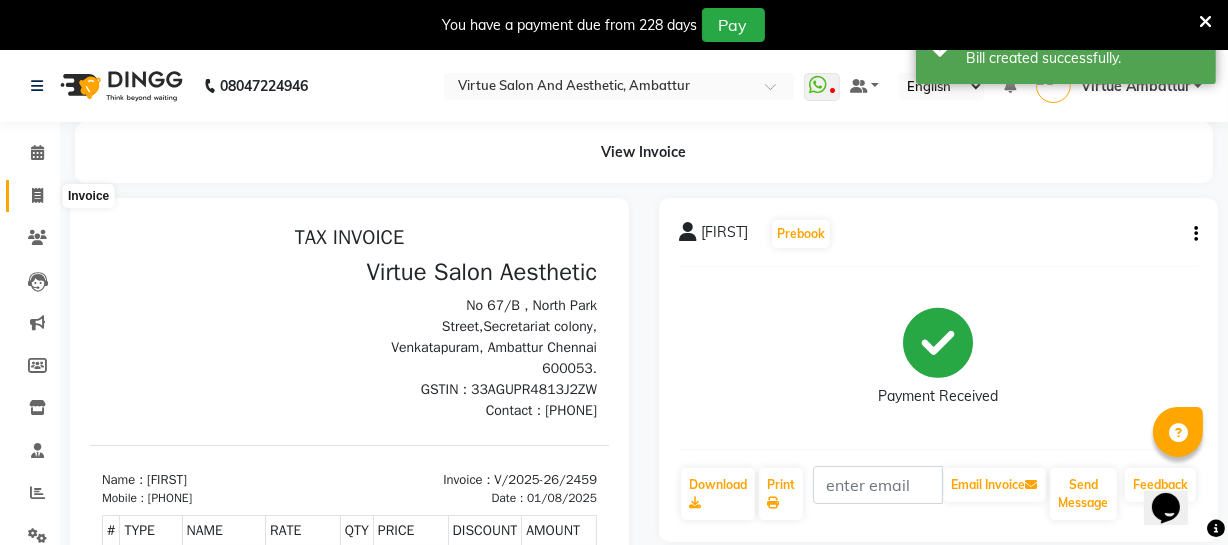 click 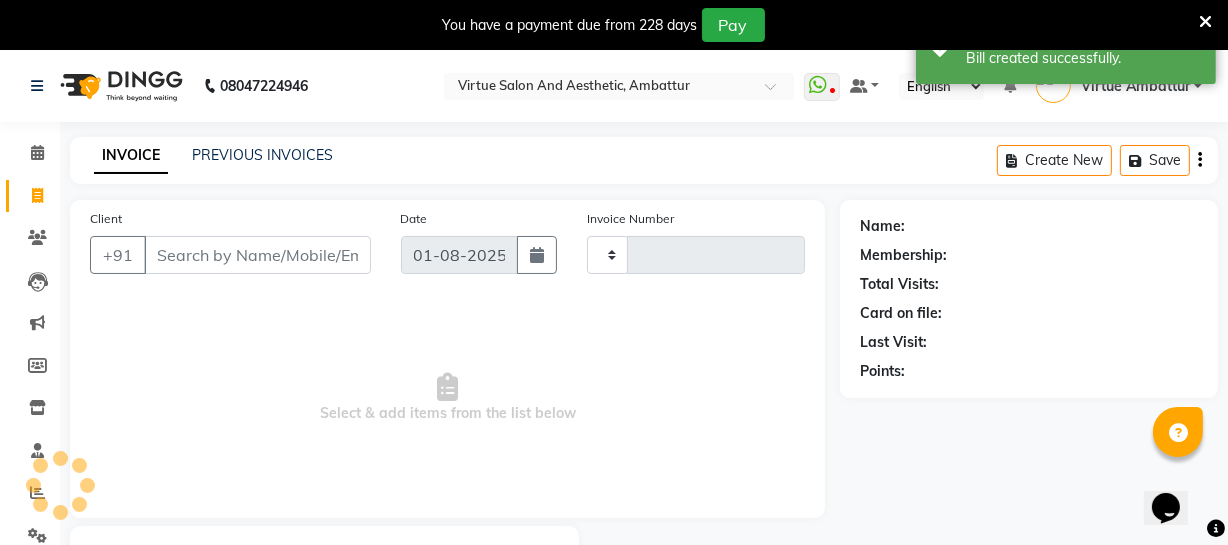 scroll, scrollTop: 107, scrollLeft: 0, axis: vertical 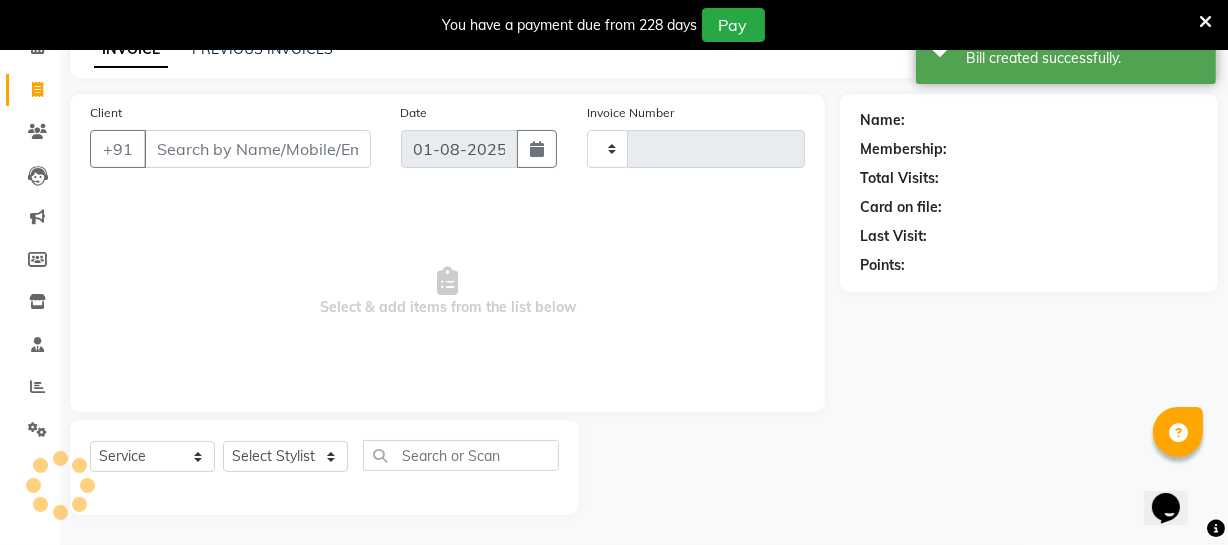 type on "2460" 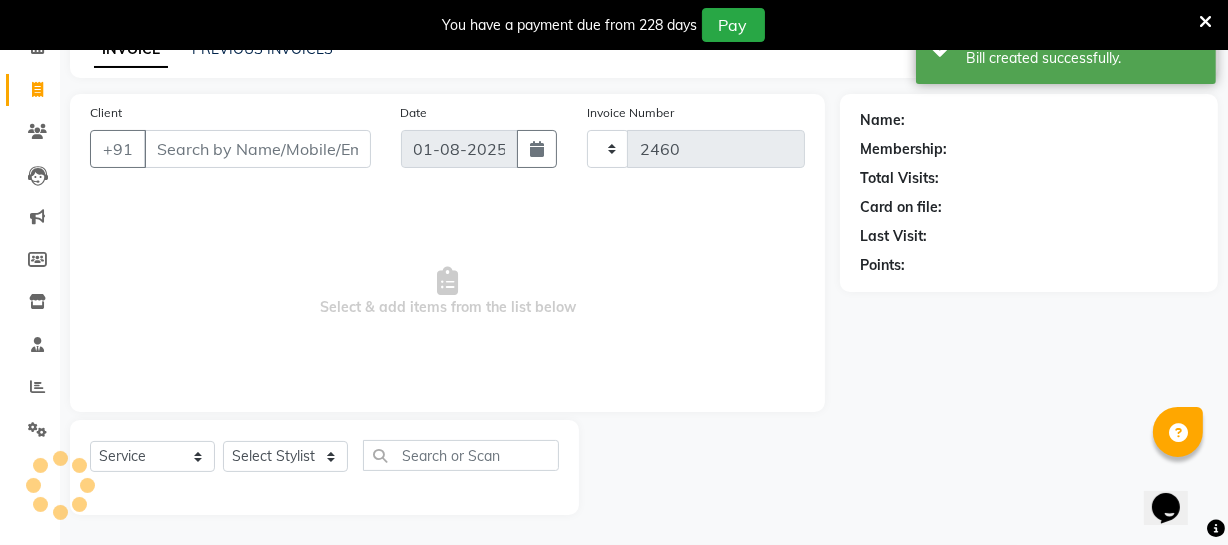 select on "5237" 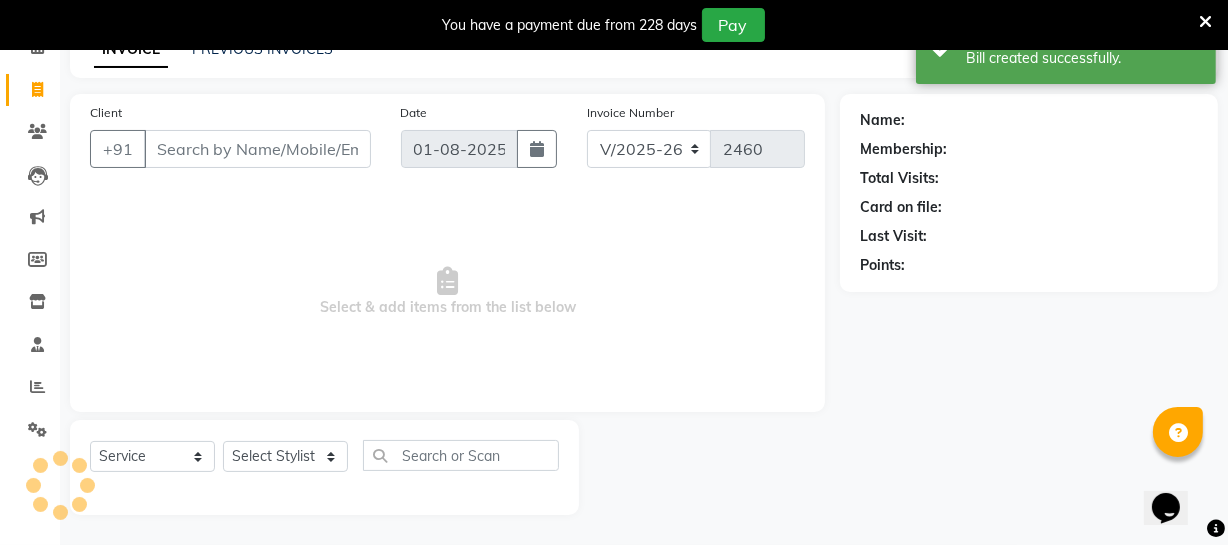 click on "Client" at bounding box center [257, 149] 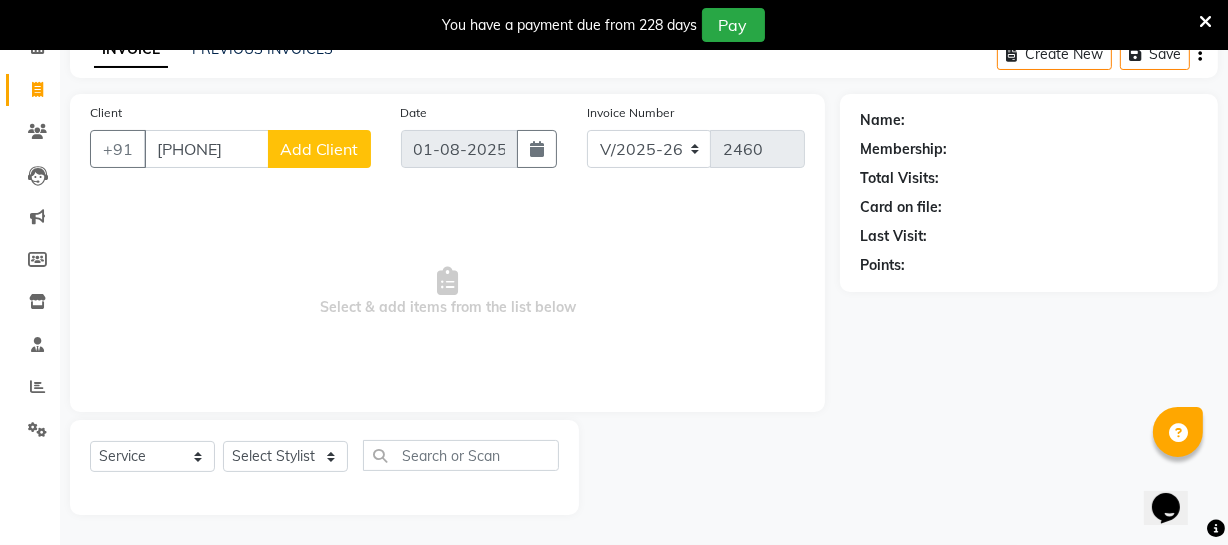 click on "[PHONE]" at bounding box center (206, 149) 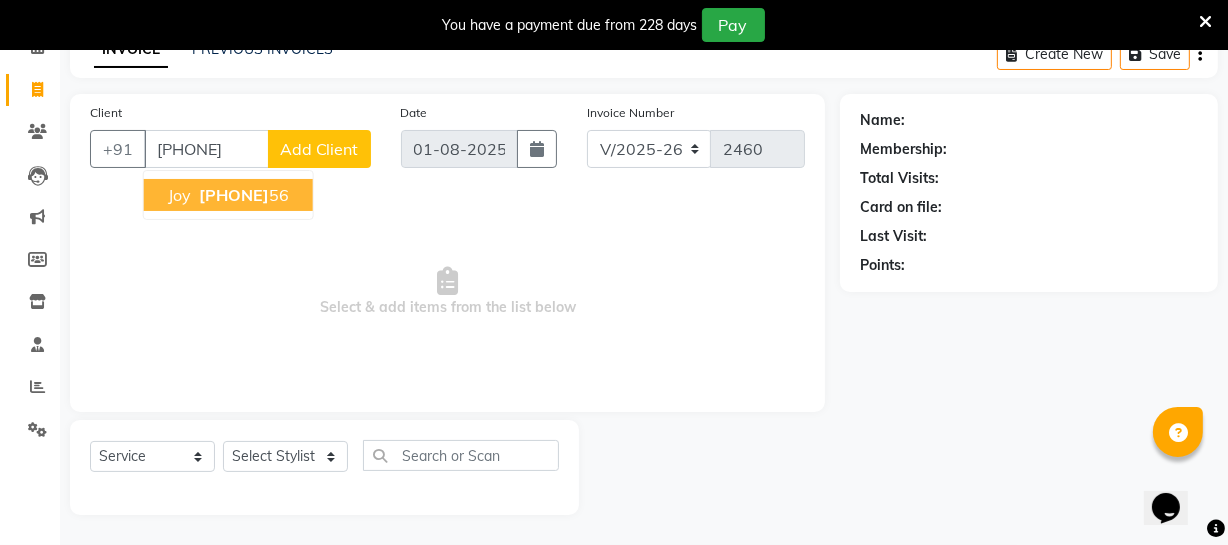 click on "[PHONE]" at bounding box center (242, 195) 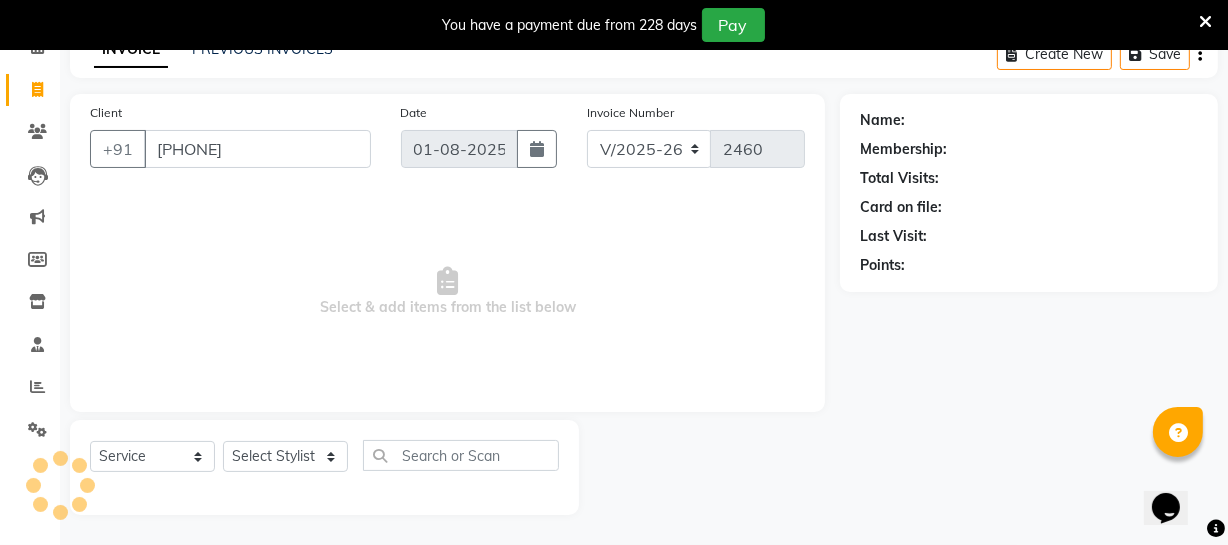 type on "[PHONE]" 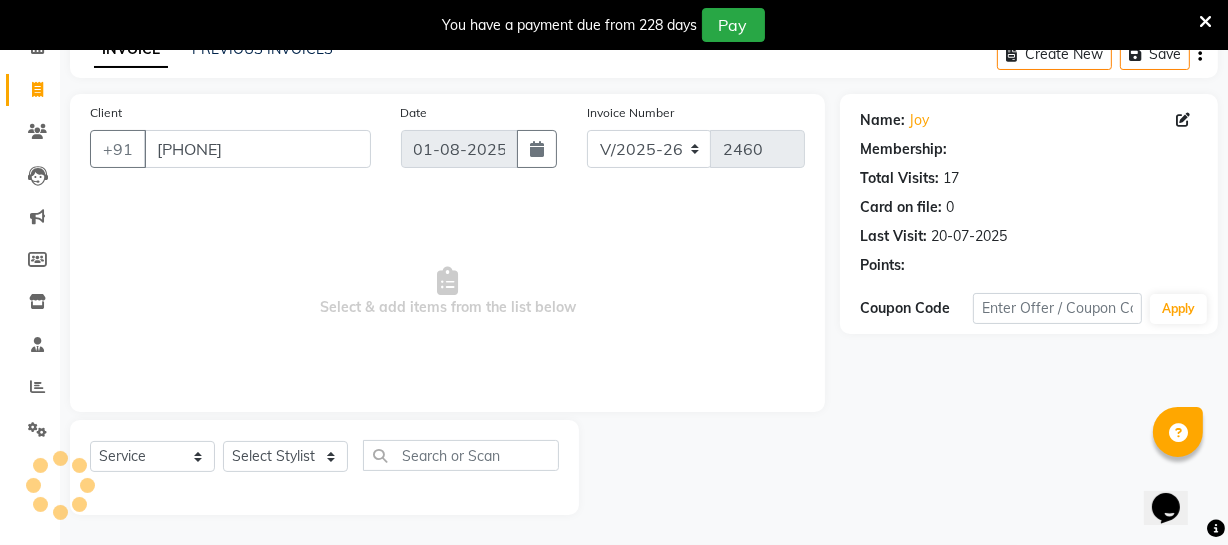 select on "1: Object" 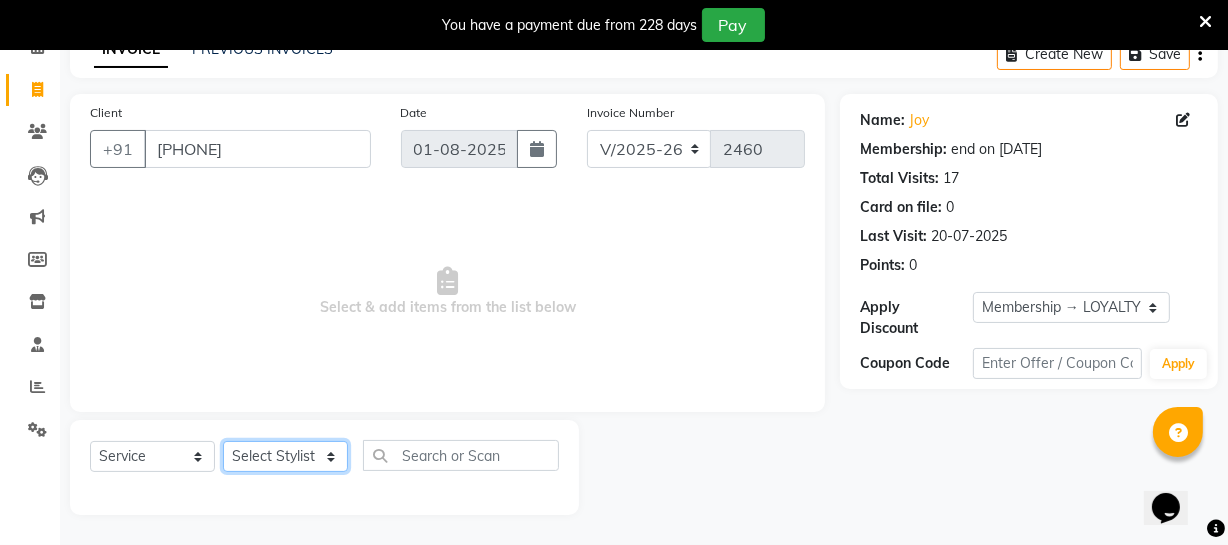 click on "Select Stylist Archana Bhagi Deepika Devi Dilip  Divya Dolly Dr Prakash Faizan Geetha Virtue TC Gopi Madan Aravind Make up Mani Unisex Stylist Manoj Meena Moses Nandhini Raju Unisex Ramya RICITTA Sahil Unisex Santhosh Sathya Shantha kumar Shanthi Surya Thiru Virtue Aesthetic Virtue Ambattur" 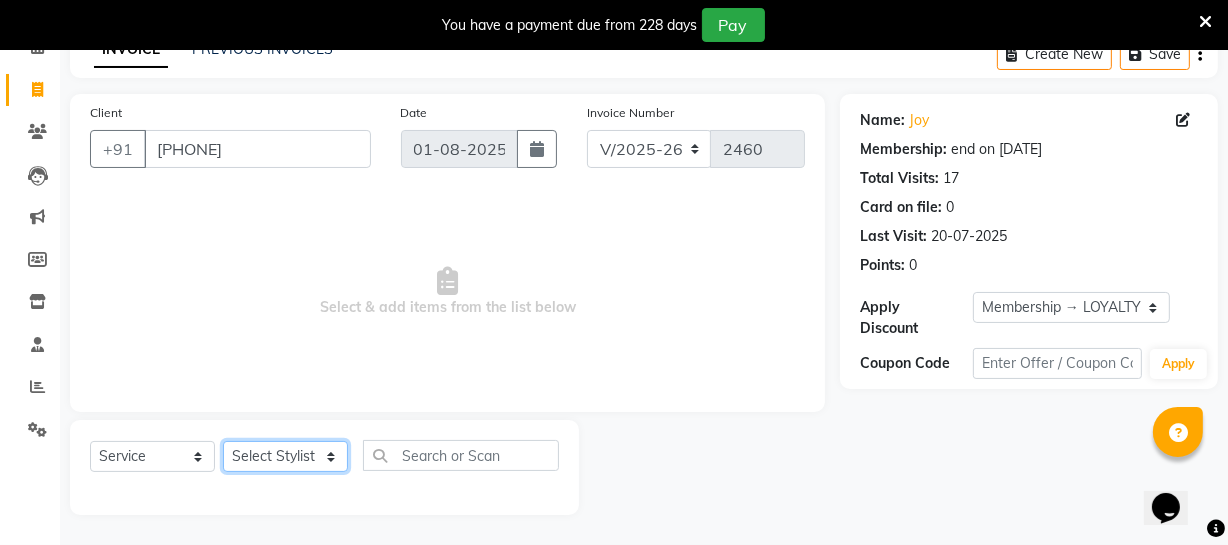 select on "37432" 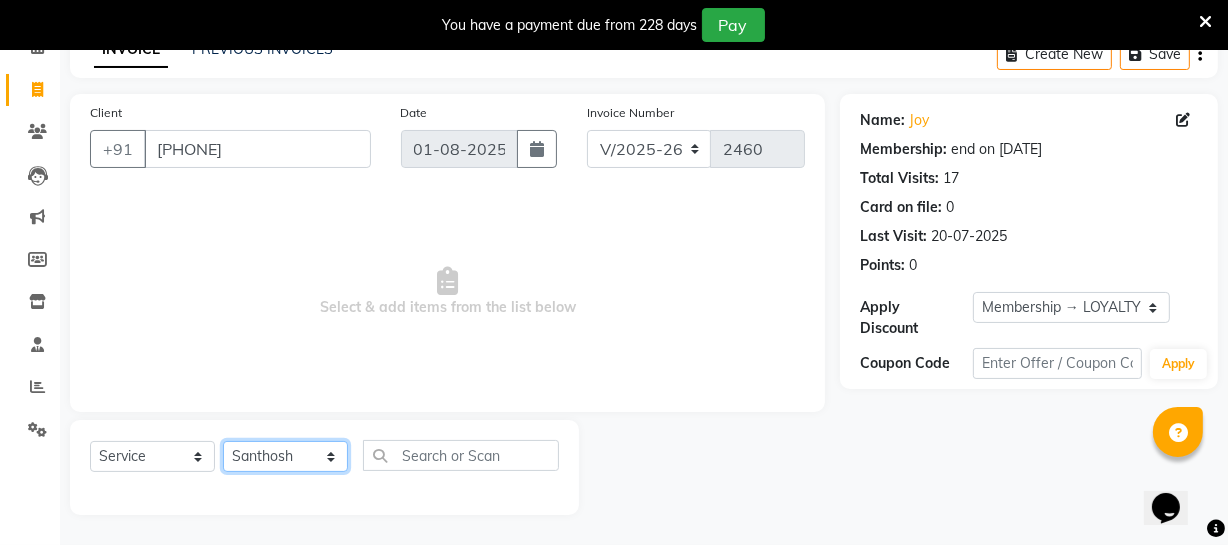 click on "Select Stylist Archana Bhagi Deepika Devi Dilip  Divya Dolly Dr Prakash Faizan Geetha Virtue TC Gopi Madan Aravind Make up Mani Unisex Stylist Manoj Meena Moses Nandhini Raju Unisex Ramya RICITTA Sahil Unisex Santhosh Sathya Shantha kumar Shanthi Surya Thiru Virtue Aesthetic Virtue Ambattur" 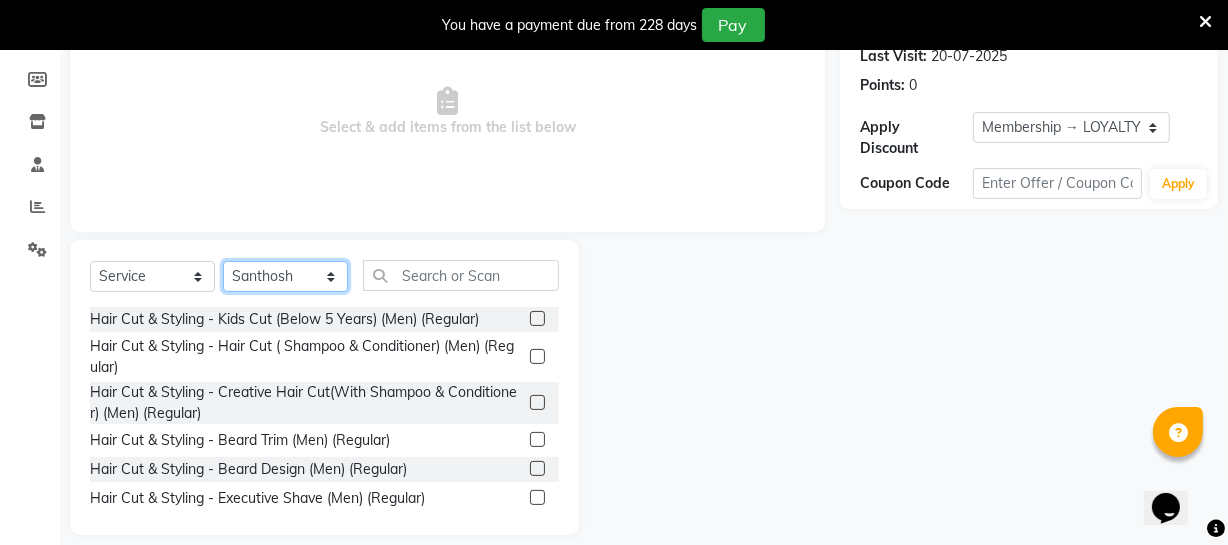 scroll, scrollTop: 307, scrollLeft: 0, axis: vertical 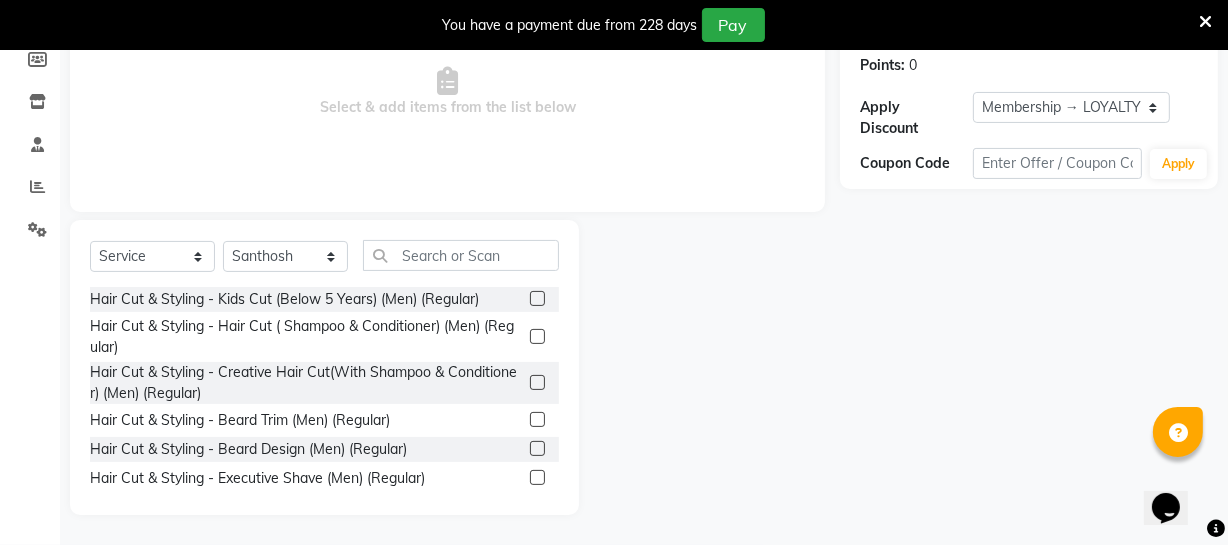 click 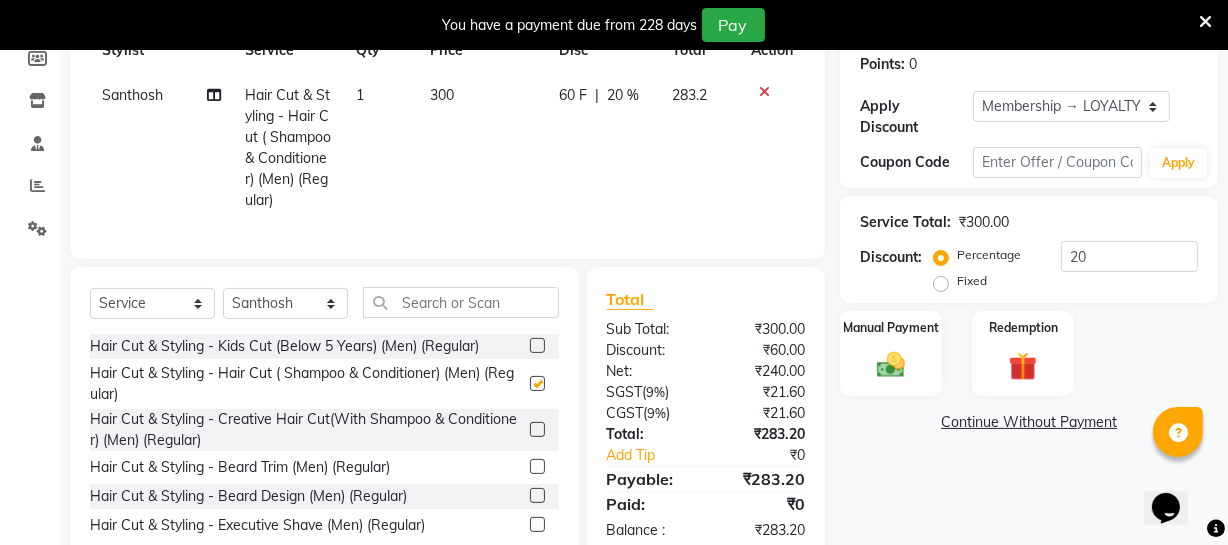 checkbox on "false" 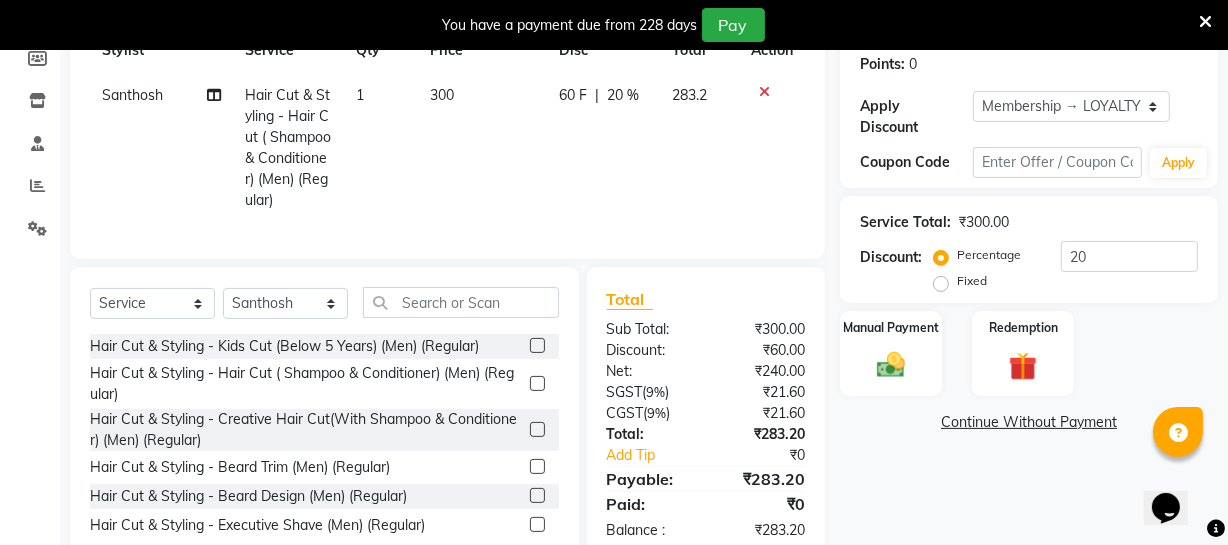 click on "300" 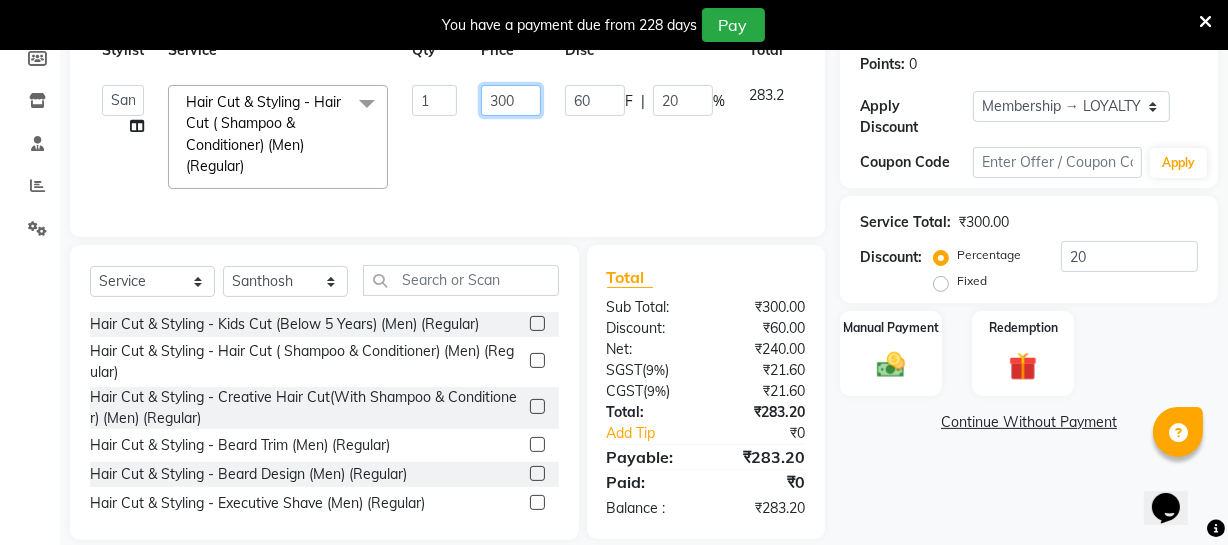 click on "300" 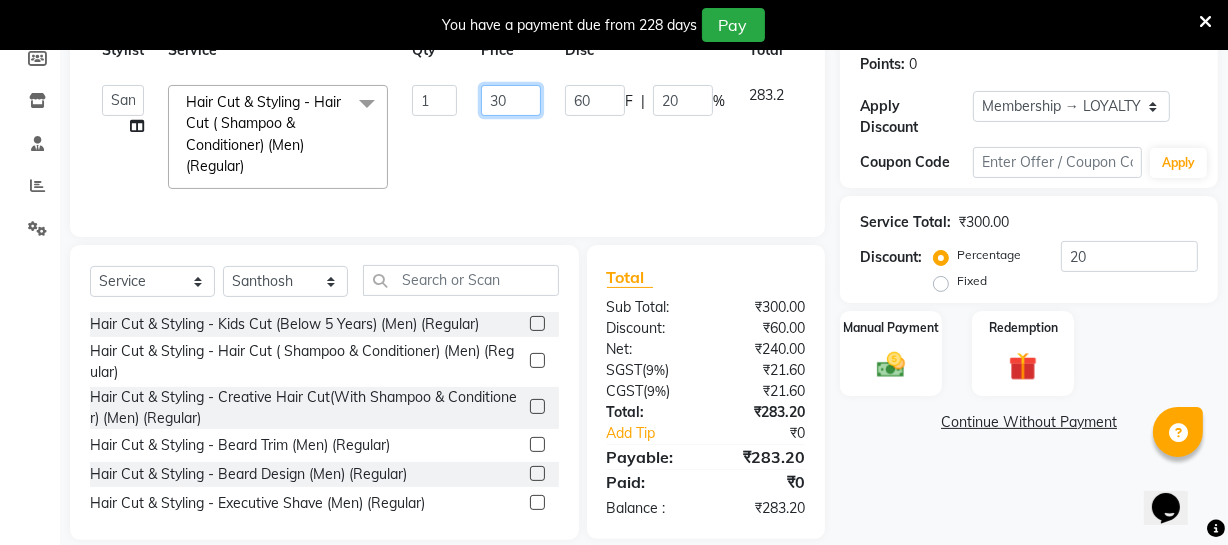 type on "3" 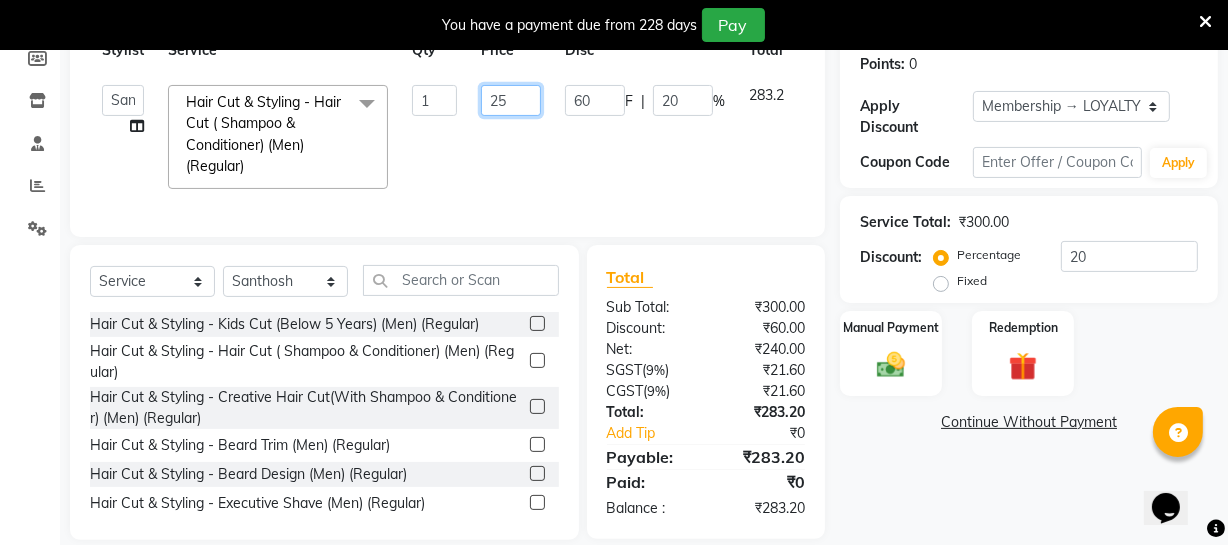 type on "250" 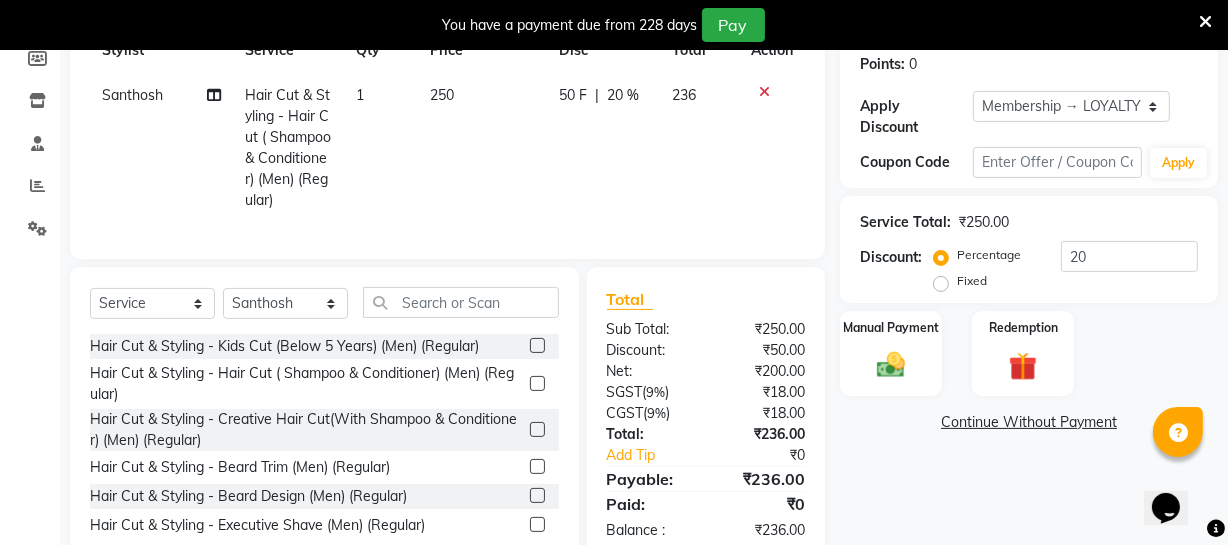 click on "50 F | 20 %" 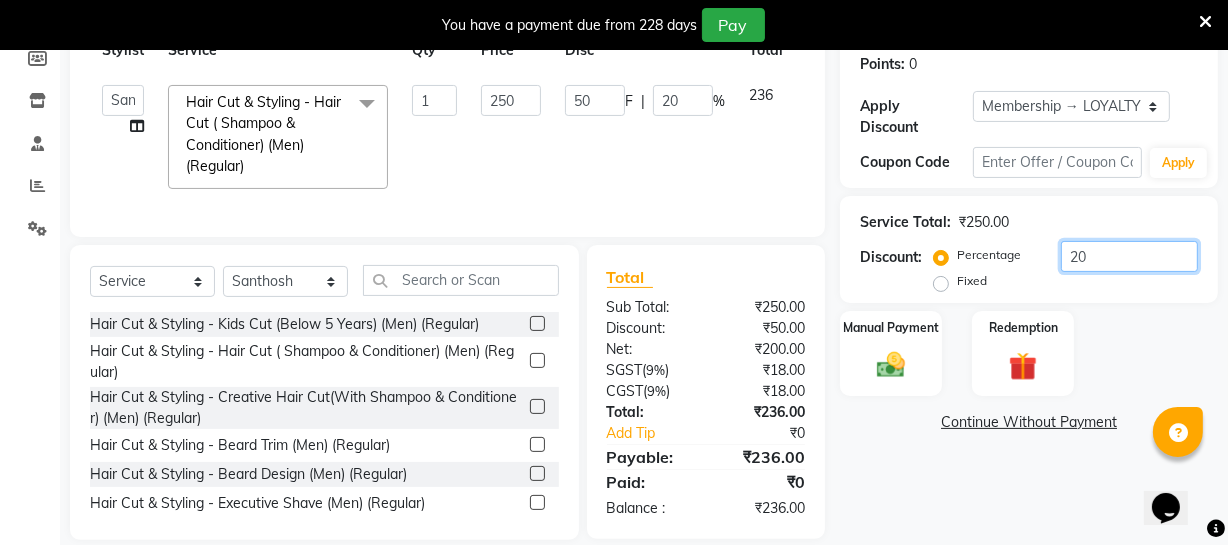 click on "20" 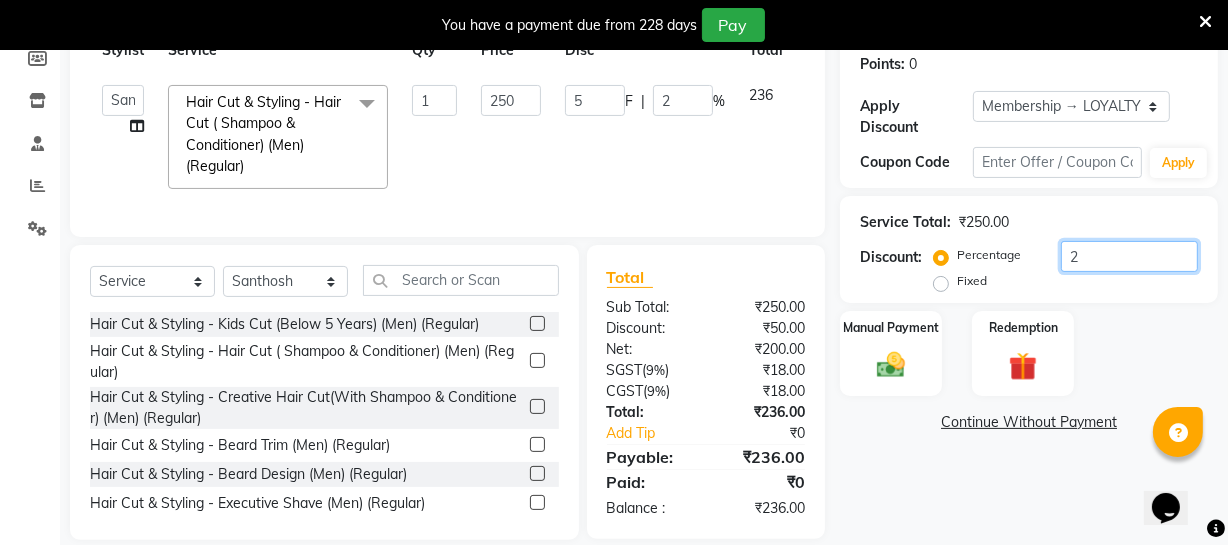 type 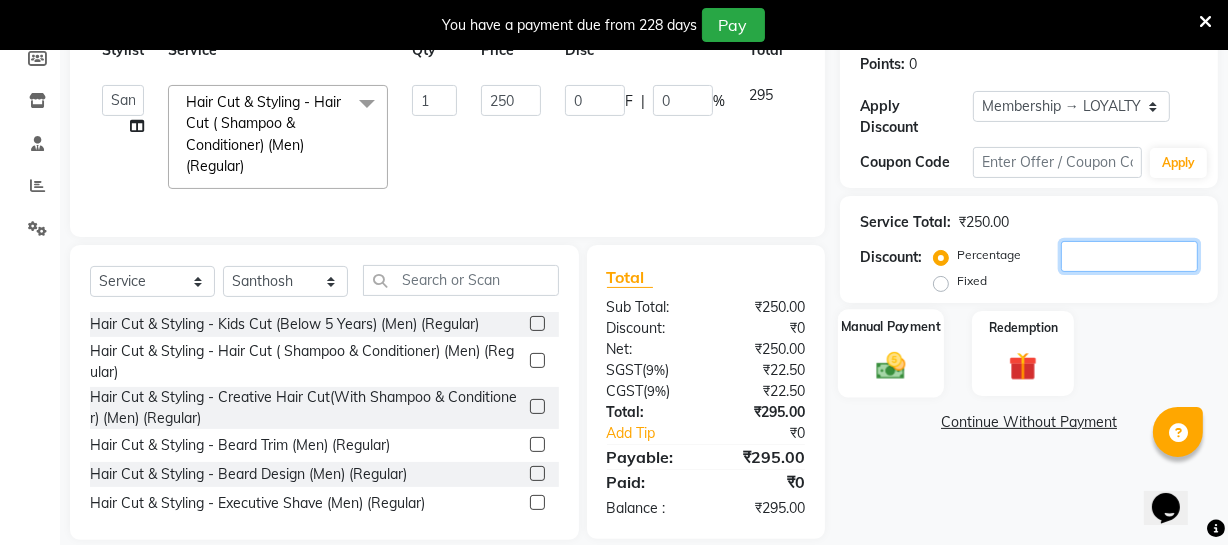type 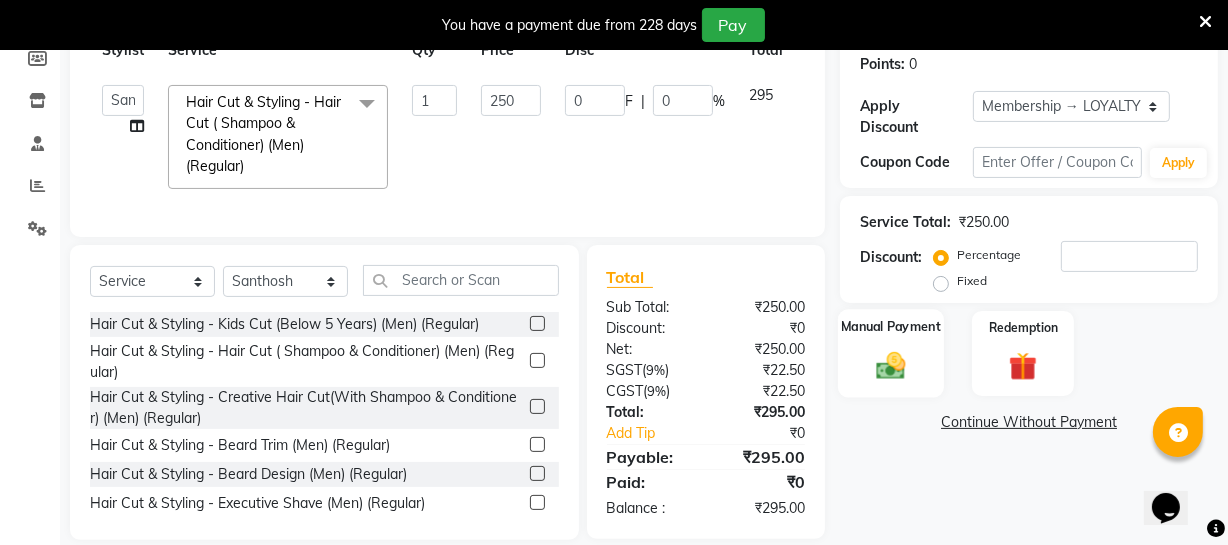 click 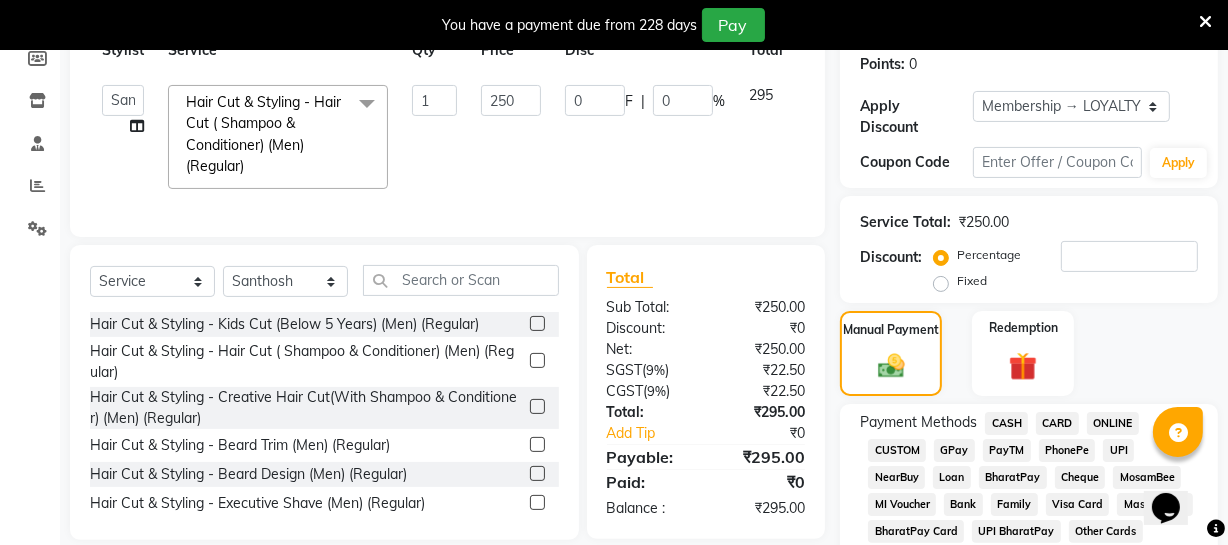 click on "ONLINE" 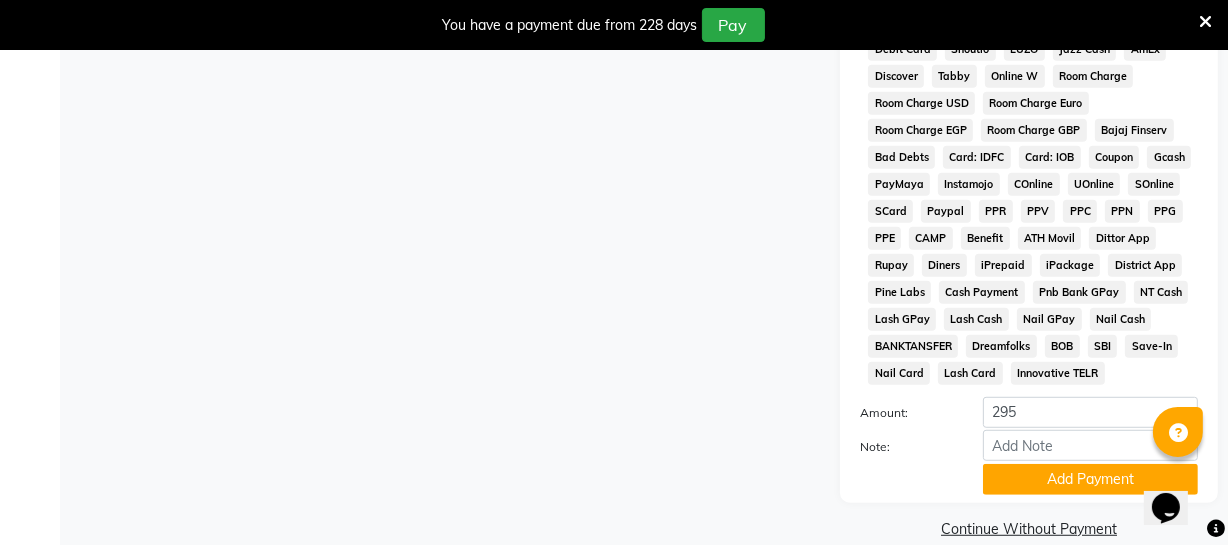 scroll, scrollTop: 1088, scrollLeft: 0, axis: vertical 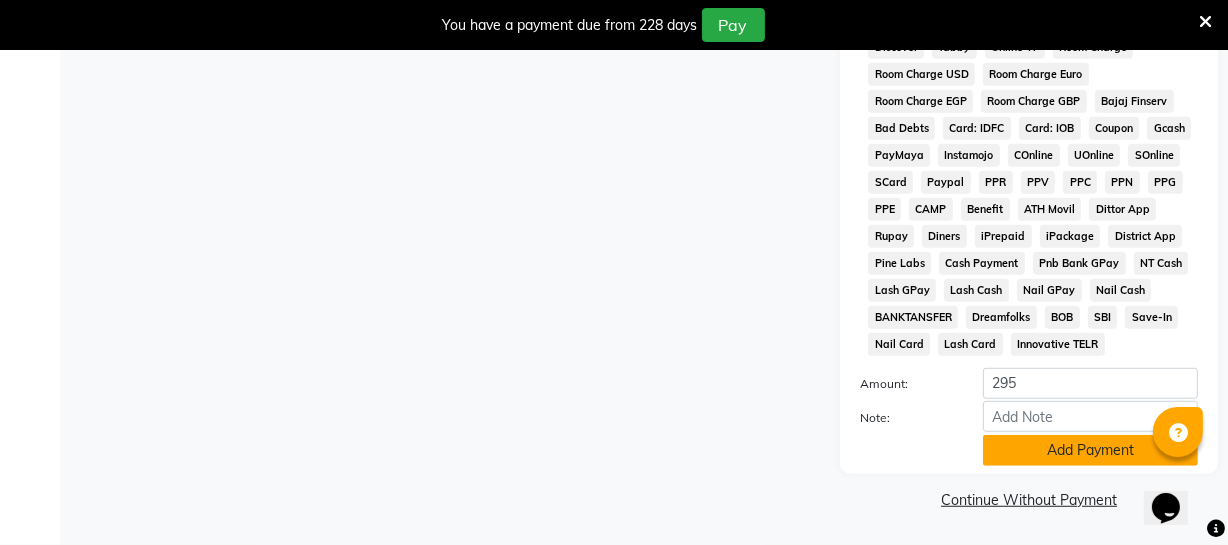 click on "Add Payment" 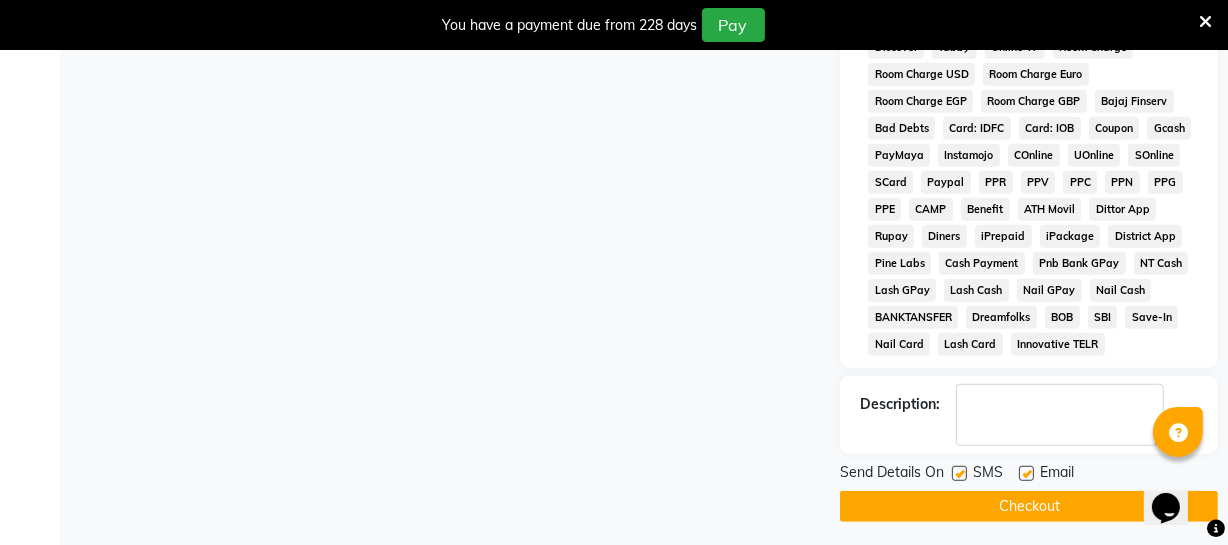 click on "Checkout" 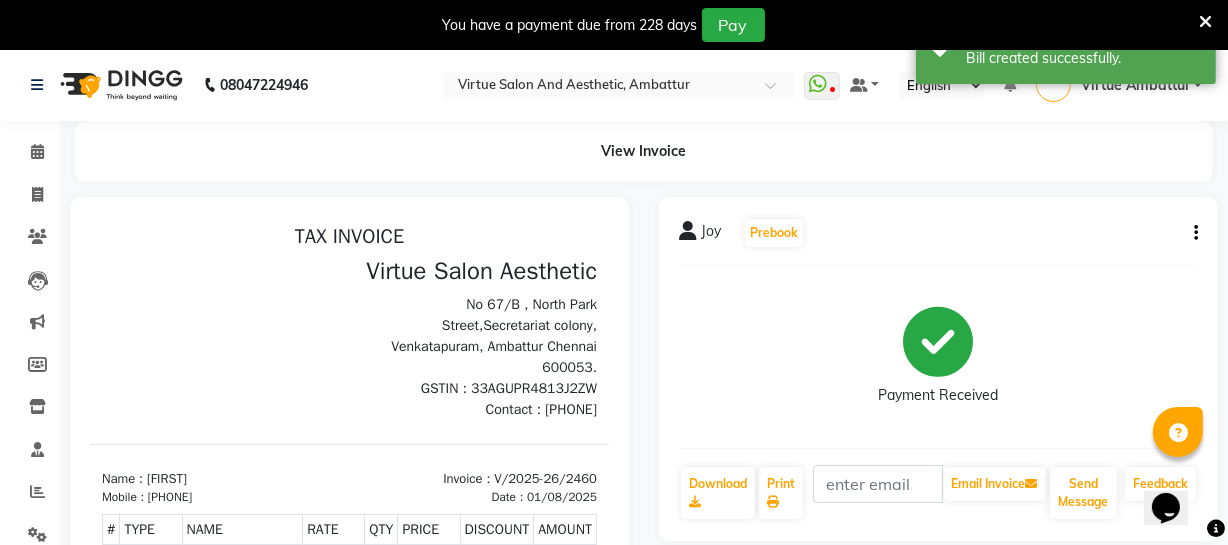 scroll, scrollTop: 0, scrollLeft: 0, axis: both 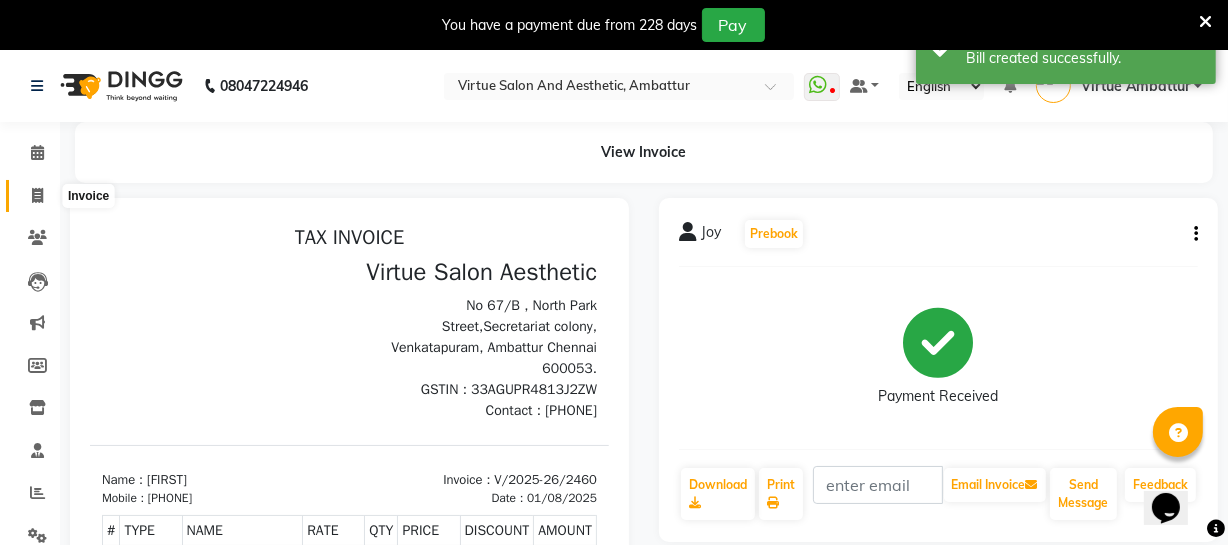 click 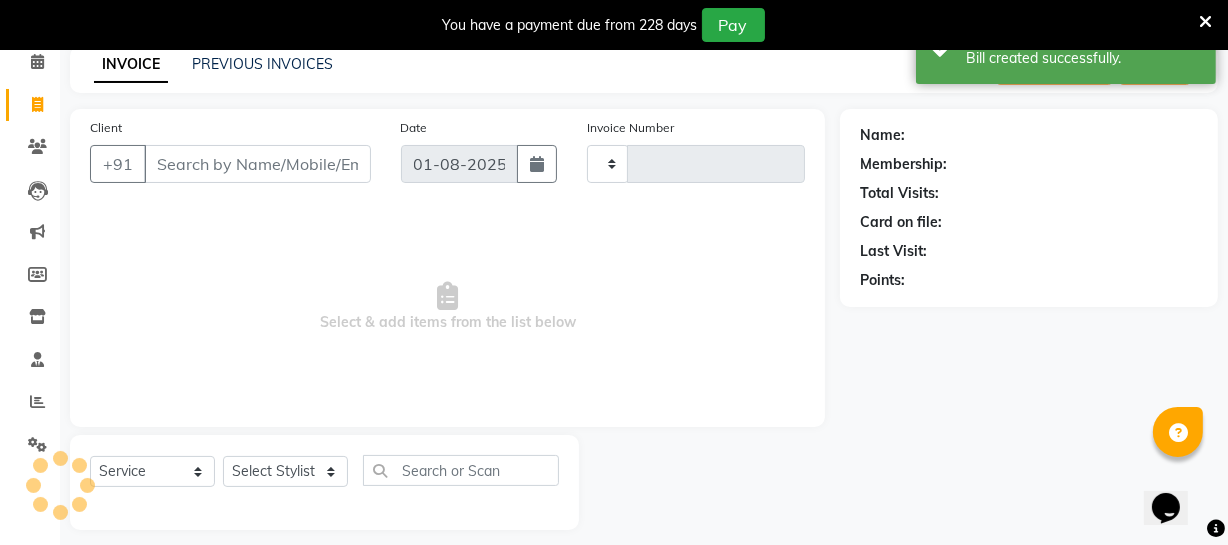type on "2461" 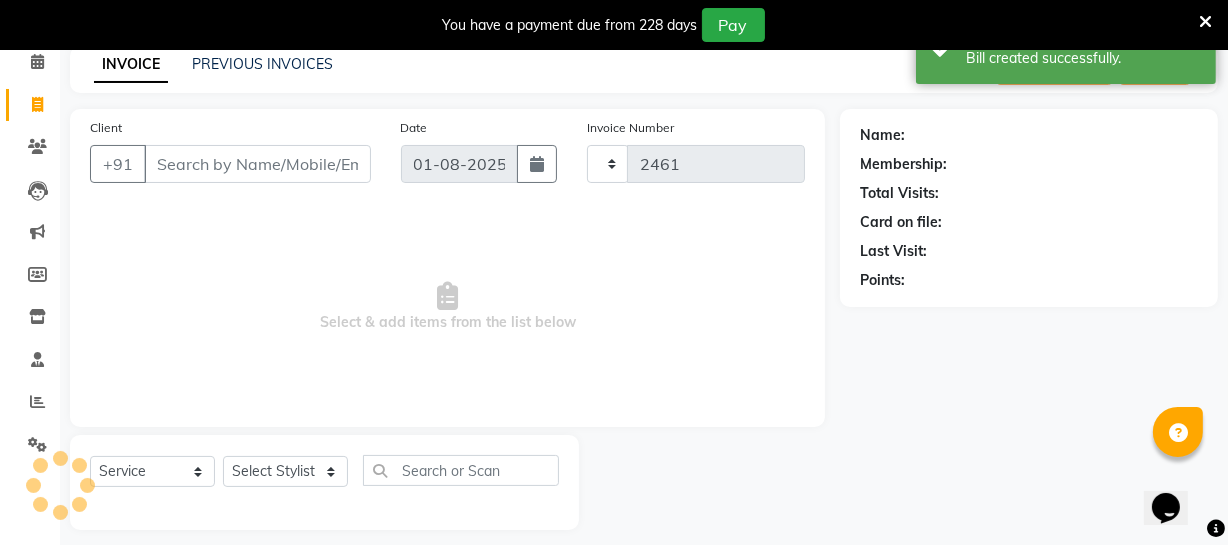 scroll, scrollTop: 107, scrollLeft: 0, axis: vertical 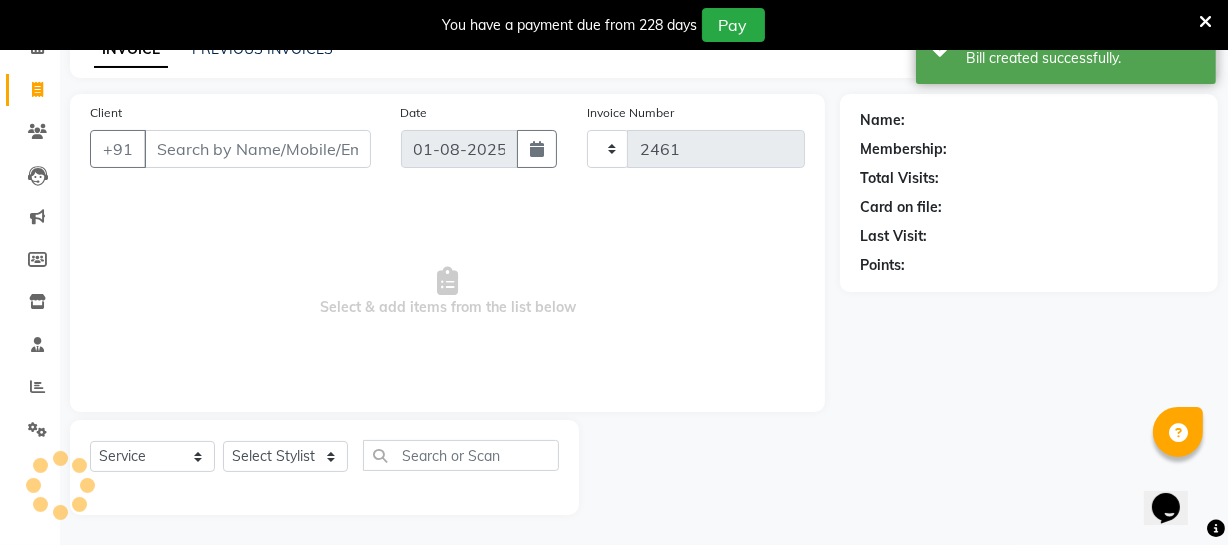 select on "5237" 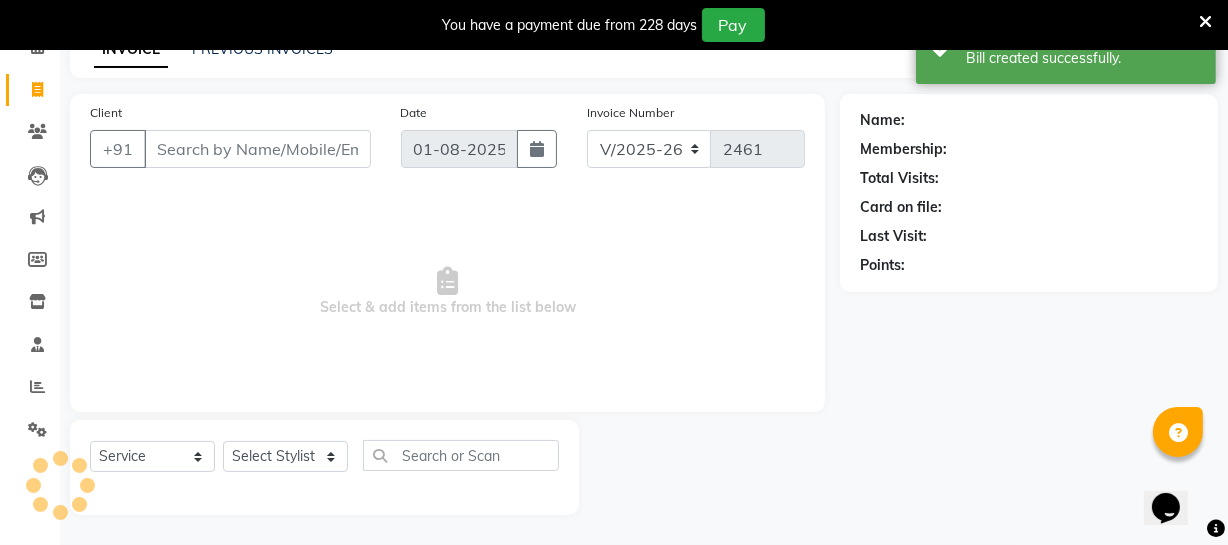 click on "Client" at bounding box center [257, 149] 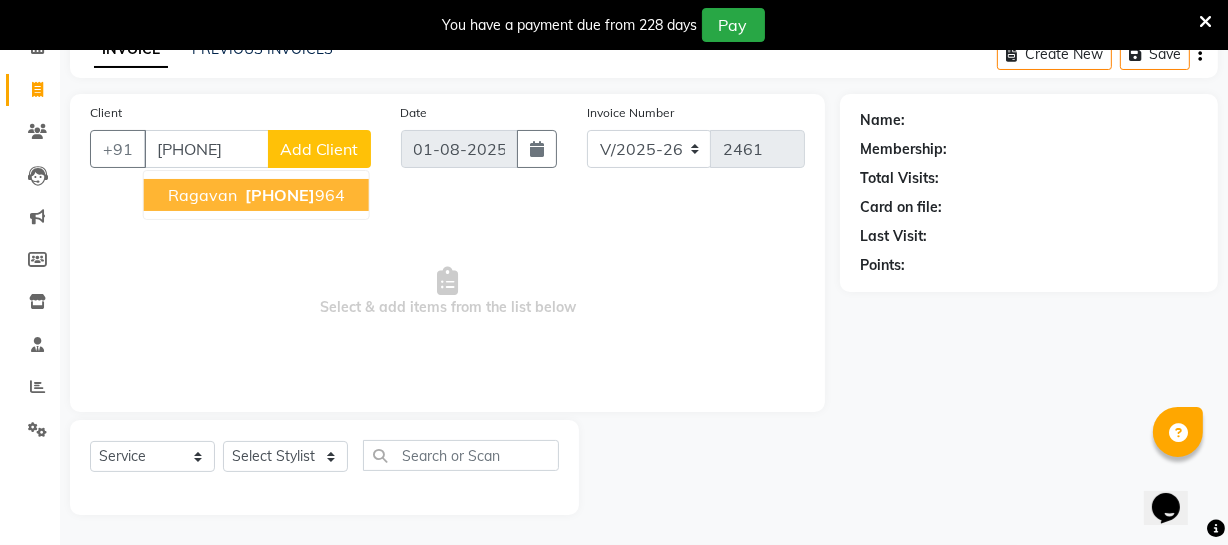click on "[FIRST]   [PHONE] [NUMBER]" at bounding box center (256, 195) 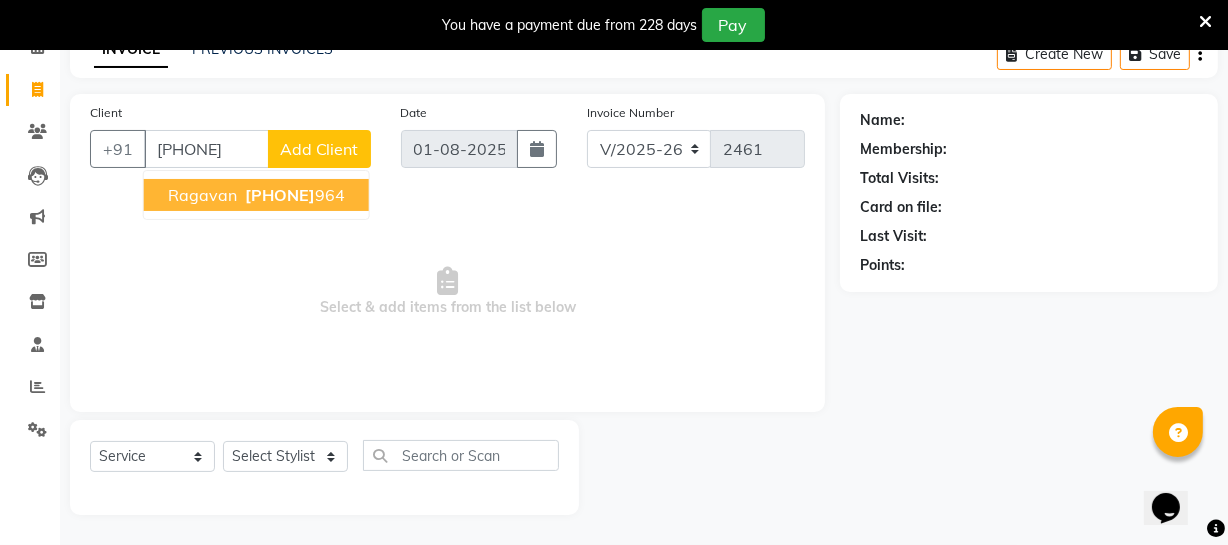 click on "[FIRST]   [PHONE] [NUMBER]" at bounding box center (256, 195) 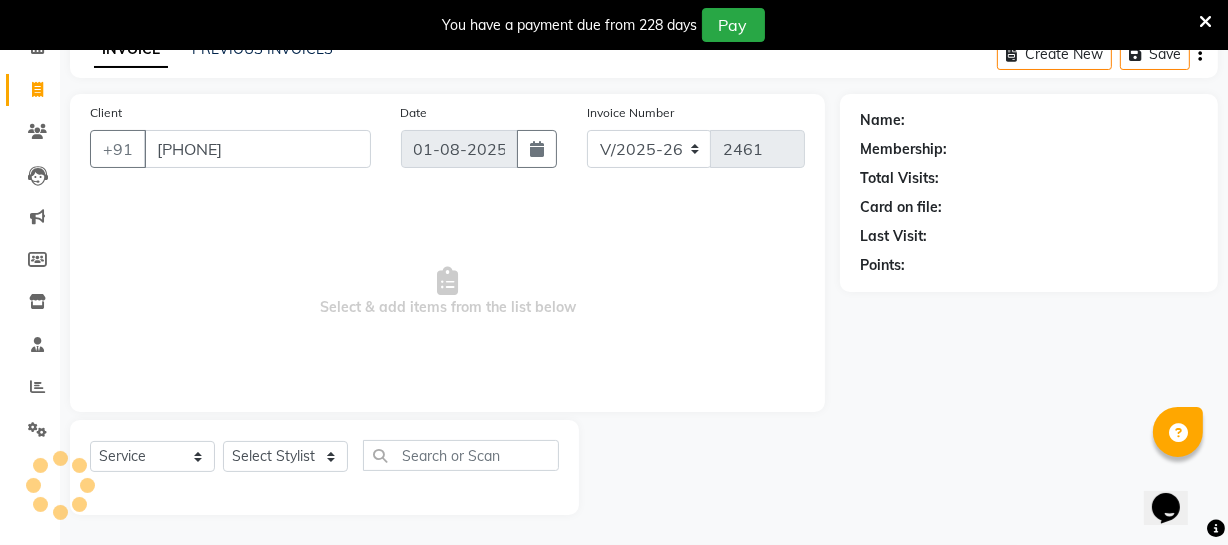 type on "[PHONE]" 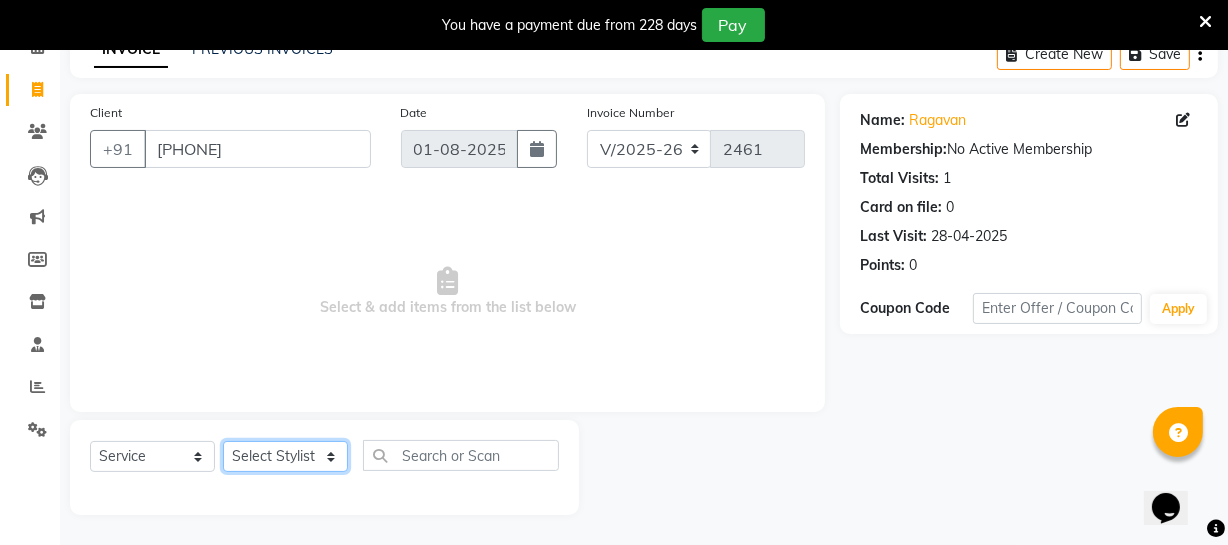 click on "Select Stylist Archana Bhagi Deepika Devi Dilip  Divya Dolly Dr Prakash Faizan Geetha Virtue TC Gopi Madan Aravind Make up Mani Unisex Stylist Manoj Meena Moses Nandhini Raju Unisex Ramya RICITTA Sahil Unisex Santhosh Sathya Shantha kumar Shanthi Surya Thiru Virtue Aesthetic Virtue Ambattur" 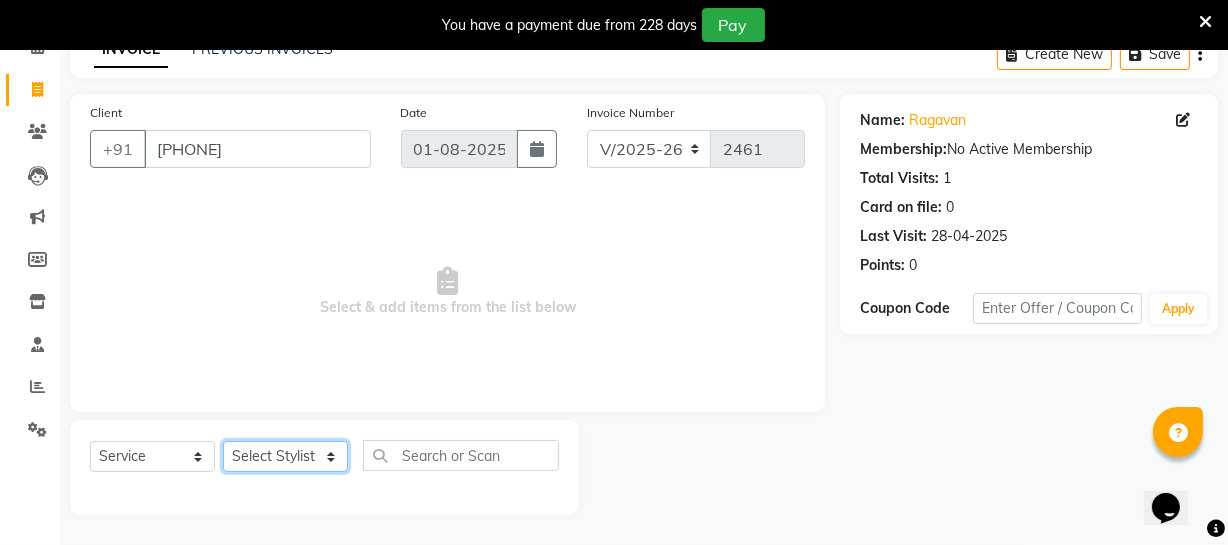 select on "83851" 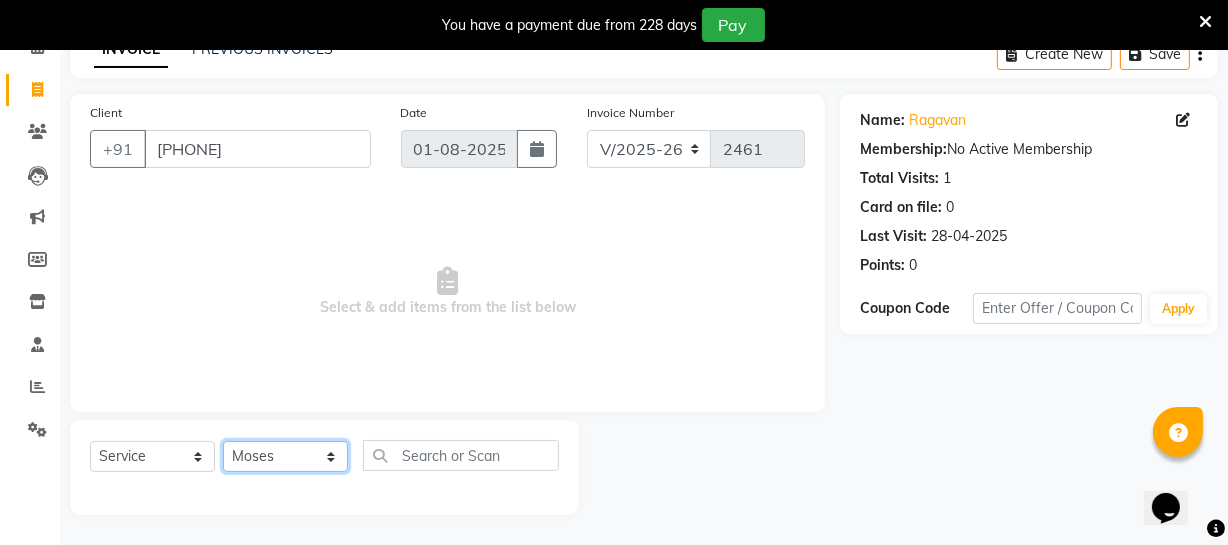 click on "Select Stylist Archana Bhagi Deepika Devi Dilip  Divya Dolly Dr Prakash Faizan Geetha Virtue TC Gopi Madan Aravind Make up Mani Unisex Stylist Manoj Meena Moses Nandhini Raju Unisex Ramya RICITTA Sahil Unisex Santhosh Sathya Shantha kumar Shanthi Surya Thiru Virtue Aesthetic Virtue Ambattur" 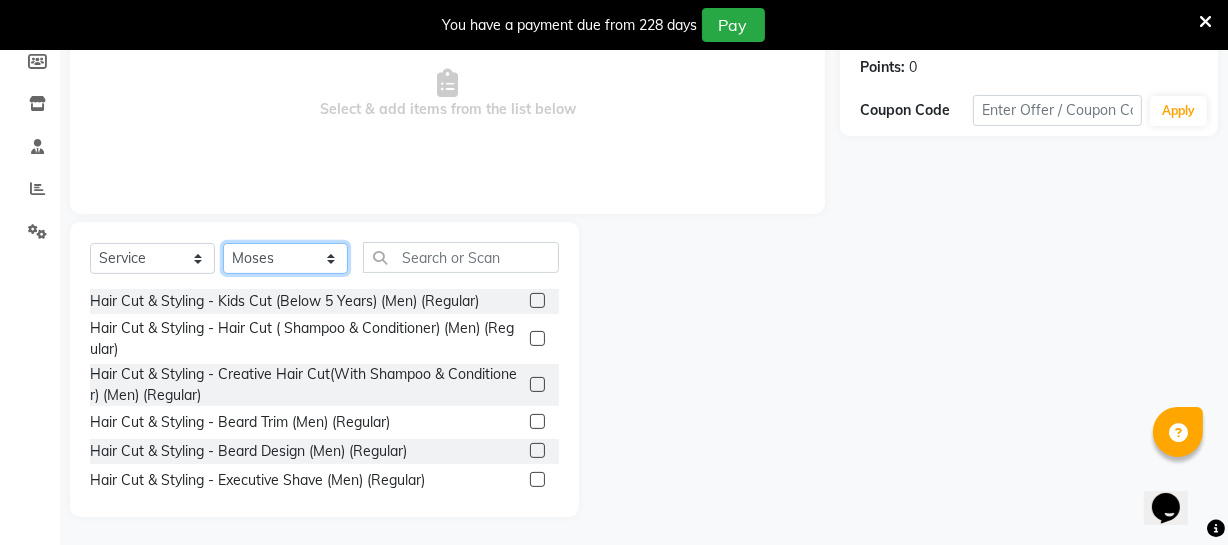 scroll, scrollTop: 307, scrollLeft: 0, axis: vertical 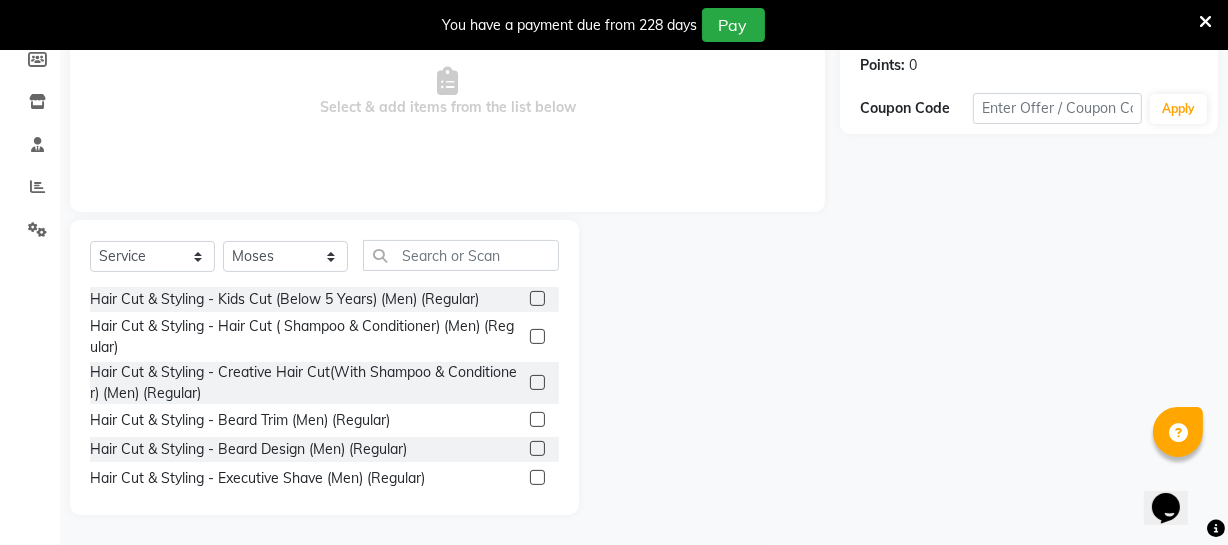 click 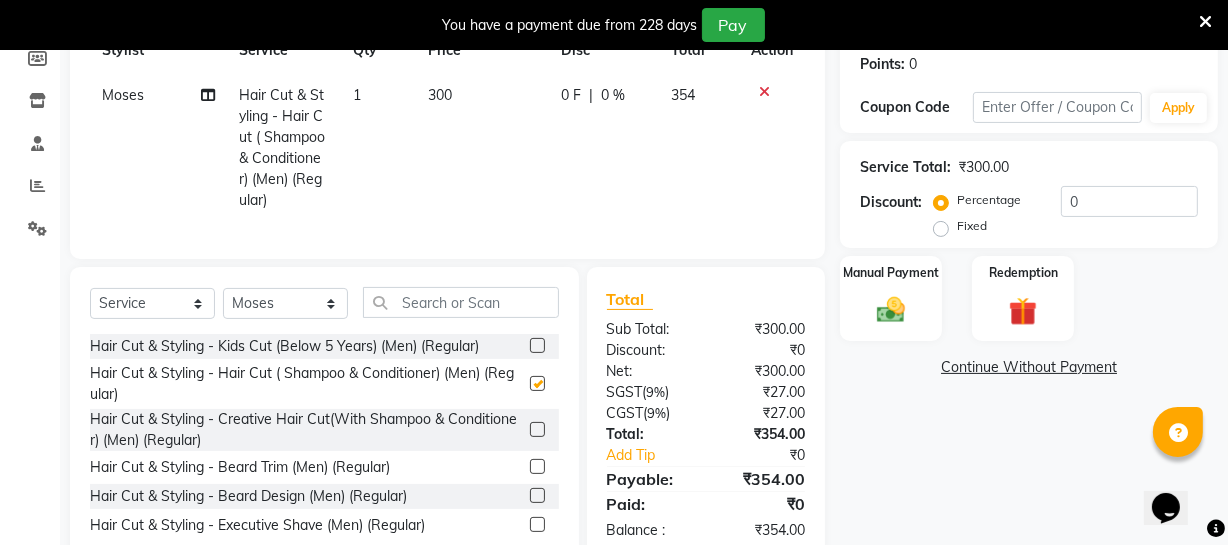 checkbox on "false" 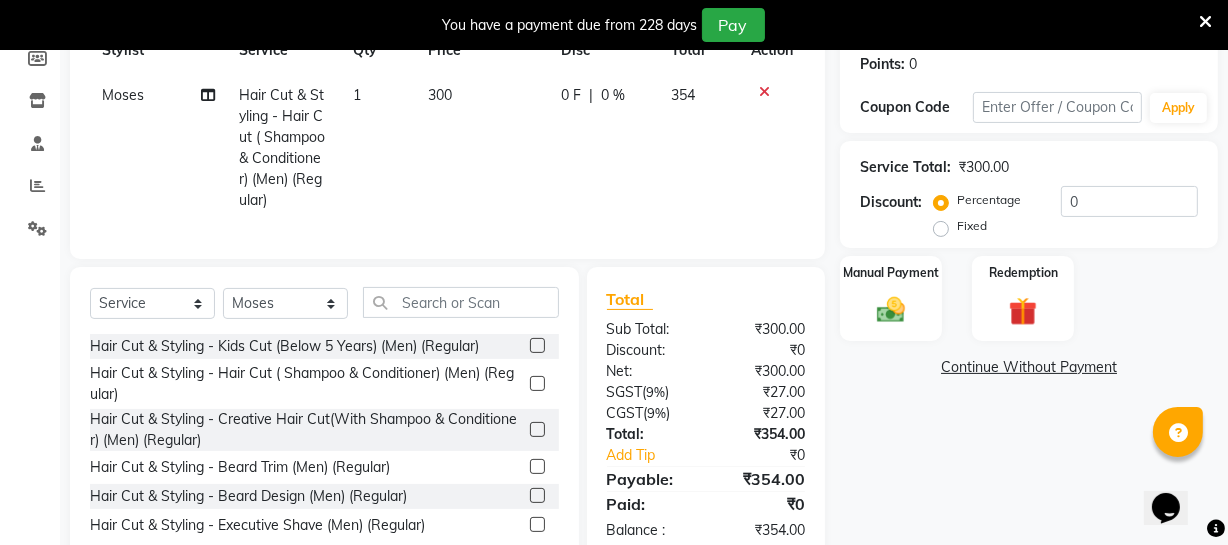 scroll, scrollTop: 368, scrollLeft: 0, axis: vertical 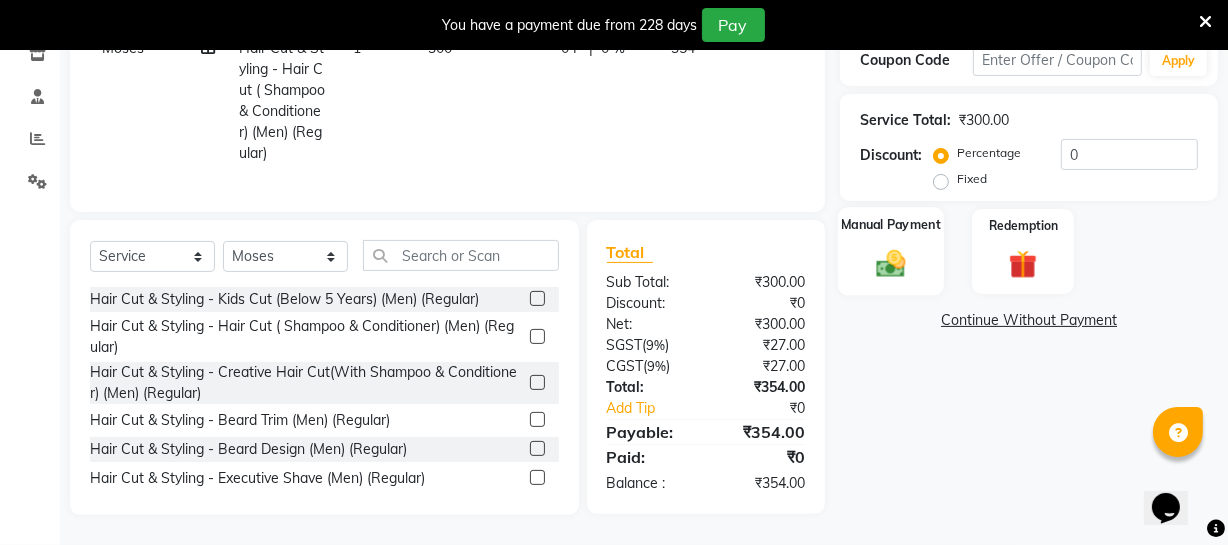 click 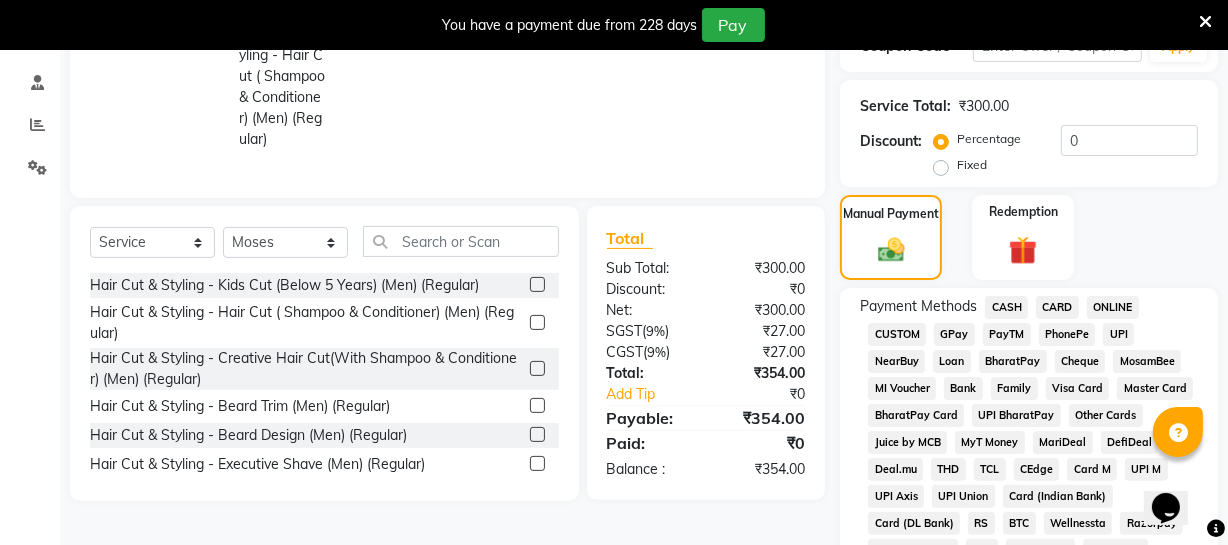 click on "ONLINE" 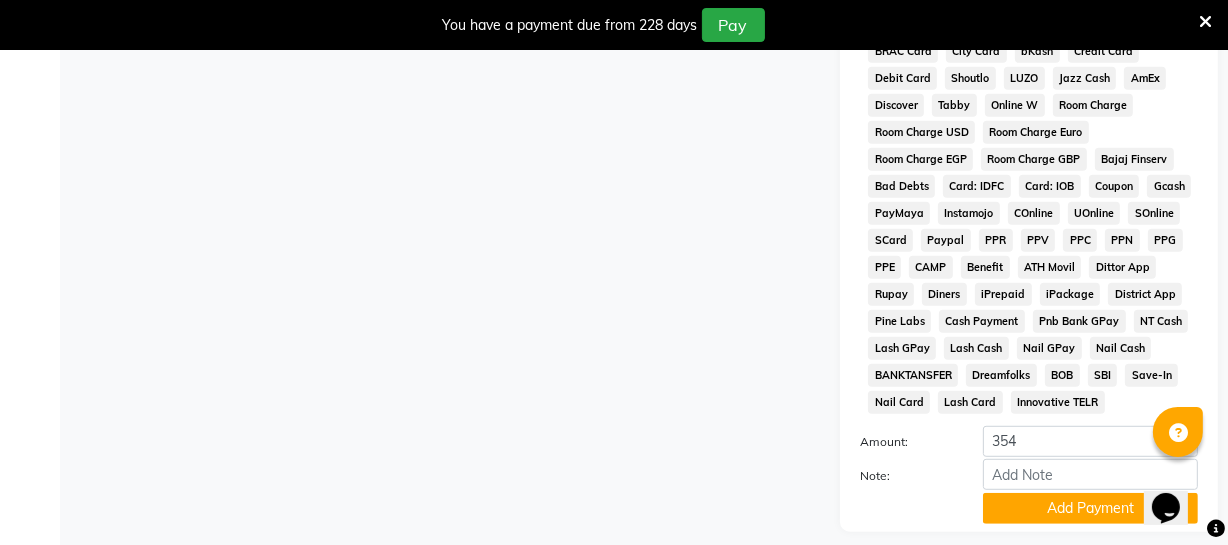 scroll, scrollTop: 1033, scrollLeft: 0, axis: vertical 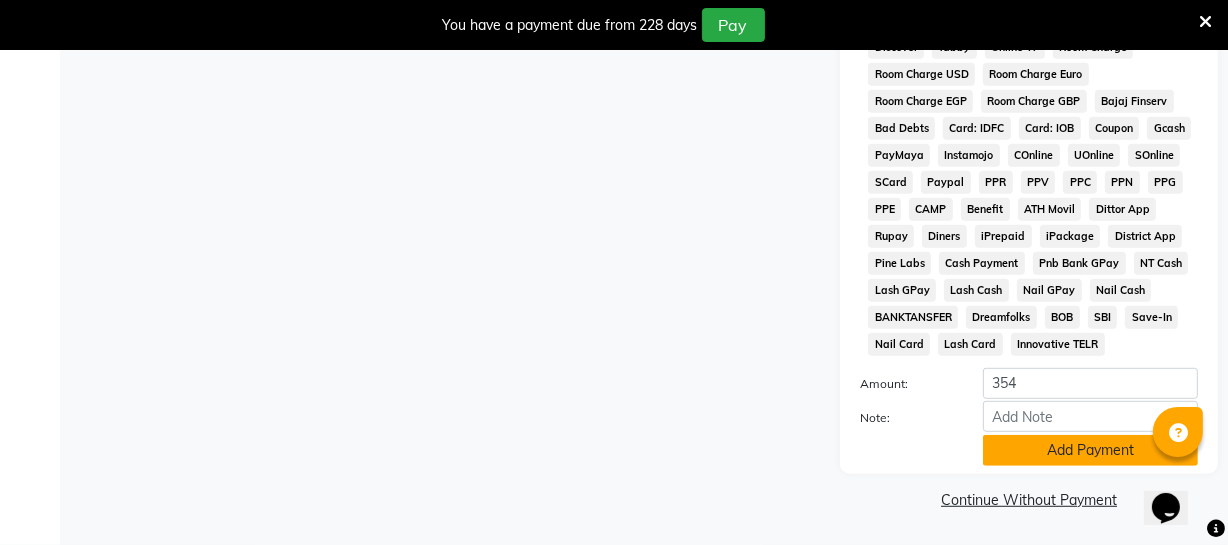 click on "Add Payment" 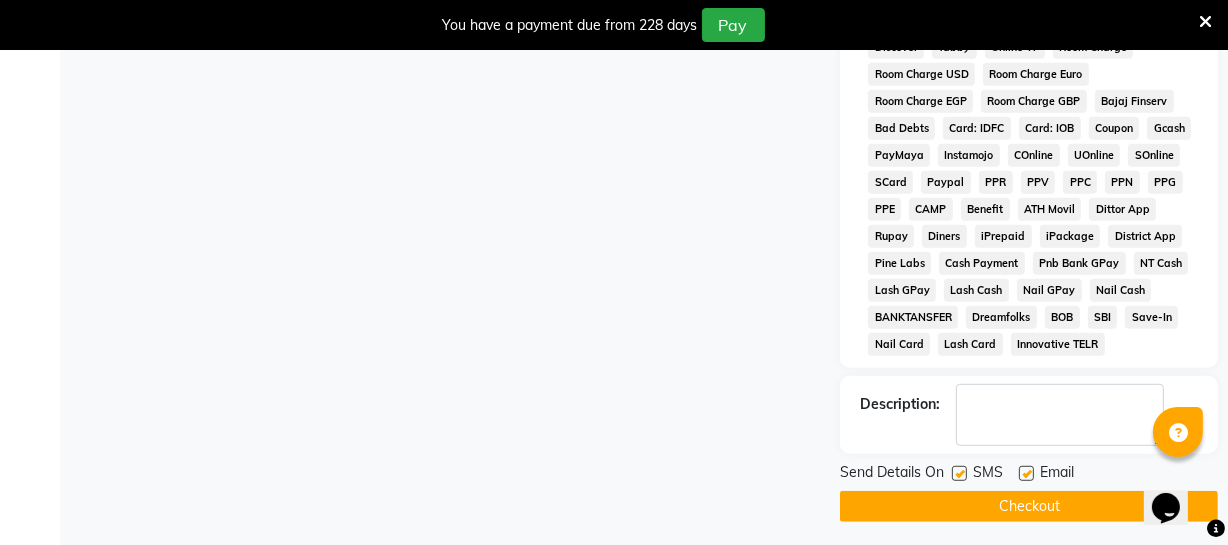 click on "Checkout" 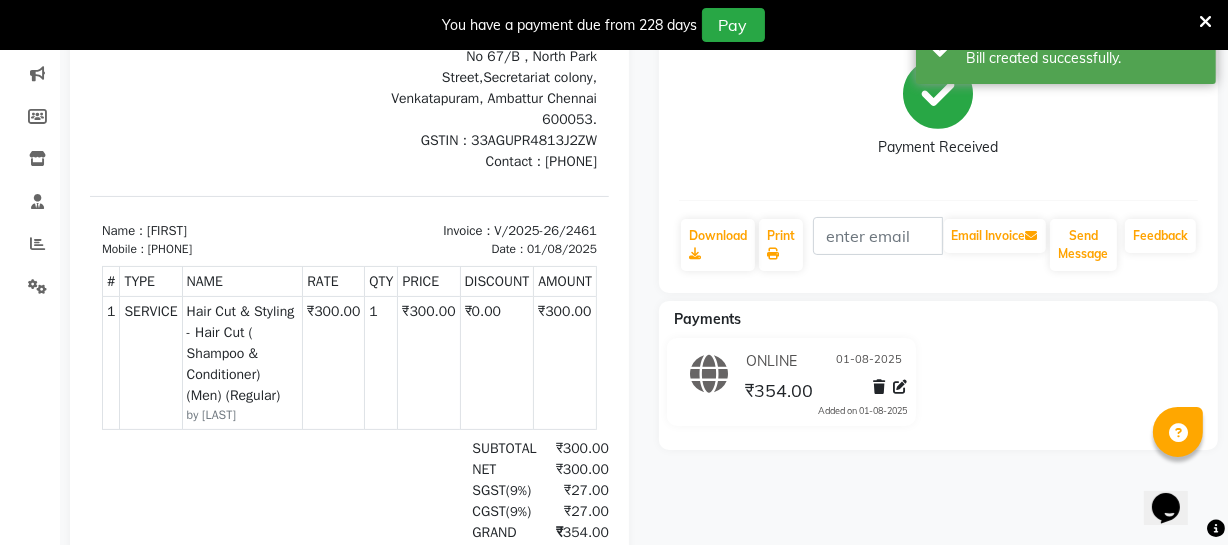 scroll, scrollTop: 0, scrollLeft: 0, axis: both 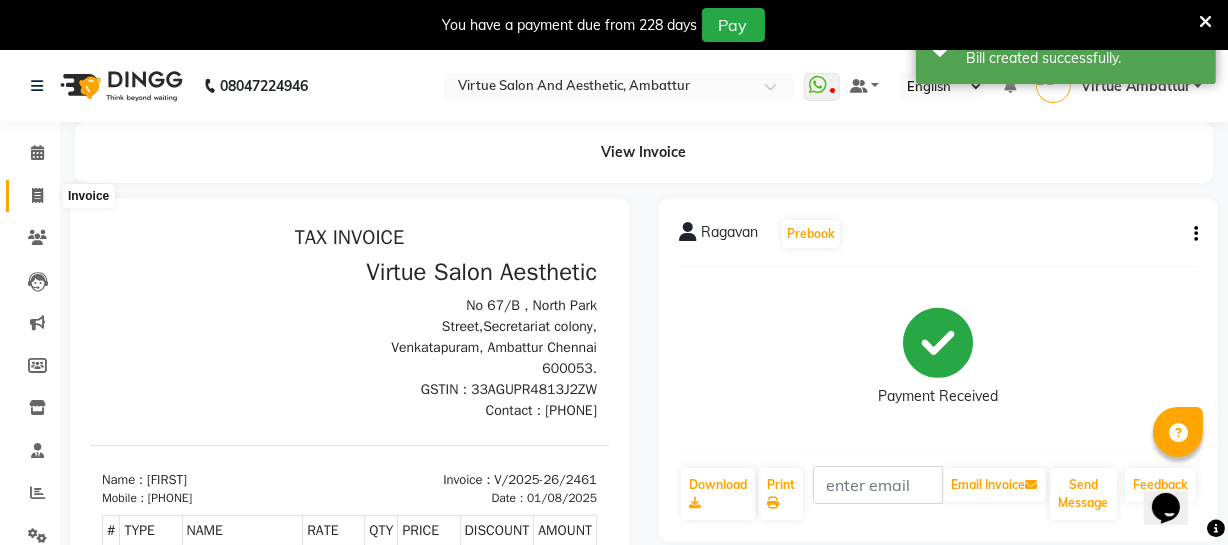 click 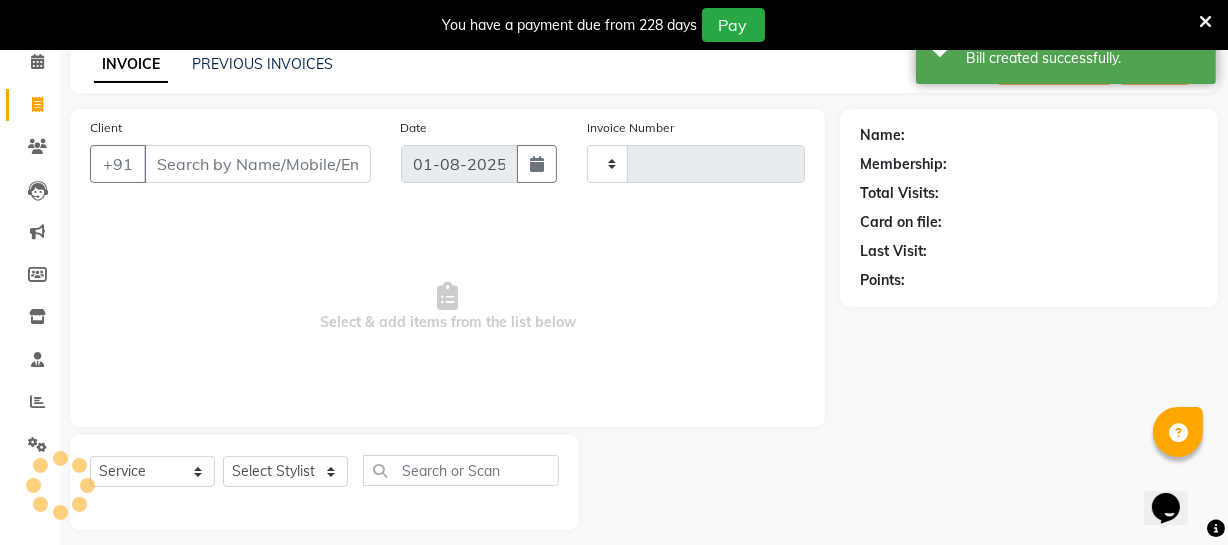 type on "2462" 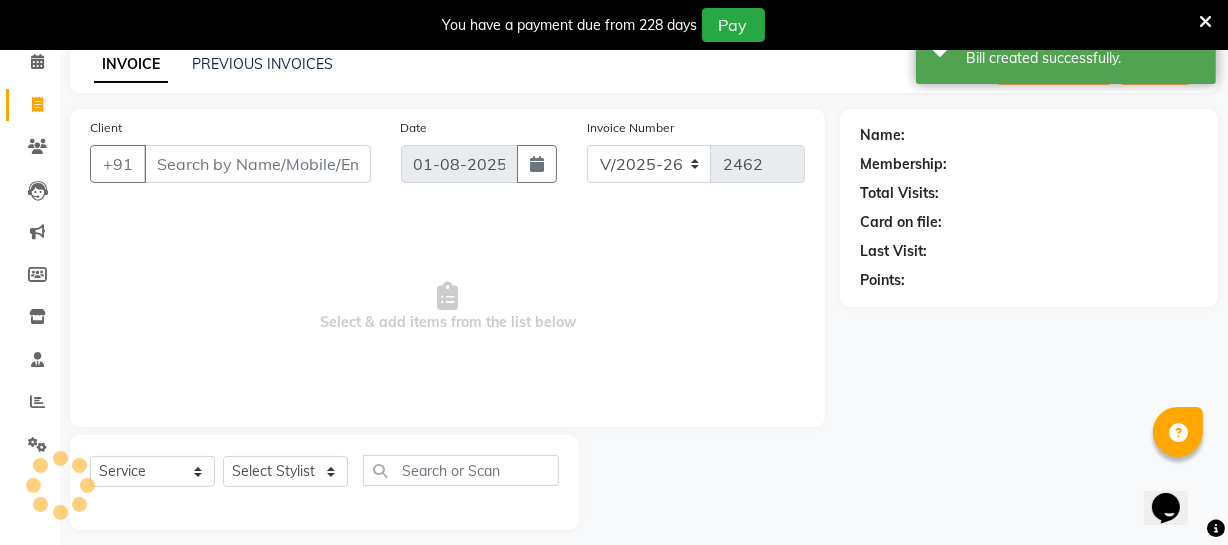 scroll, scrollTop: 107, scrollLeft: 0, axis: vertical 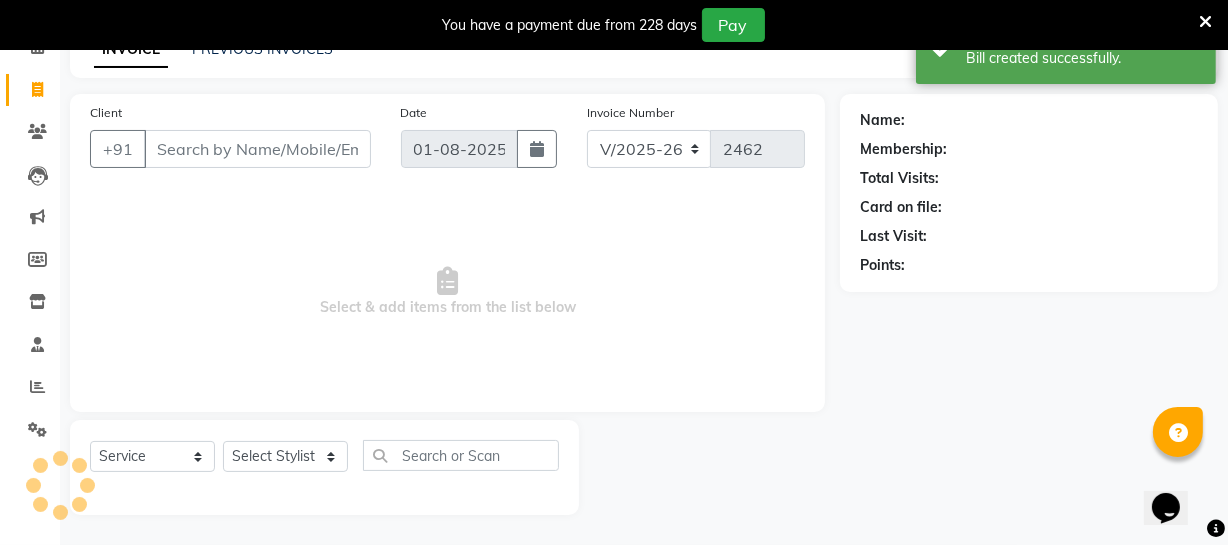 click on "Client" at bounding box center [257, 149] 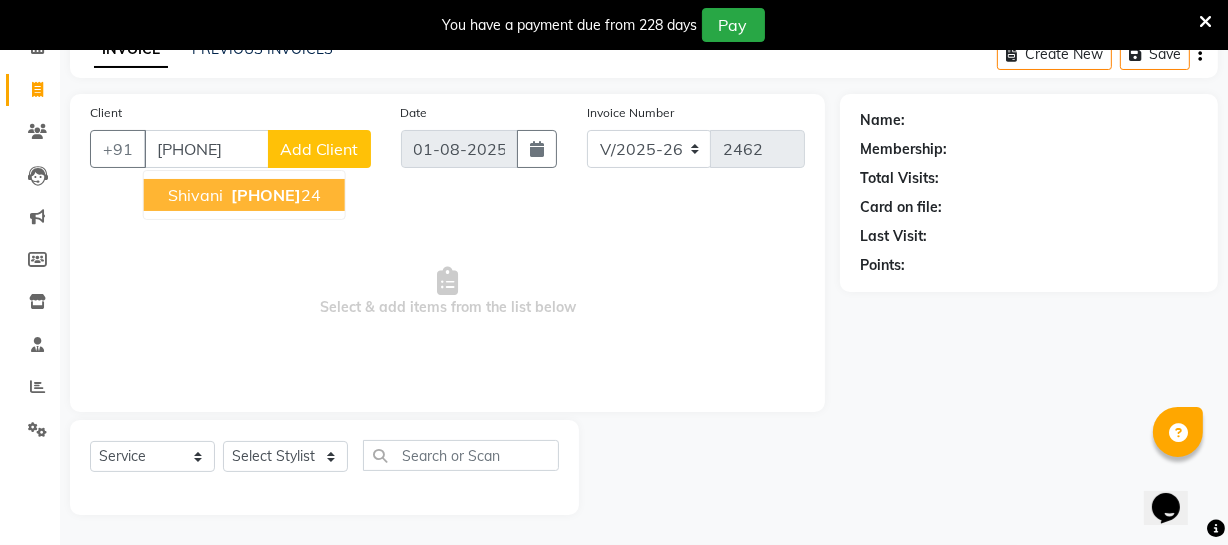 click on "[PHONE]" at bounding box center [266, 195] 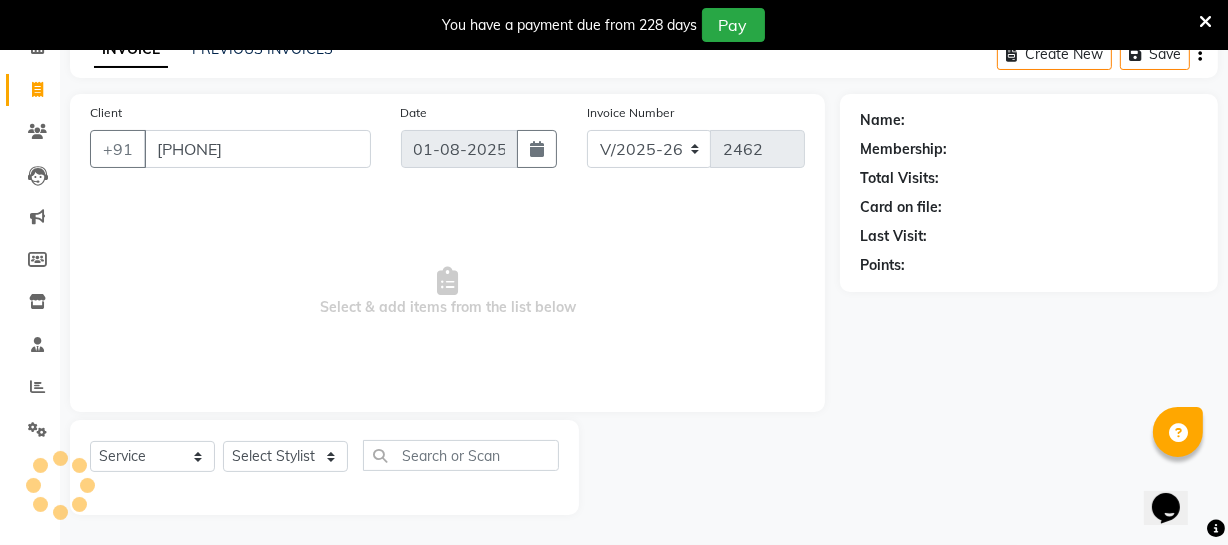 type on "[PHONE]" 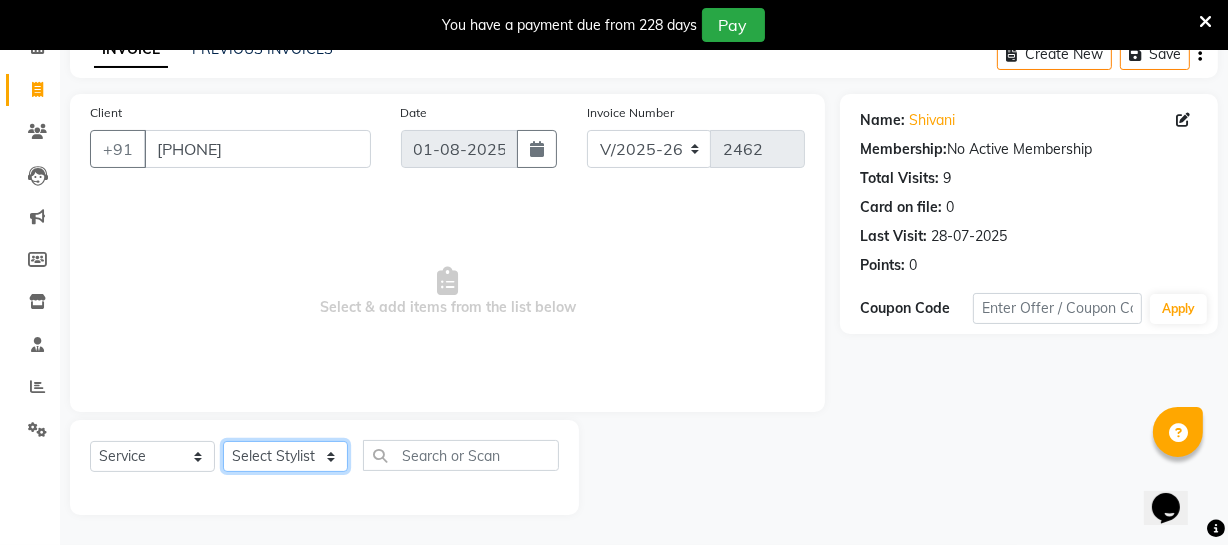 click on "Select Stylist Archana Bhagi Deepika Devi Dilip  Divya Dolly Dr Prakash Faizan Geetha Virtue TC Gopi Madan Aravind Make up Mani Unisex Stylist Manoj Meena Moses Nandhini Raju Unisex Ramya RICITTA Sahil Unisex Santhosh Sathya Shantha kumar Shanthi Surya Thiru Virtue Aesthetic Virtue Ambattur" 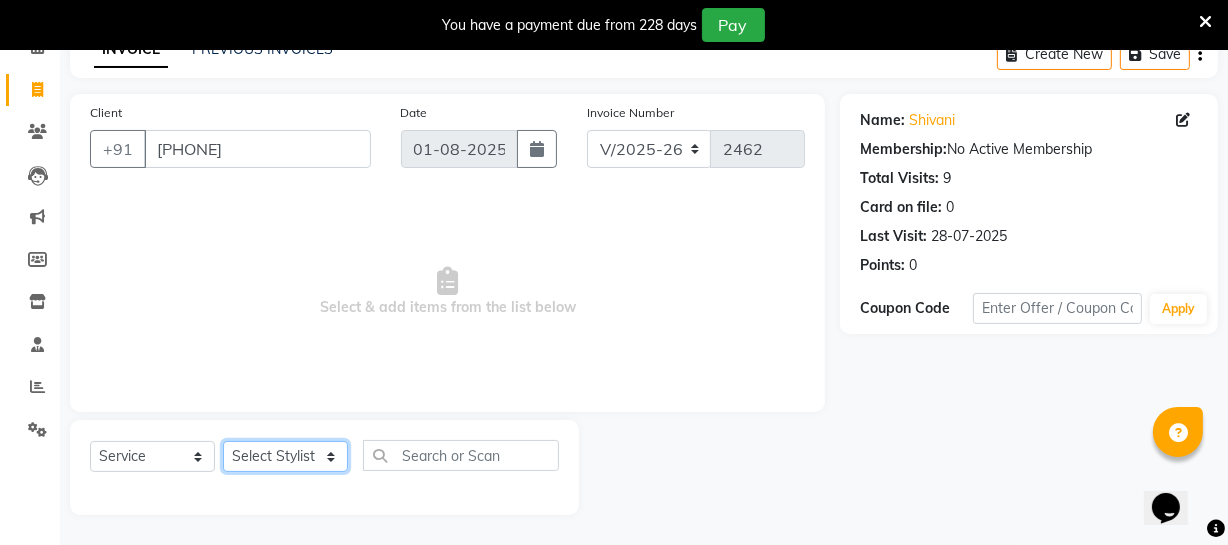select on "48223" 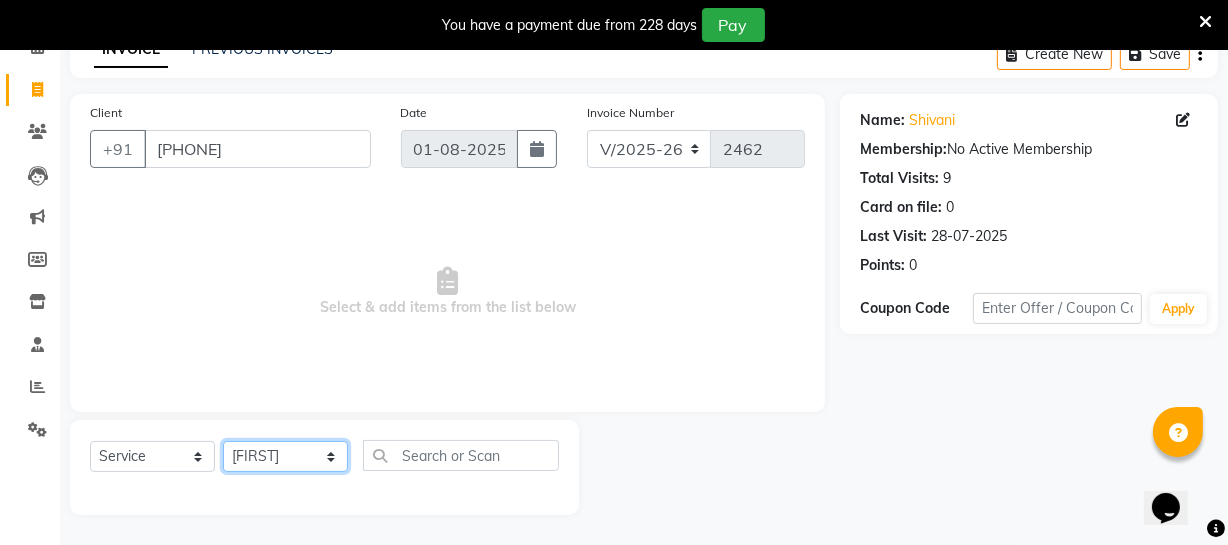 click on "Select Stylist Archana Bhagi Deepika Devi Dilip  Divya Dolly Dr Prakash Faizan Geetha Virtue TC Gopi Madan Aravind Make up Mani Unisex Stylist Manoj Meena Moses Nandhini Raju Unisex Ramya RICITTA Sahil Unisex Santhosh Sathya Shantha kumar Shanthi Surya Thiru Virtue Aesthetic Virtue Ambattur" 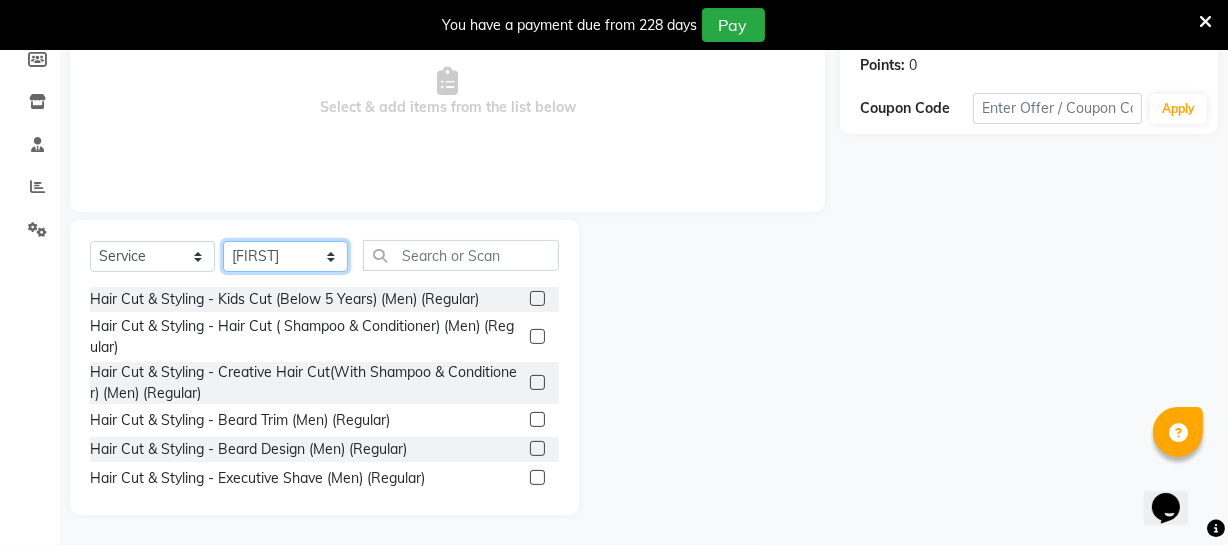 scroll, scrollTop: 307, scrollLeft: 0, axis: vertical 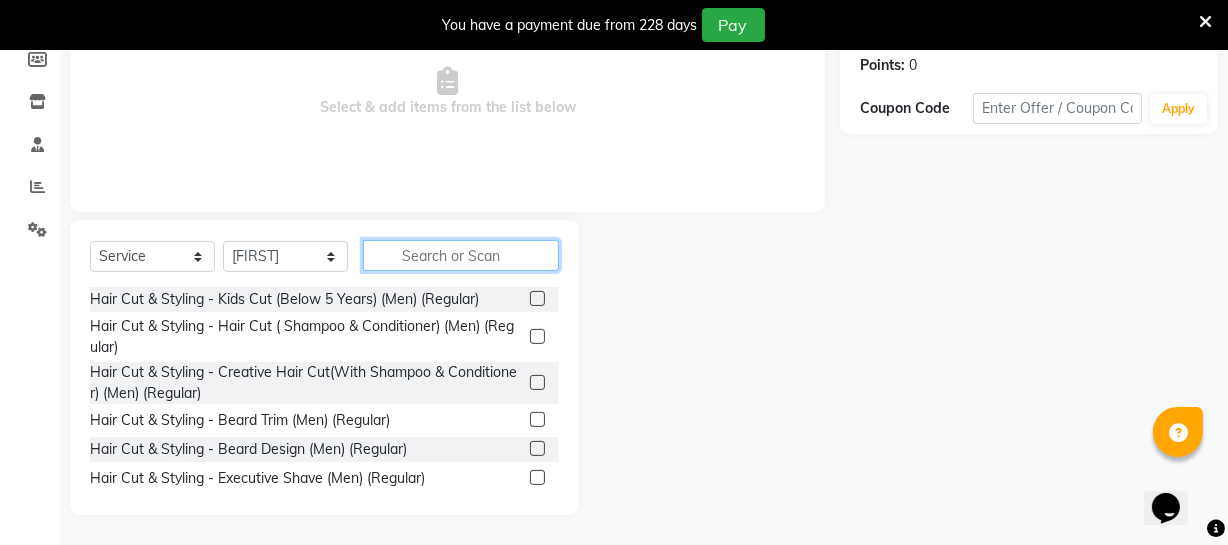 drag, startPoint x: 435, startPoint y: 256, endPoint x: 442, endPoint y: 269, distance: 14.764823 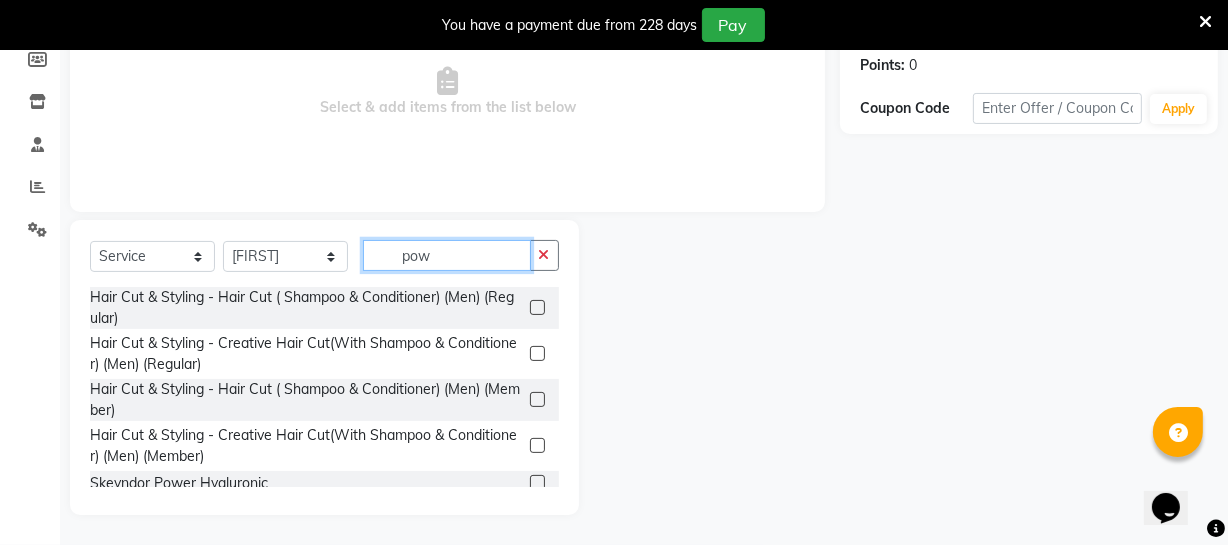scroll, scrollTop: 136, scrollLeft: 0, axis: vertical 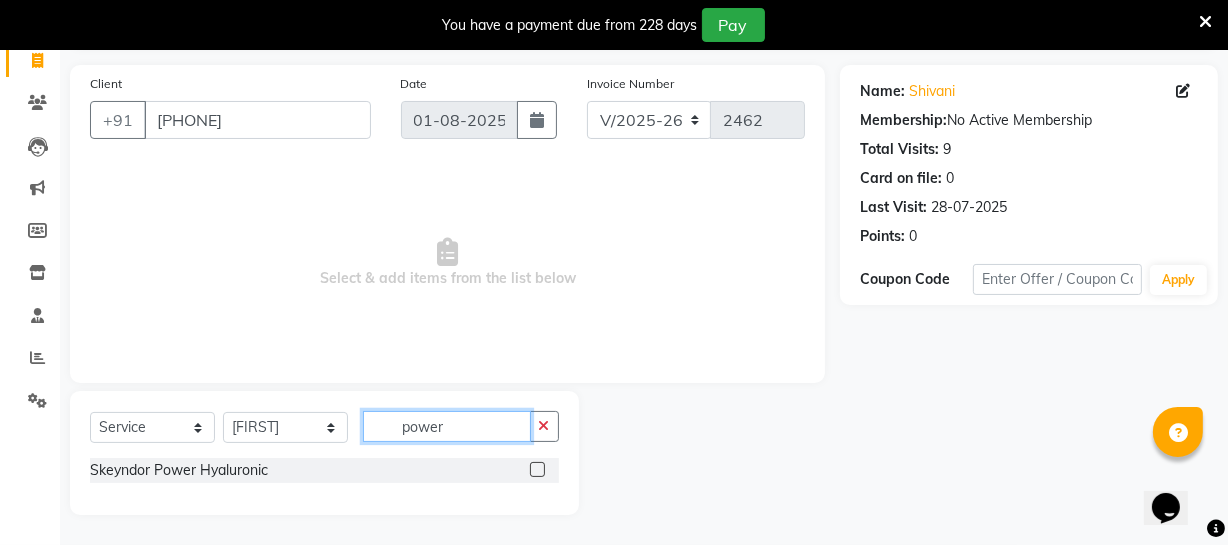 type on "power" 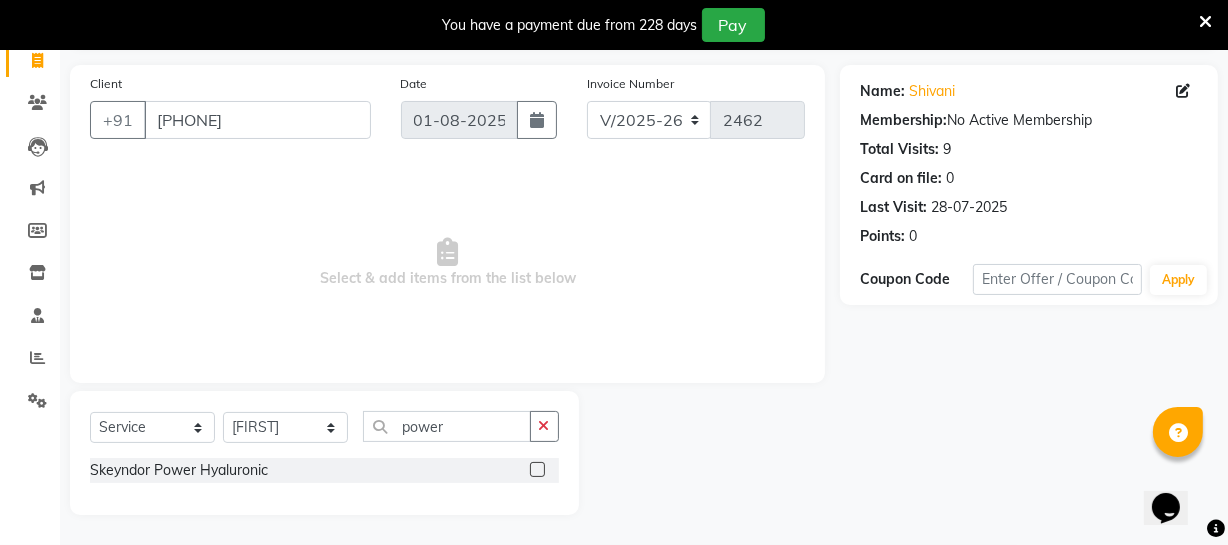 click 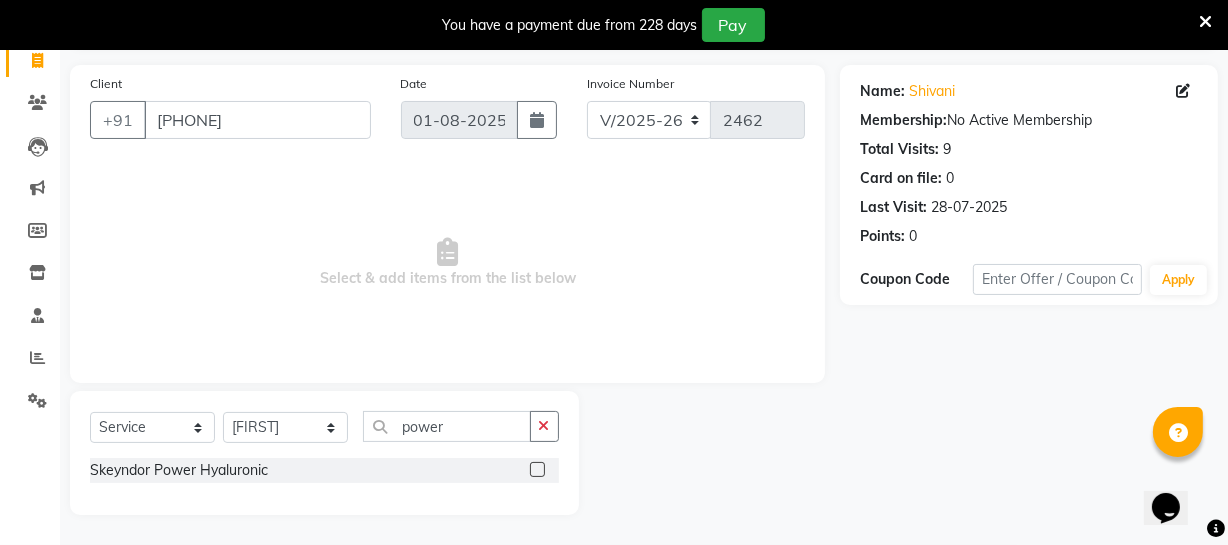 click at bounding box center [536, 470] 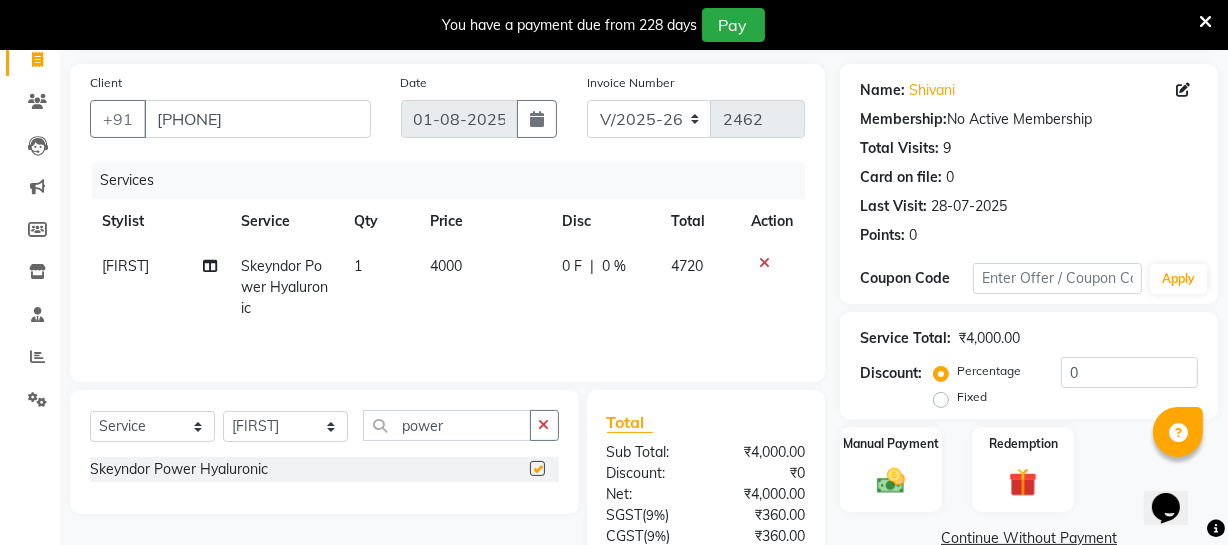 checkbox on "false" 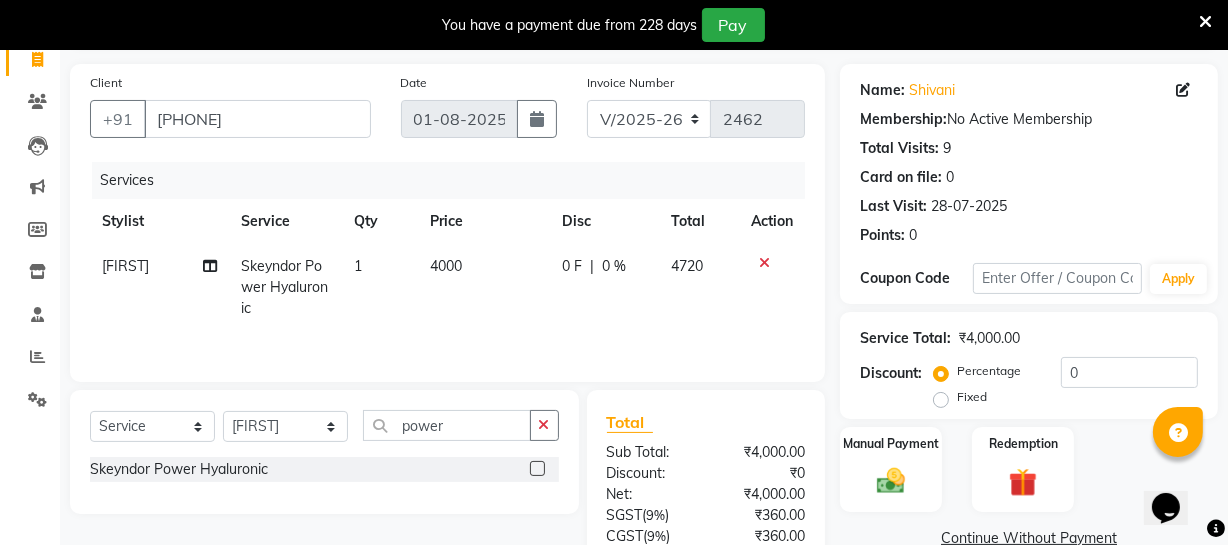 click on "4000" 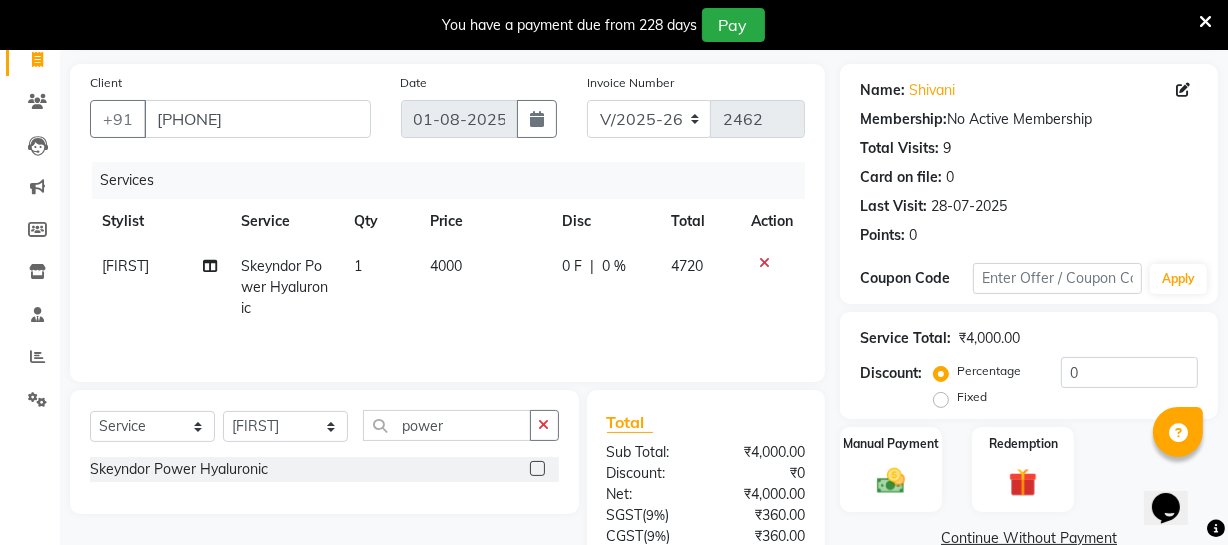 select on "48223" 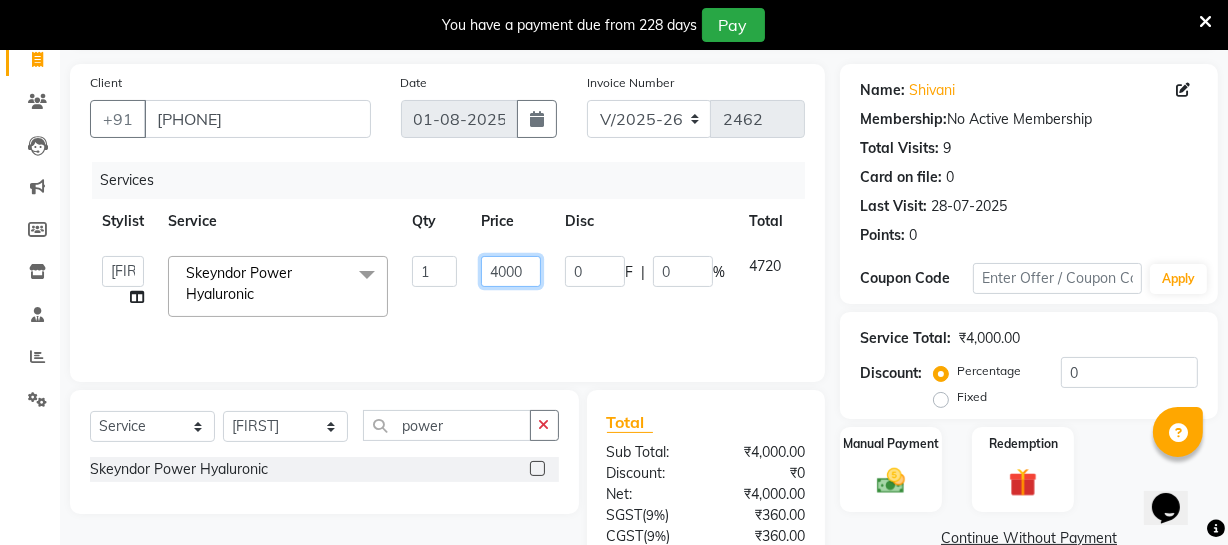 click on "4000" 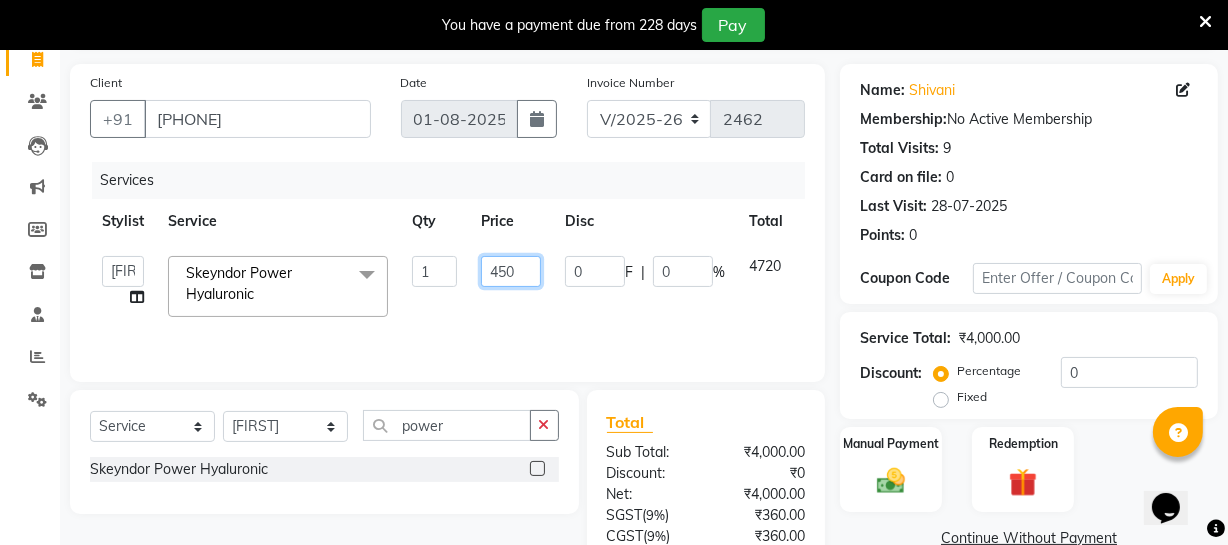 type on "4500" 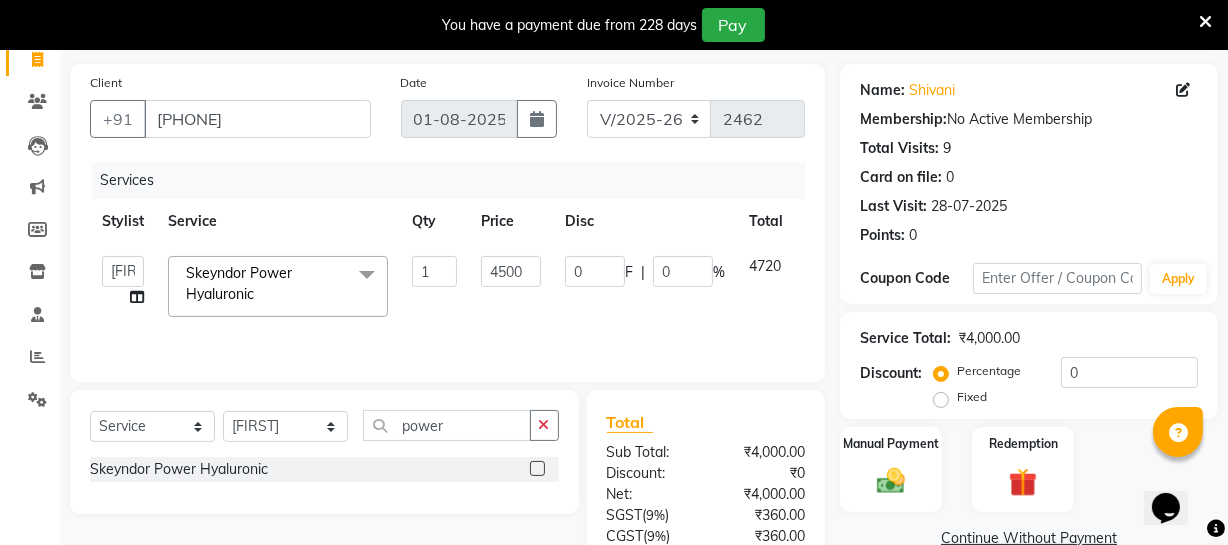 click on "[FIRST]   [FIRST]   [FIRST]   [FIRST]   [FIRST]    [FIRST]   [FIRST]   Dr [LAST]   [FIRST]   [FIRST]   [FIRST]   [FIRST]   [FIRST]   [FIRST]   [FIRST]   [FIRST]   [FIRST]   [FIRST]   [FIRST]   [FIRST]   [FIRST]   [FIRST]   [FIRST]   [FIRST]   [FIRST]   [FIRST]   [FIRST]   [FIRST]   [FIRST]   [FIRST]   [FIRST]   [FIRST]  [PRODUCT] x Hair Cut & Styling - Kids Cut (Below 5 Years) (Men) (Regular) Hair Cut & Styling - Hair Cut ( Shampoo & Conditioner) (Men) (Regular) Hair Cut & Styling - Creative Hair Cut(With Shampoo & Conditioner) (Men) (Regular) Hair Cut & Styling - Beard Trim (Men) (Regular) Hair Cut & Styling - Beard Design (Men) (Regular) Hair Cut & Styling - Executive Shave (Men) (Regular) Hair Cut & Styling - Hair Wash & Conditioner (Schwarzkopf) (Men) (Regular) Hair Cut & Styling - Hair Wash & Conditioner (Davines) (Men) (Regular) Hair Cut & Styling - Head Massage (Almond/Olive/Coco/Mint) (Men) (Regular) Hair Cut & Styling - Beard Trim (Men) (Member) [PRODUCT]" 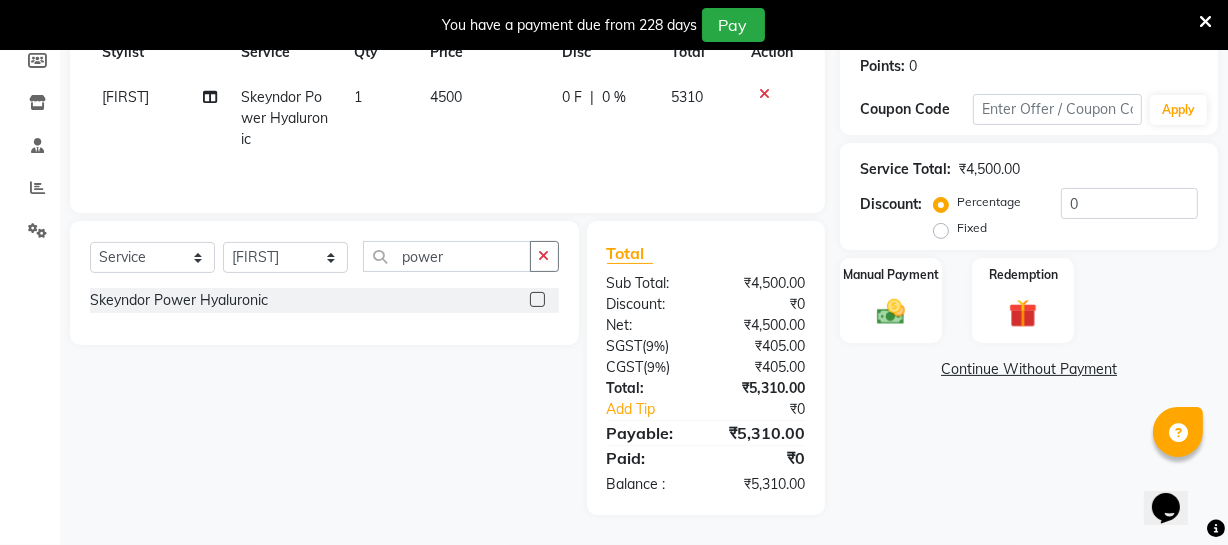 scroll, scrollTop: 306, scrollLeft: 0, axis: vertical 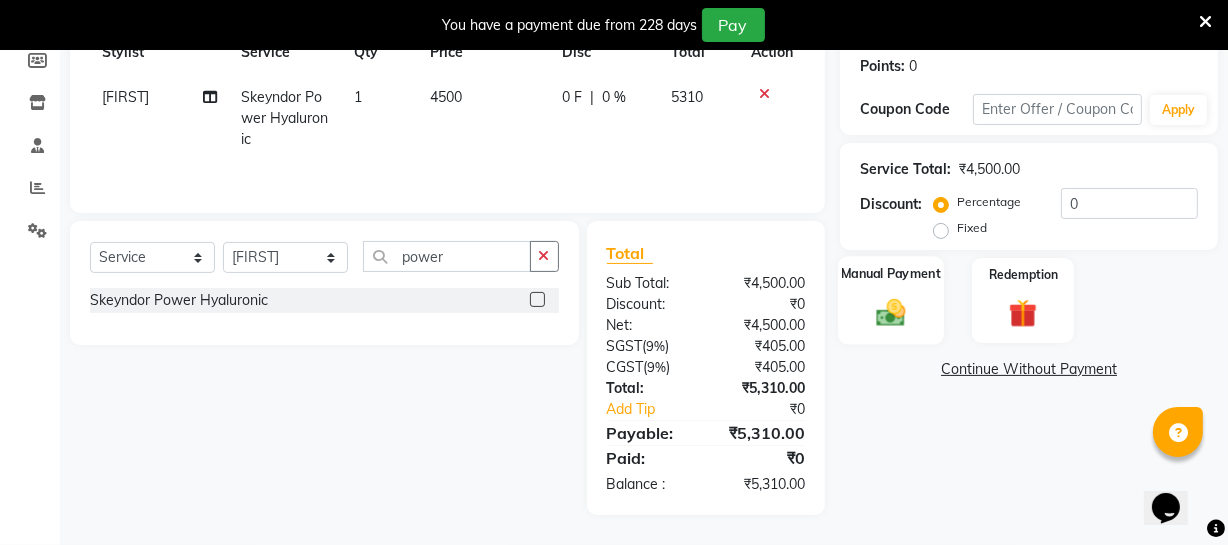 click 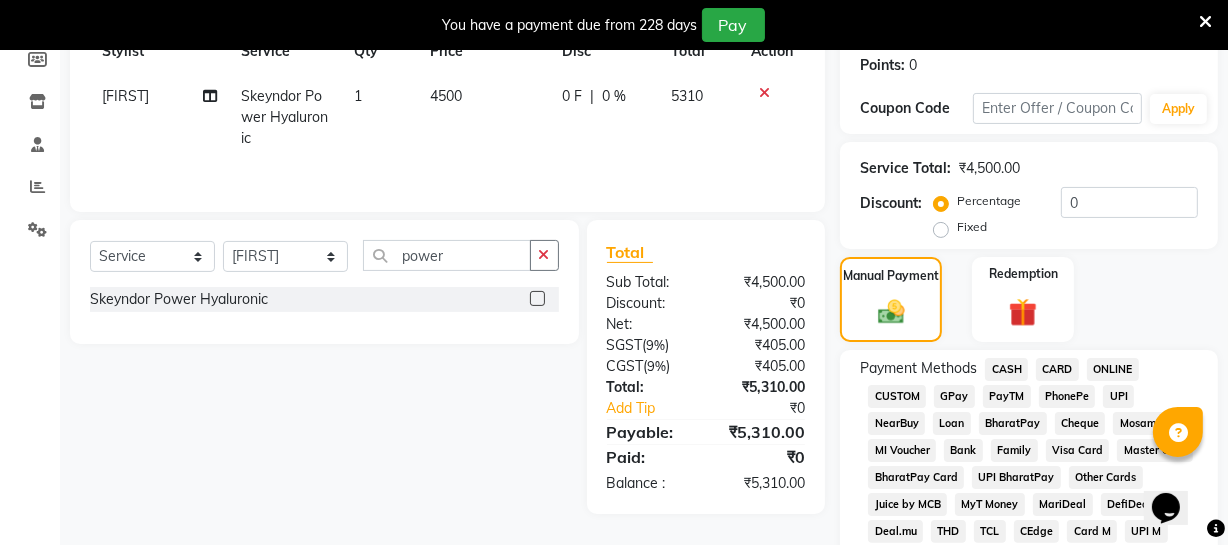 click on "ONLINE" 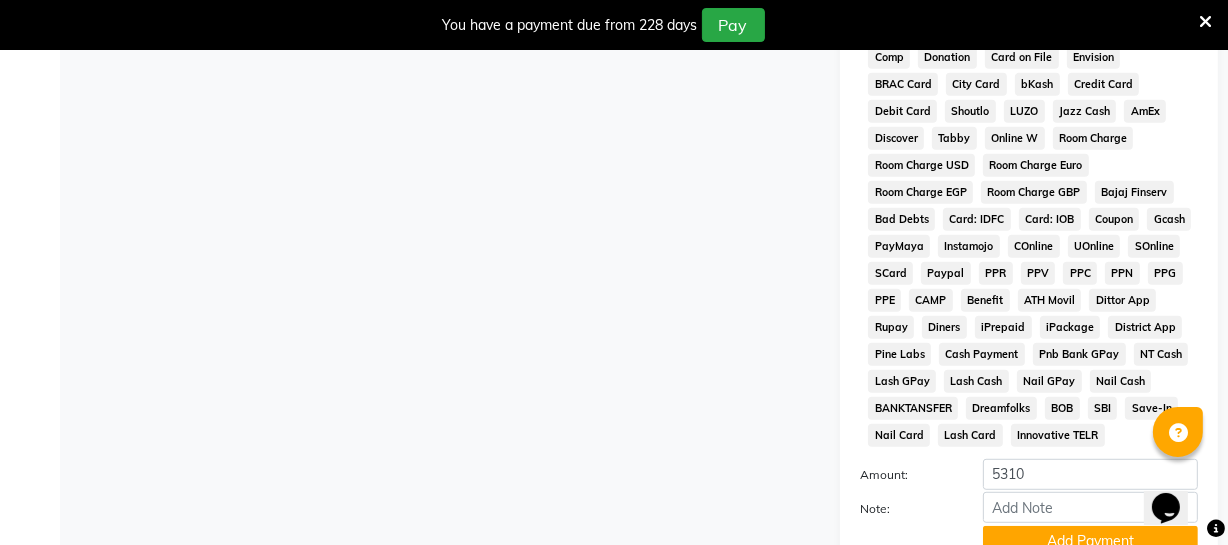 scroll, scrollTop: 1033, scrollLeft: 0, axis: vertical 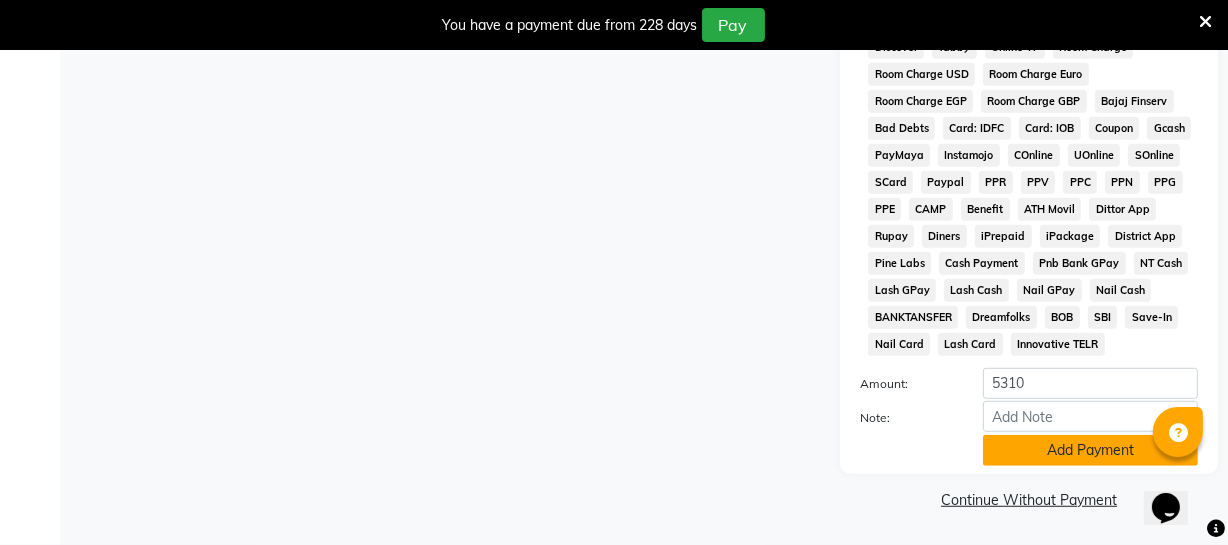 click on "Add Payment" 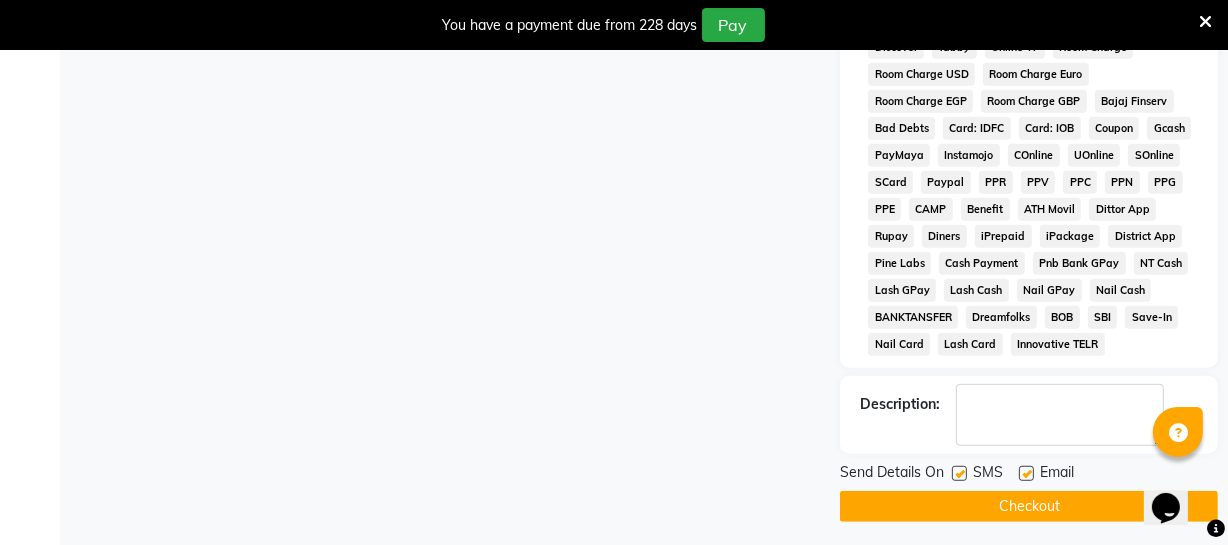 click on "Checkout" 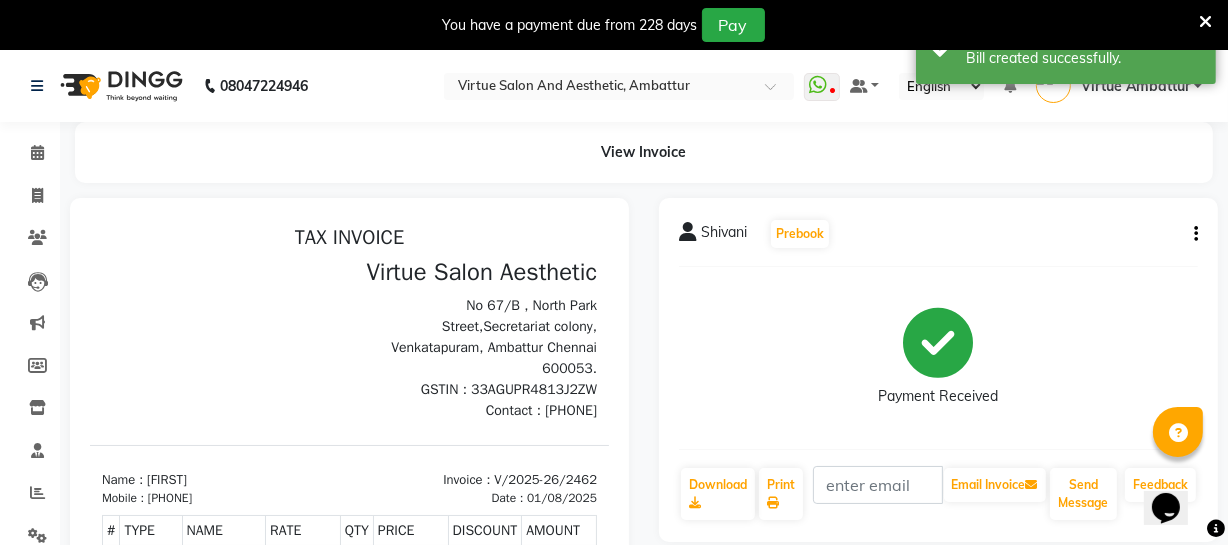 scroll, scrollTop: 0, scrollLeft: 0, axis: both 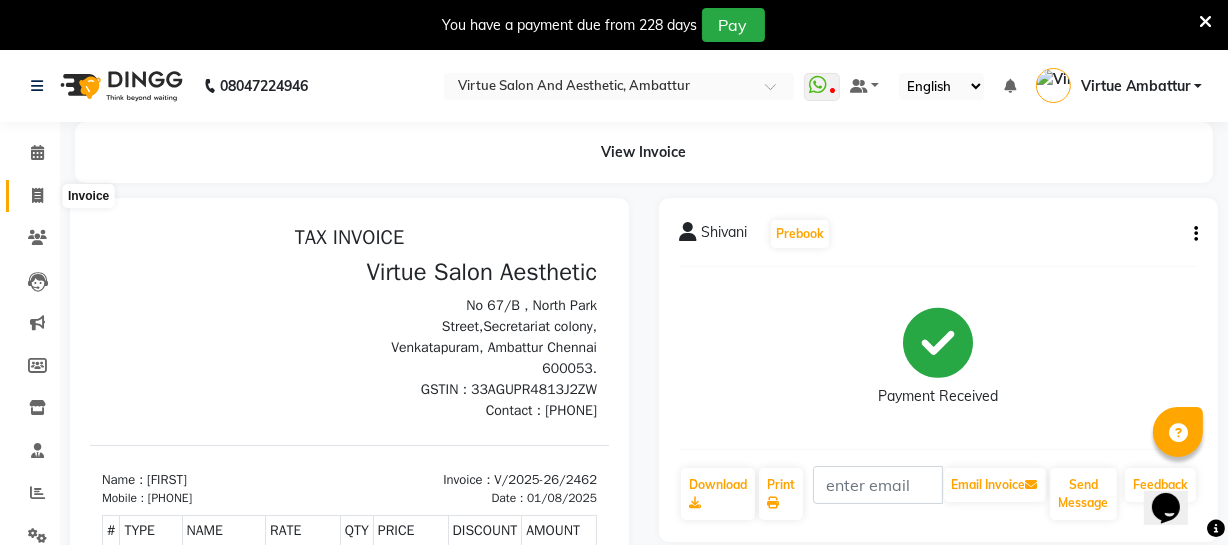 click 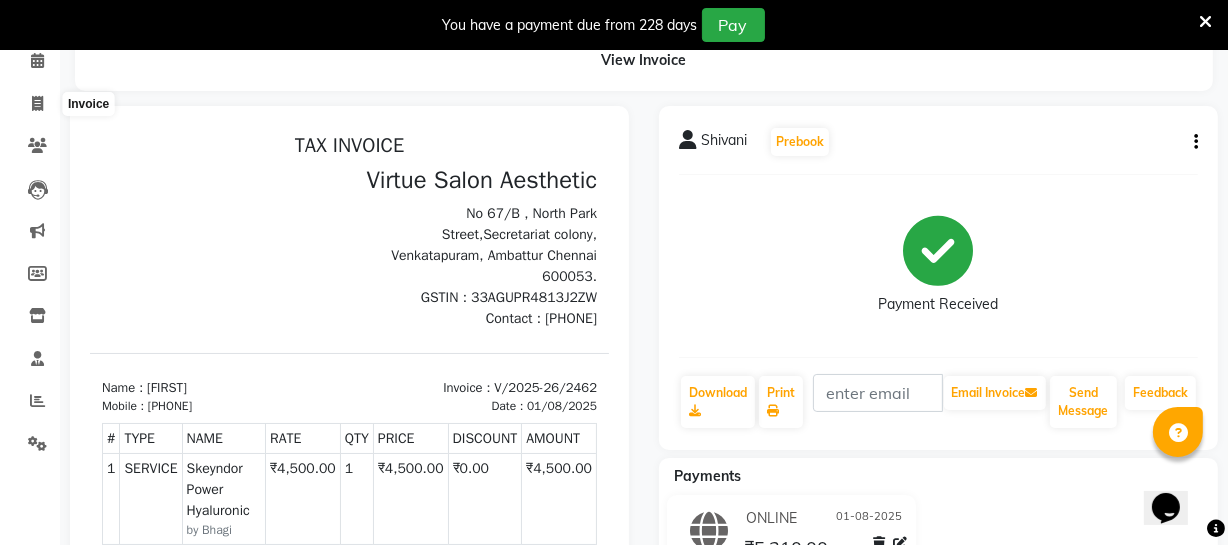 select on "service" 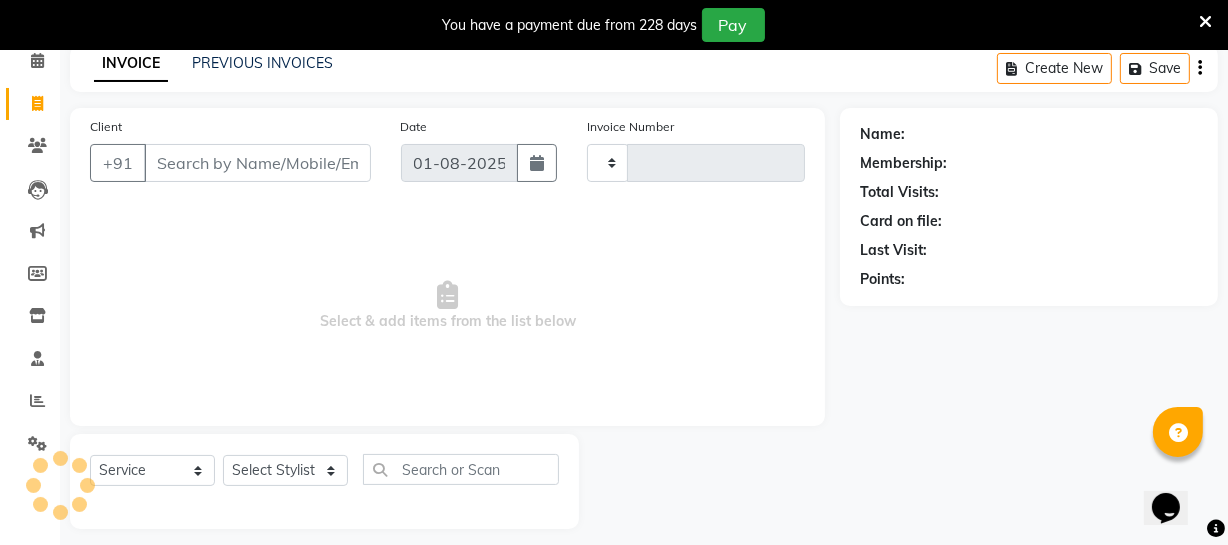 type on "2463" 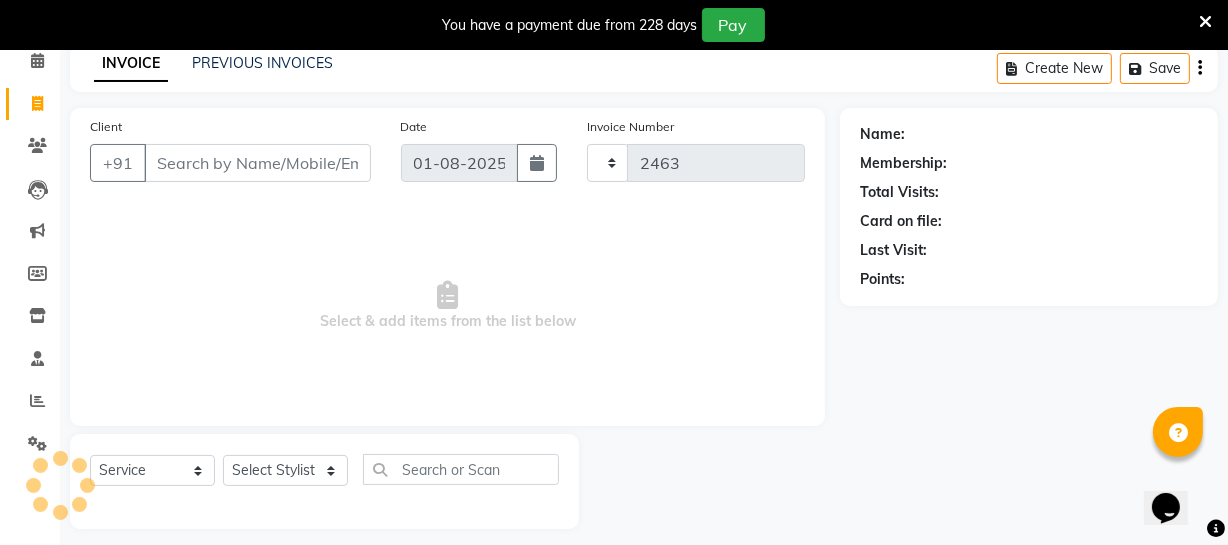 scroll, scrollTop: 107, scrollLeft: 0, axis: vertical 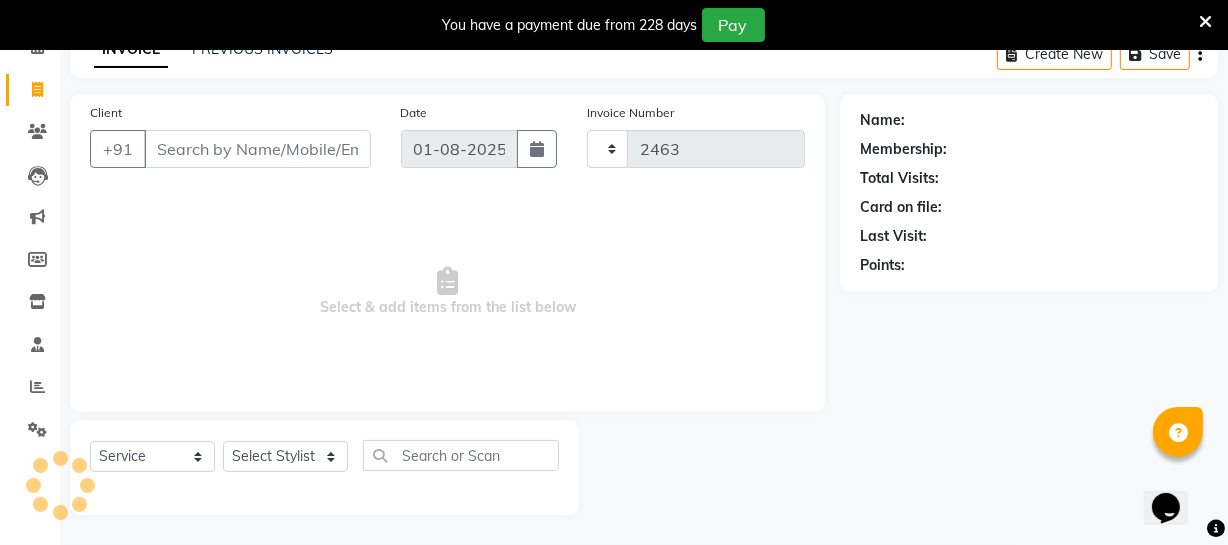 select on "5237" 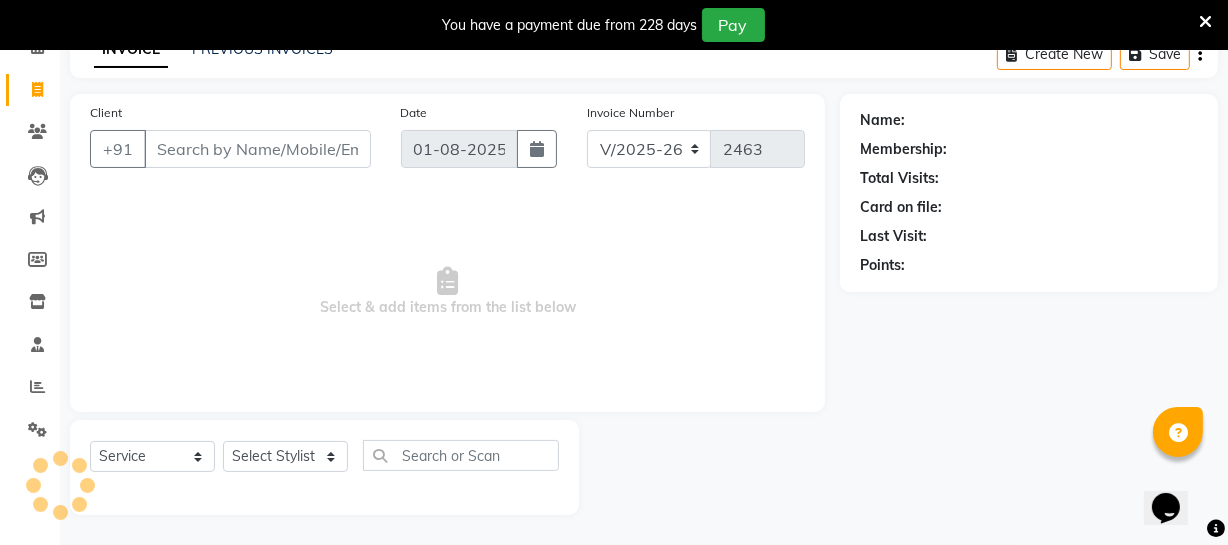 click on "Client" at bounding box center [257, 149] 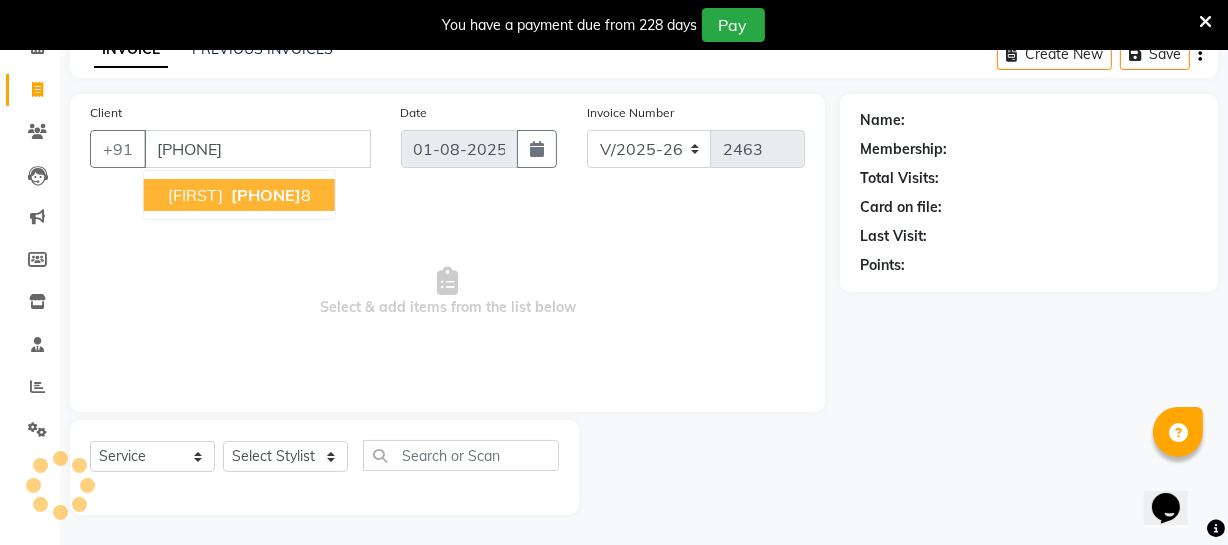type on "[PHONE]" 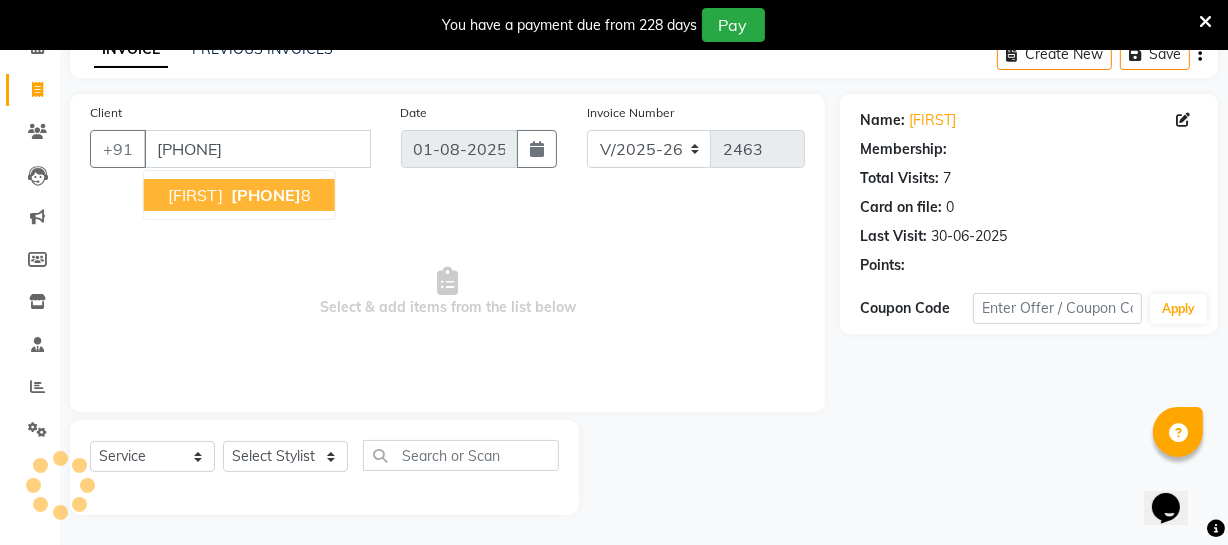 select on "1: Object" 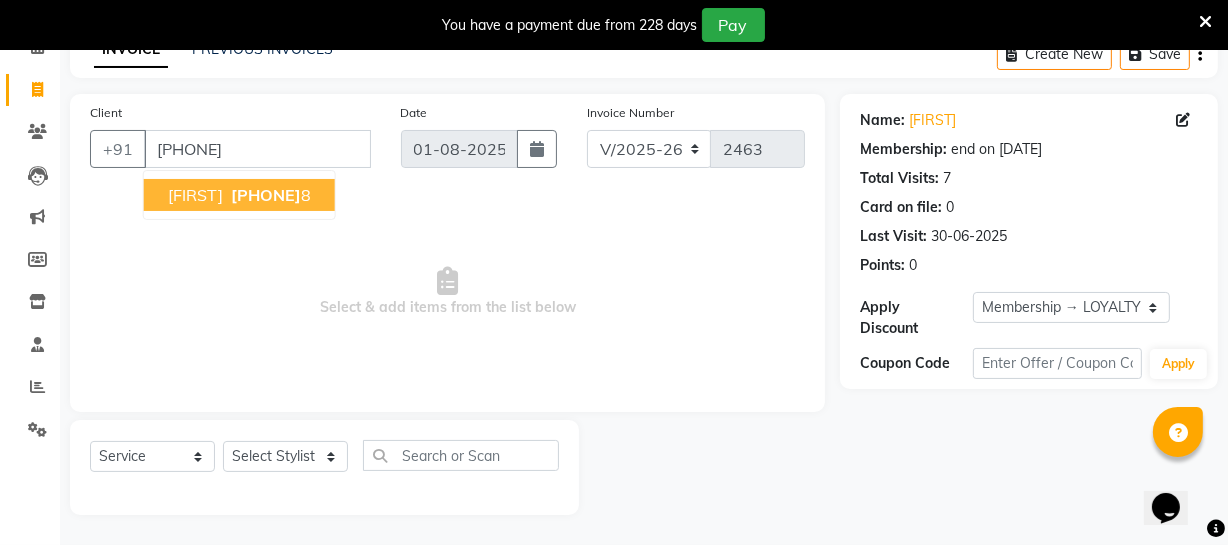 click on "[FIRST]   [PHONE] [NUMBER]" at bounding box center [239, 195] 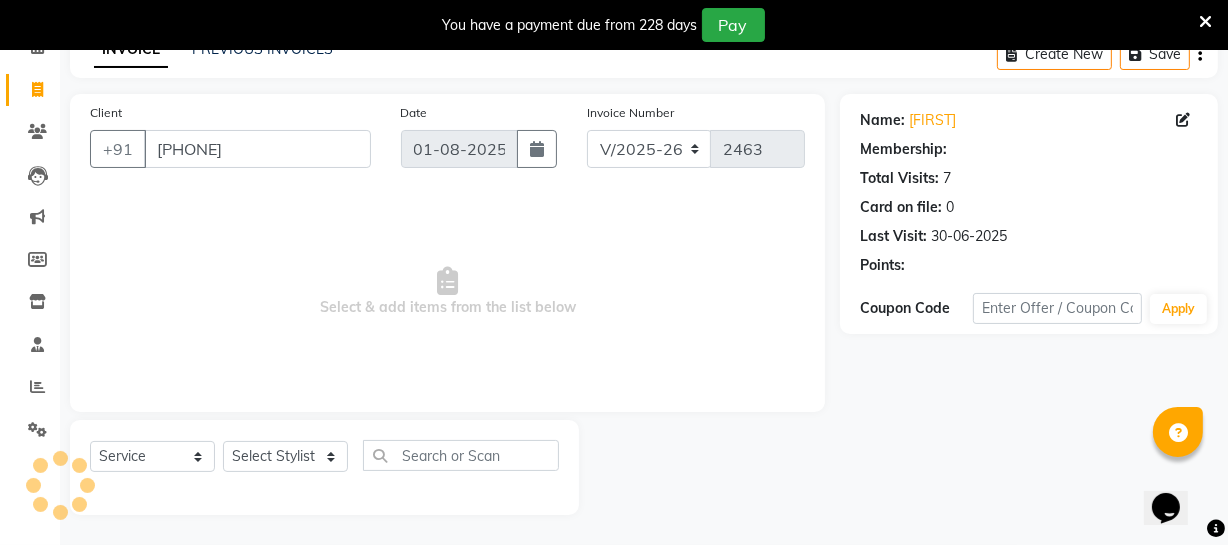 select on "1: Object" 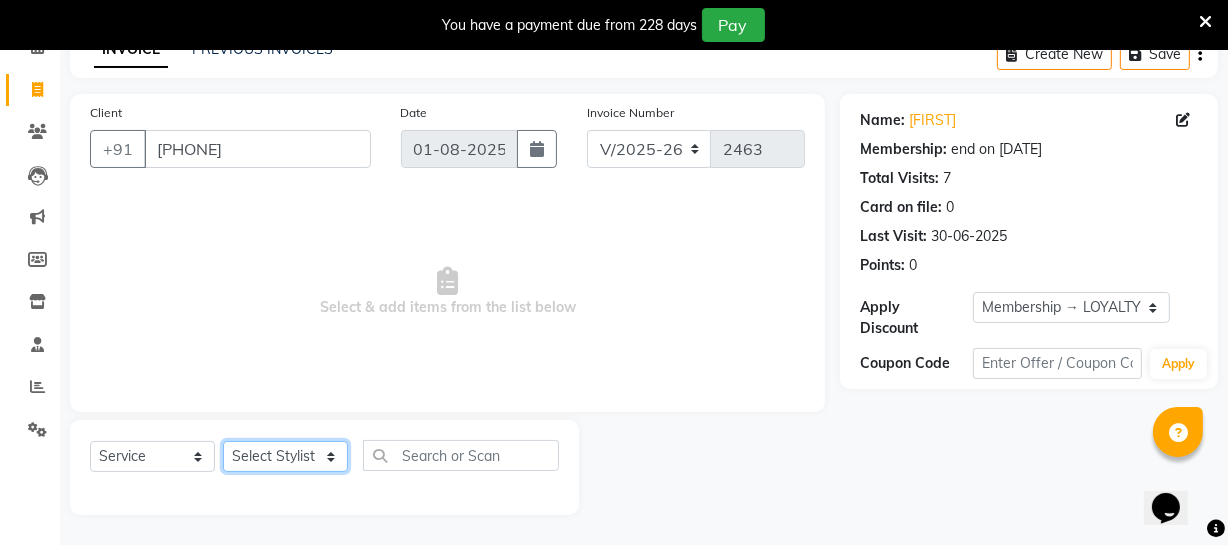 click on "Select Stylist Archana Bhagi Deepika Devi Dilip  Divya Dolly Dr Prakash Faizan Geetha Virtue TC Gopi Madan Aravind Make up Mani Unisex Stylist Manoj Meena Moses Nandhini Raju Unisex Ramya RICITTA Sahil Unisex Santhosh Sathya Shantha kumar Shanthi Surya Thiru Virtue Aesthetic Virtue Ambattur" 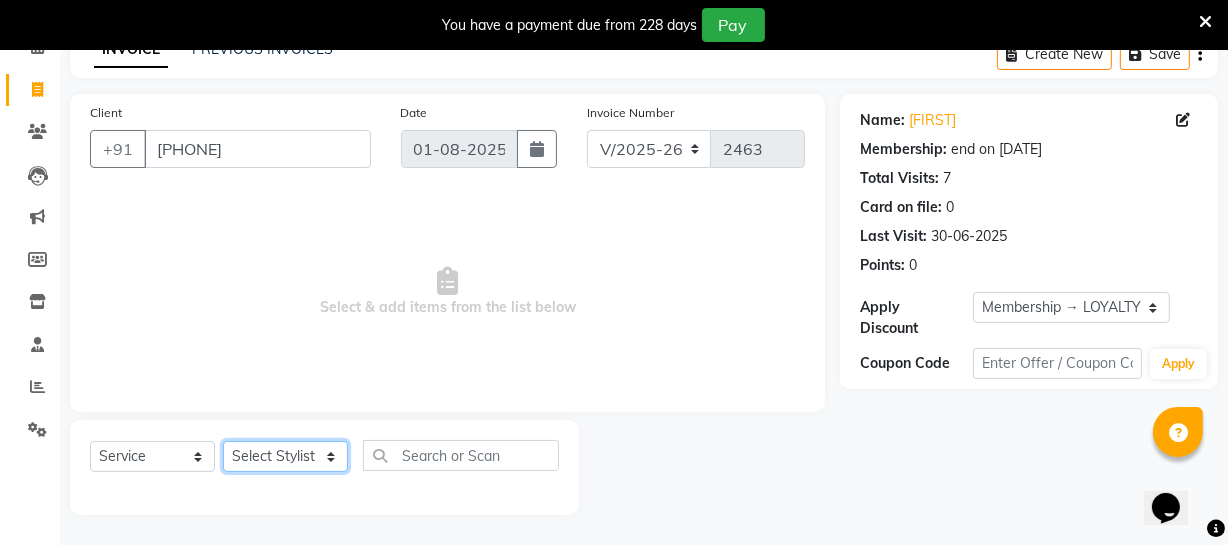 select on "71592" 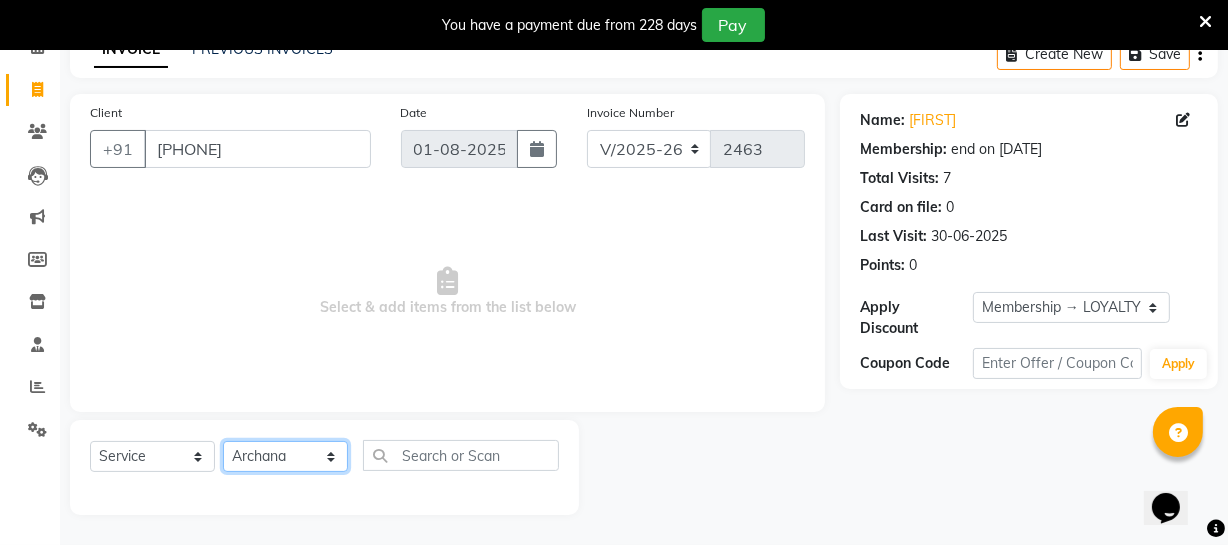click on "Select Stylist Archana Bhagi Deepika Devi Dilip  Divya Dolly Dr Prakash Faizan Geetha Virtue TC Gopi Madan Aravind Make up Mani Unisex Stylist Manoj Meena Moses Nandhini Raju Unisex Ramya RICITTA Sahil Unisex Santhosh Sathya Shantha kumar Shanthi Surya Thiru Virtue Aesthetic Virtue Ambattur" 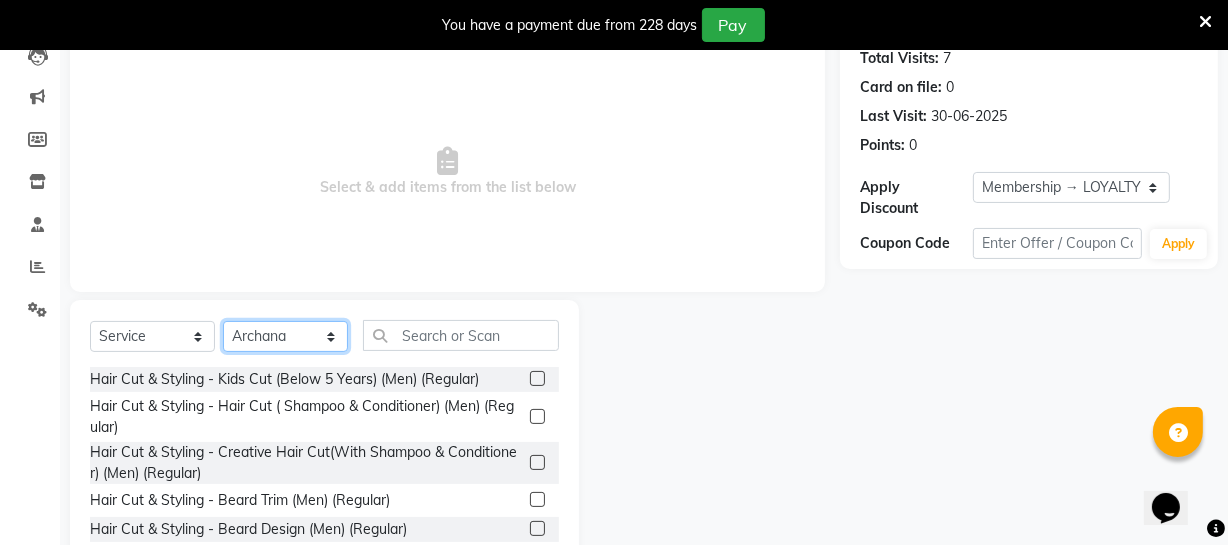 scroll, scrollTop: 289, scrollLeft: 0, axis: vertical 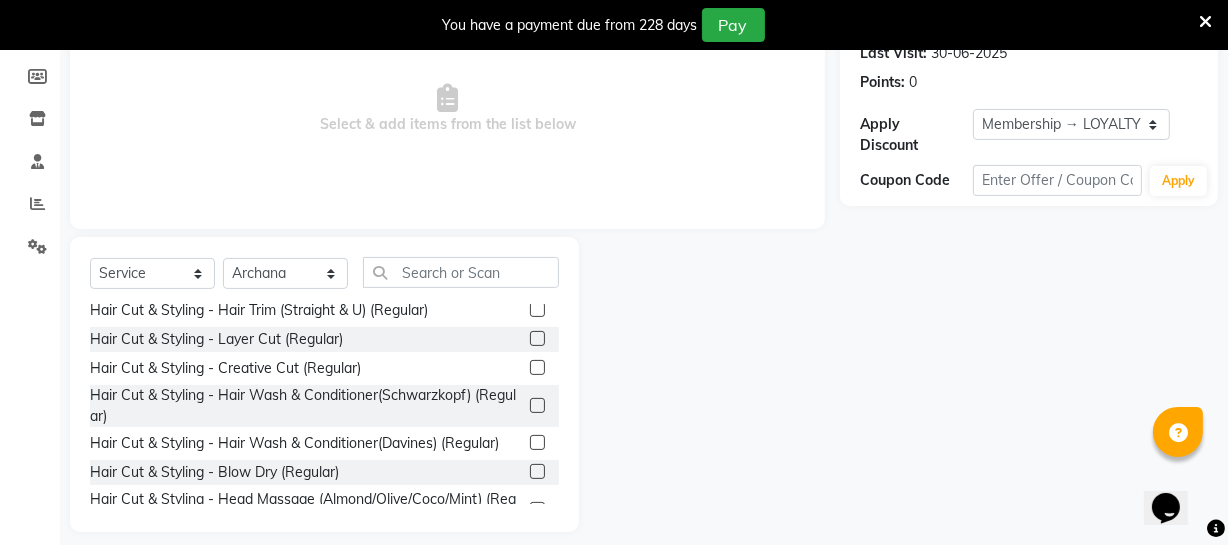 click 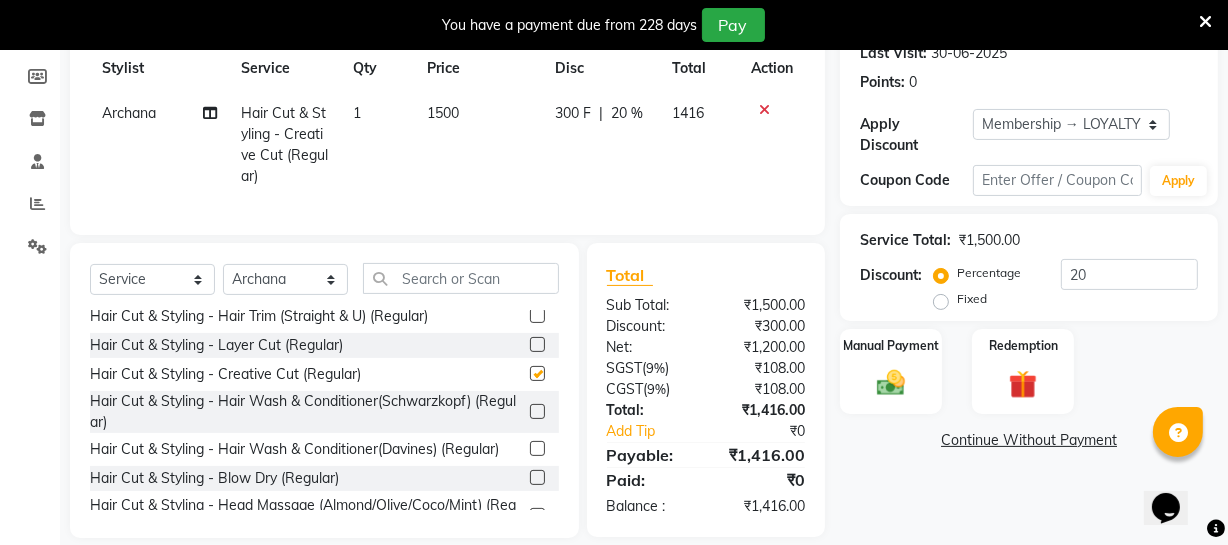 checkbox on "false" 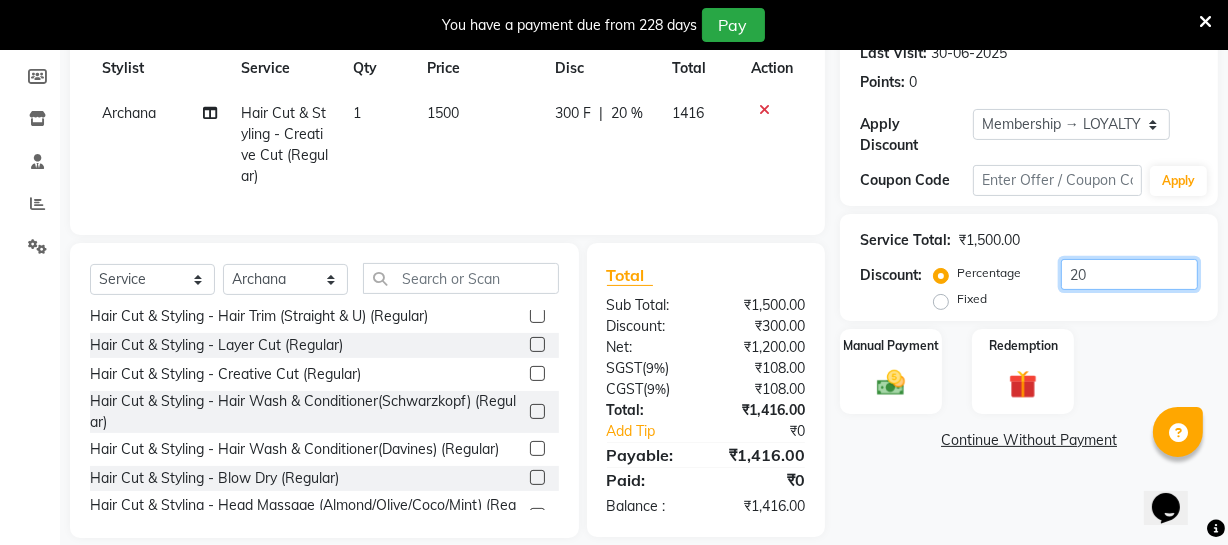 click on "20" 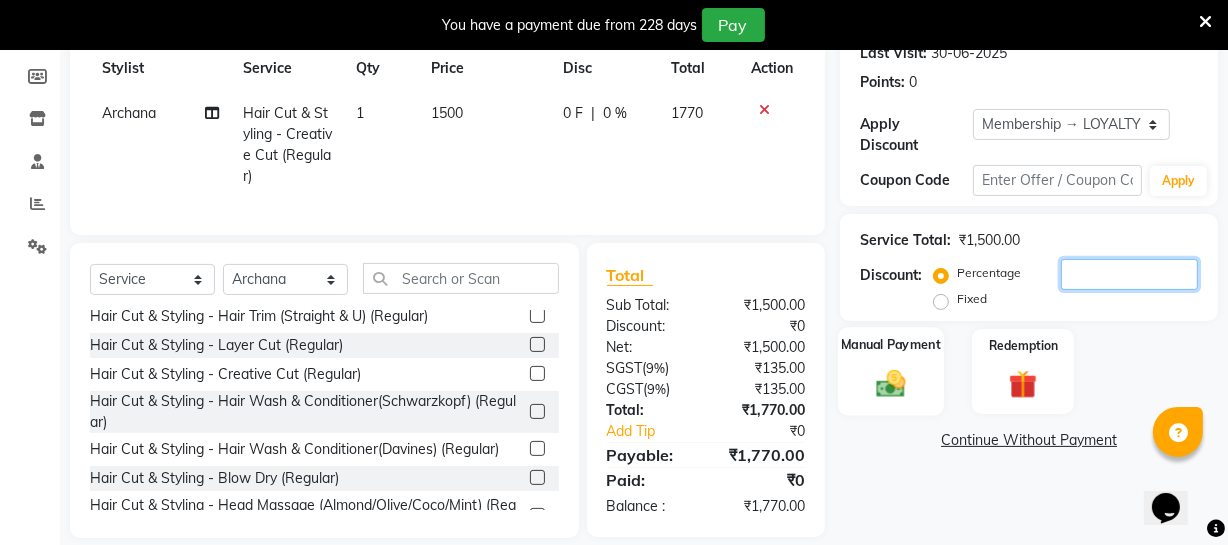 type 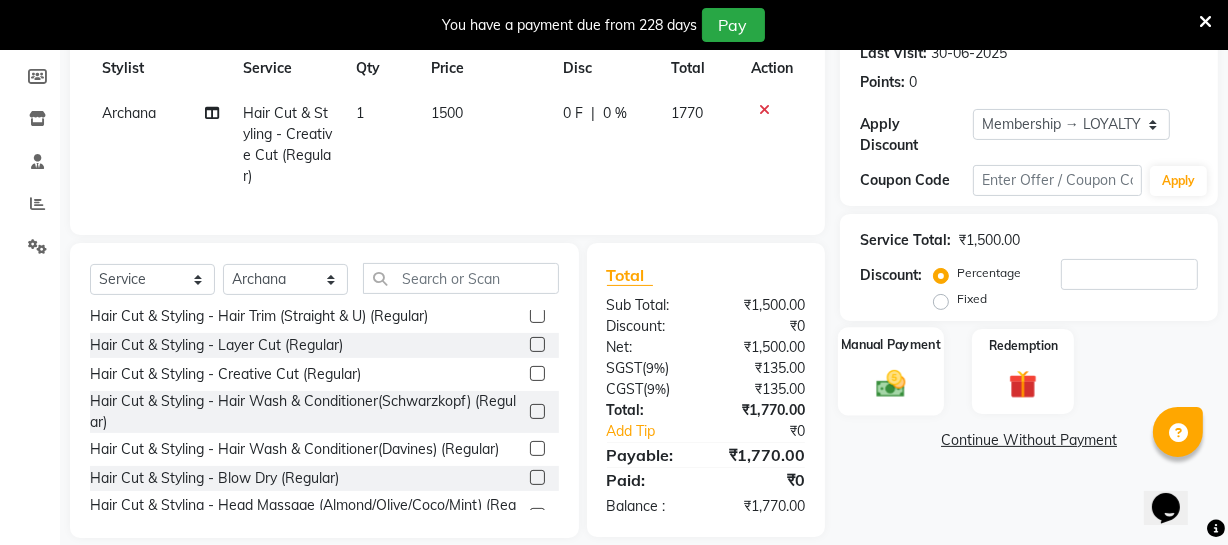click 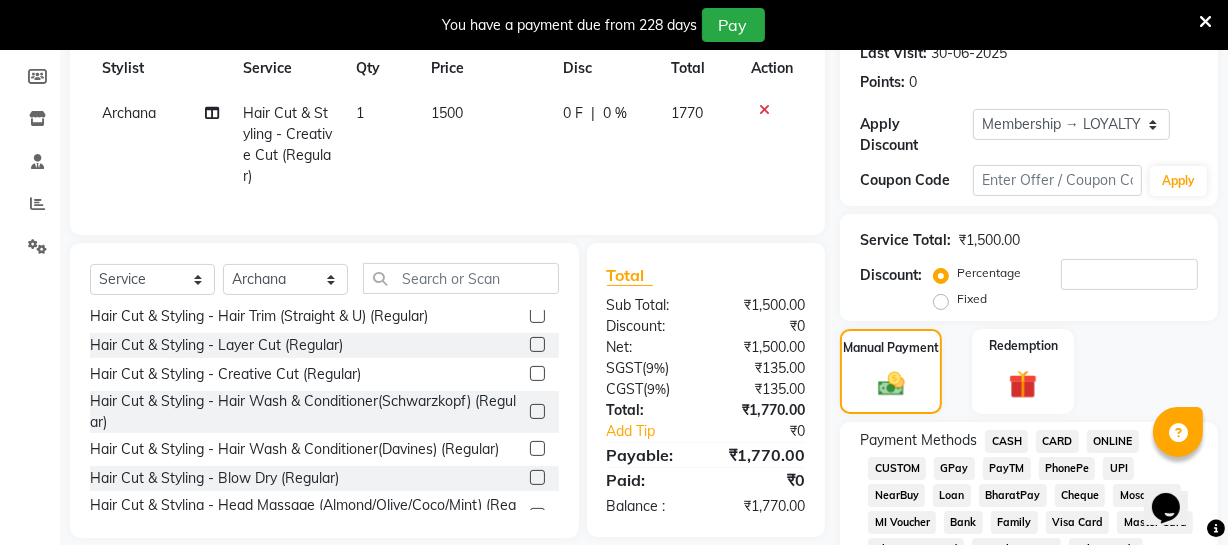 click on "ONLINE" 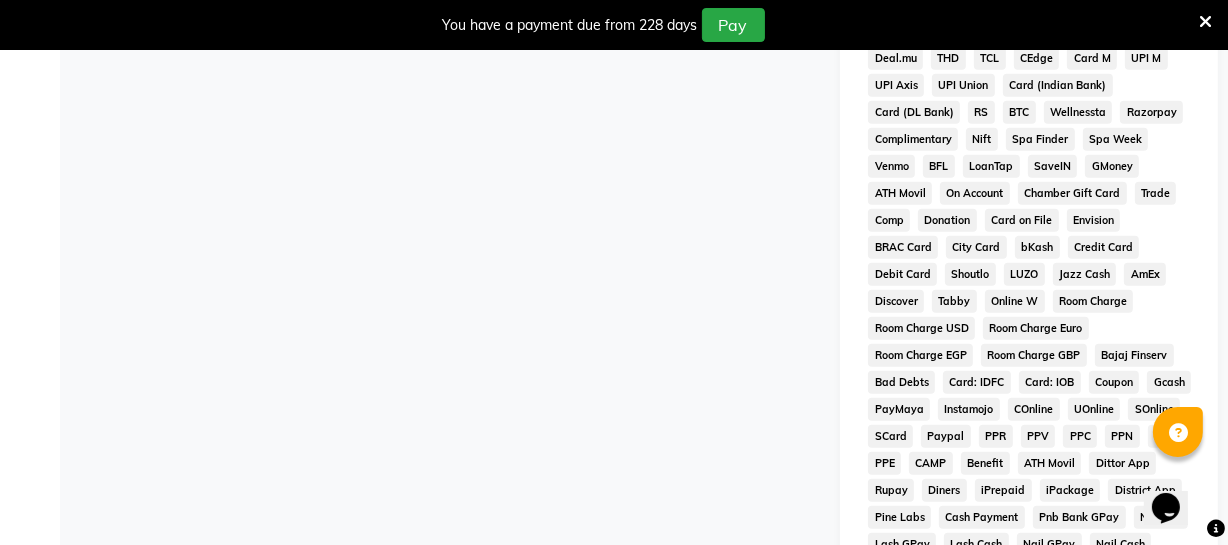 scroll, scrollTop: 1088, scrollLeft: 0, axis: vertical 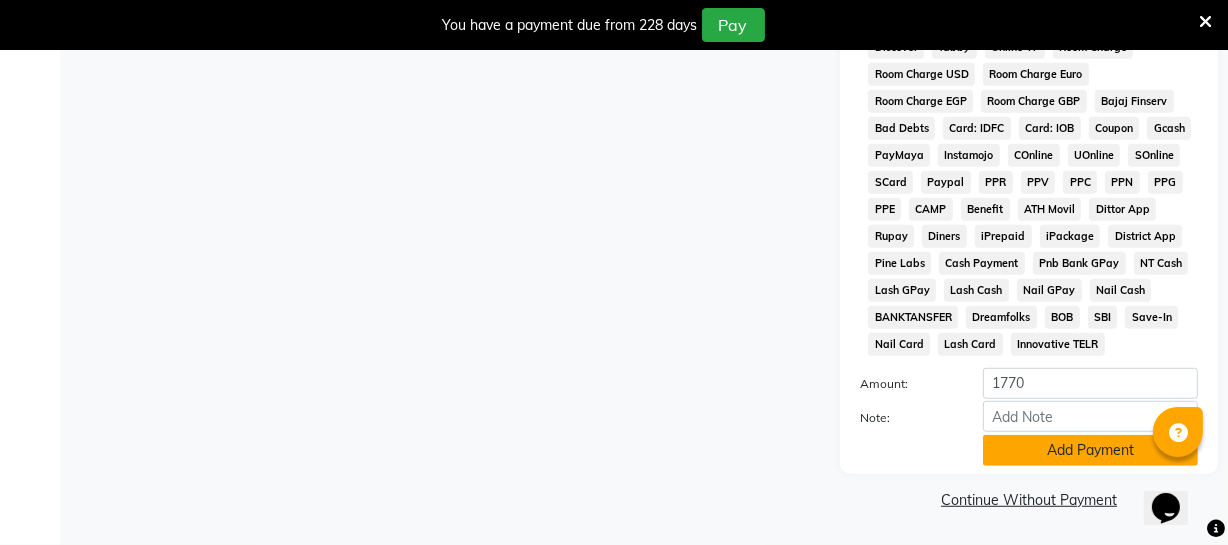 click on "Add Payment" 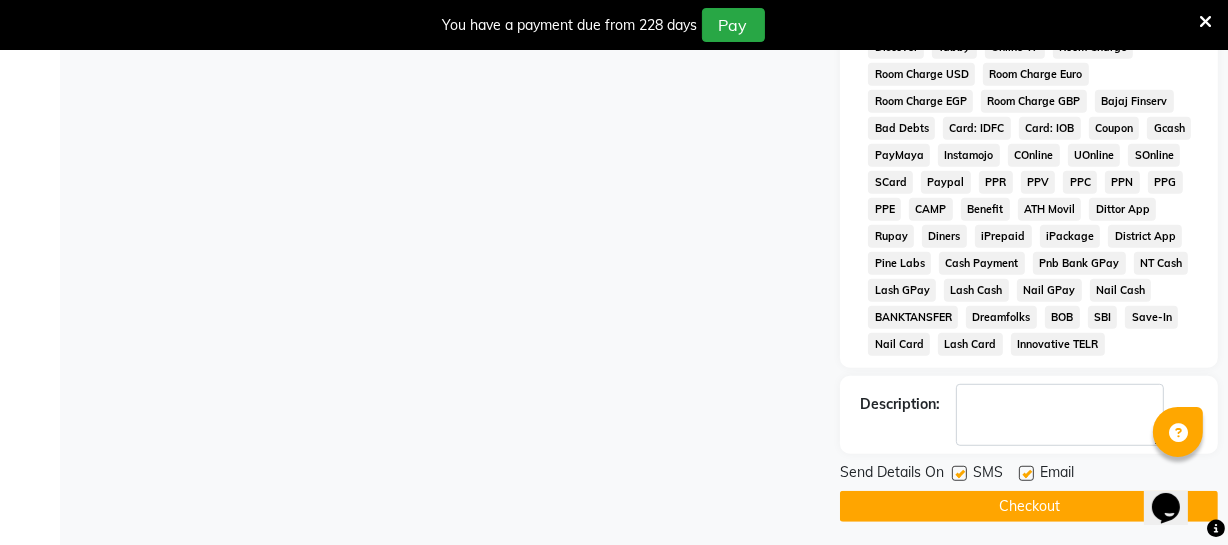 click on "Checkout" 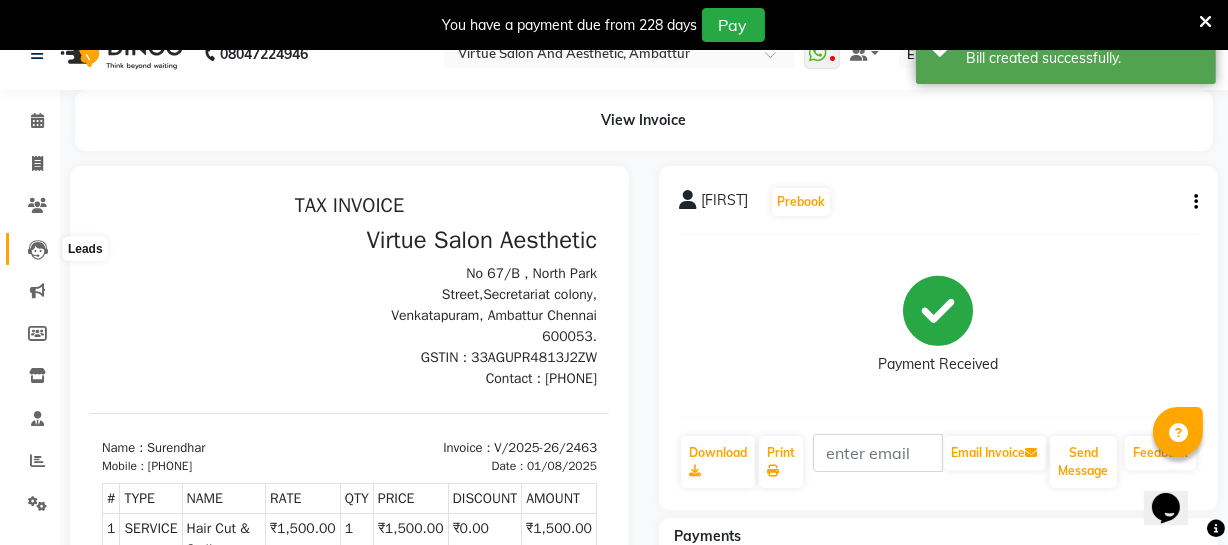 scroll, scrollTop: 0, scrollLeft: 0, axis: both 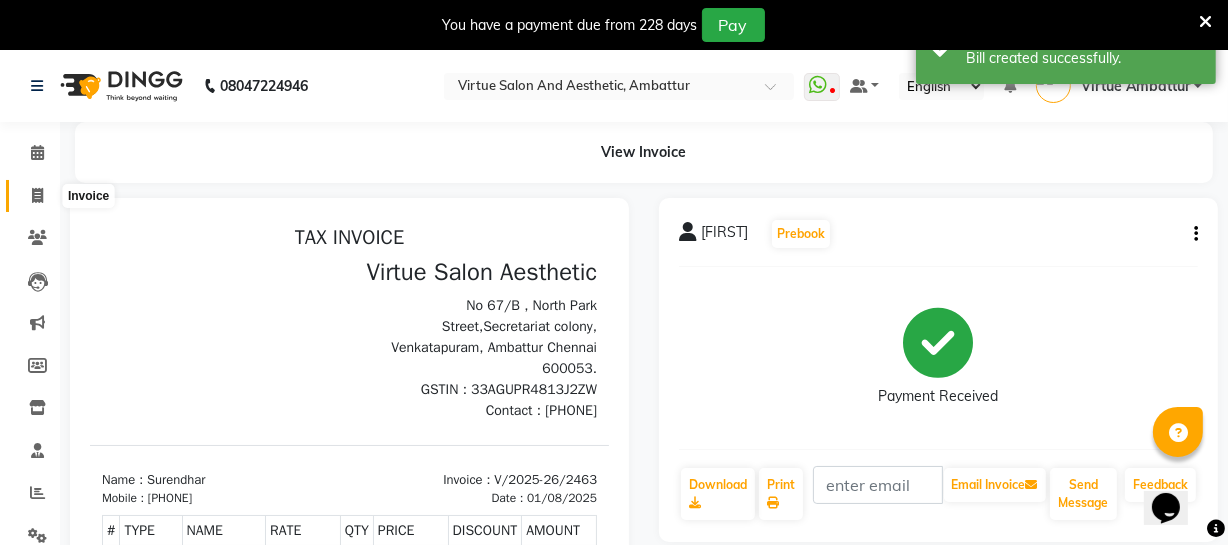 click 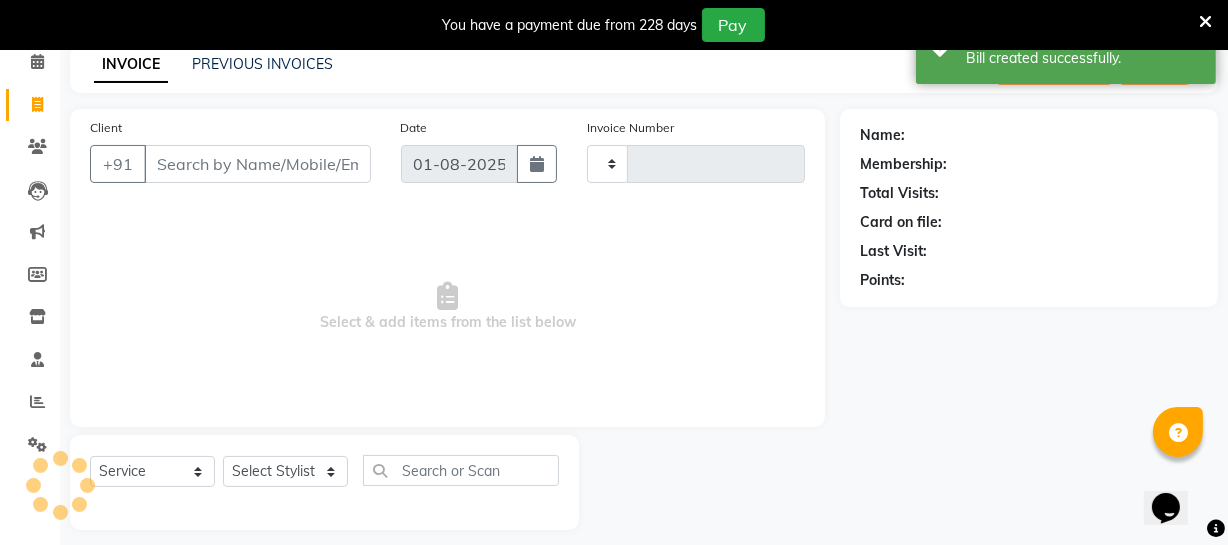 type on "2464" 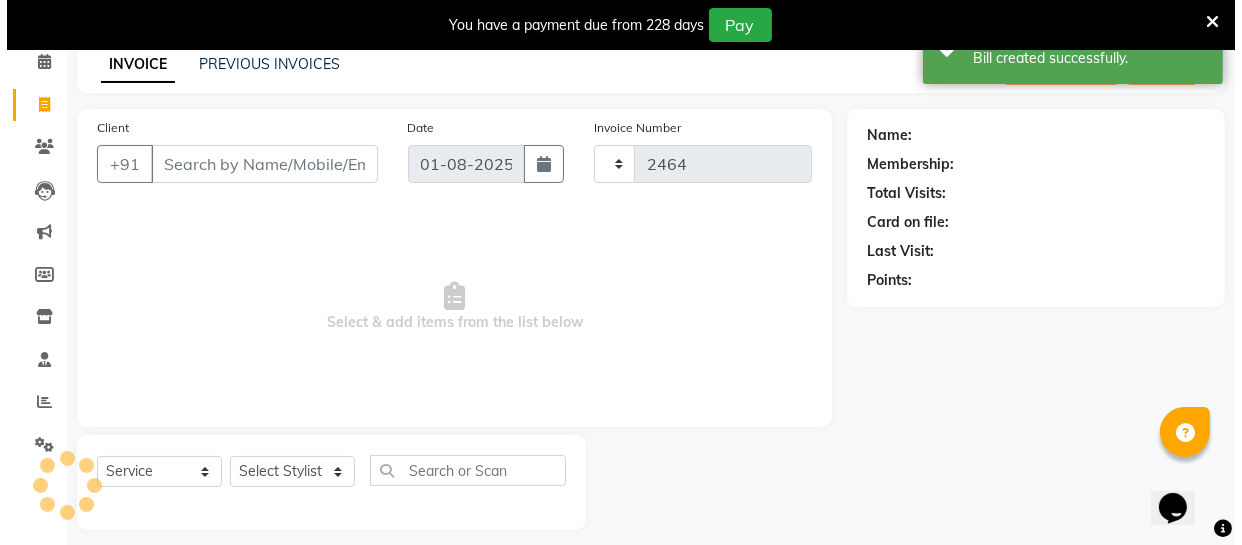 scroll, scrollTop: 107, scrollLeft: 0, axis: vertical 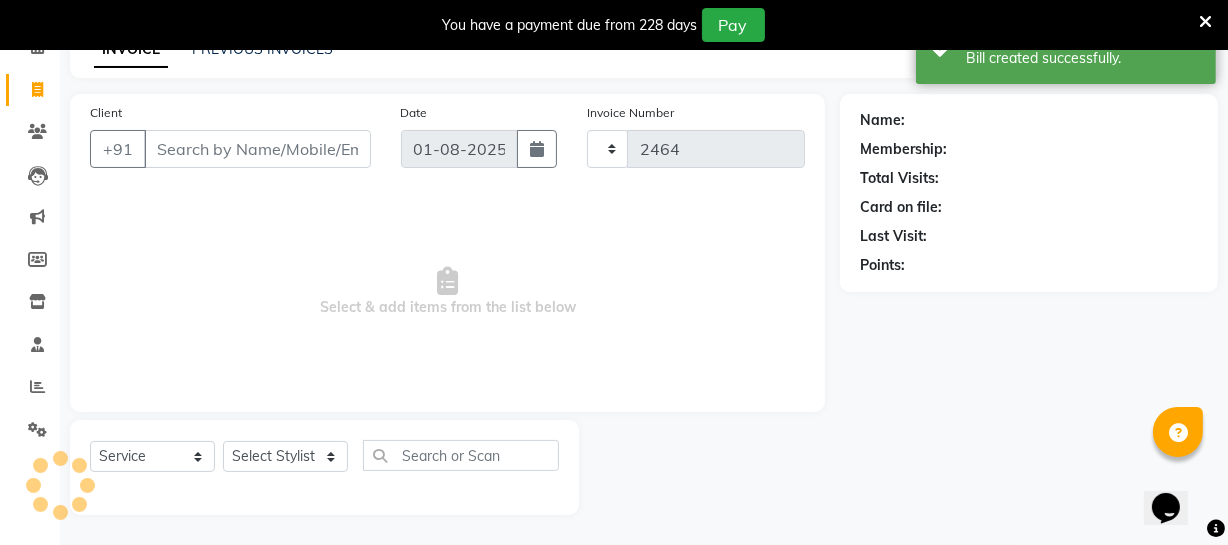 select on "5237" 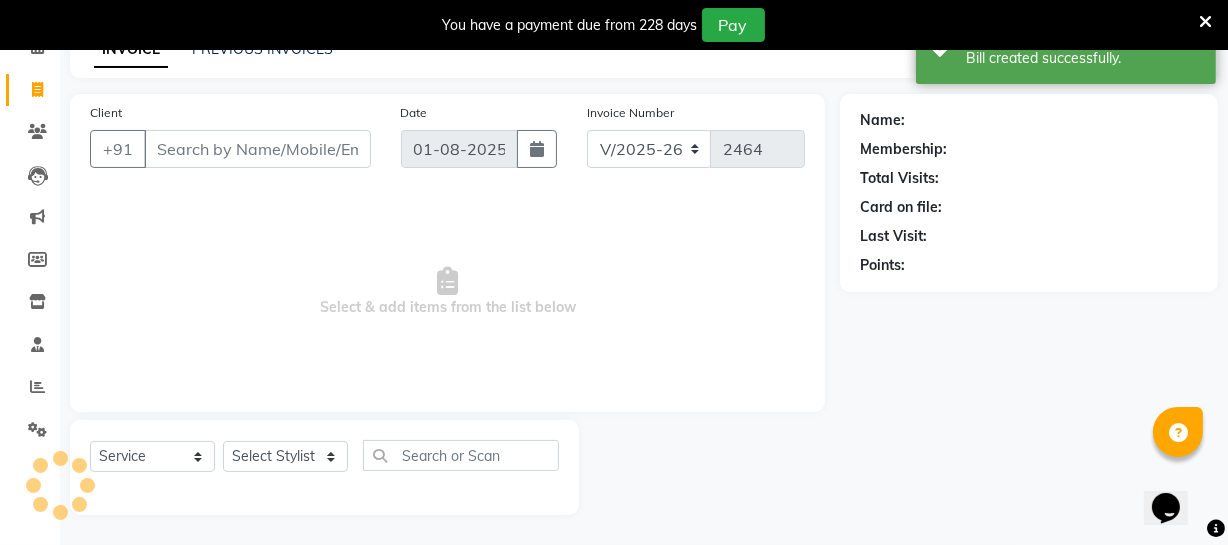 click on "Client" at bounding box center (257, 149) 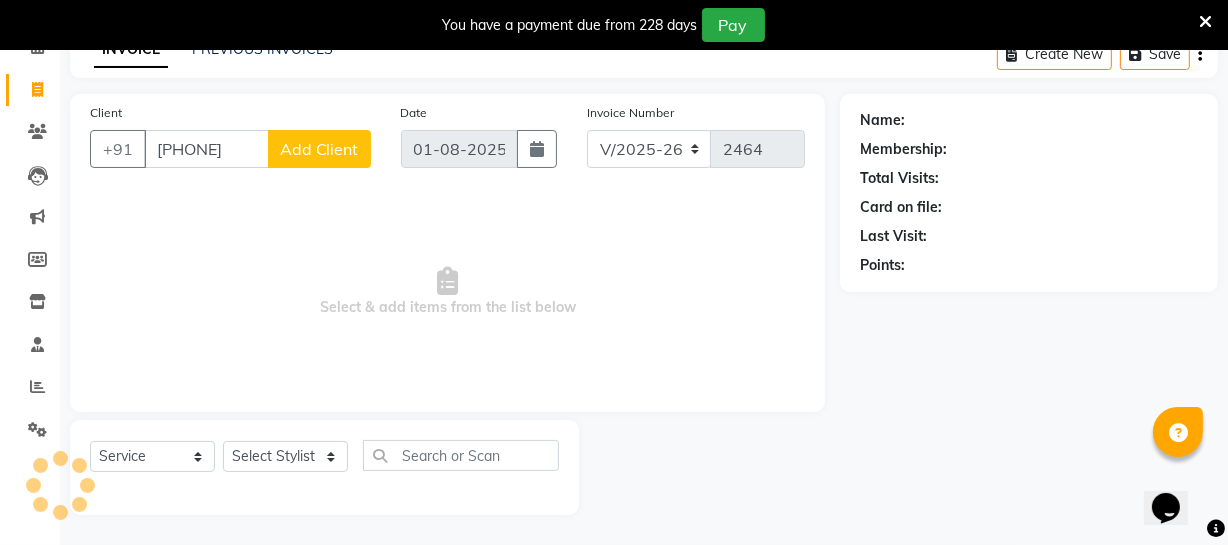 type on "[PHONE]" 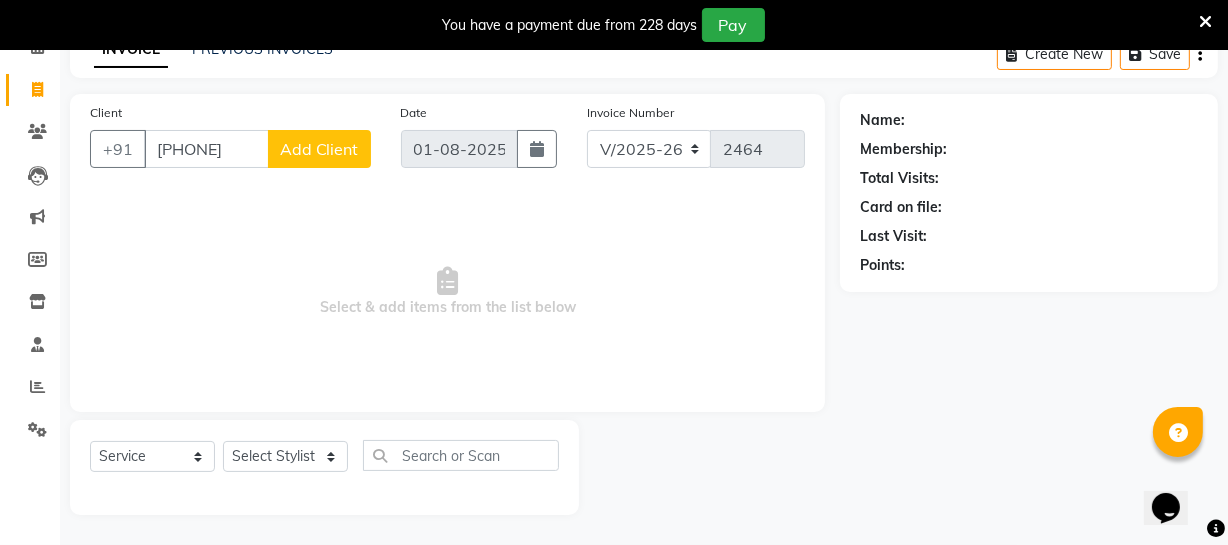 click on "Add Client" 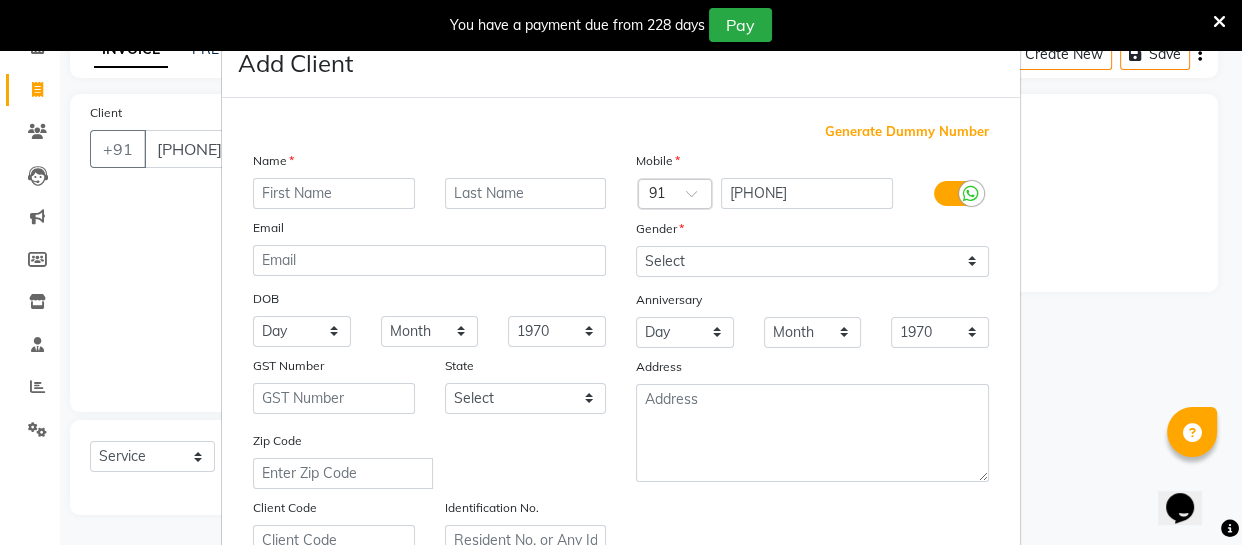 click at bounding box center [334, 193] 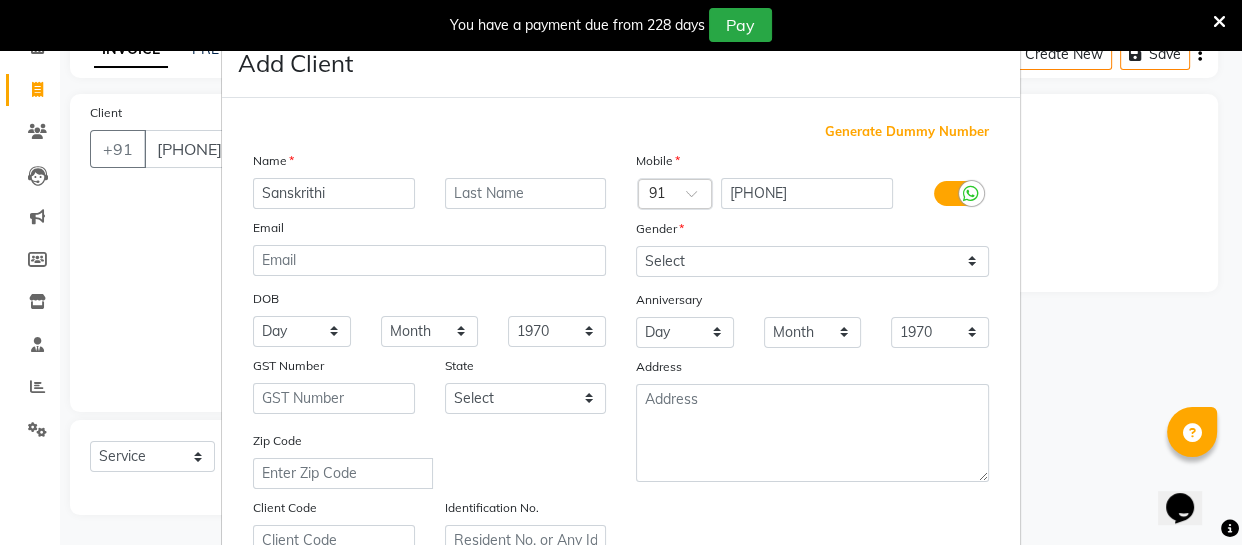type on "Sanskrithi" 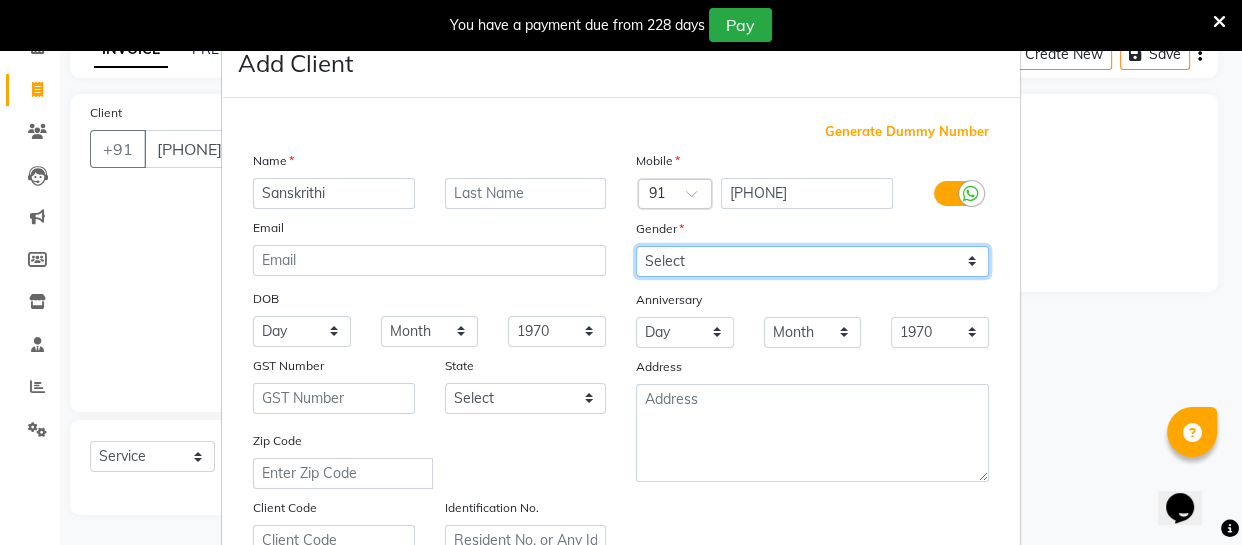 click on "Select Male Female Other Prefer Not To Say" at bounding box center (812, 261) 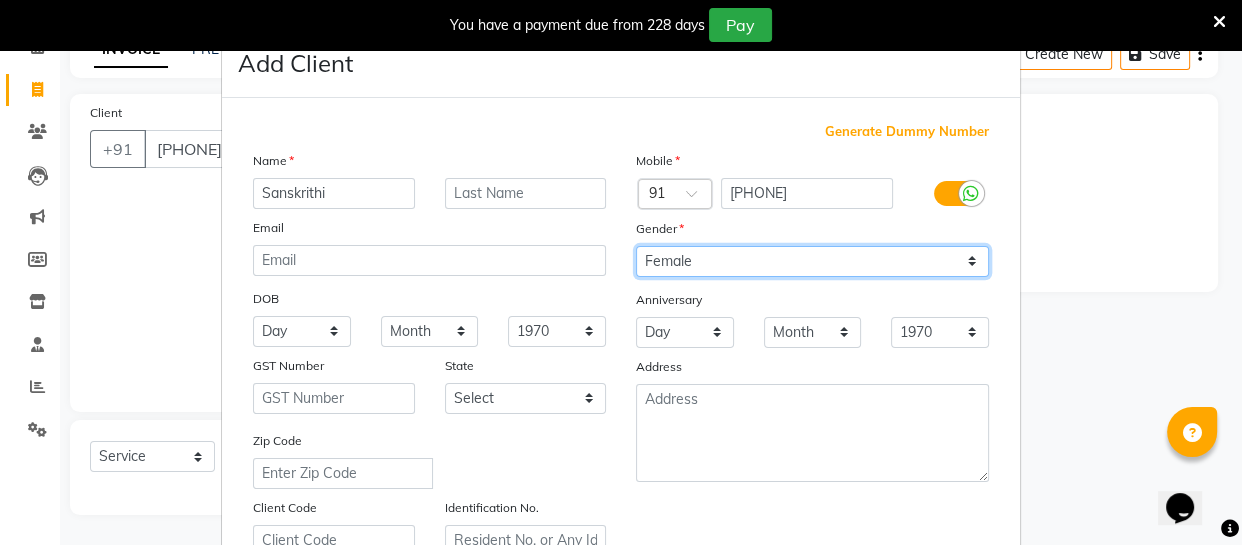 click on "Select Male Female Other Prefer Not To Say" at bounding box center (812, 261) 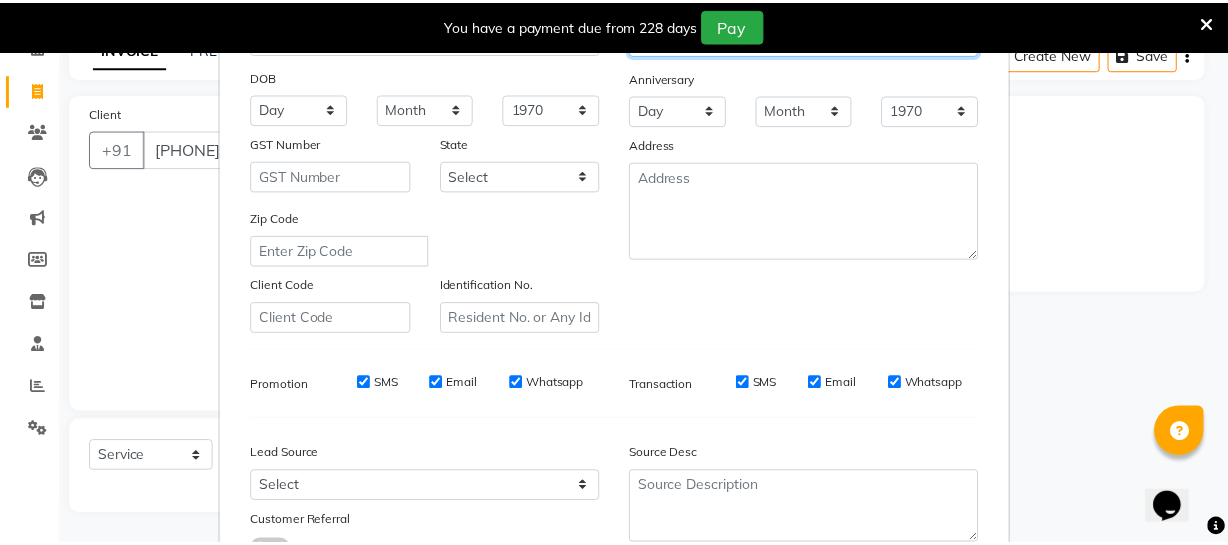 scroll, scrollTop: 363, scrollLeft: 0, axis: vertical 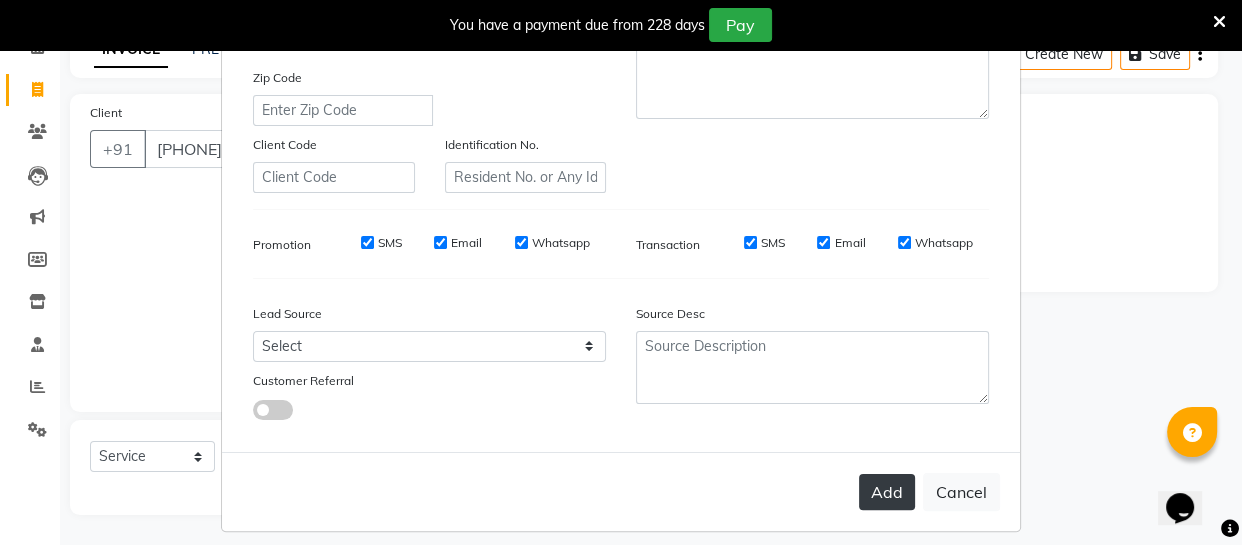 click on "Add" at bounding box center [887, 492] 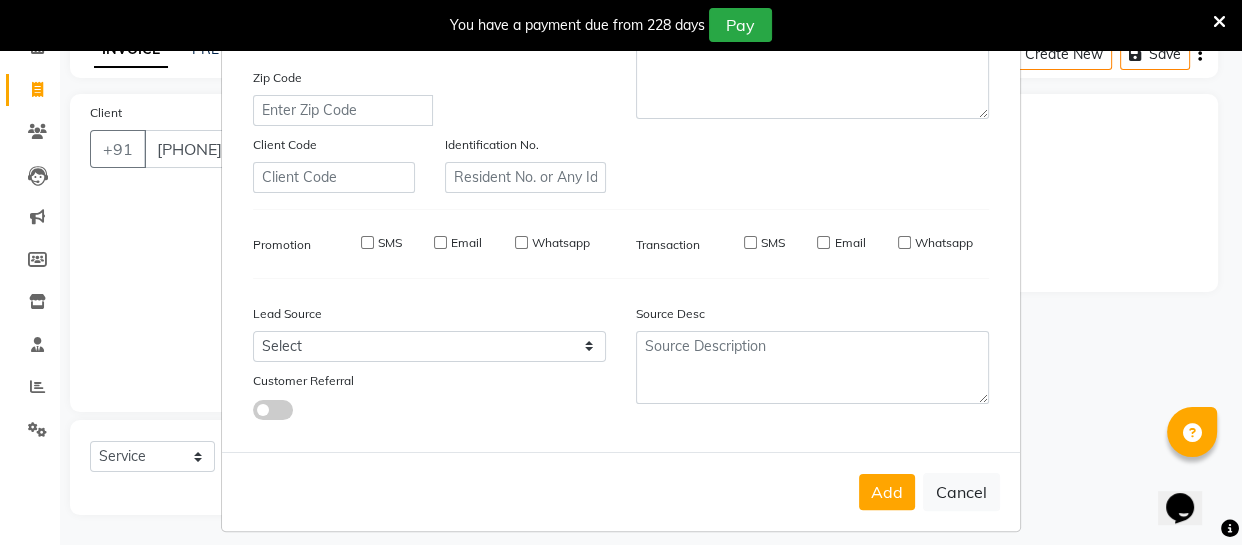 type 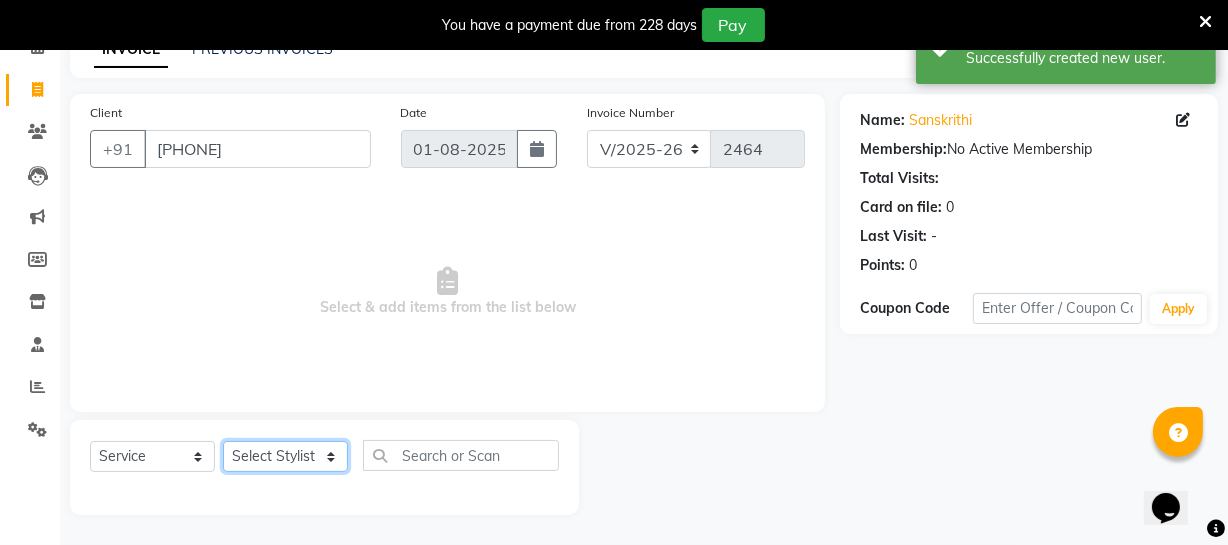 click on "Select Stylist Archana Bhagi Deepika Devi Dilip  Divya Dolly Dr Prakash Faizan Geetha Virtue TC Gopi Madan Aravind Make up Mani Unisex Stylist Manoj Meena Moses Nandhini Raju Unisex Ramya RICITTA Sahil Unisex Santhosh Sathya Shantha kumar Shanthi Surya Thiru Virtue Aesthetic Virtue Ambattur" 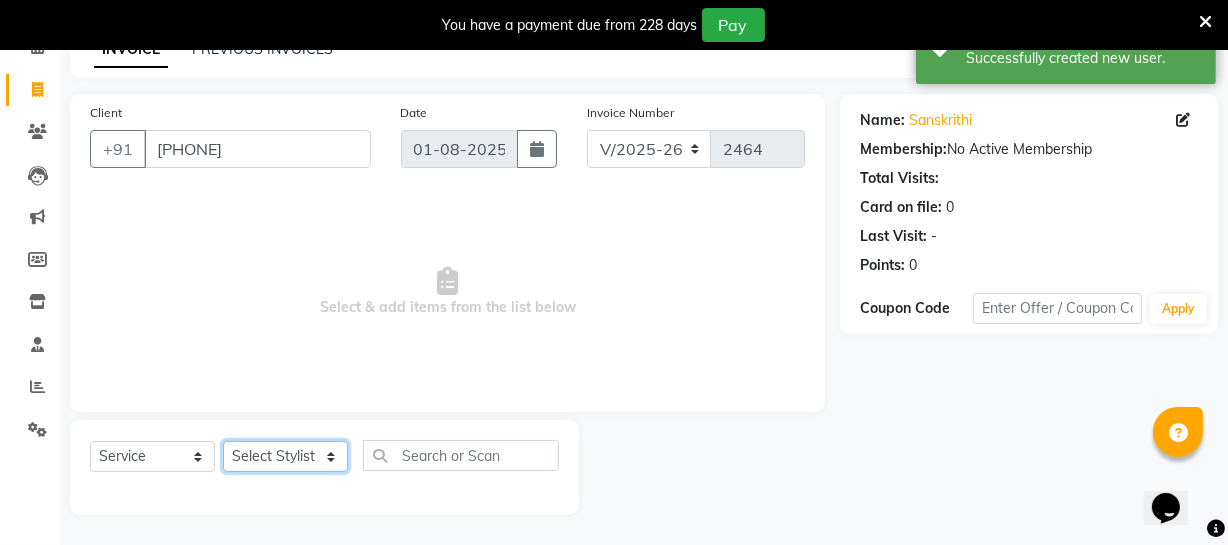 select on "83849" 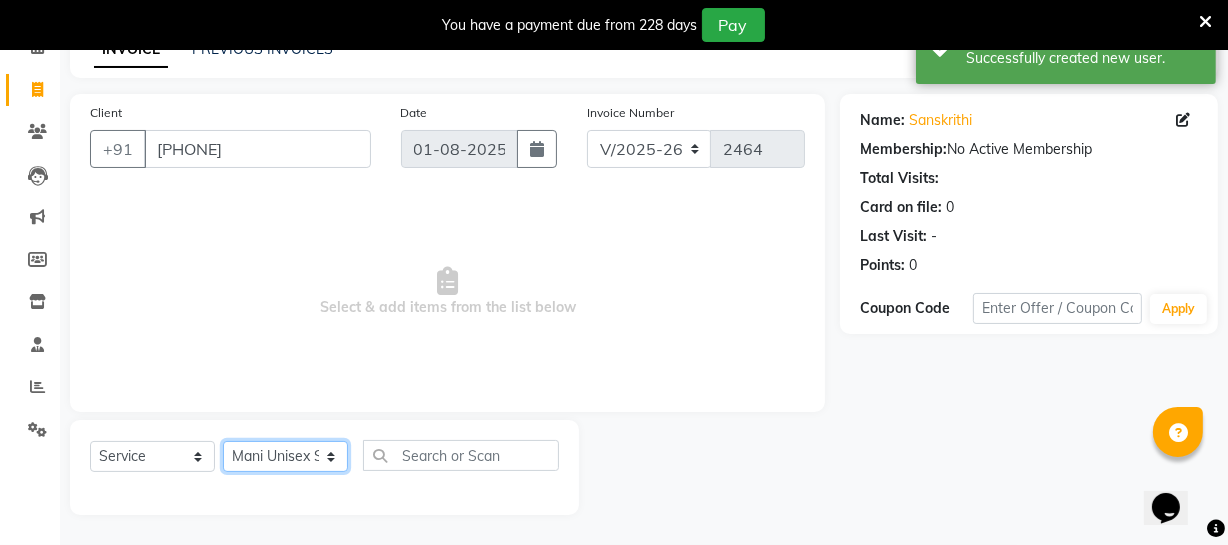 click on "Select Stylist Archana Bhagi Deepika Devi Dilip  Divya Dolly Dr Prakash Faizan Geetha Virtue TC Gopi Madan Aravind Make up Mani Unisex Stylist Manoj Meena Moses Nandhini Raju Unisex Ramya RICITTA Sahil Unisex Santhosh Sathya Shantha kumar Shanthi Surya Thiru Virtue Aesthetic Virtue Ambattur" 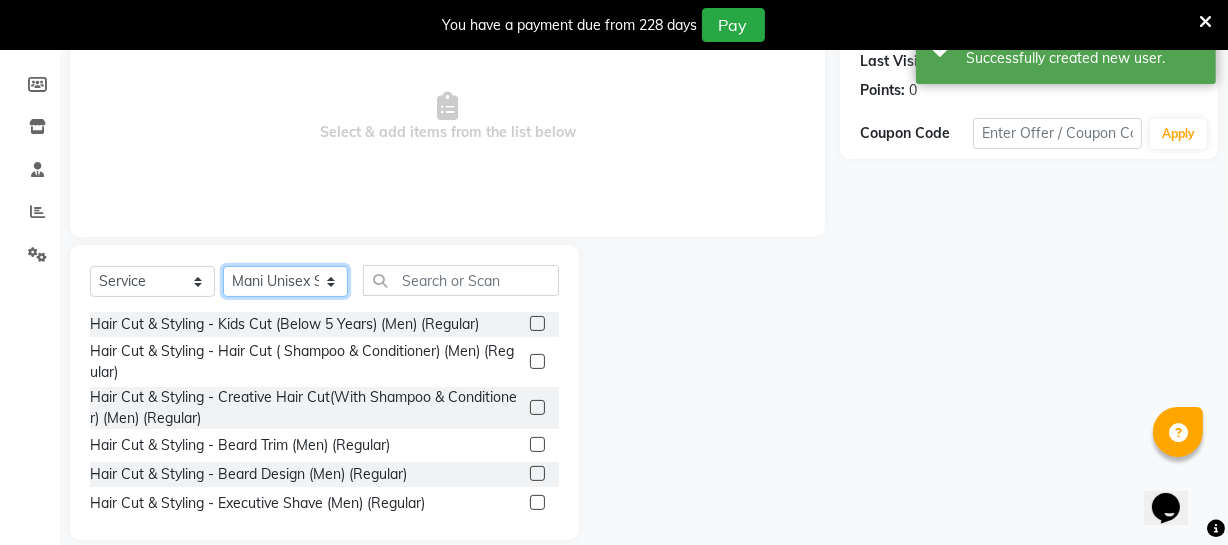 scroll, scrollTop: 307, scrollLeft: 0, axis: vertical 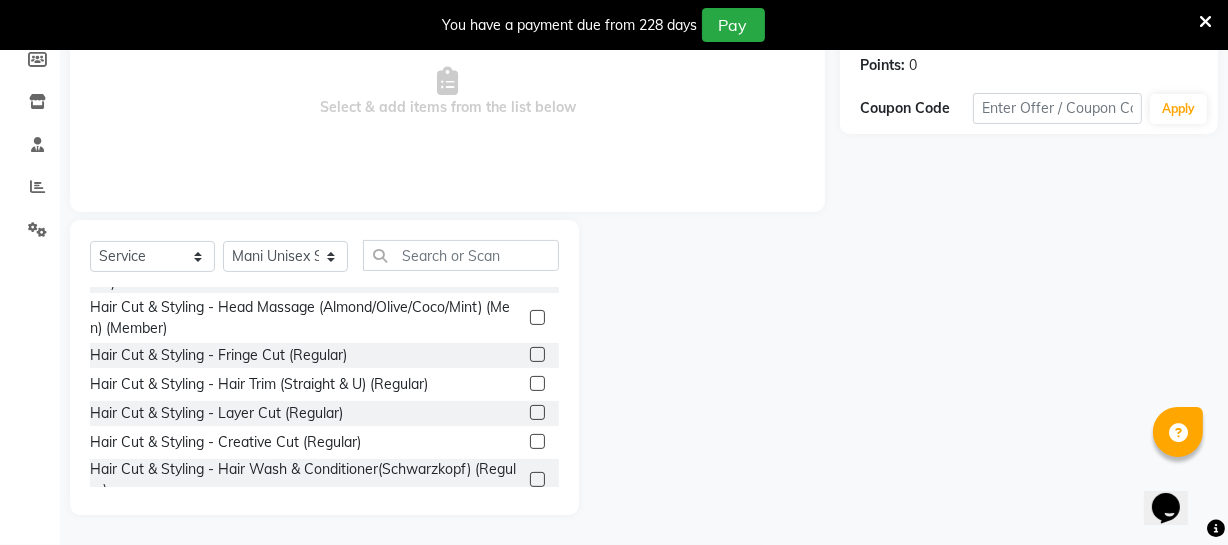 click 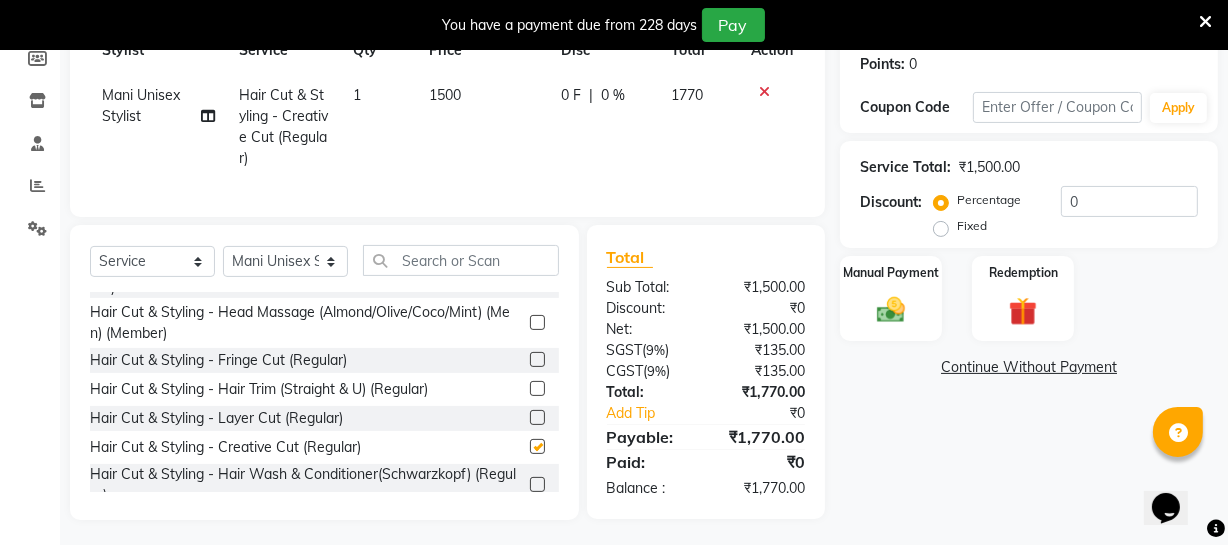 checkbox on "false" 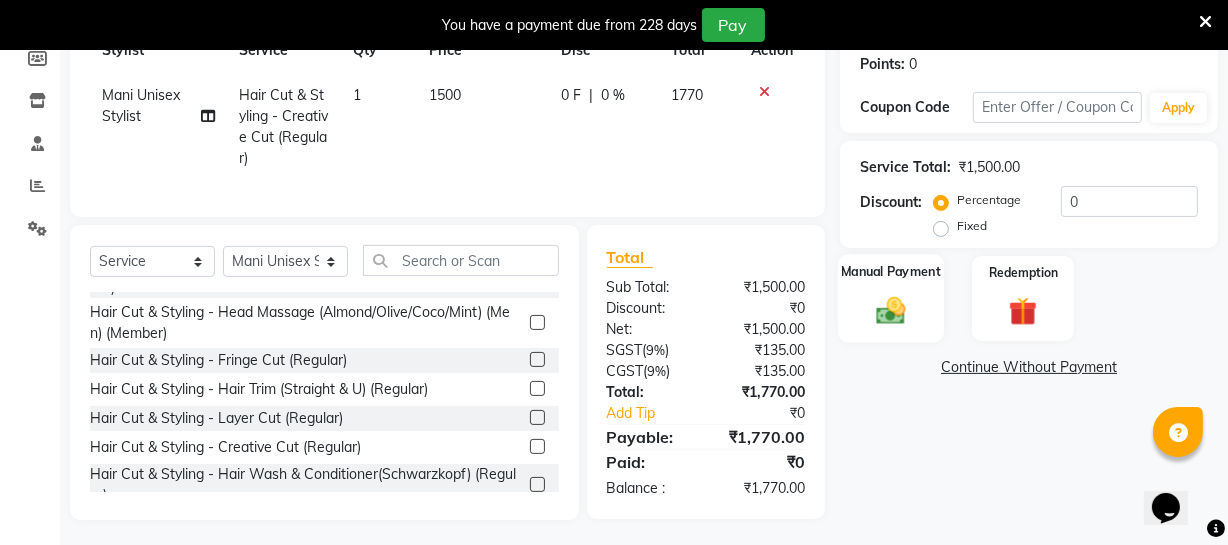 click 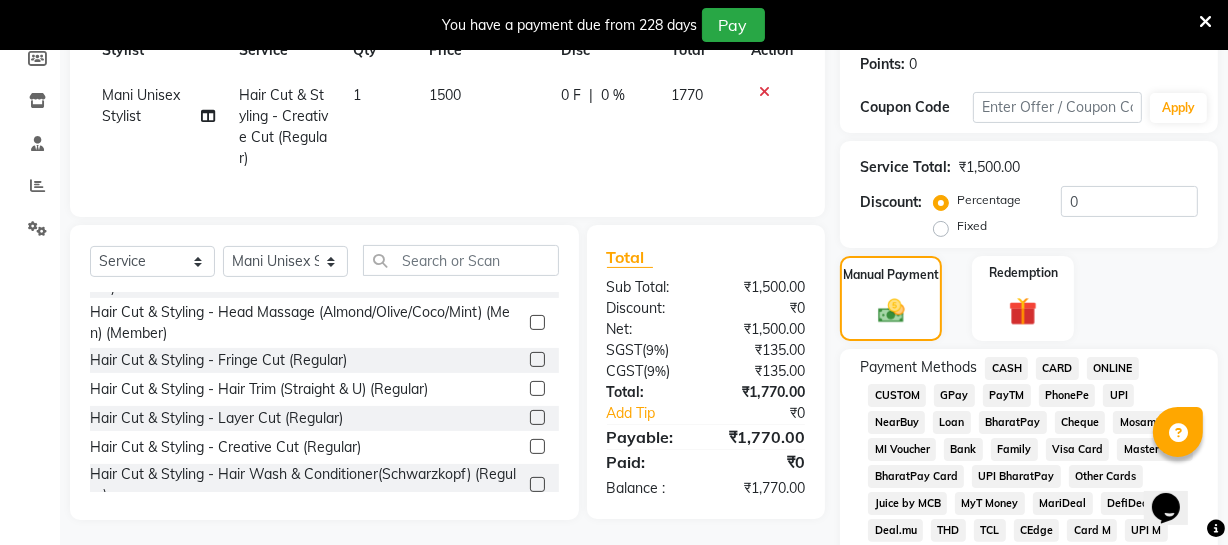 click on "ONLINE" 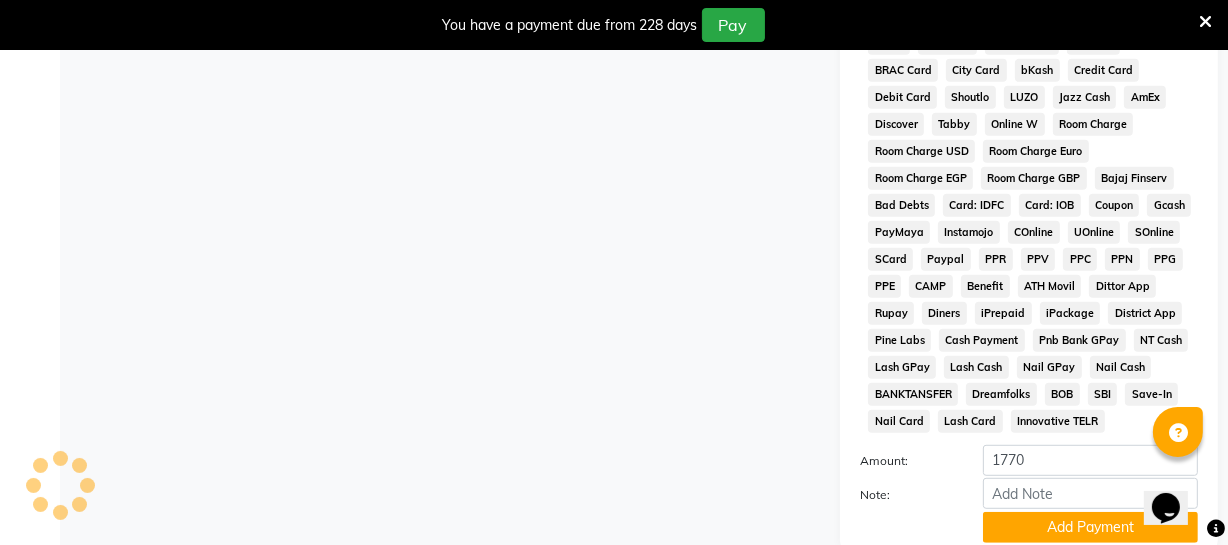 scroll, scrollTop: 1033, scrollLeft: 0, axis: vertical 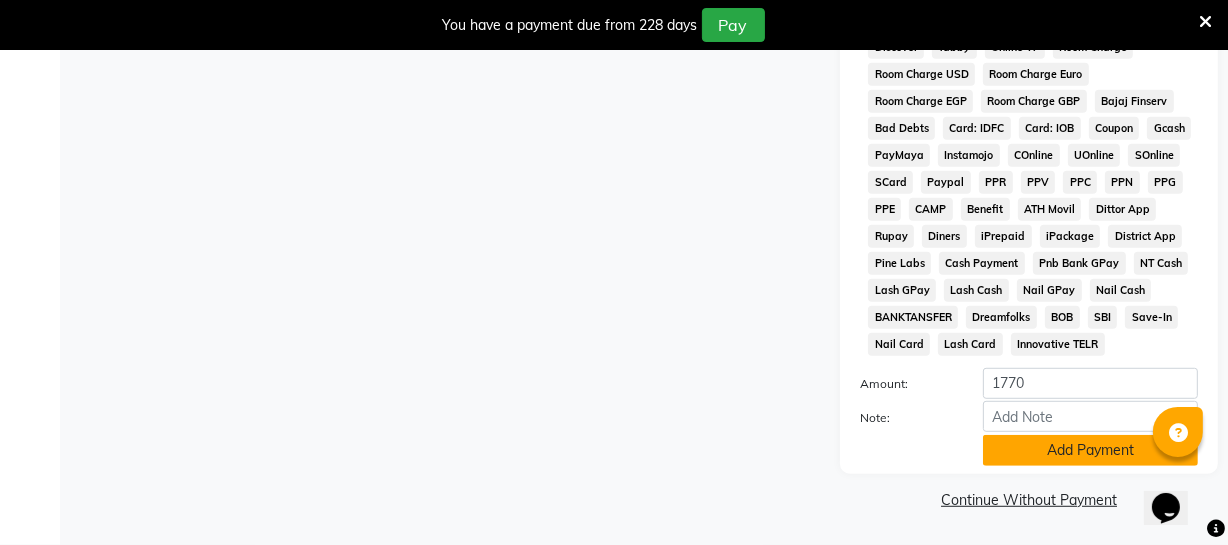 click on "Add Payment" 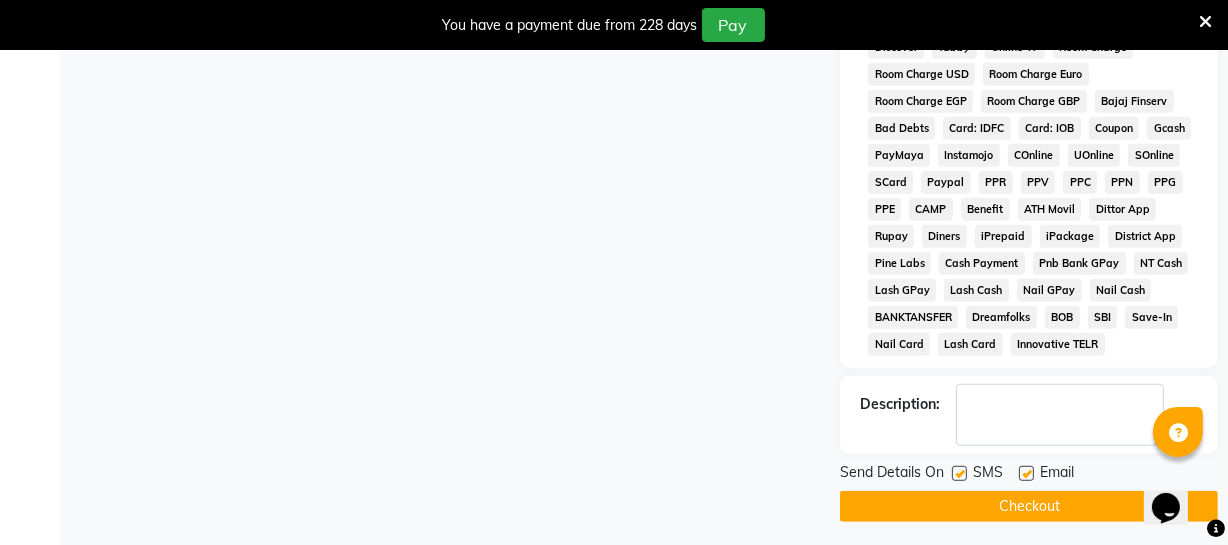 click on "Checkout" 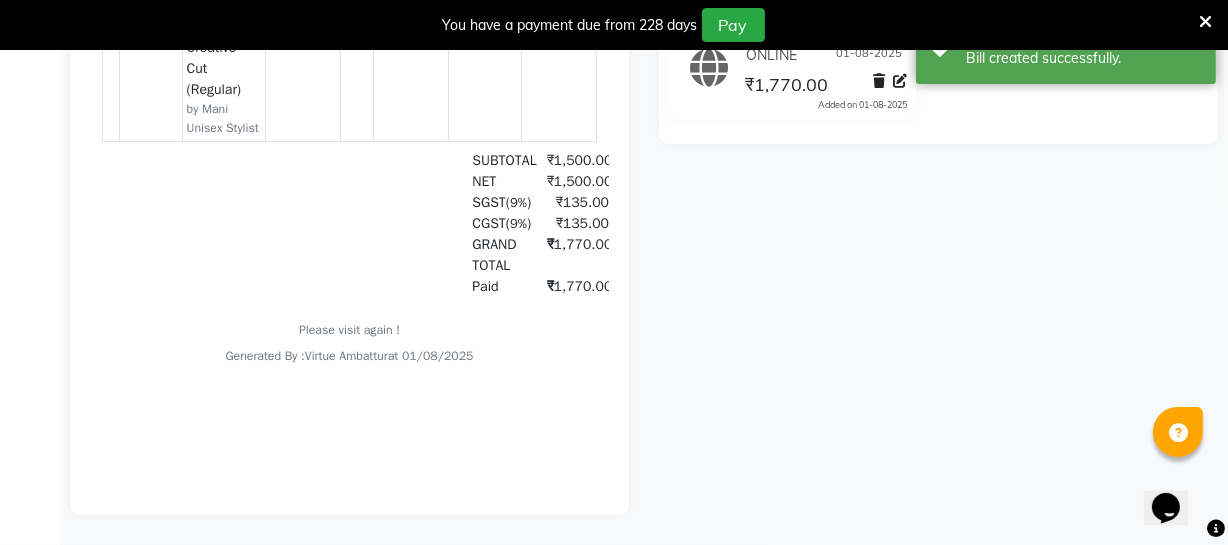 scroll, scrollTop: 0, scrollLeft: 0, axis: both 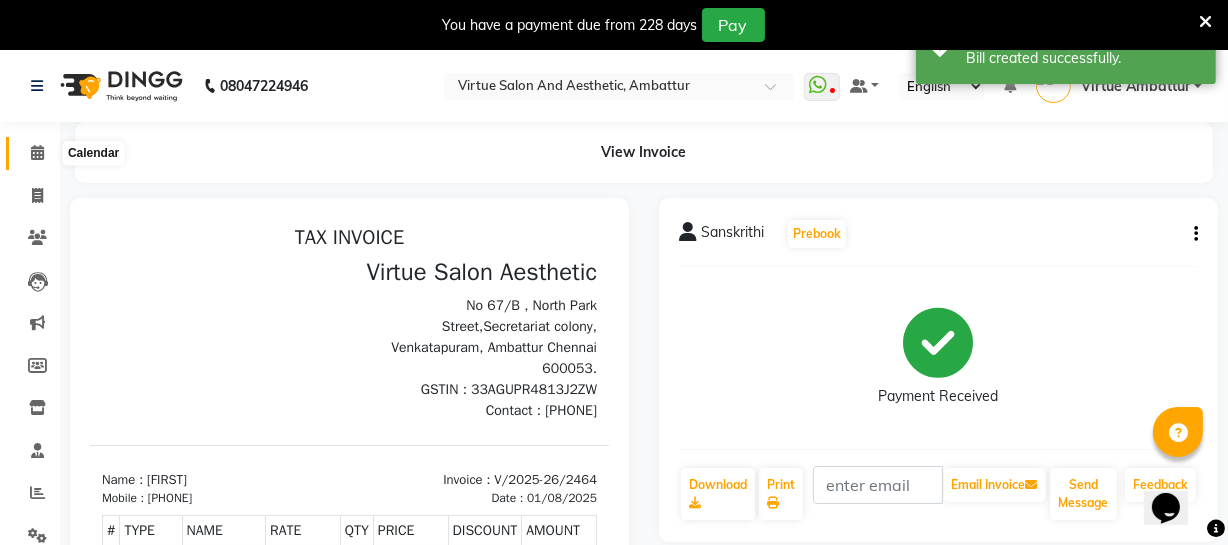 click 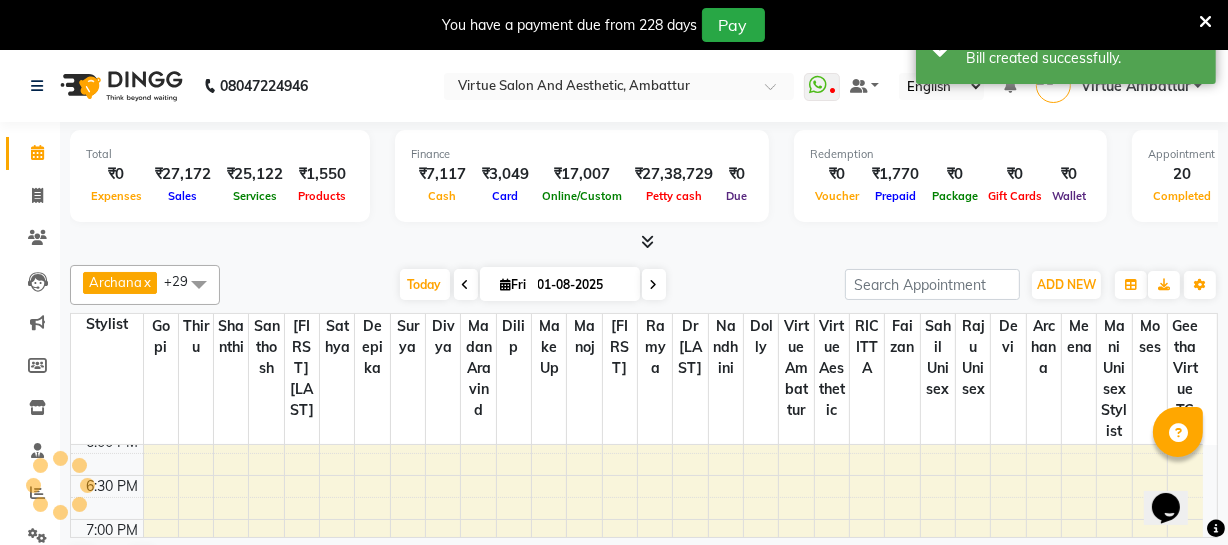 scroll, scrollTop: 0, scrollLeft: 0, axis: both 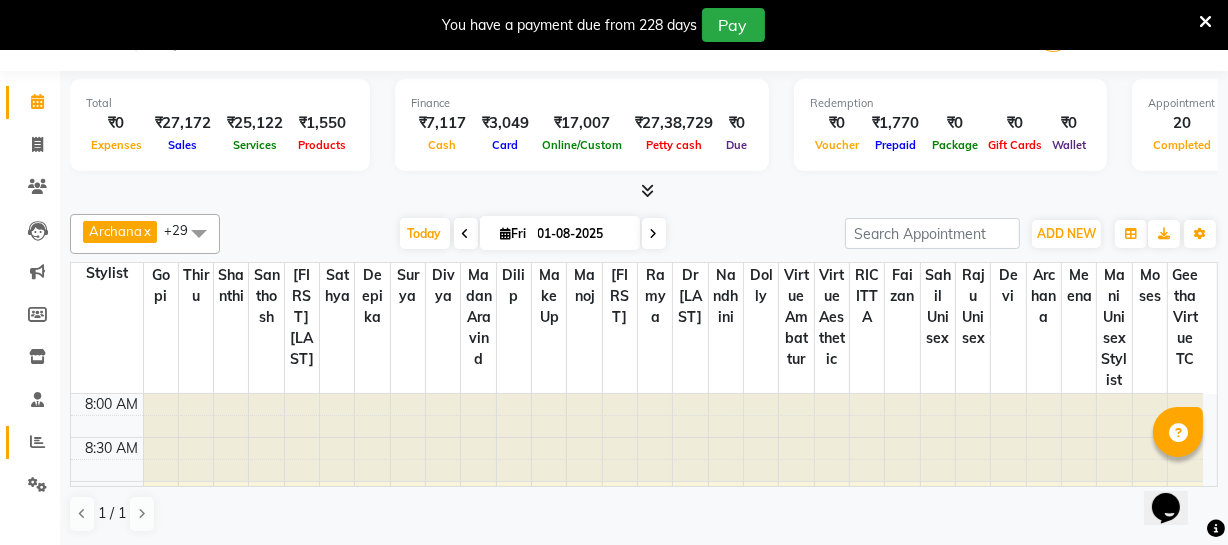 click on "Reports" 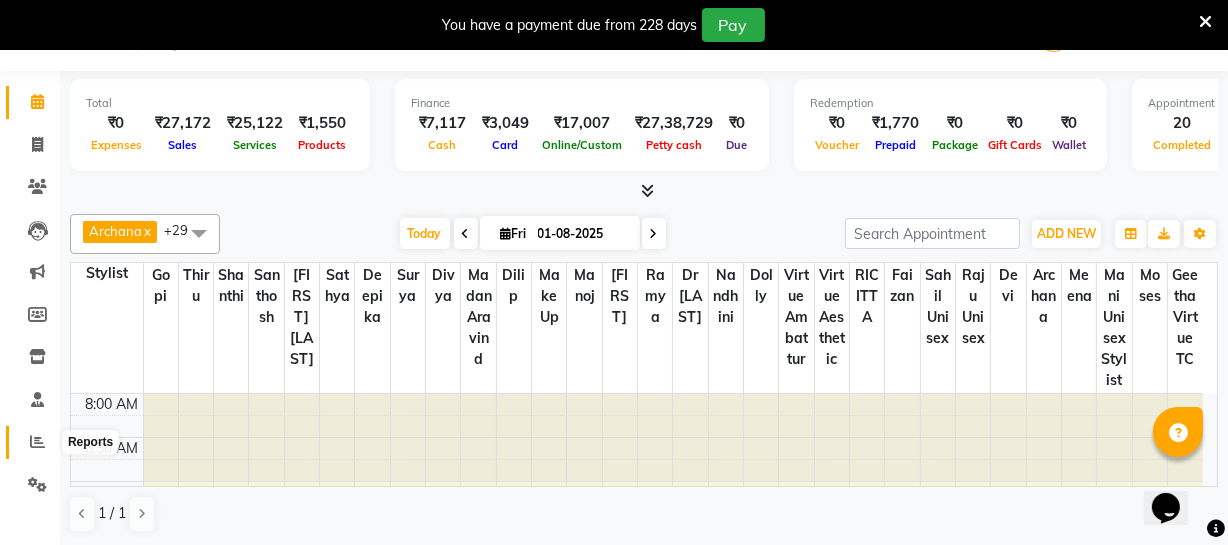 click 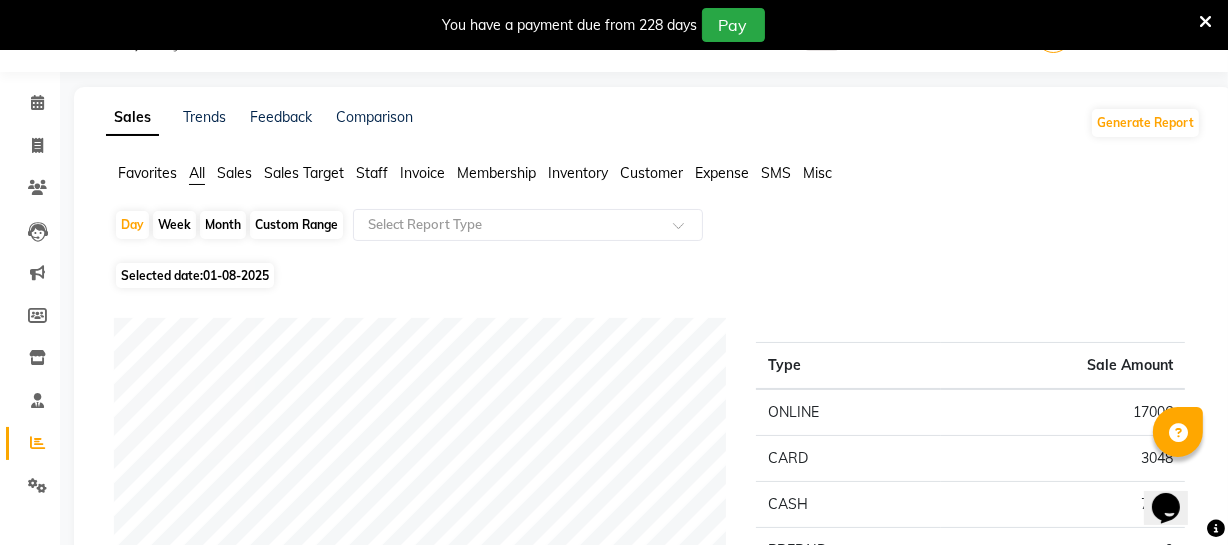 scroll, scrollTop: 51, scrollLeft: 0, axis: vertical 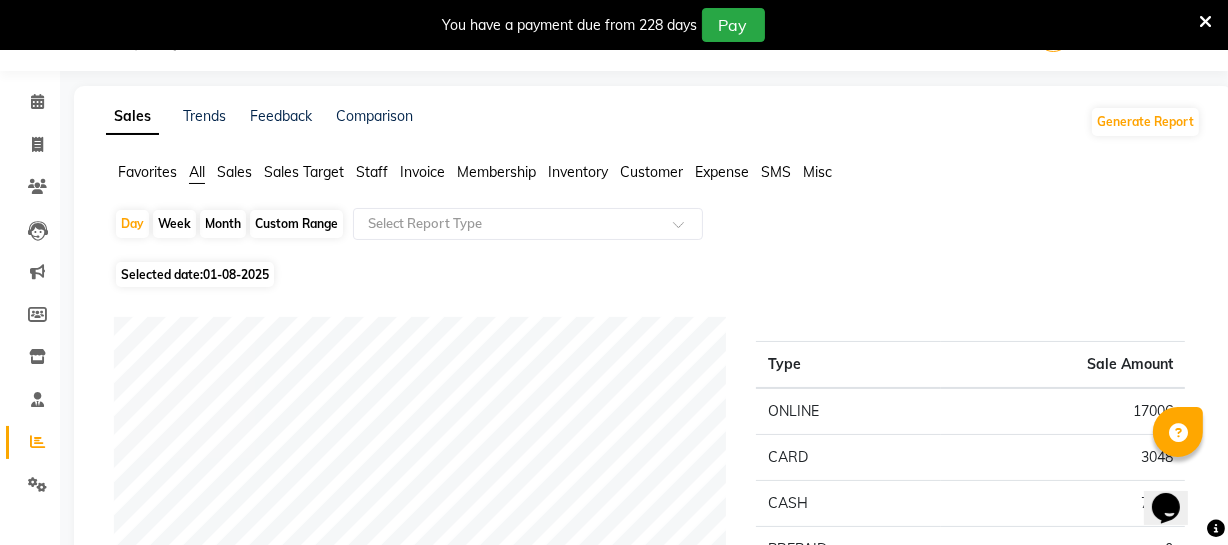 click on "Staff" 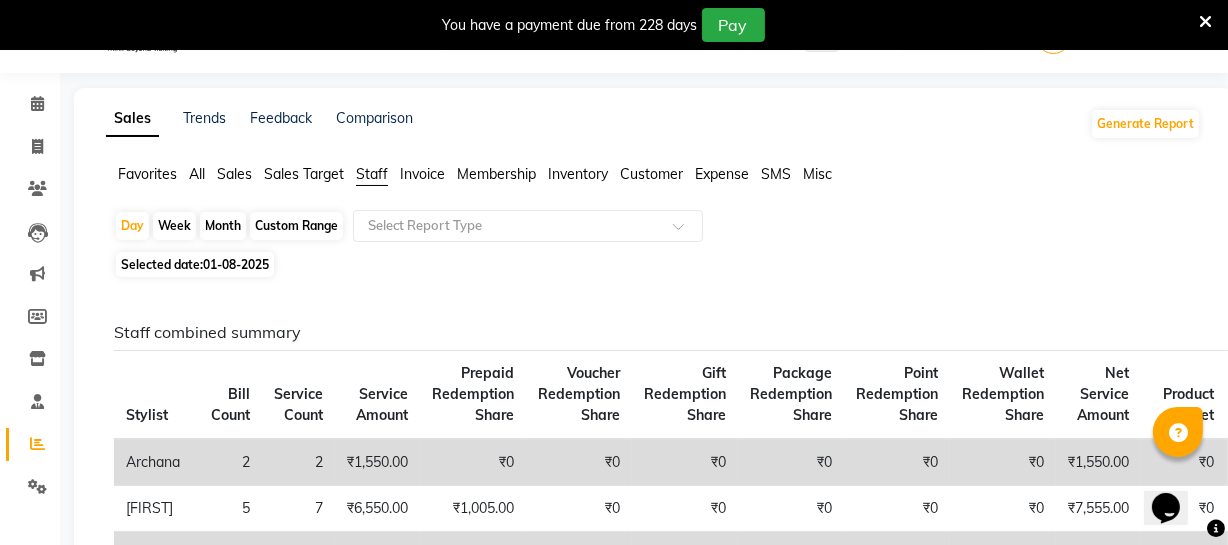 scroll, scrollTop: 0, scrollLeft: 0, axis: both 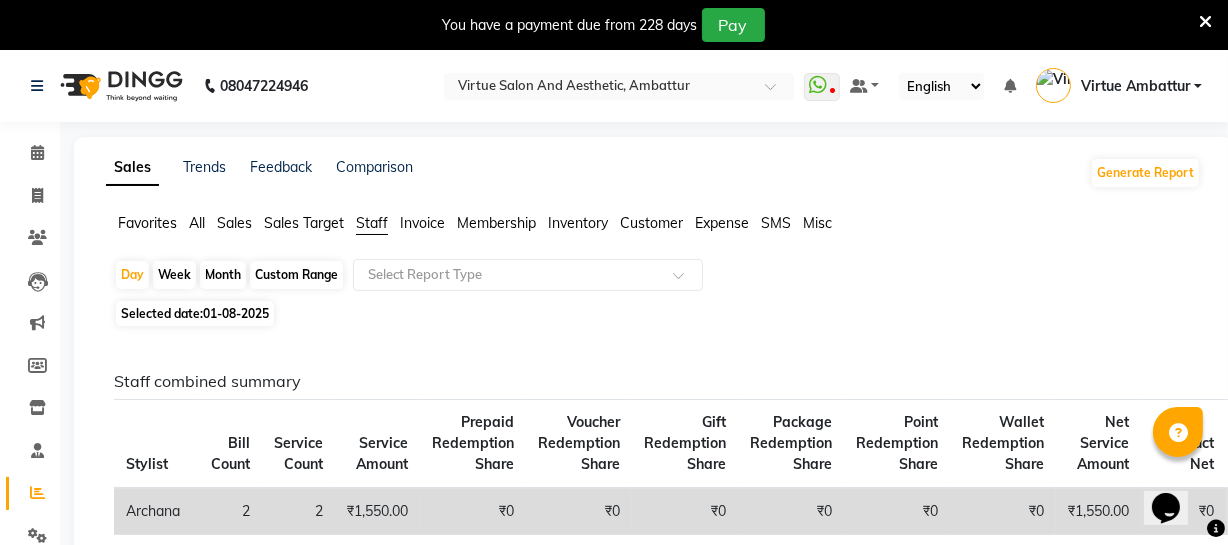 click on "All" 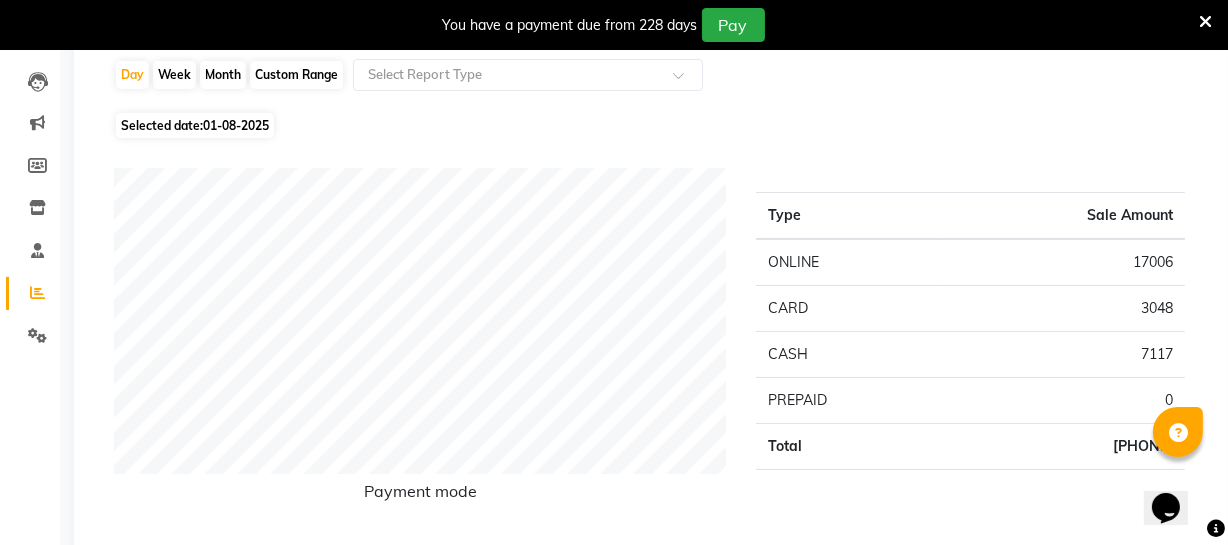 scroll, scrollTop: 0, scrollLeft: 0, axis: both 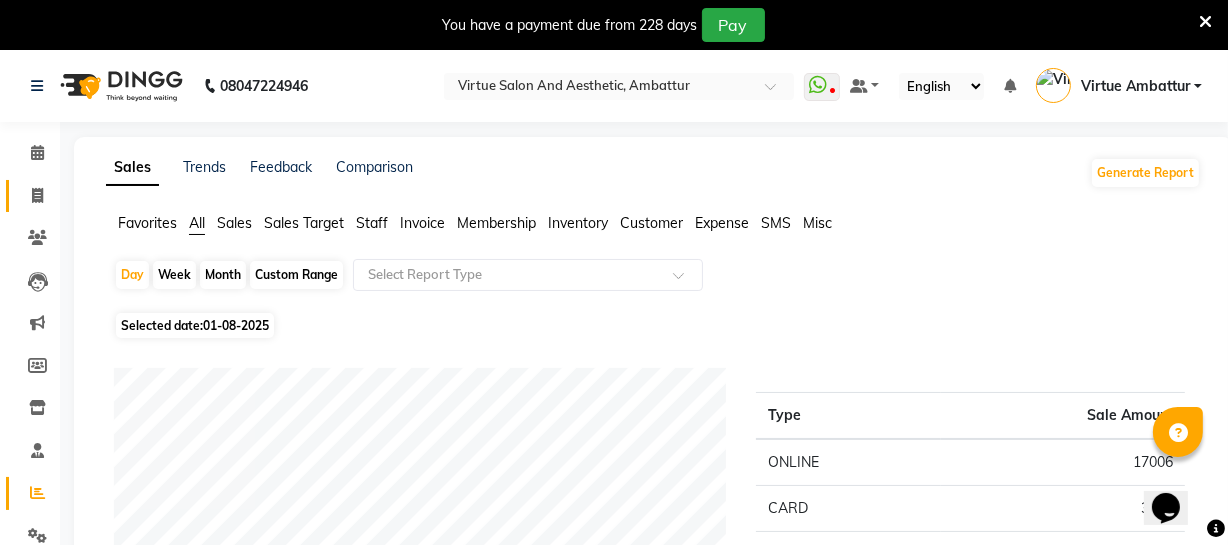 click 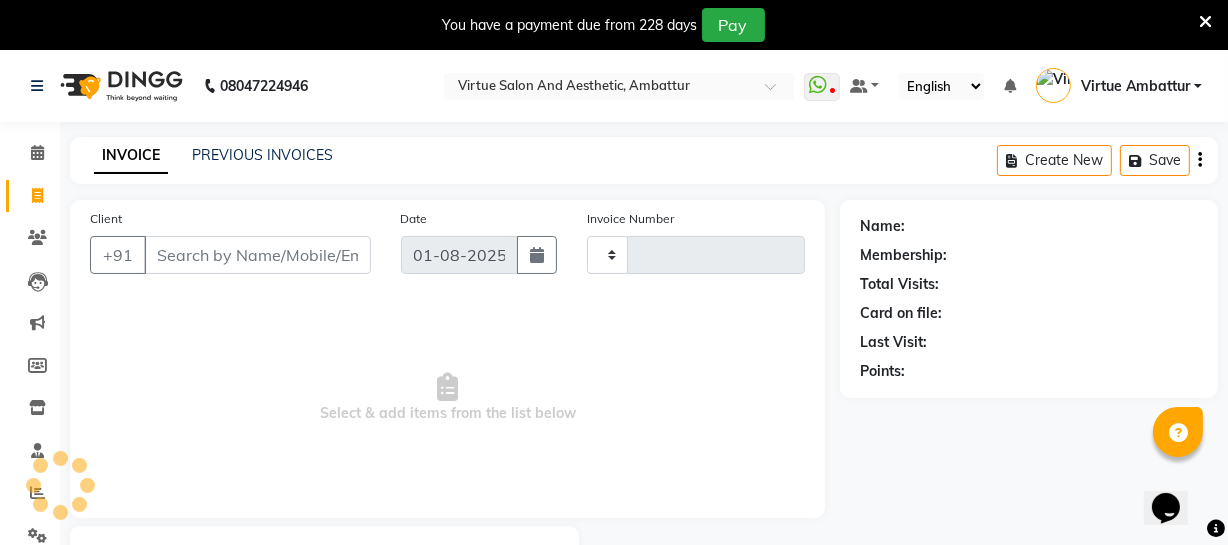 scroll, scrollTop: 107, scrollLeft: 0, axis: vertical 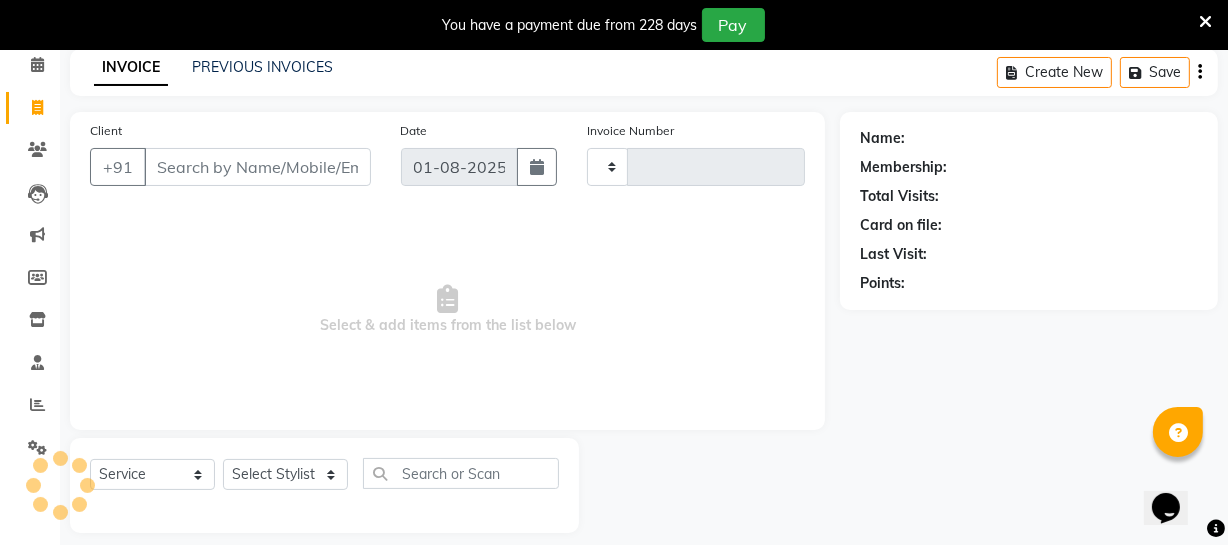 type on "2465" 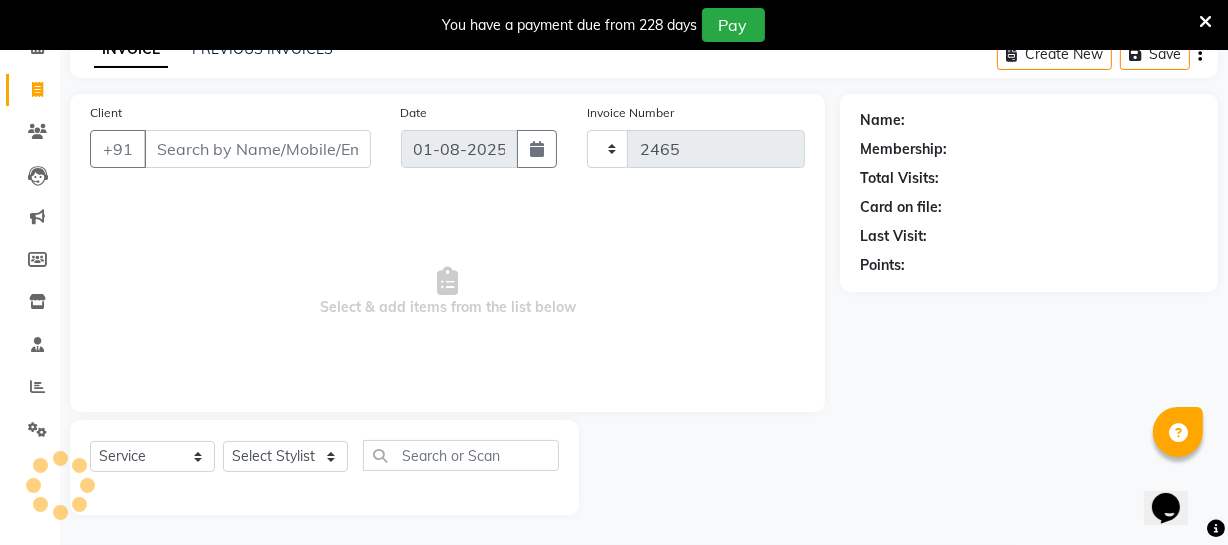 select on "5237" 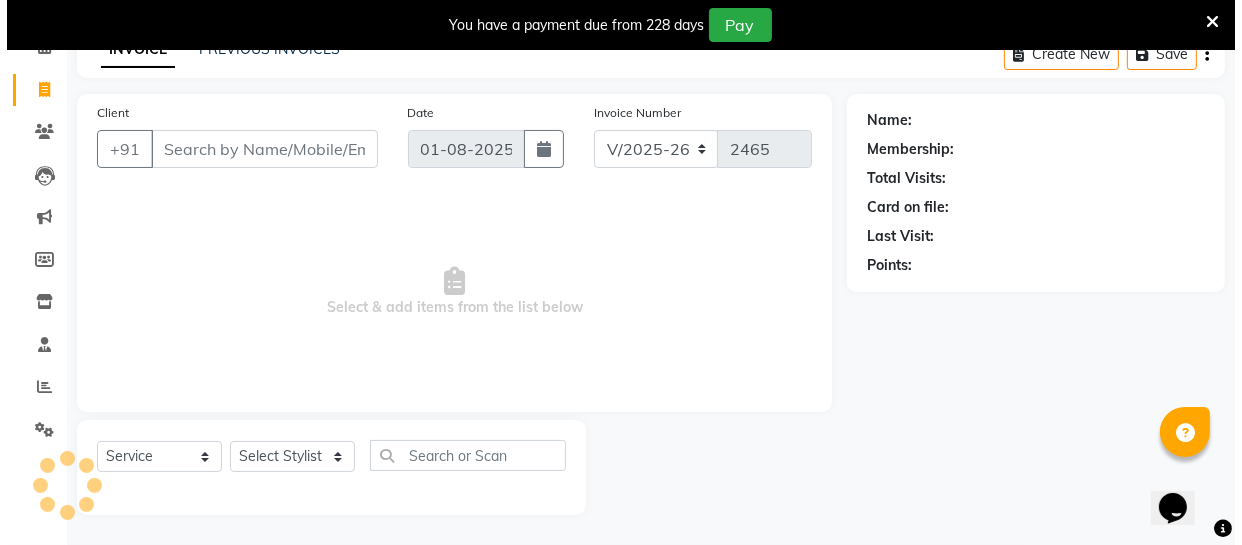 scroll, scrollTop: 0, scrollLeft: 0, axis: both 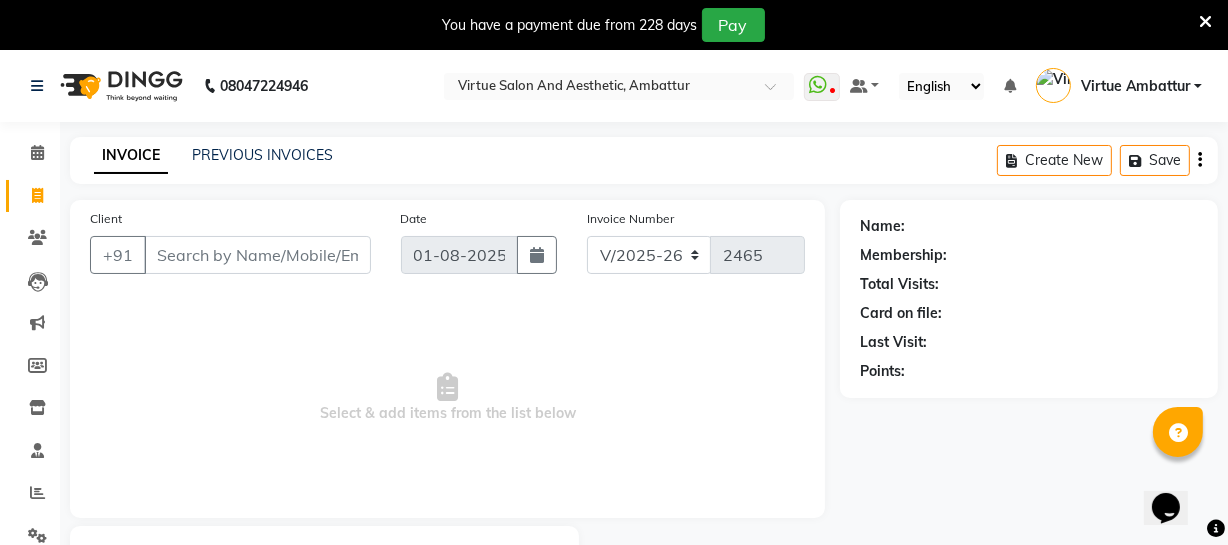 click on "INVOICE" 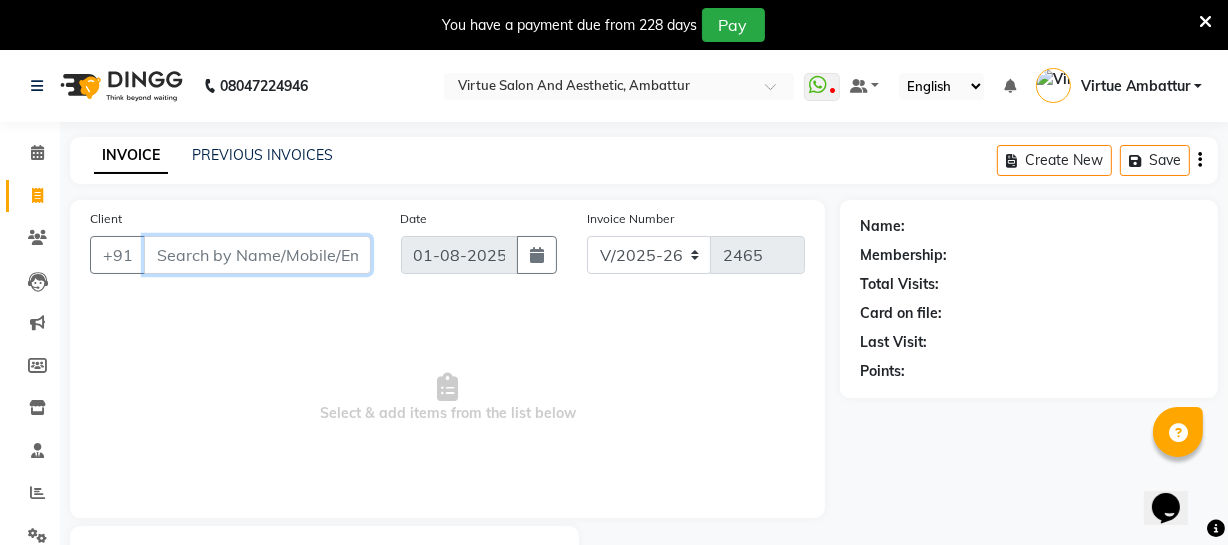 click on "Client" at bounding box center (257, 255) 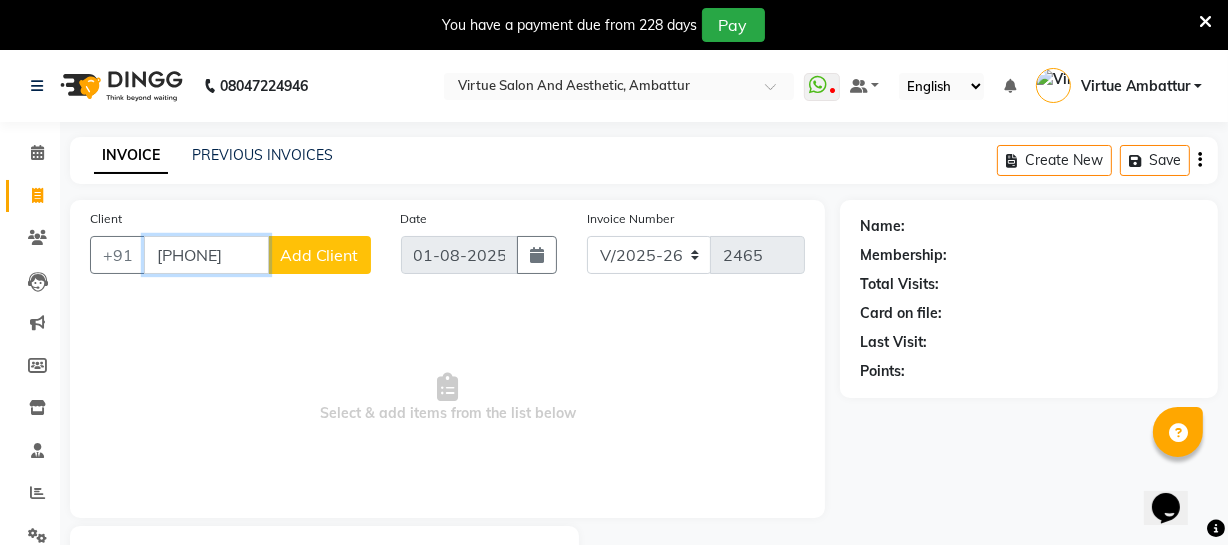 type on "[PHONE]" 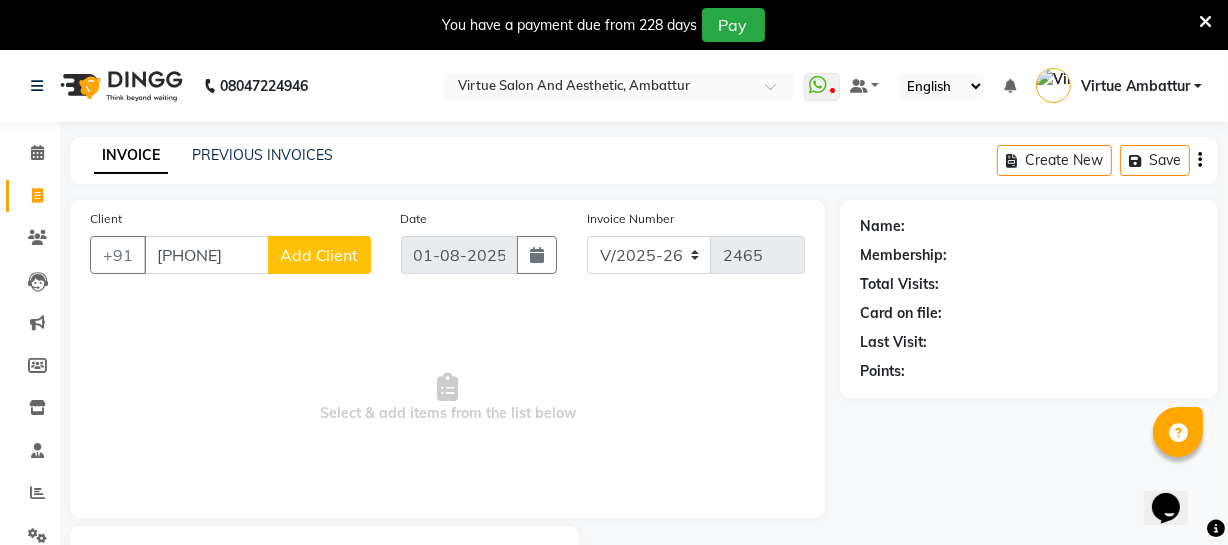 click on "Add Client" 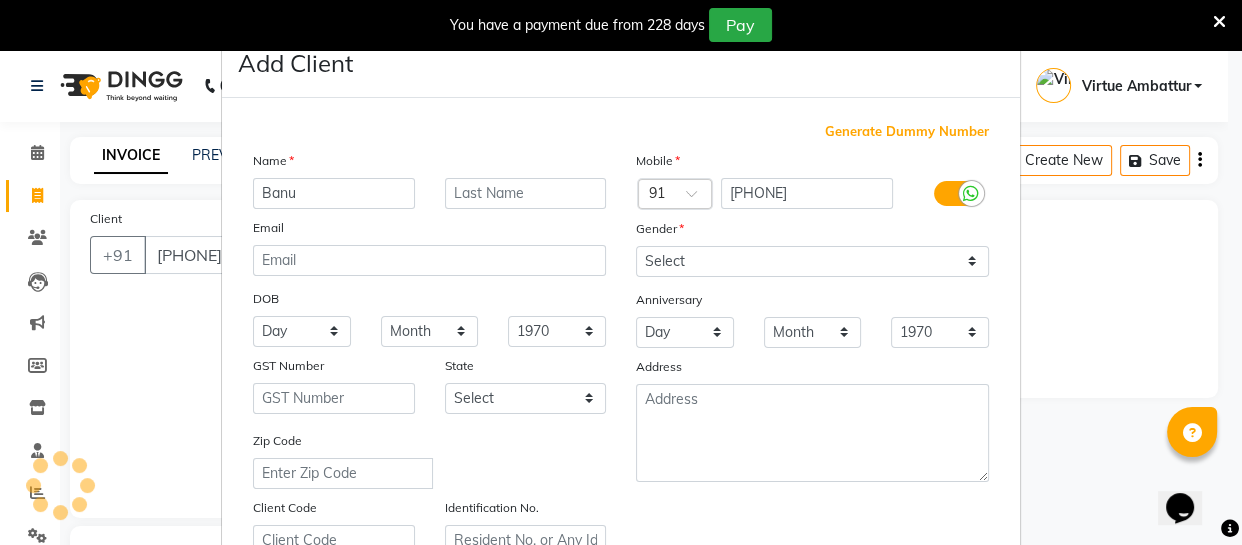 type on "Banu" 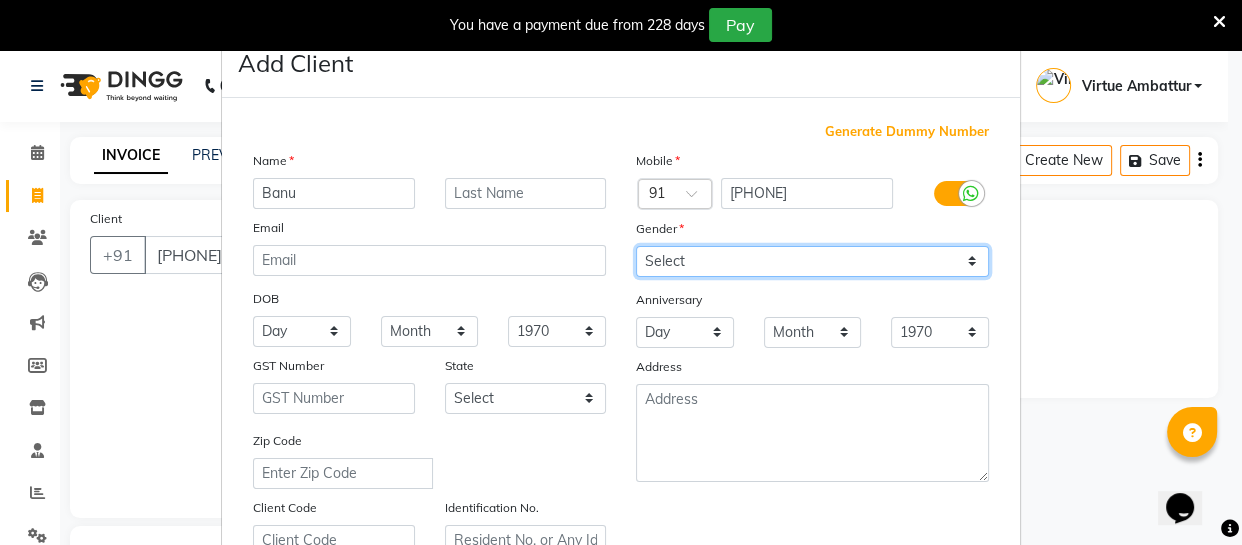 click on "Select Male Female Other Prefer Not To Say" at bounding box center [812, 261] 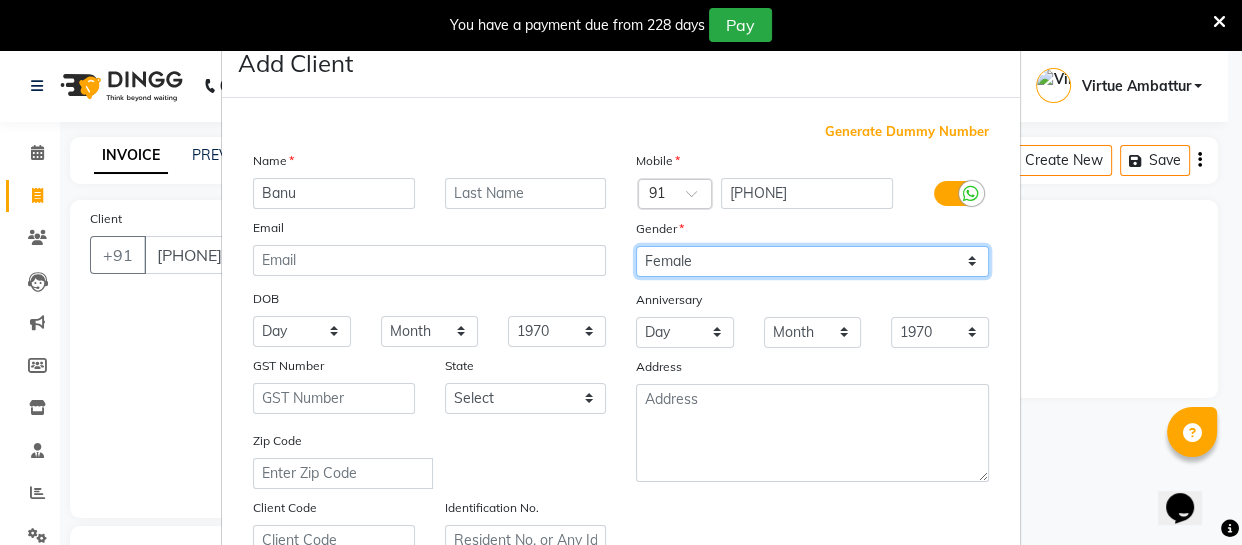 click on "Select Male Female Other Prefer Not To Say" at bounding box center [812, 261] 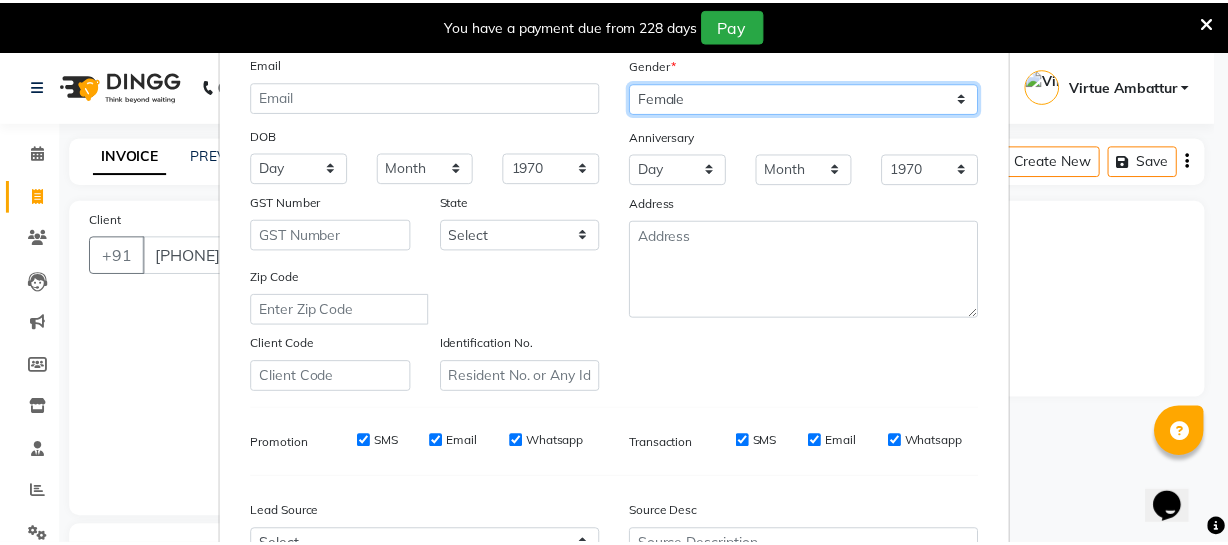 scroll, scrollTop: 384, scrollLeft: 0, axis: vertical 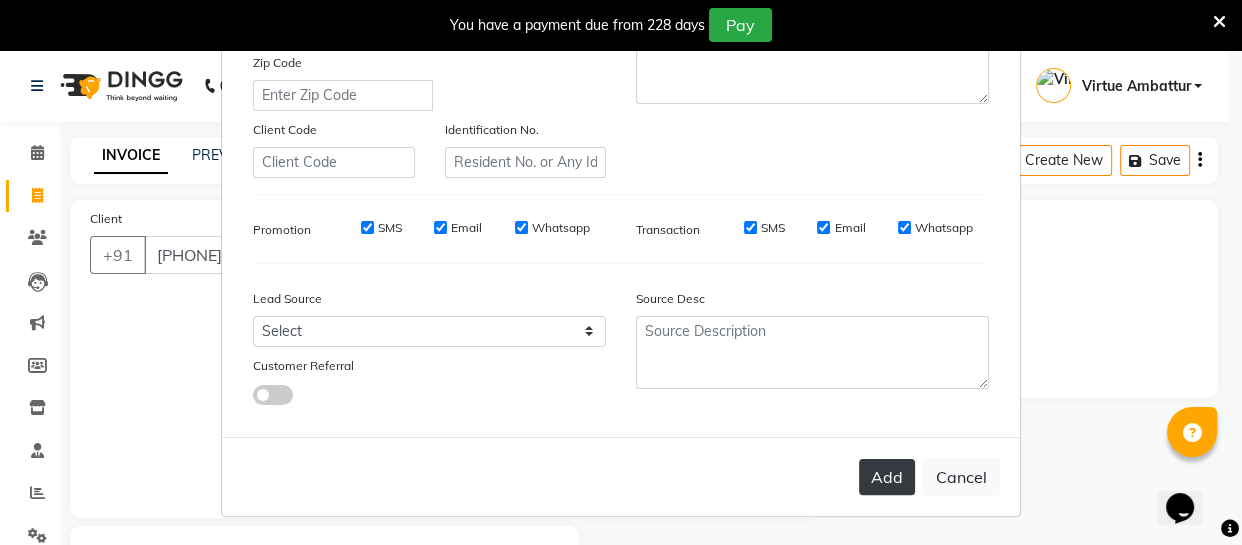click on "Add" at bounding box center (887, 477) 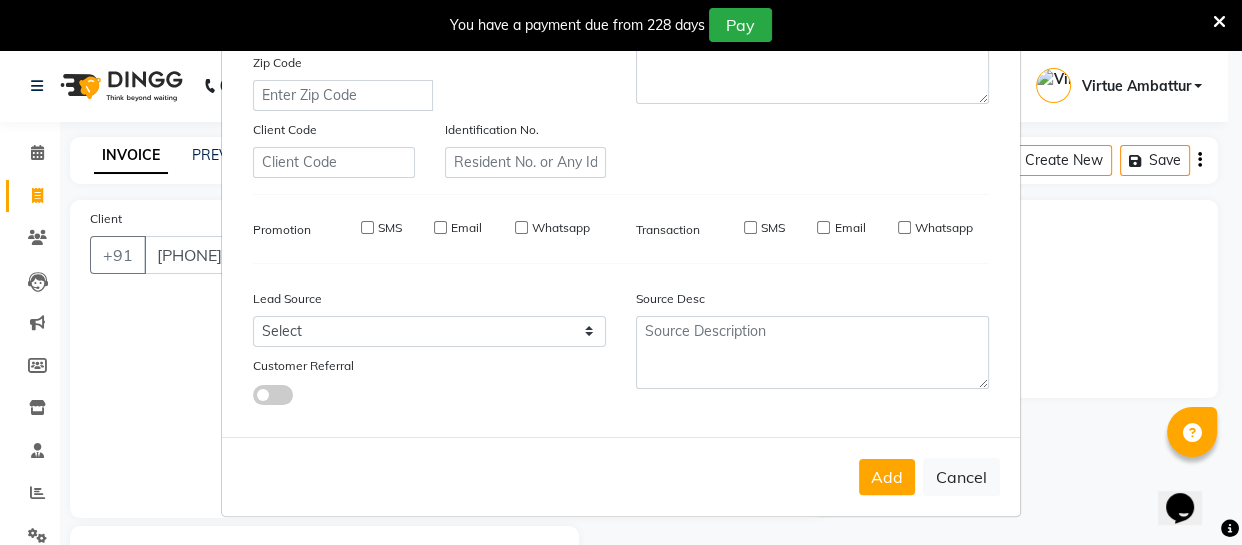 type 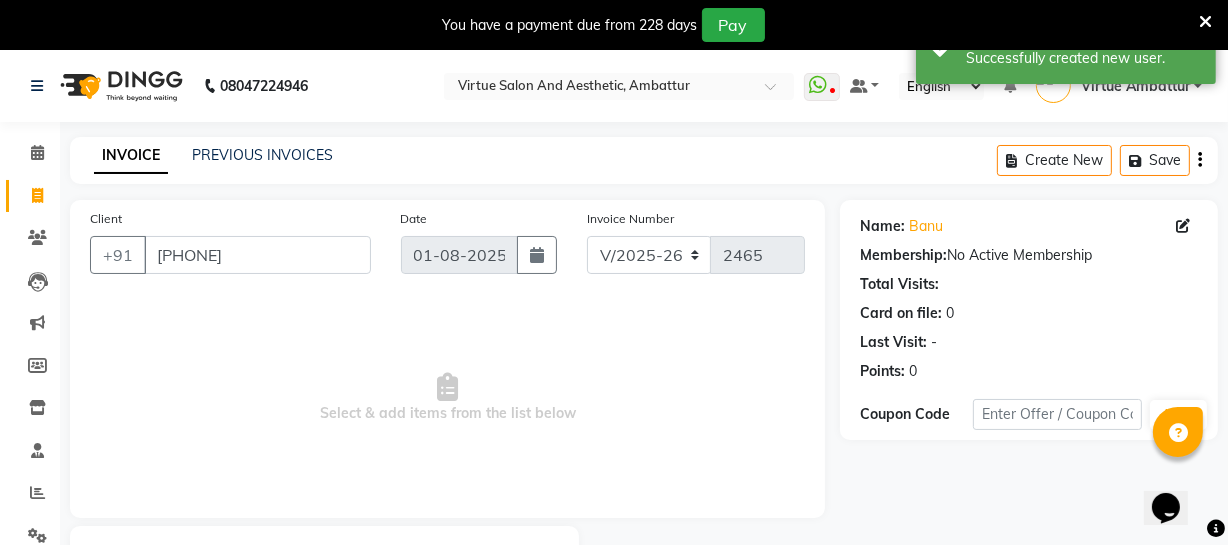 scroll, scrollTop: 107, scrollLeft: 0, axis: vertical 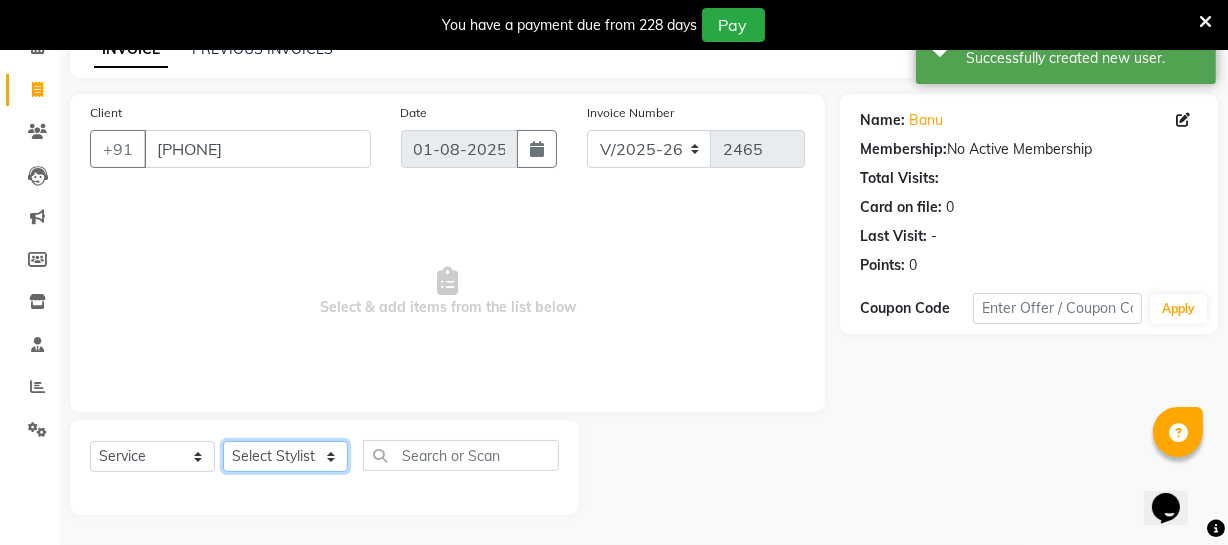 click on "Select Stylist Archana Bhagi Deepika Devi Dilip  Divya Dolly Dr Prakash Faizan Geetha Virtue TC Gopi Madan Aravind Make up Mani Unisex Stylist Manoj Meena Moses Nandhini Raju Unisex Ramya RICITTA Sahil Unisex Santhosh Sathya Shantha kumar Shanthi Surya Thiru Virtue Aesthetic Virtue Ambattur" 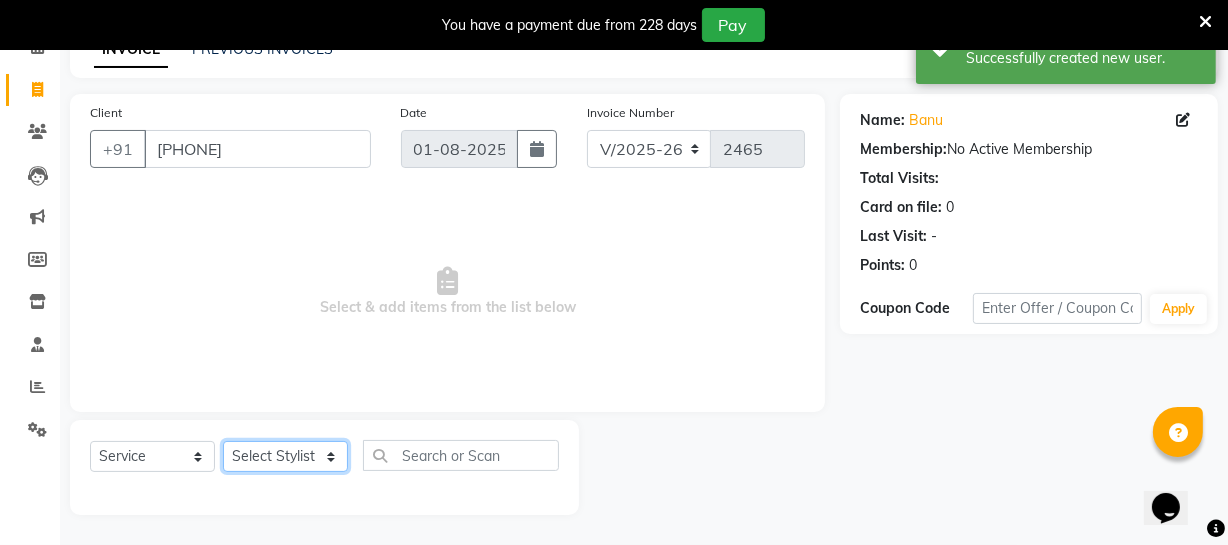 select on "71592" 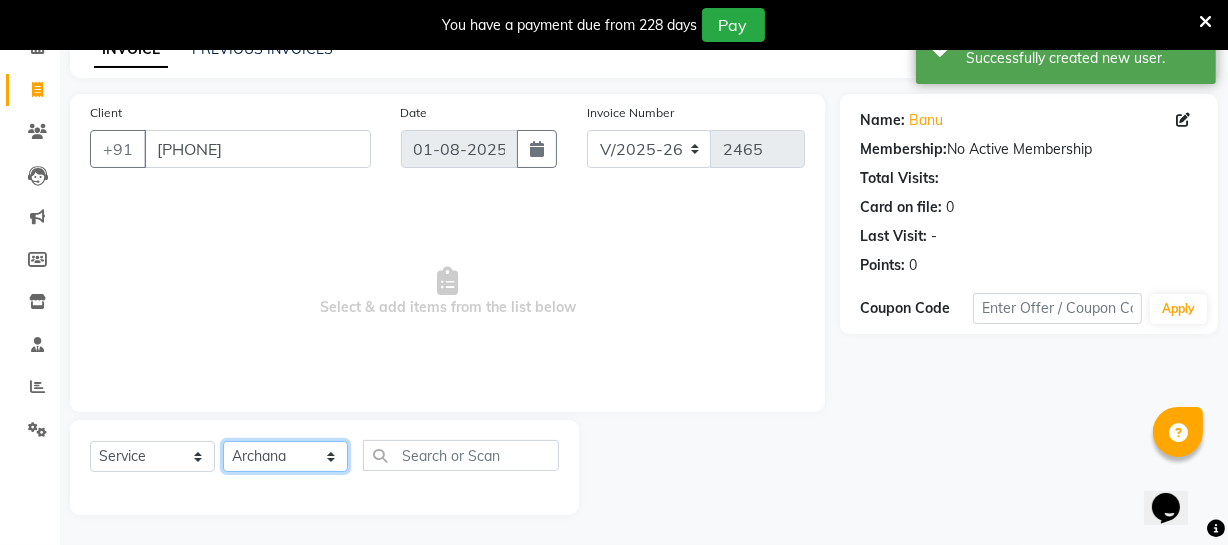 click on "Select Stylist Archana Bhagi Deepika Devi Dilip  Divya Dolly Dr Prakash Faizan Geetha Virtue TC Gopi Madan Aravind Make up Mani Unisex Stylist Manoj Meena Moses Nandhini Raju Unisex Ramya RICITTA Sahil Unisex Santhosh Sathya Shantha kumar Shanthi Surya Thiru Virtue Aesthetic Virtue Ambattur" 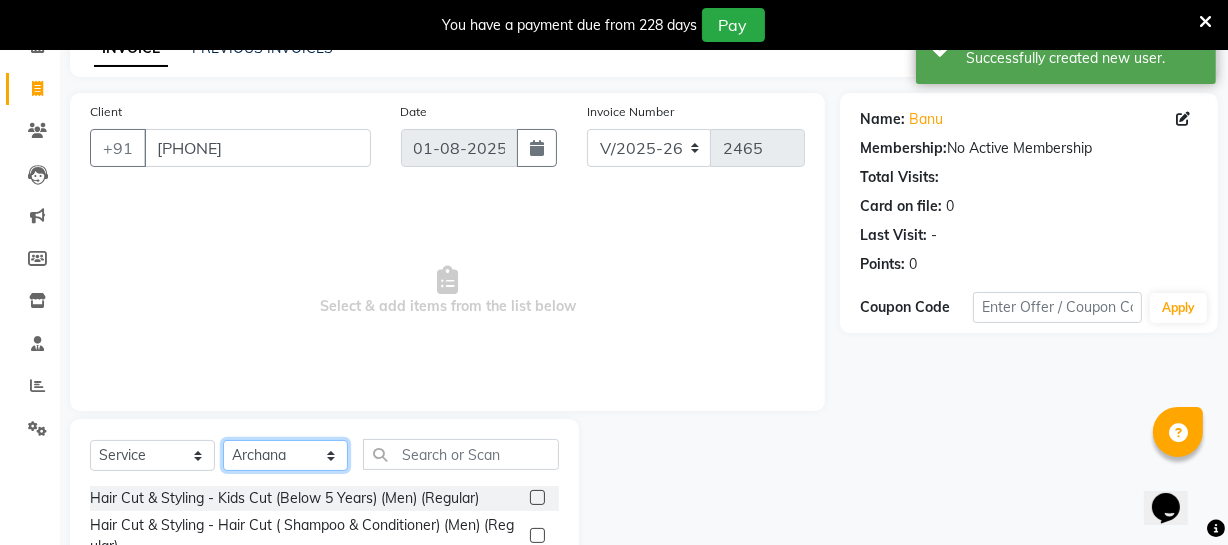 scroll, scrollTop: 307, scrollLeft: 0, axis: vertical 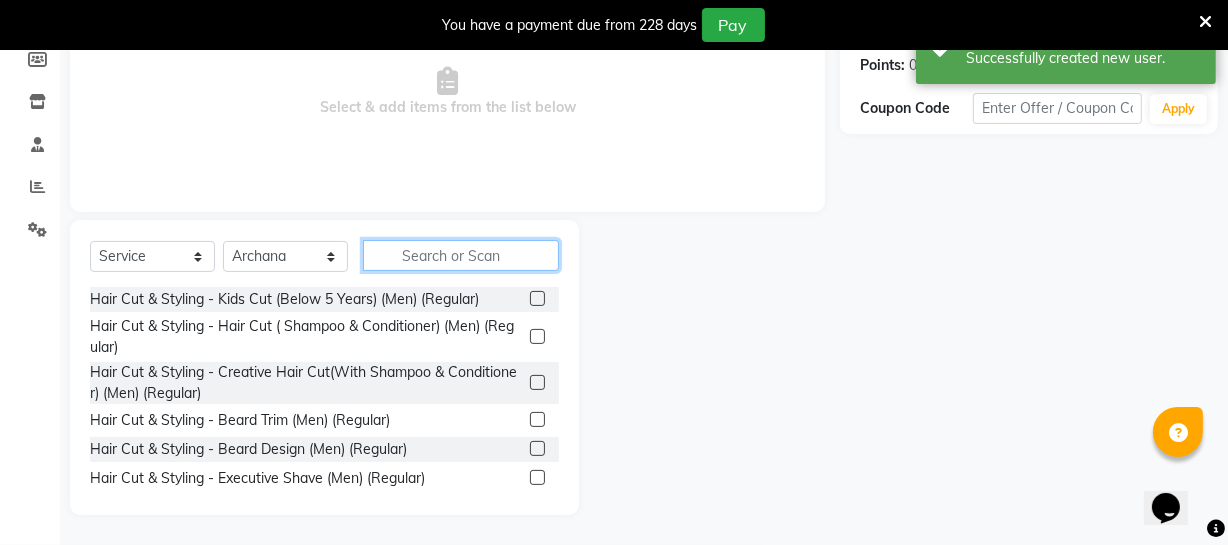 click 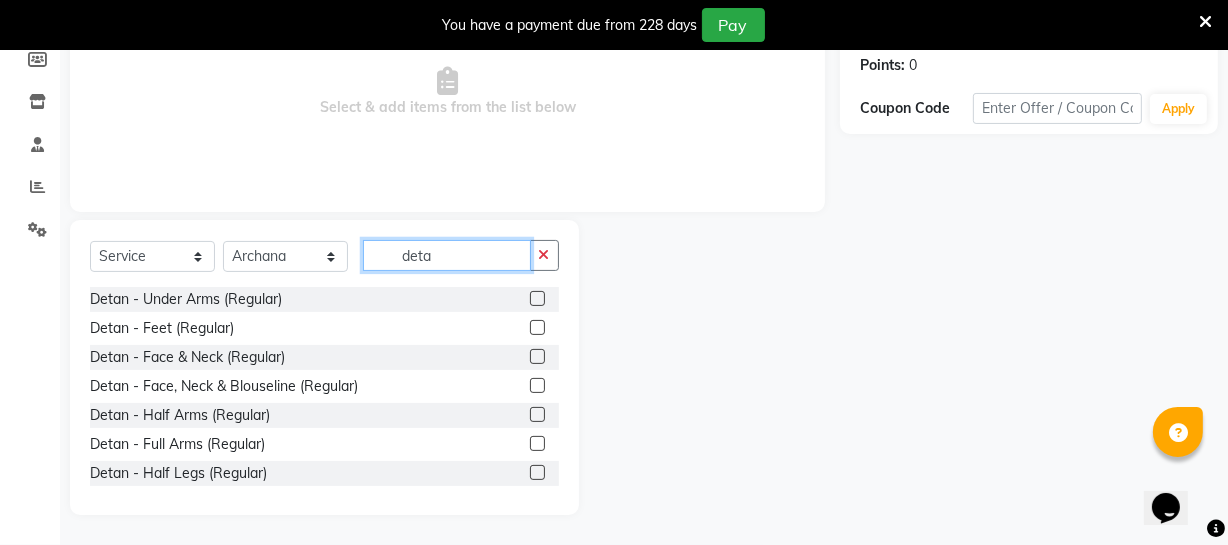type on "deta" 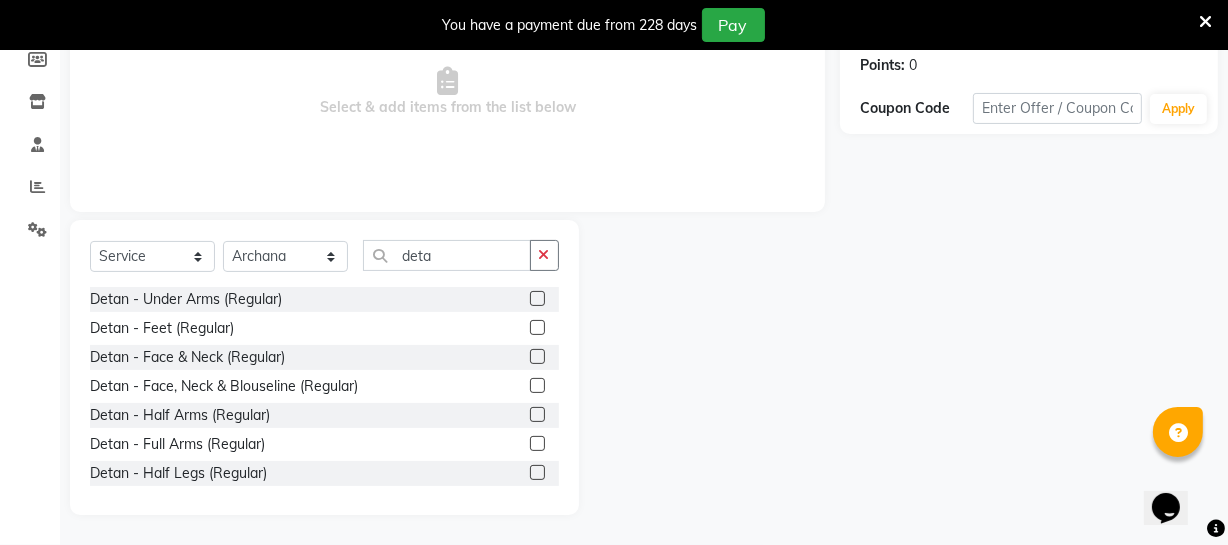 click 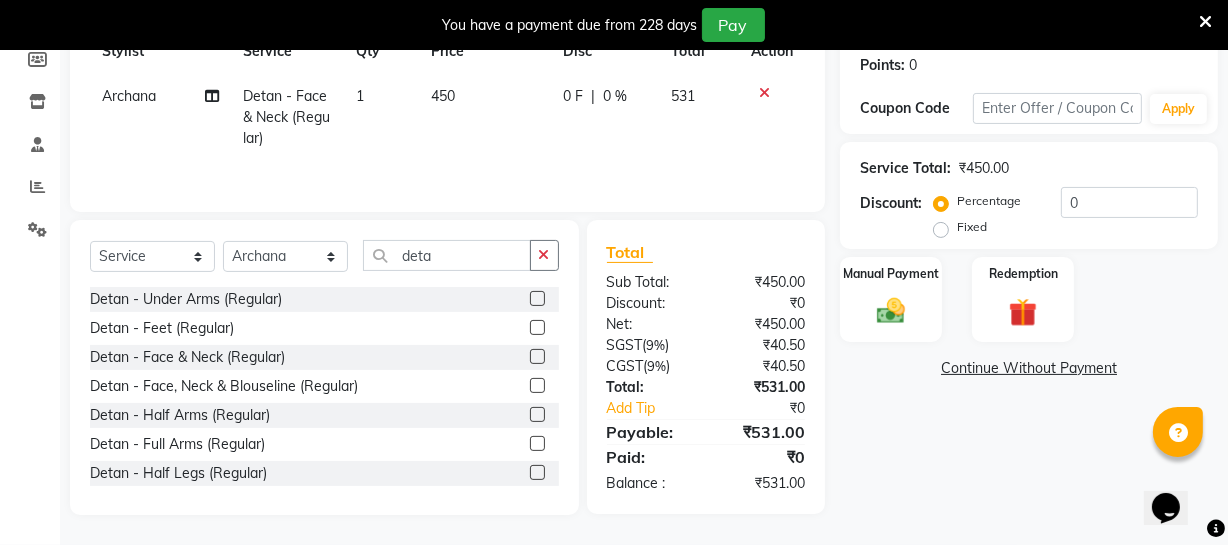 click 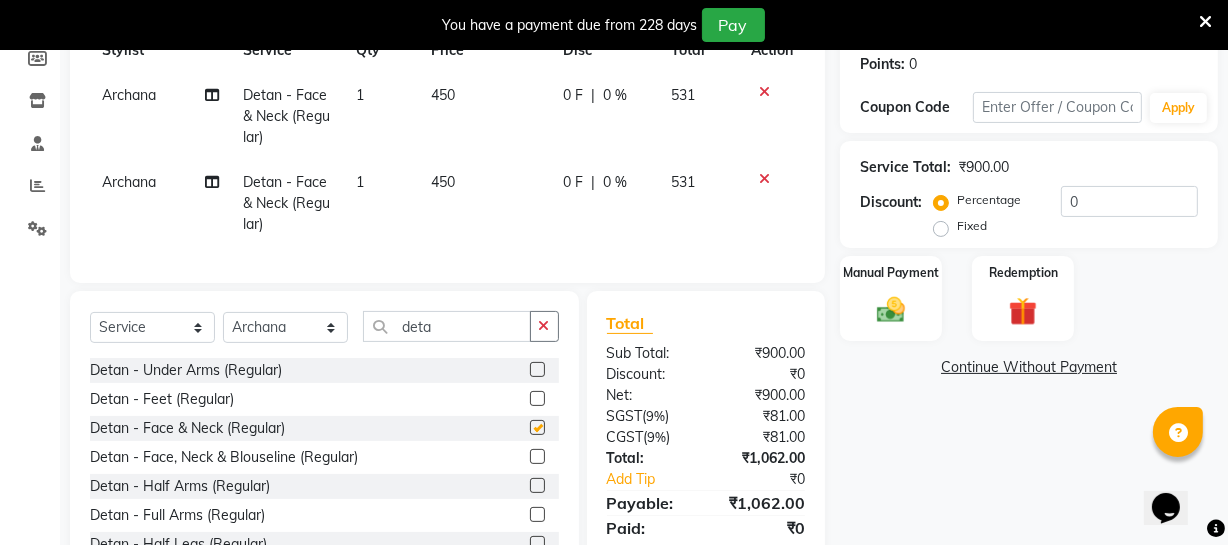 checkbox on "false" 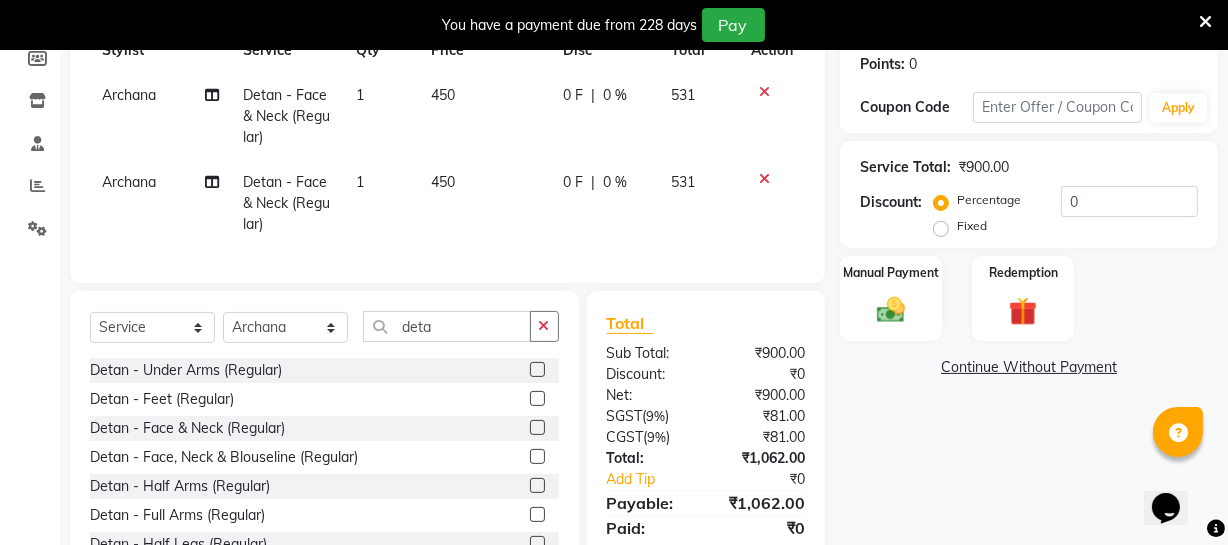 click 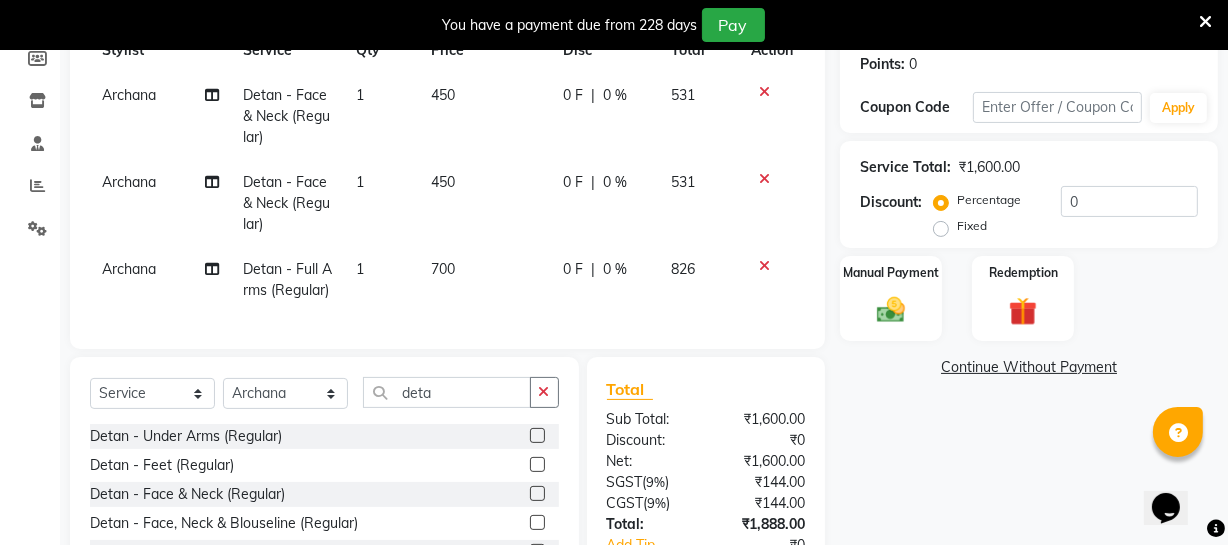 checkbox on "false" 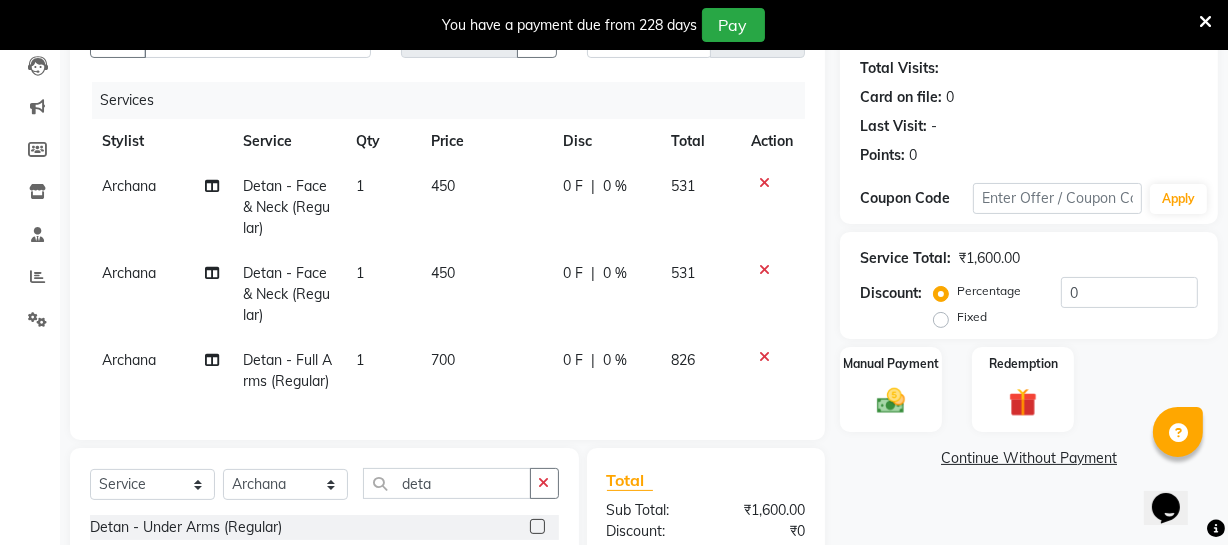click on "450" 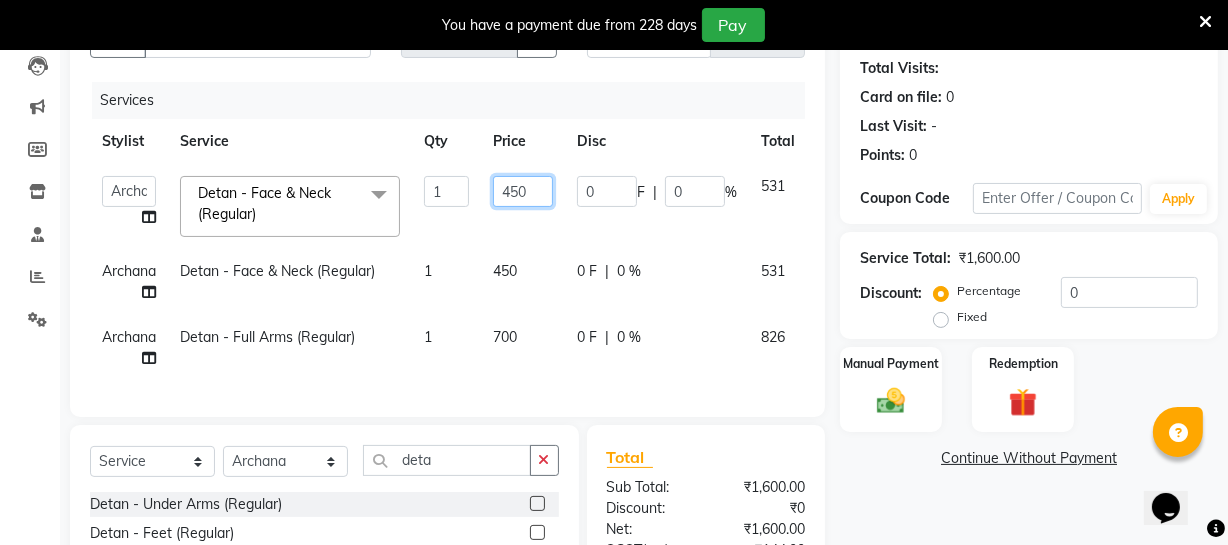 click on "450" 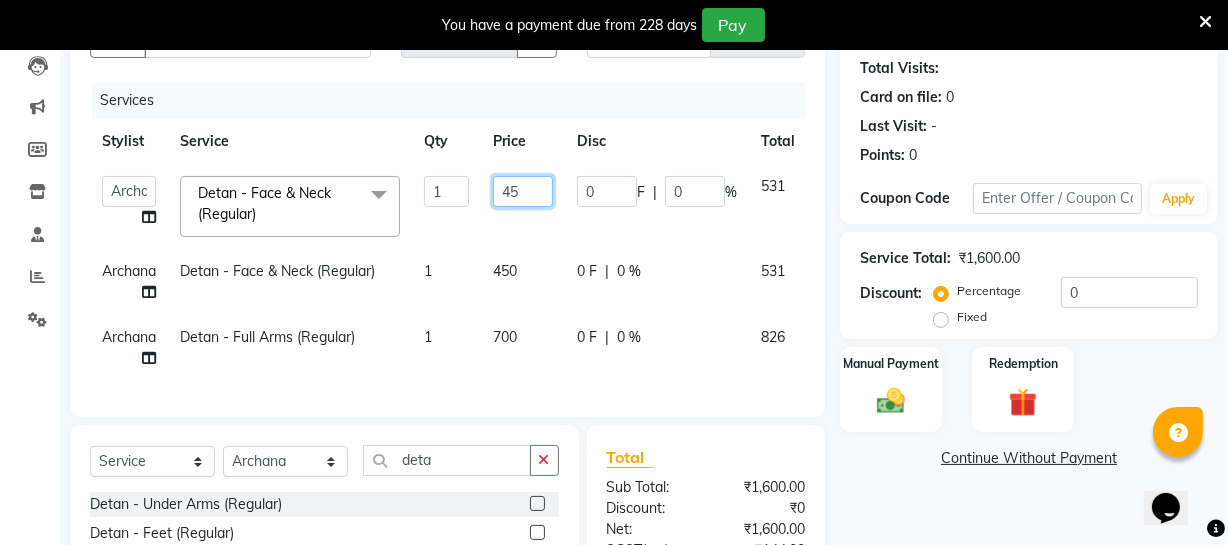 type on "4" 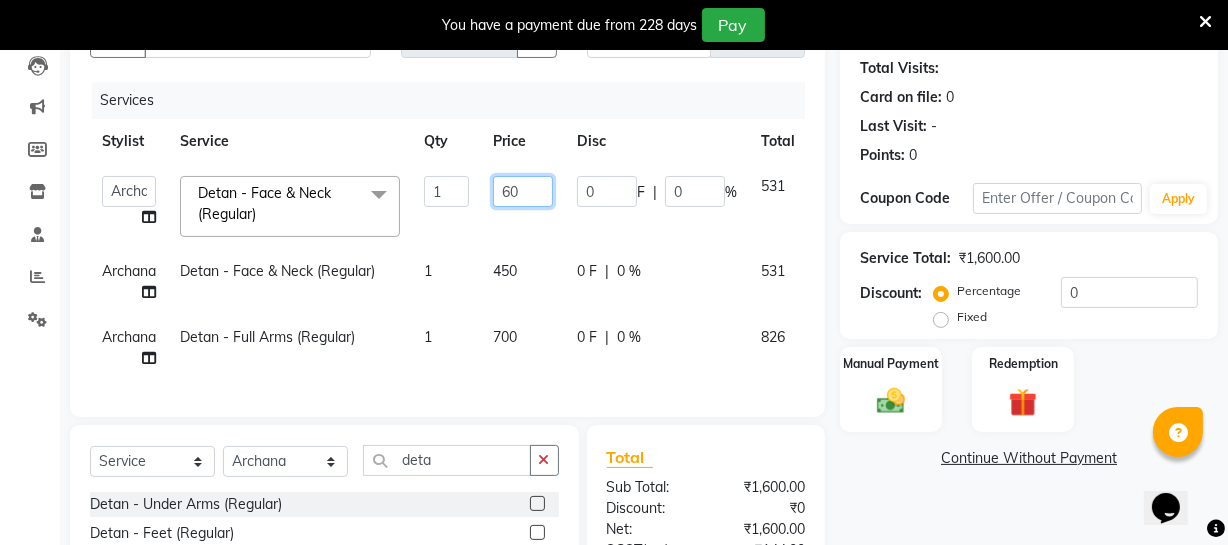 type on "600" 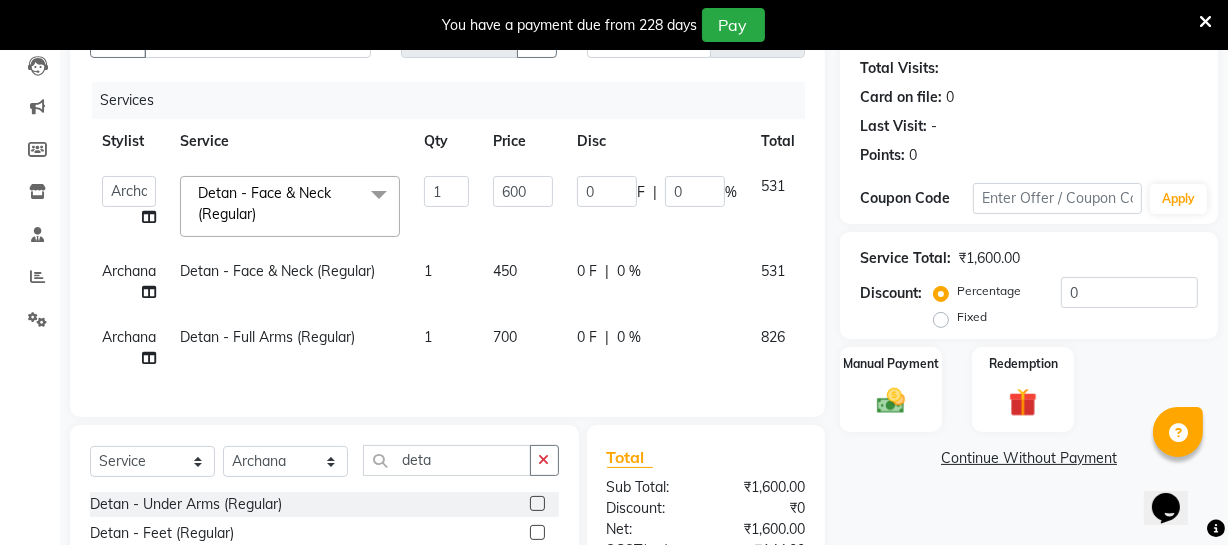 click on "450" 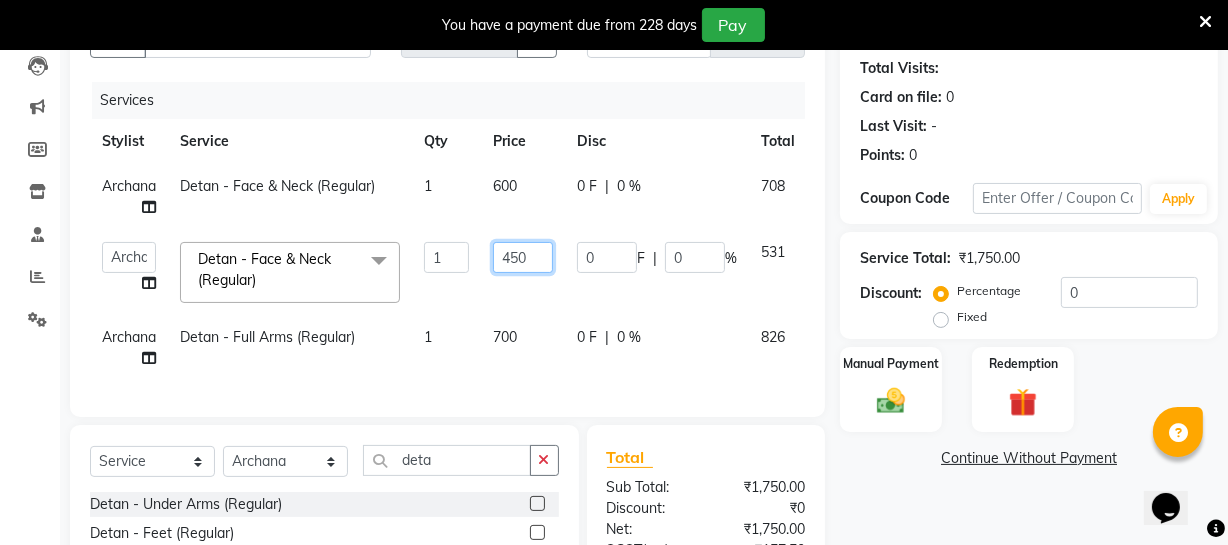 click on "450" 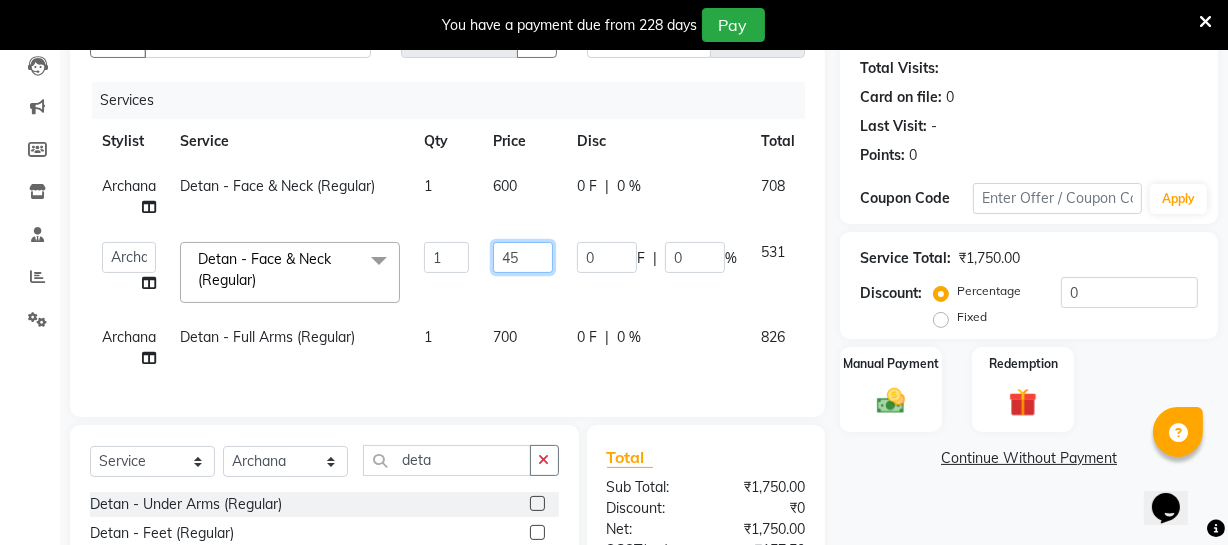 type on "4" 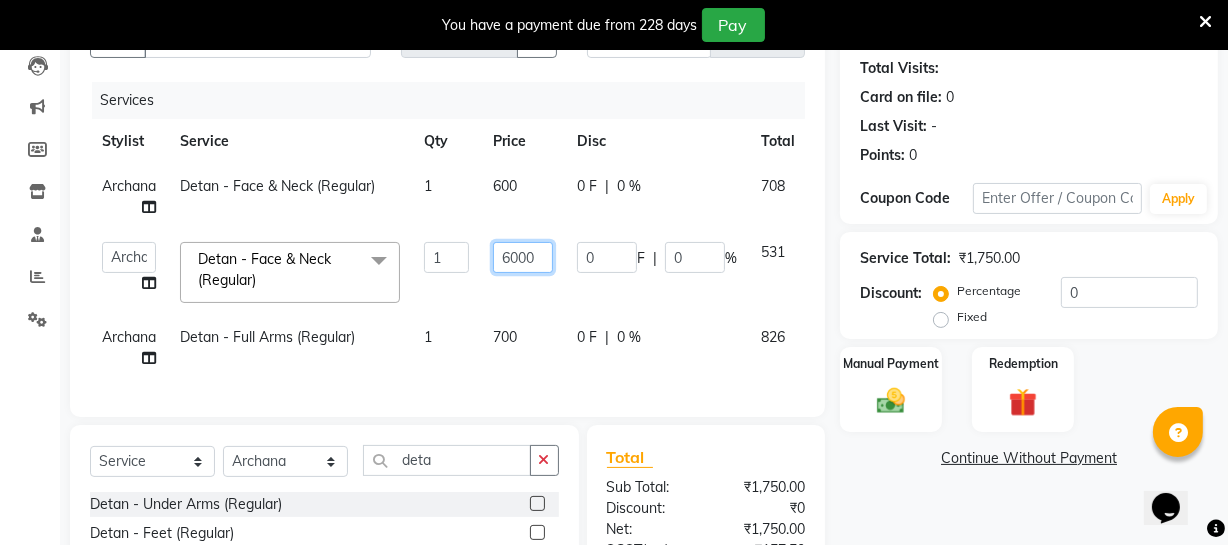 type on "600" 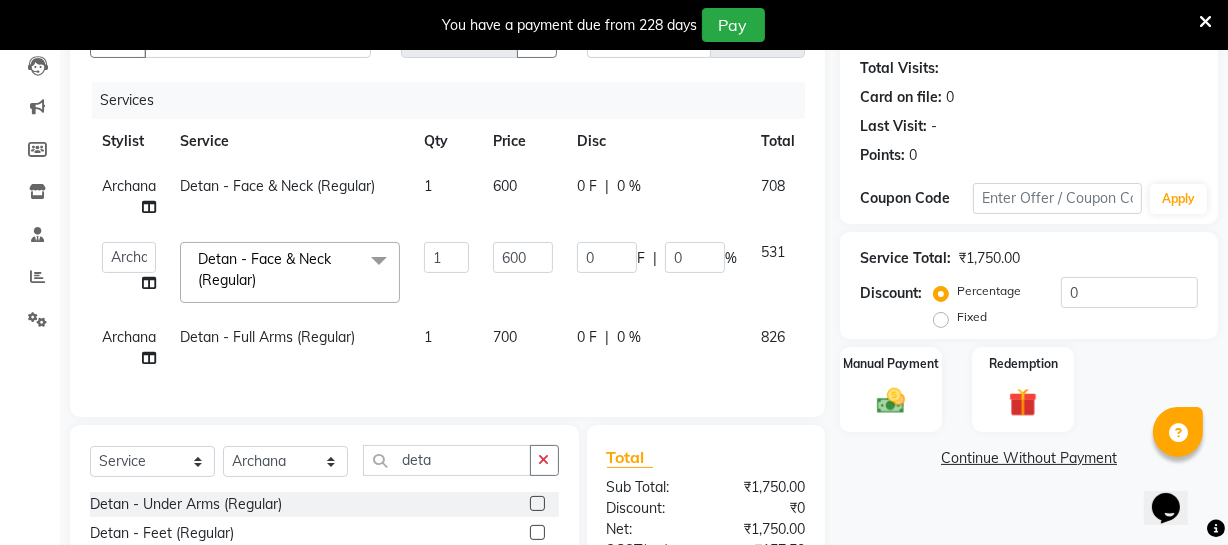 click on "700" 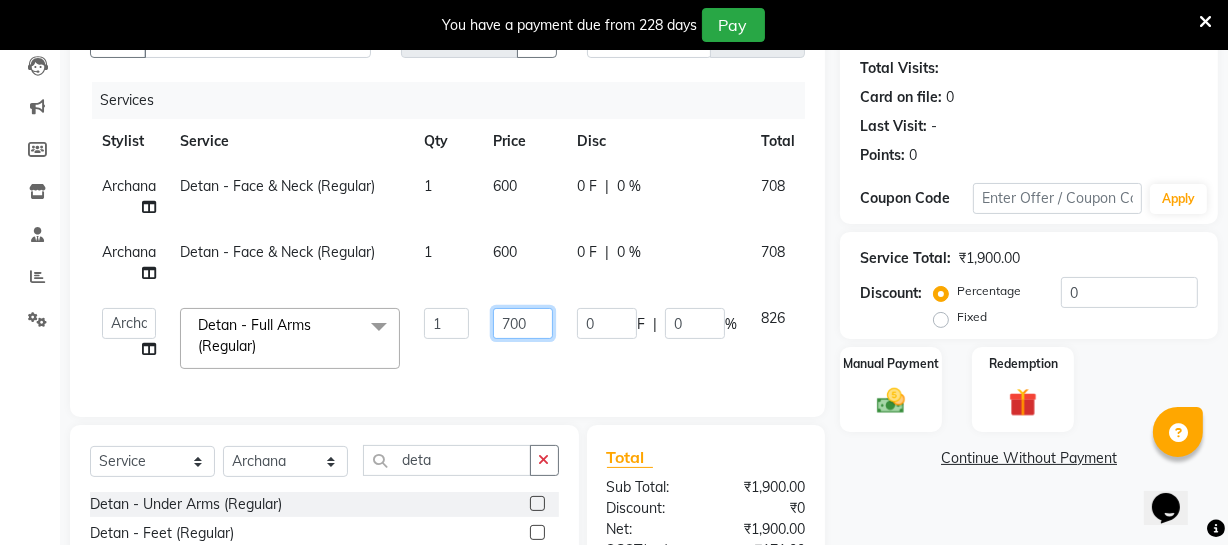 click on "700" 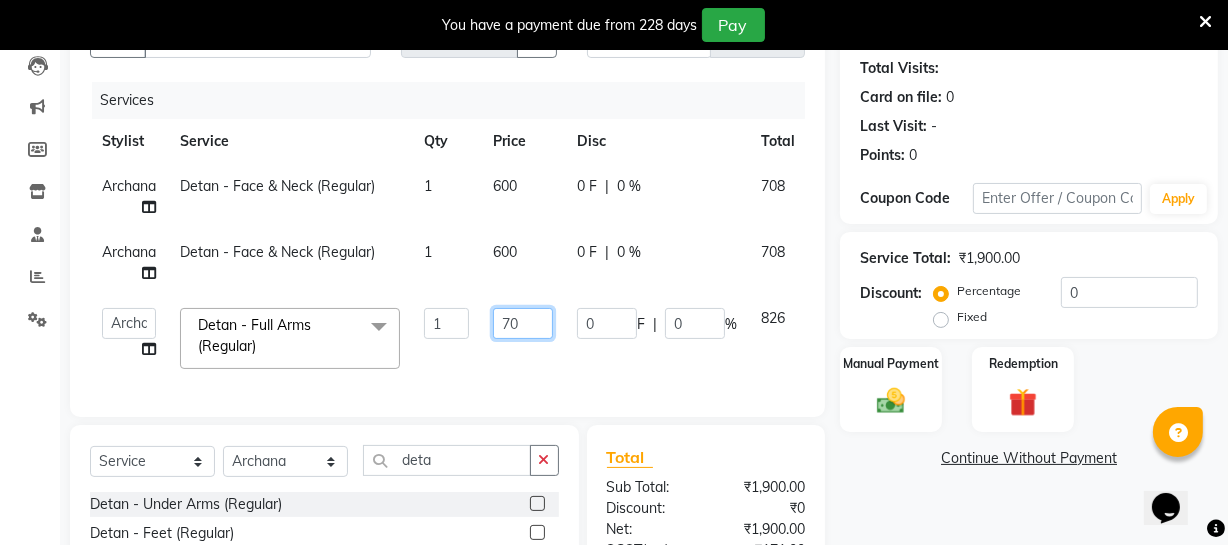 type on "7" 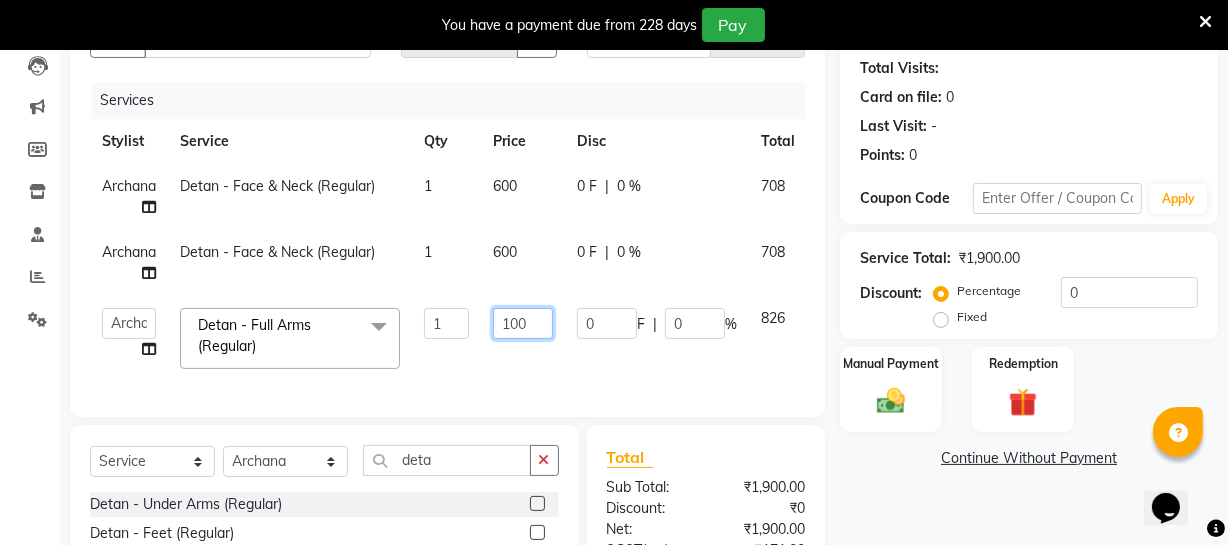 type on "1000" 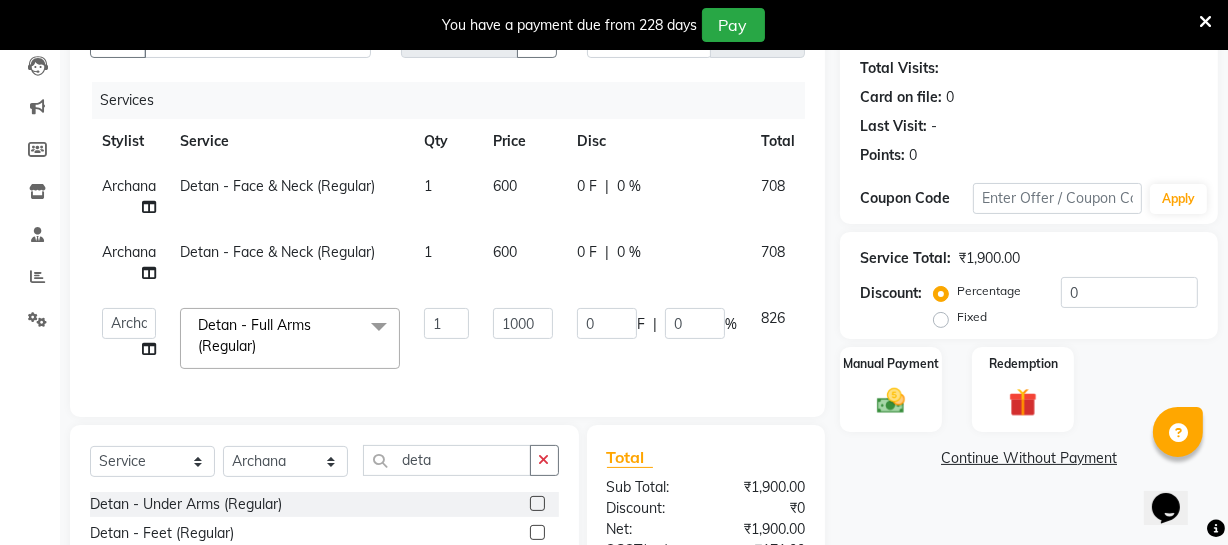 click on "0 F | 0 %" 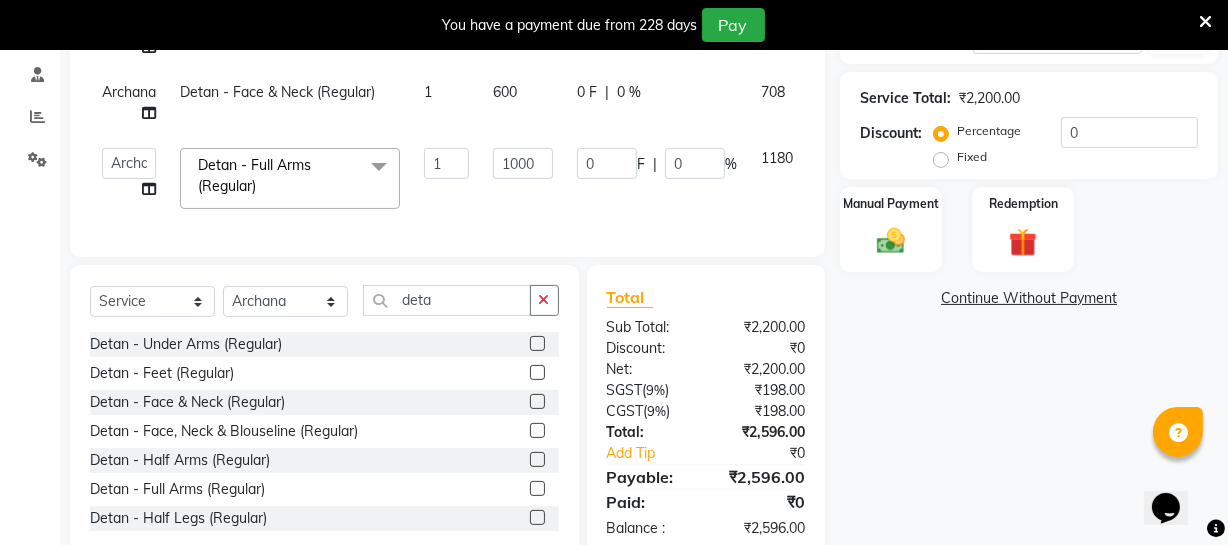 scroll, scrollTop: 435, scrollLeft: 0, axis: vertical 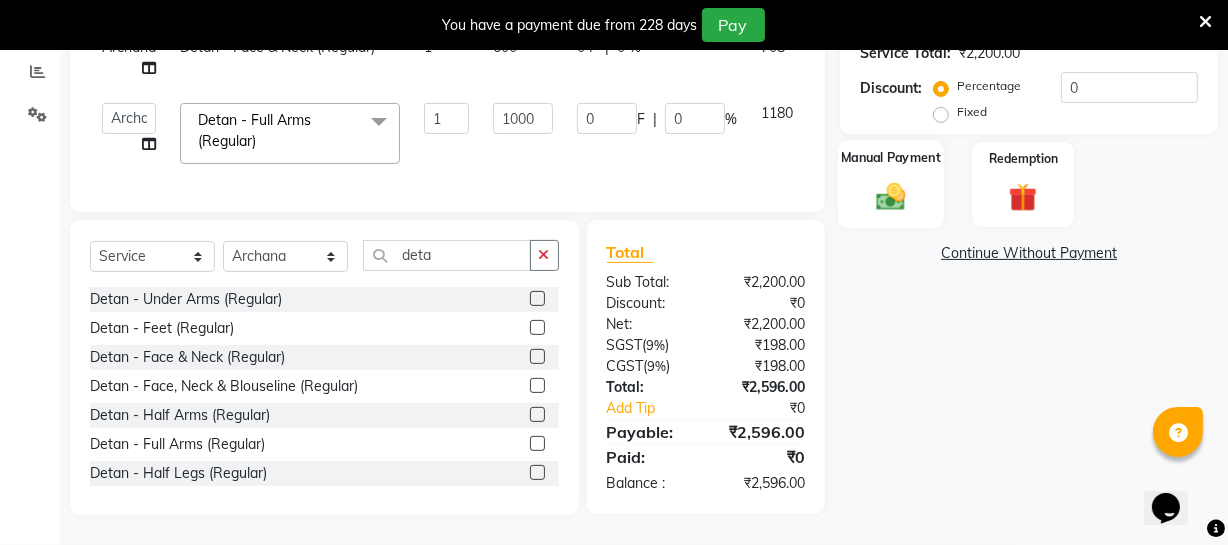click 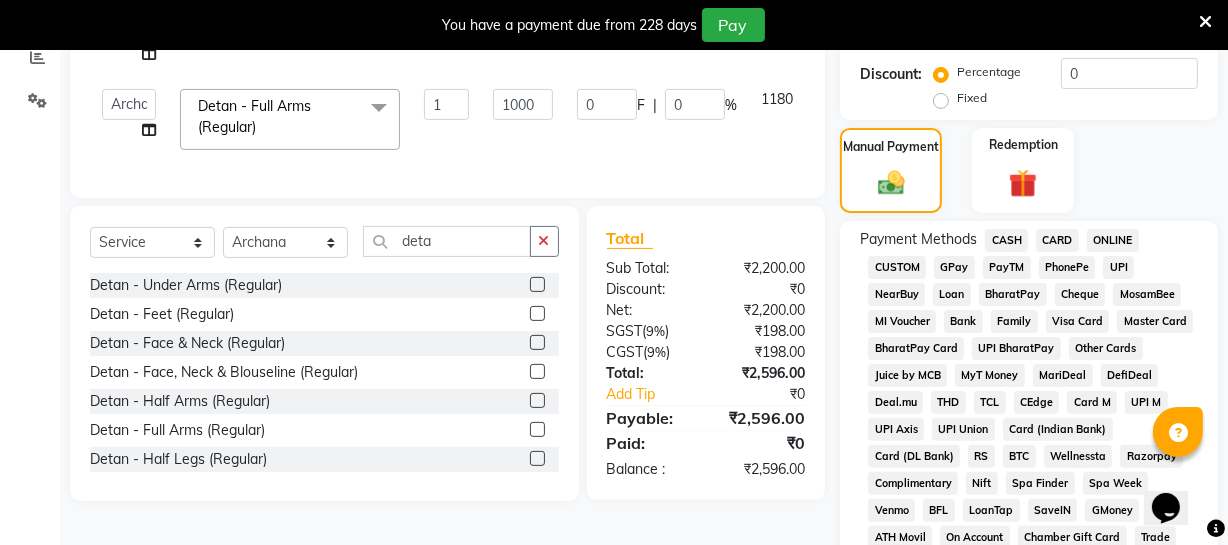 click on "CASH" 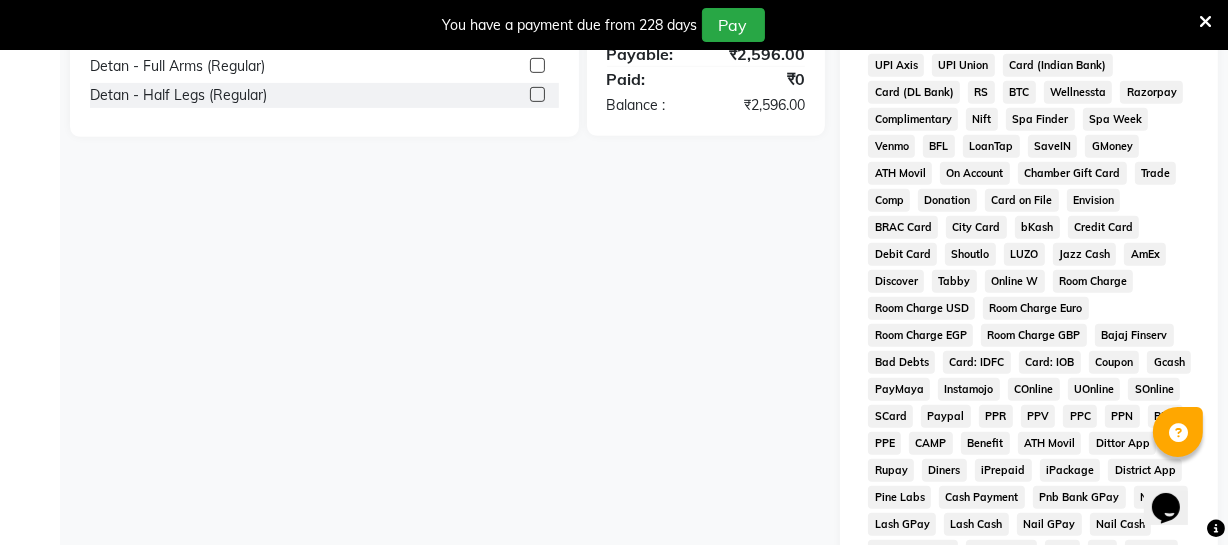 scroll, scrollTop: 1033, scrollLeft: 0, axis: vertical 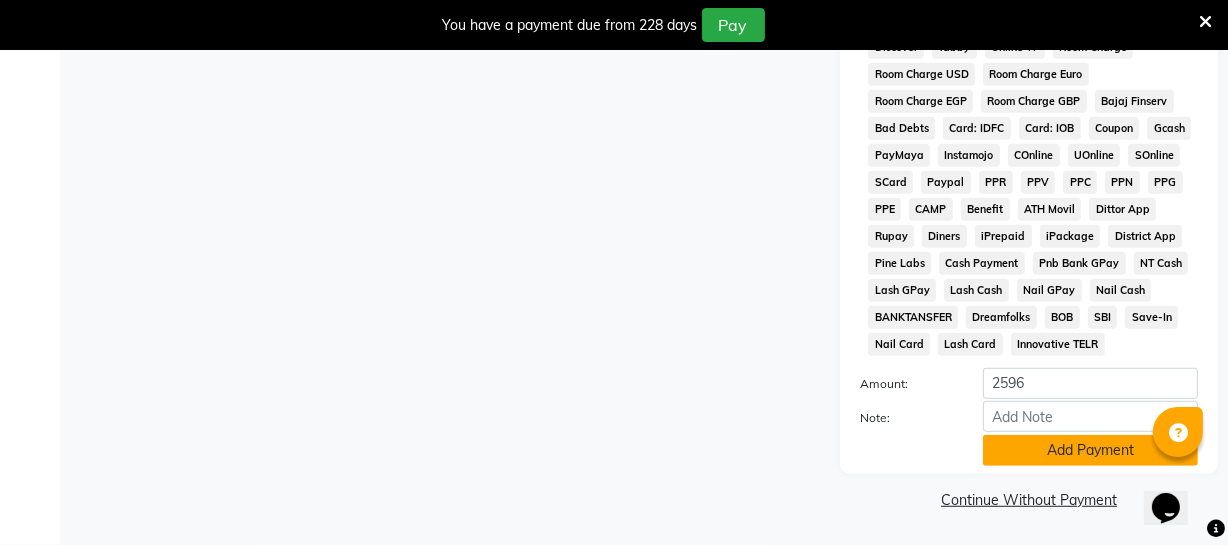 click on "Add Payment" 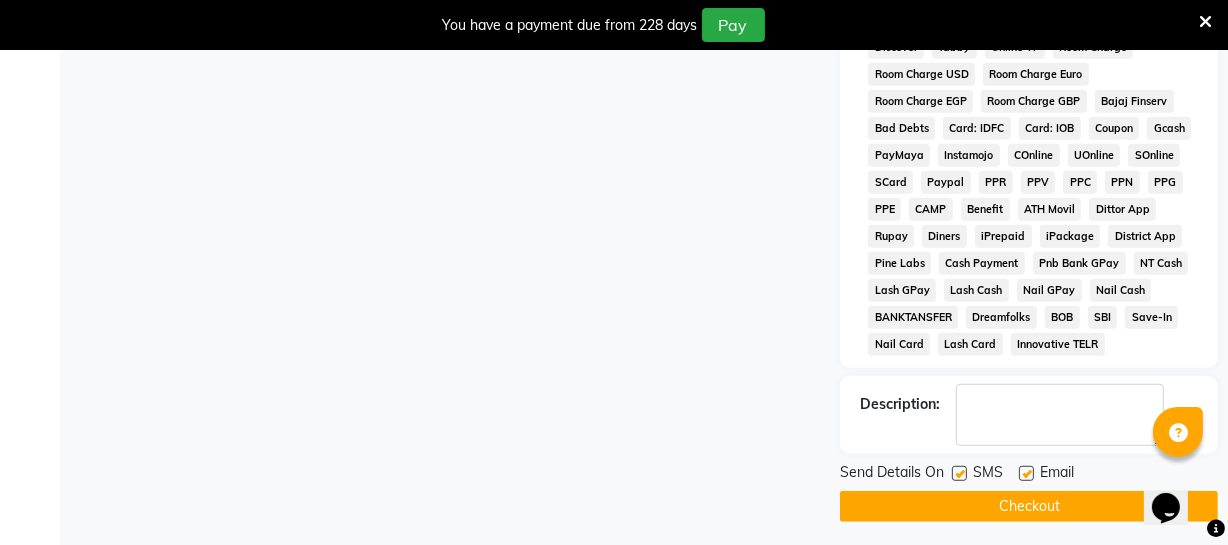 scroll, scrollTop: 1039, scrollLeft: 0, axis: vertical 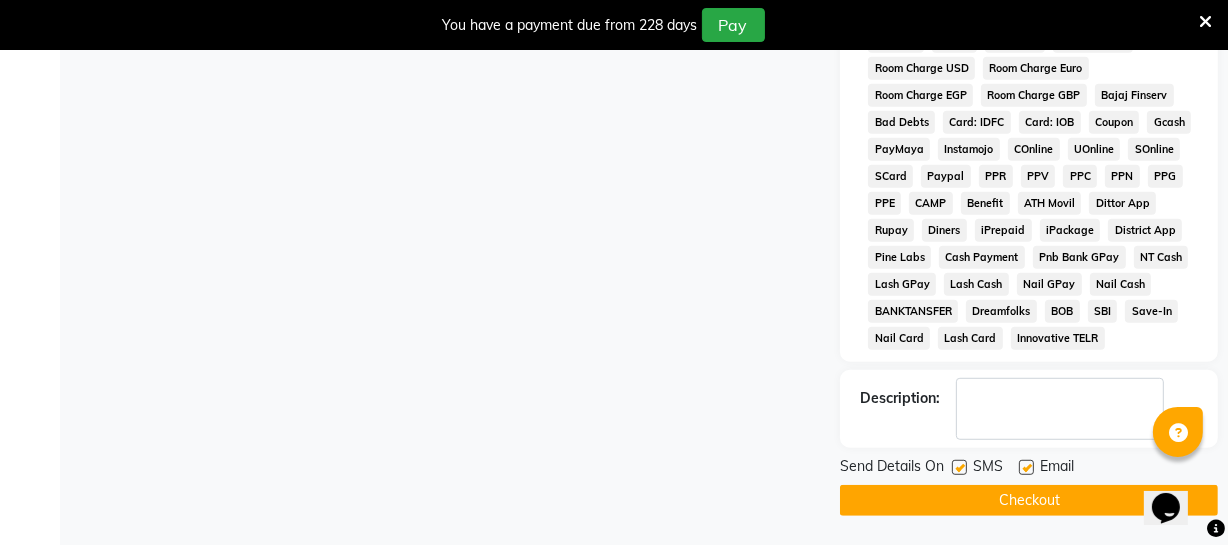 click on "Checkout" 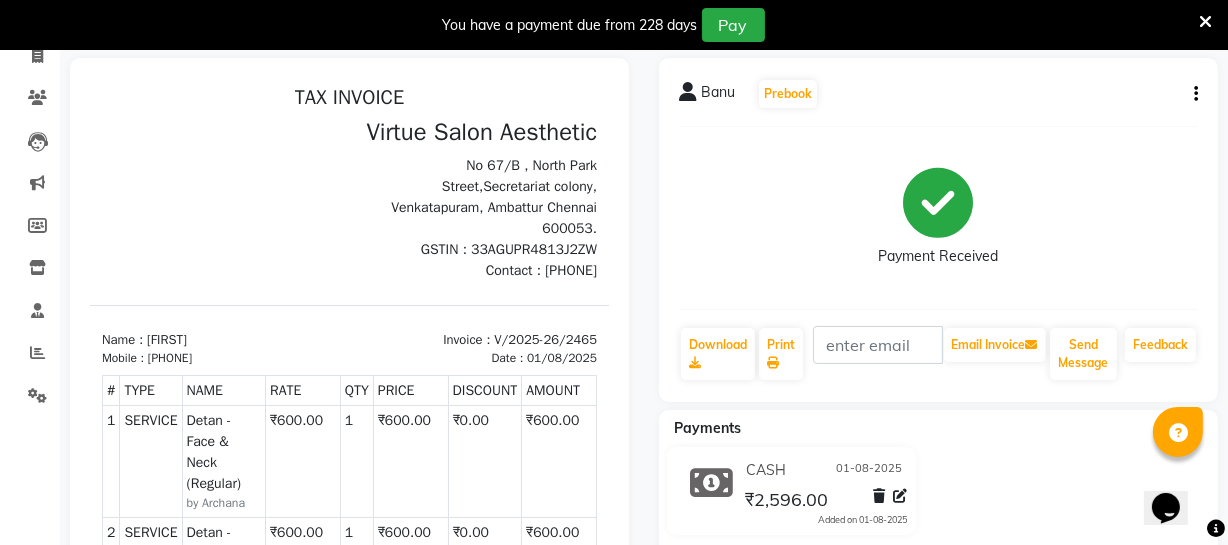 scroll, scrollTop: 0, scrollLeft: 0, axis: both 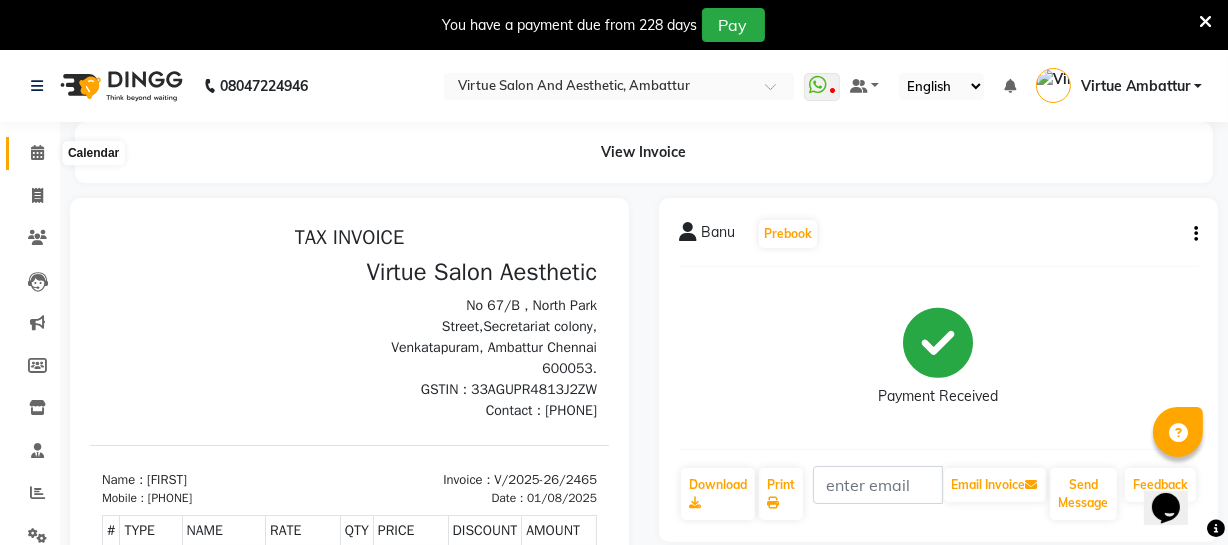 click 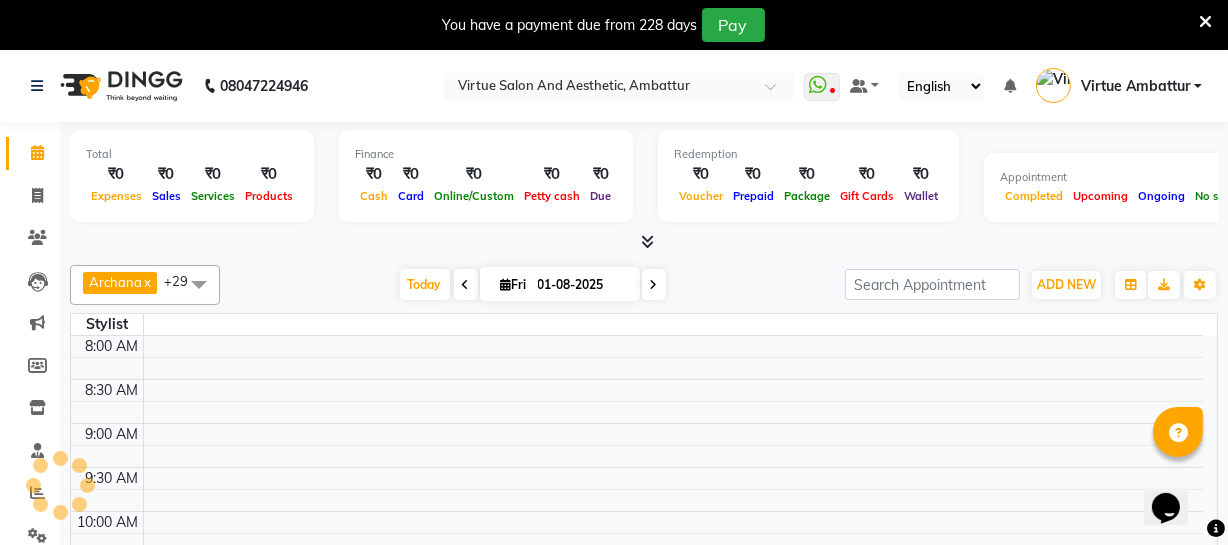 scroll, scrollTop: 1009, scrollLeft: 0, axis: vertical 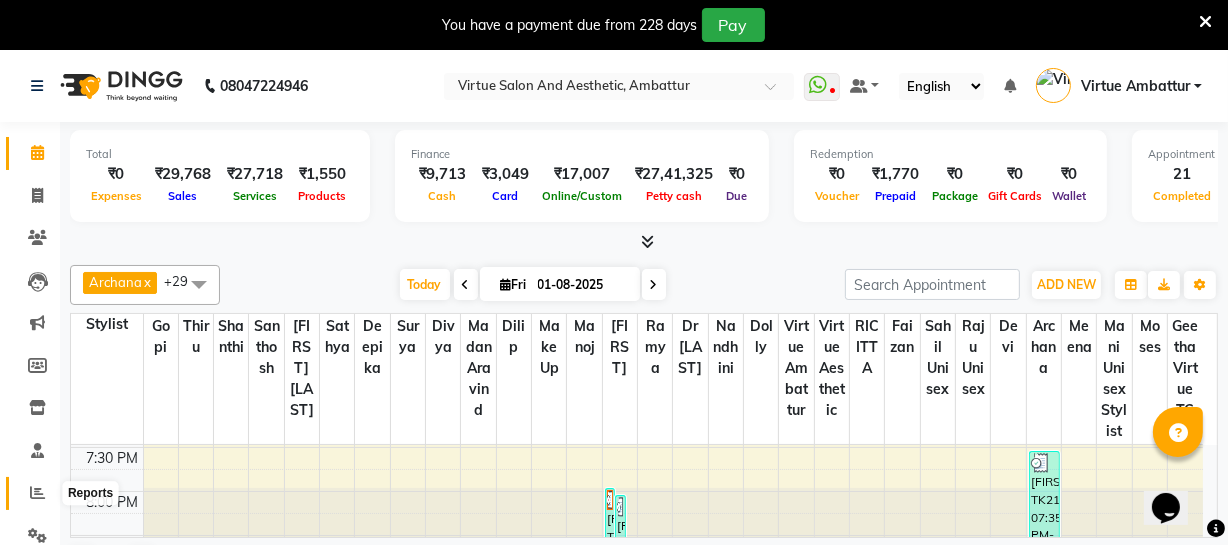 click 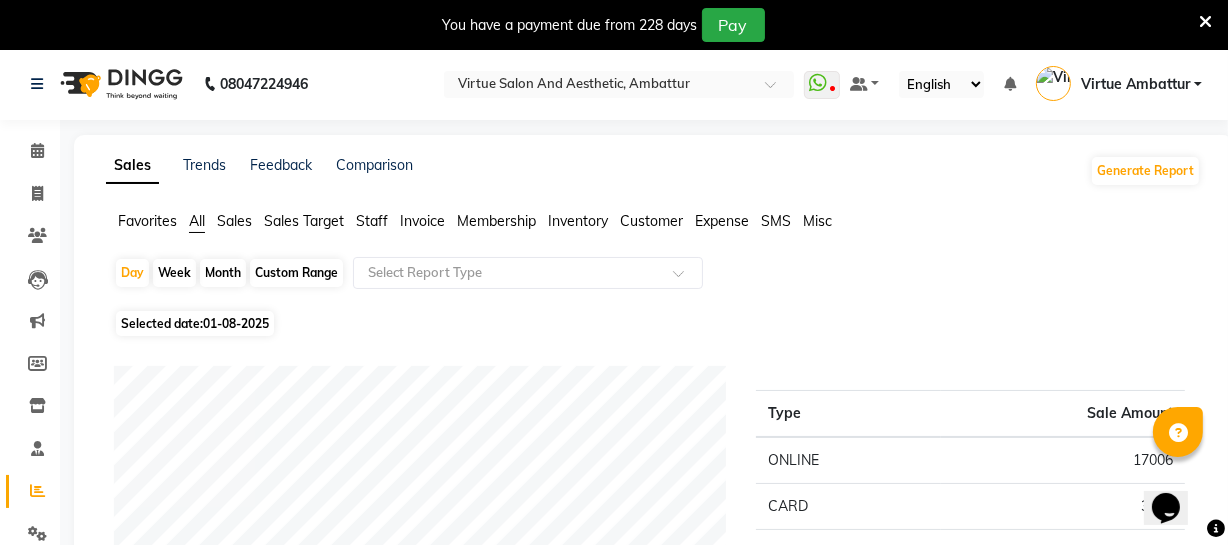 scroll, scrollTop: 0, scrollLeft: 0, axis: both 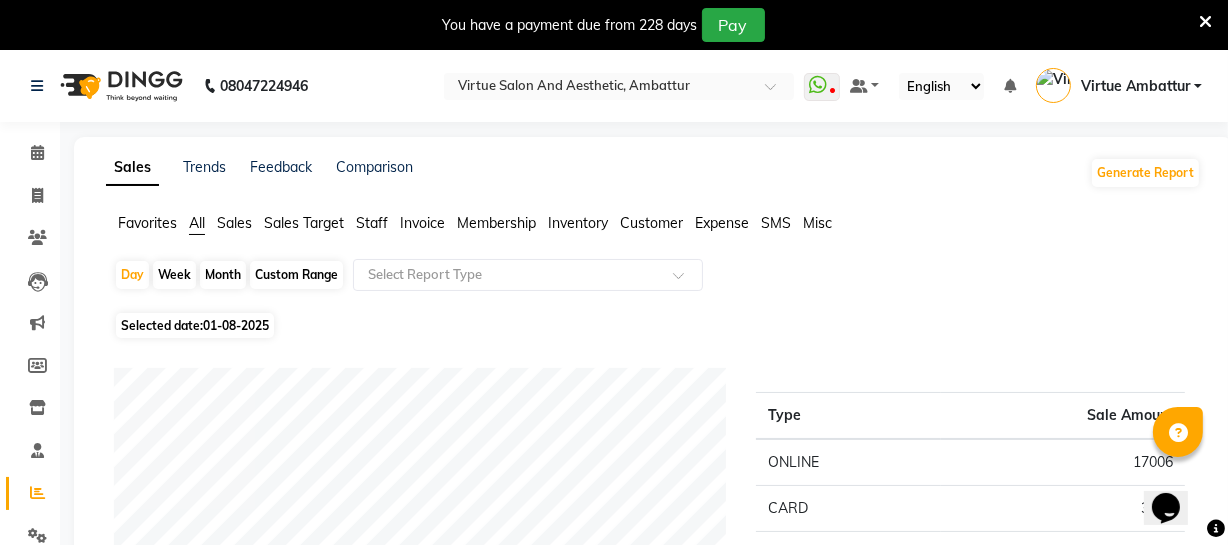 click on "Staff" 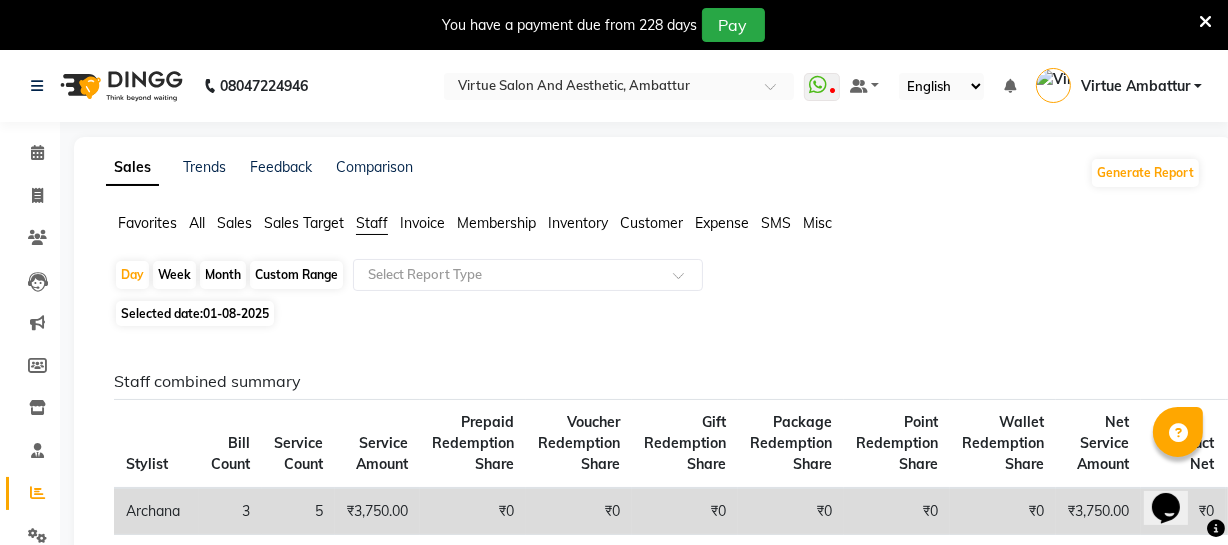 scroll, scrollTop: 181, scrollLeft: 0, axis: vertical 